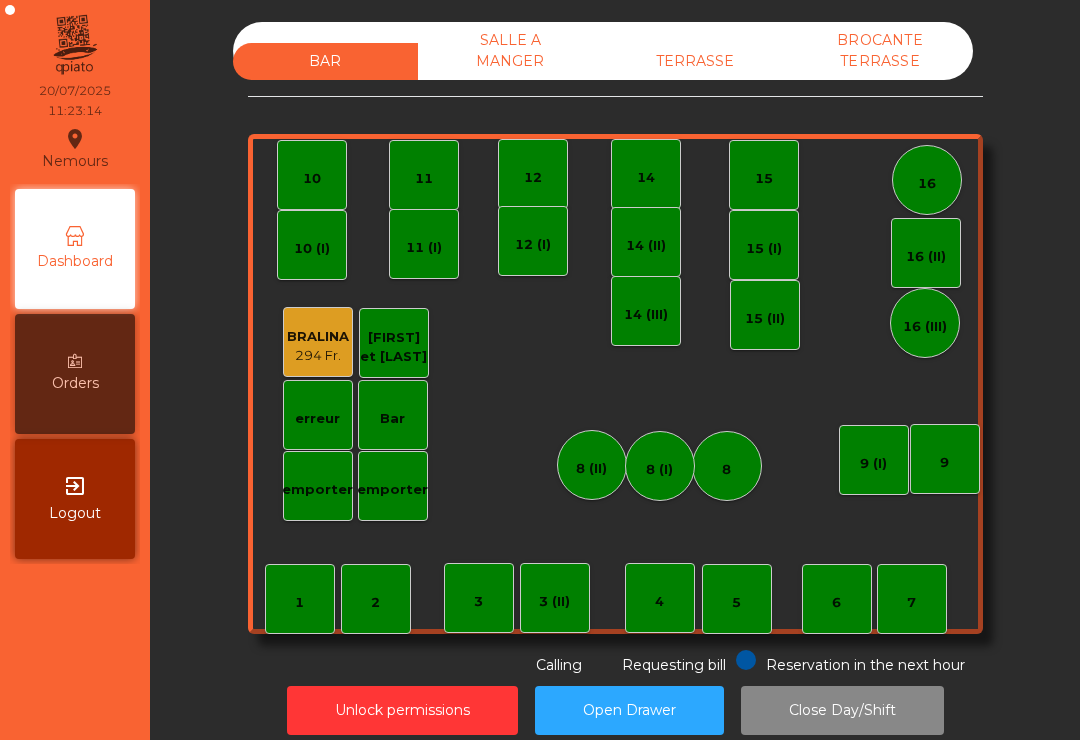 scroll, scrollTop: 0, scrollLeft: 0, axis: both 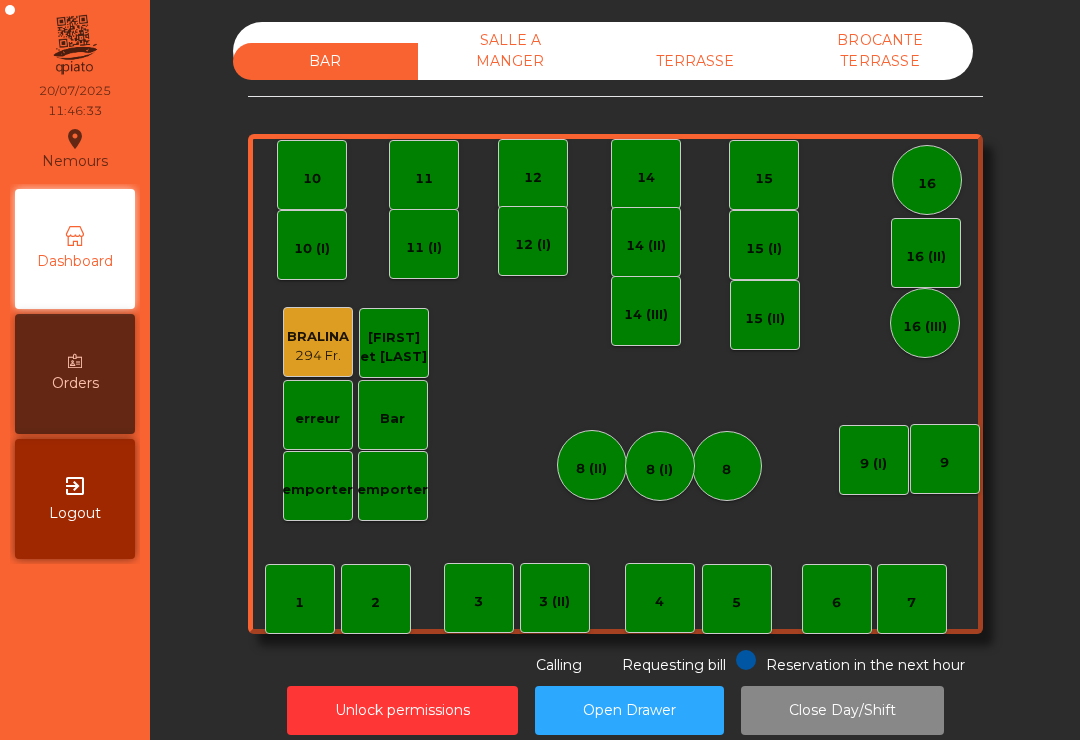 click on "TERRASSE" 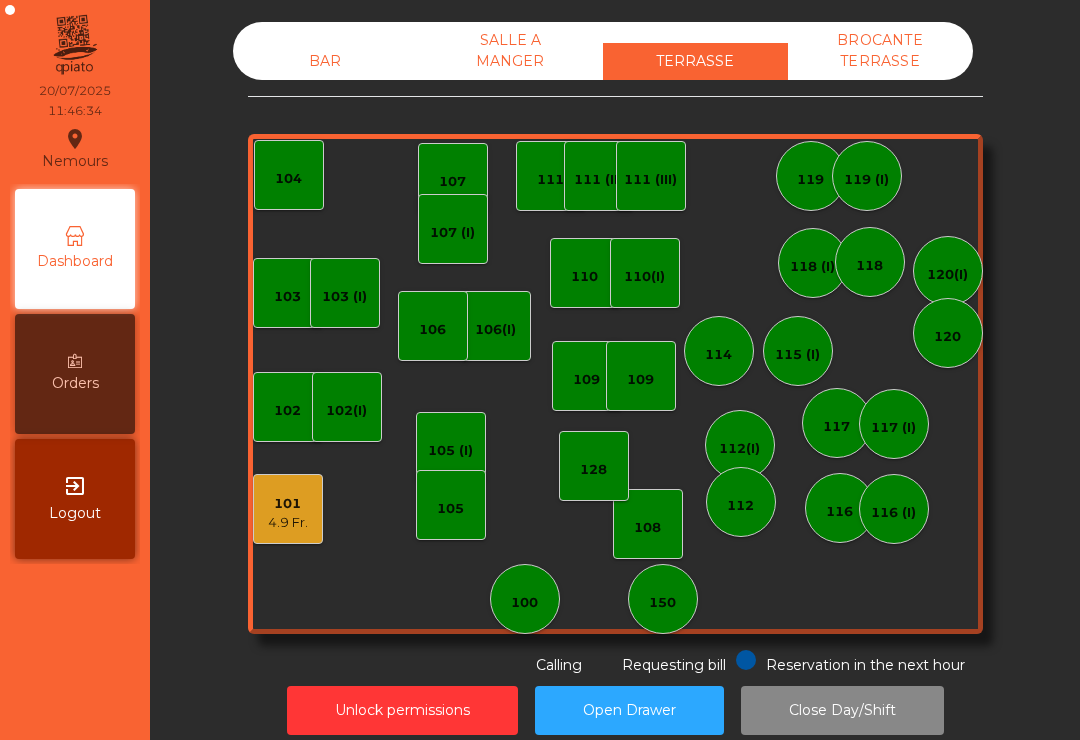 click on "4.9 Fr." 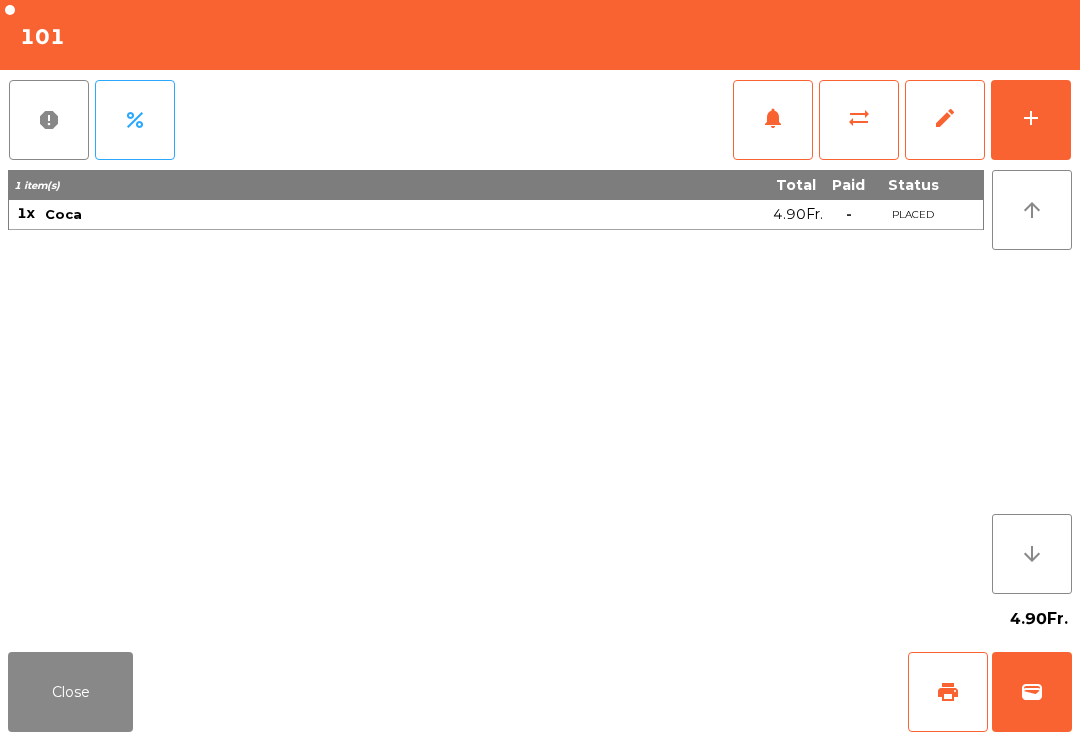 click on "add" 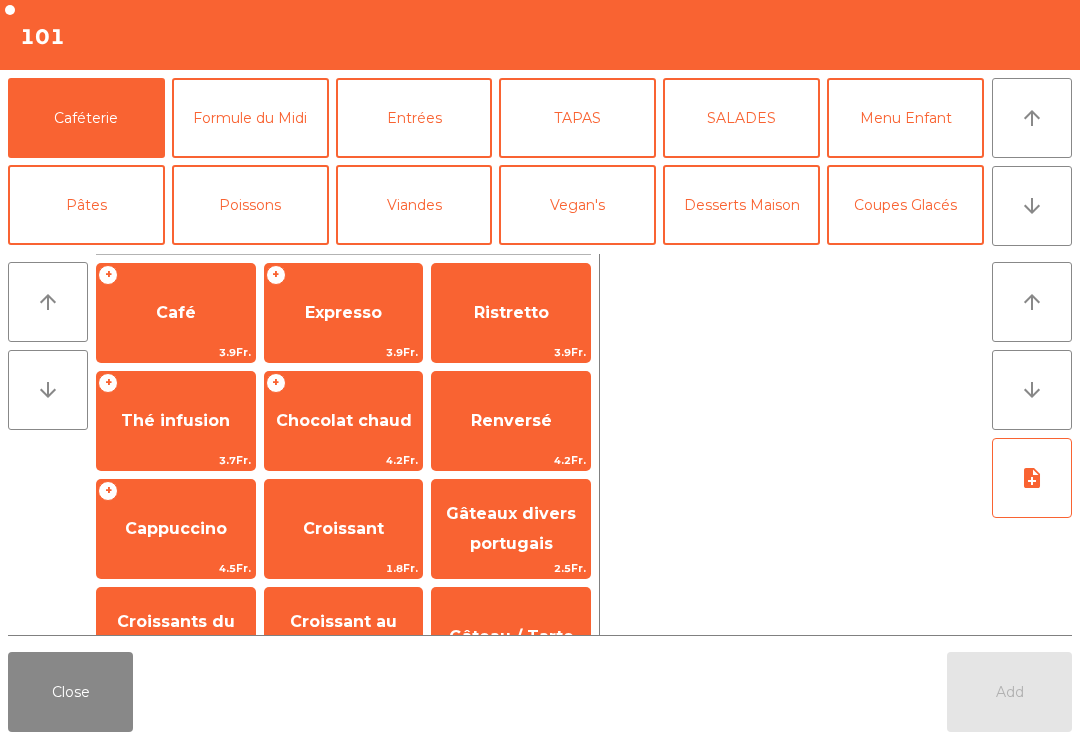 click on "Pâtes" 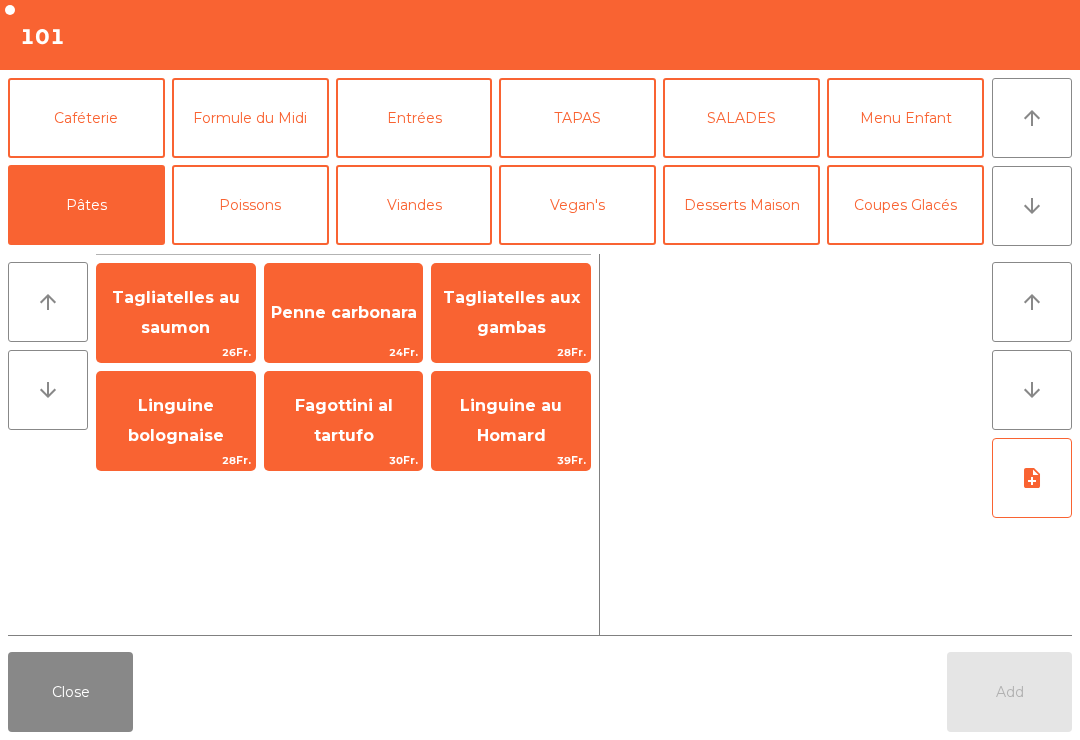 click on "Tagliatelles au saumon" 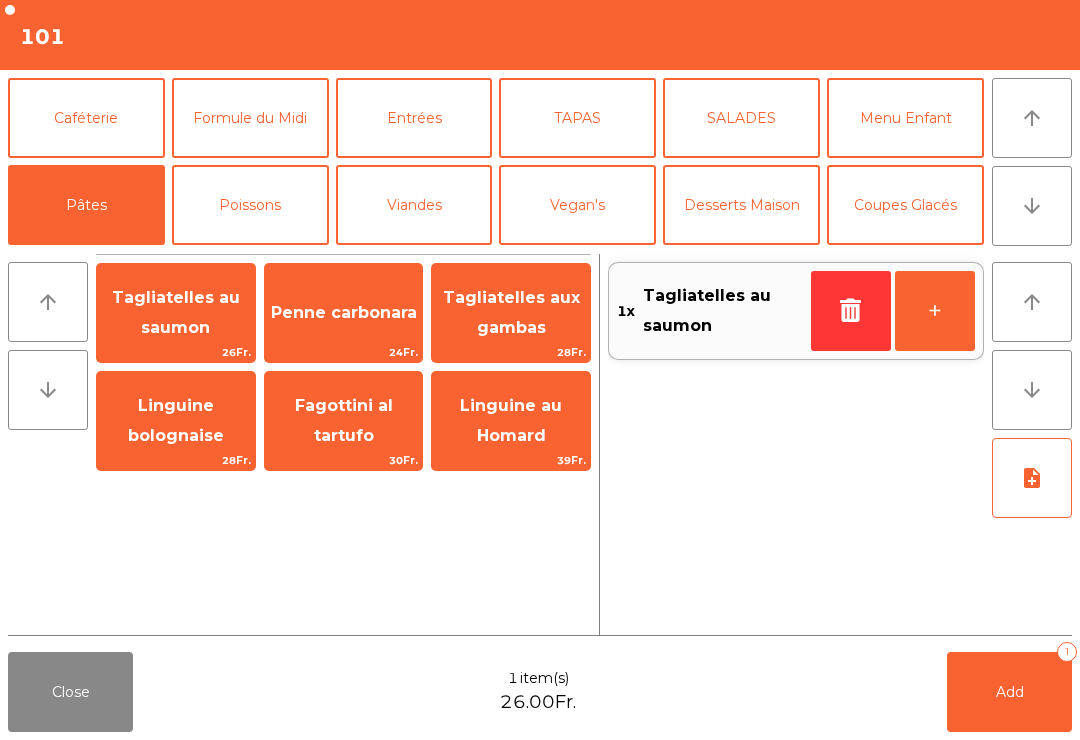 click on "Close  1 item(s)  26.00Fr.   Add   1" 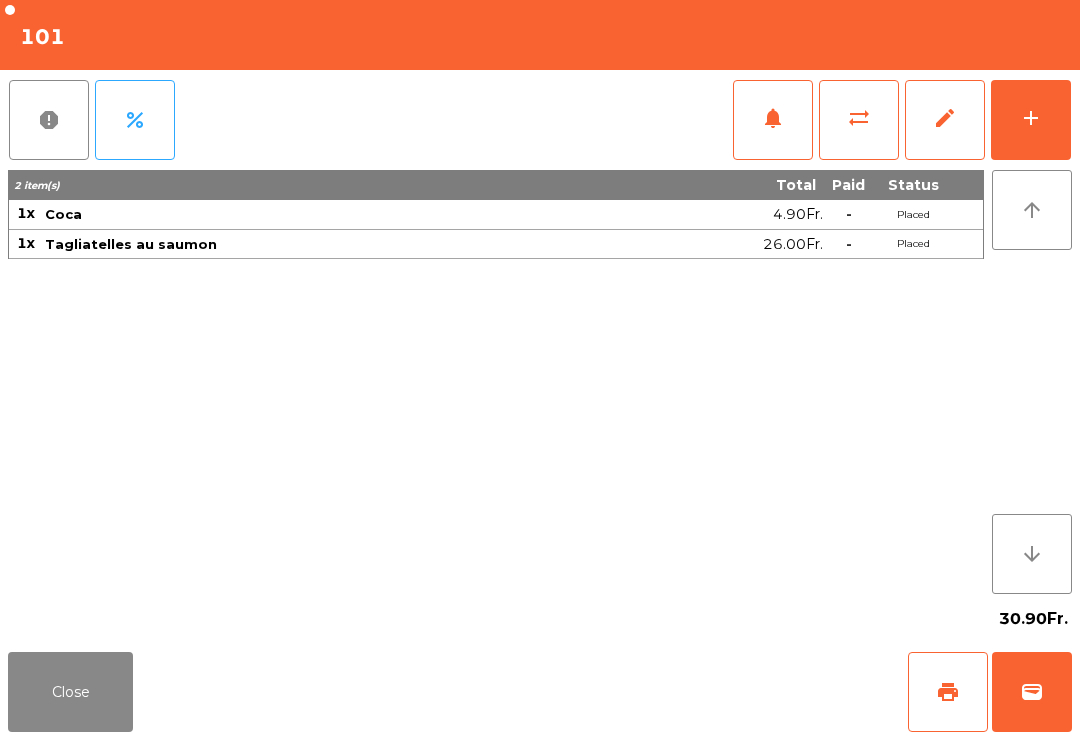 click on "Close" 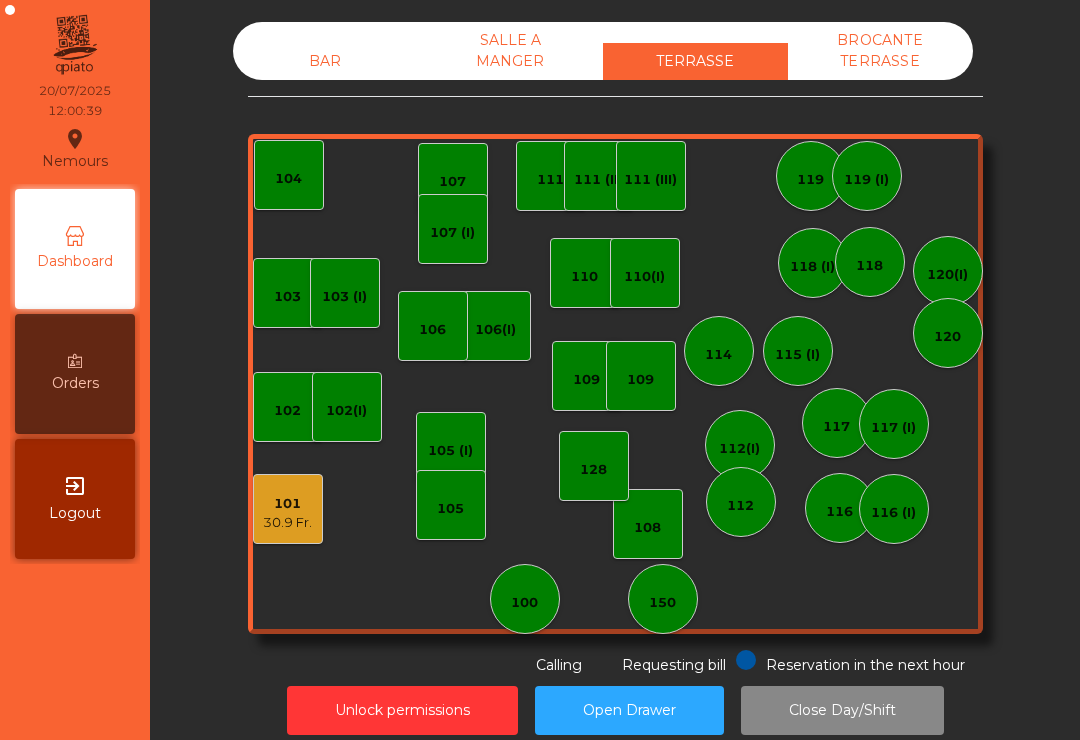 click on "30.9 Fr." 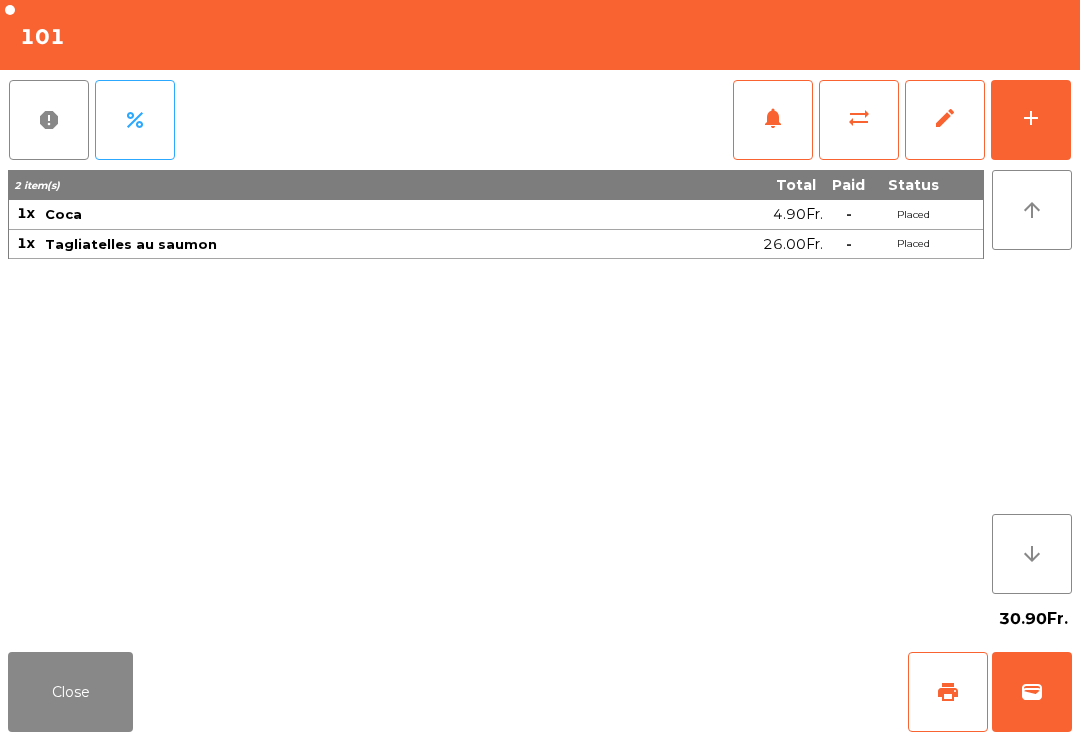 click on "add" 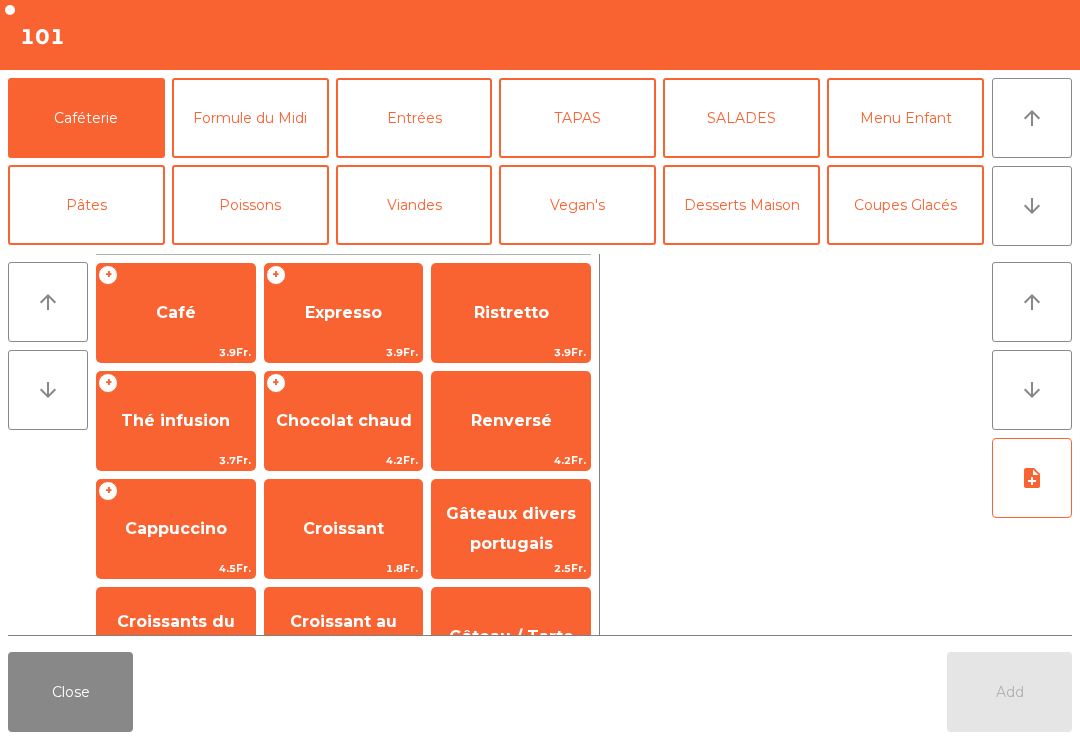 click on "arrow_downward" 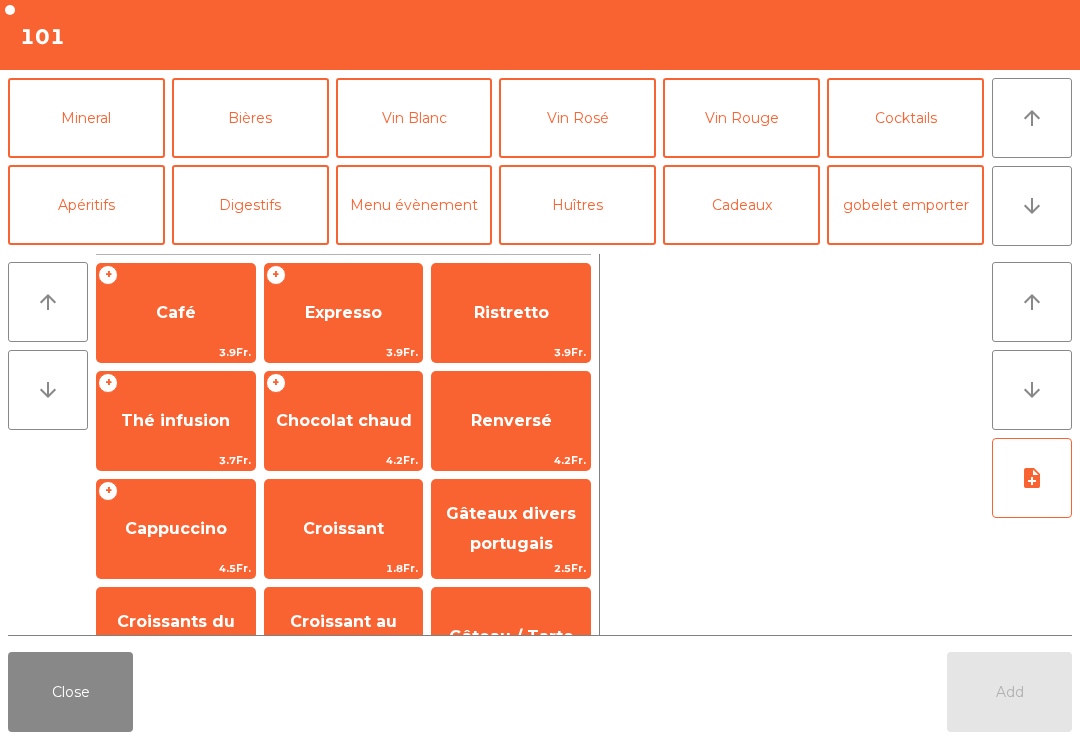 click on "Mineral" 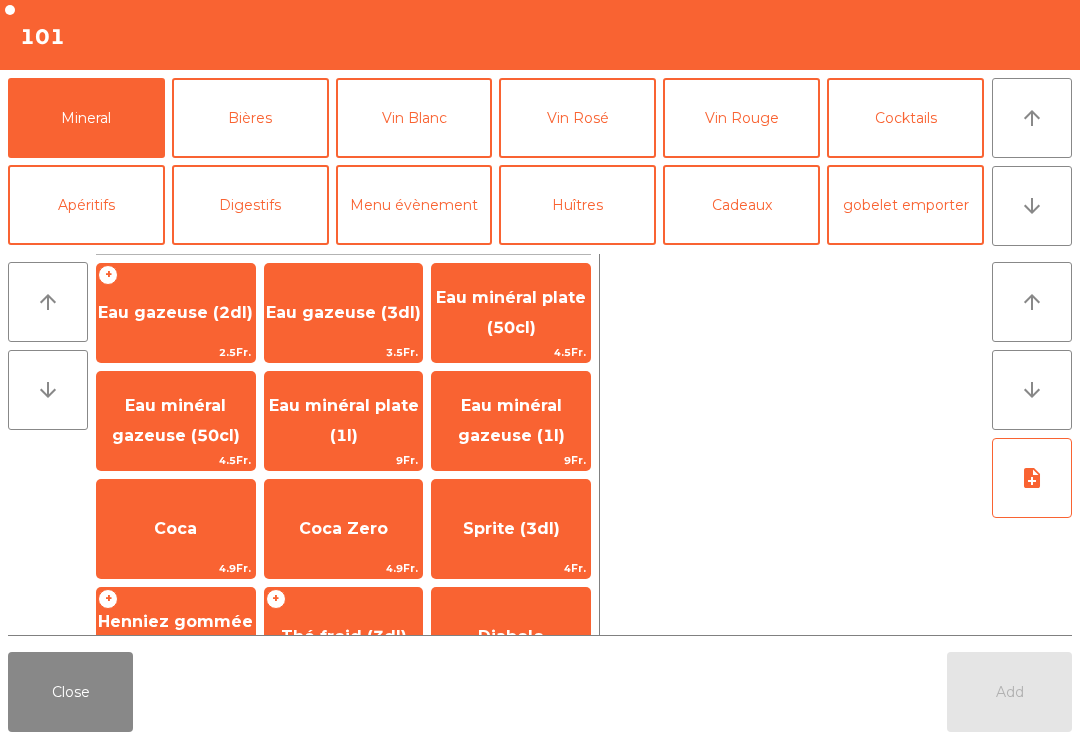 click on "Coca" 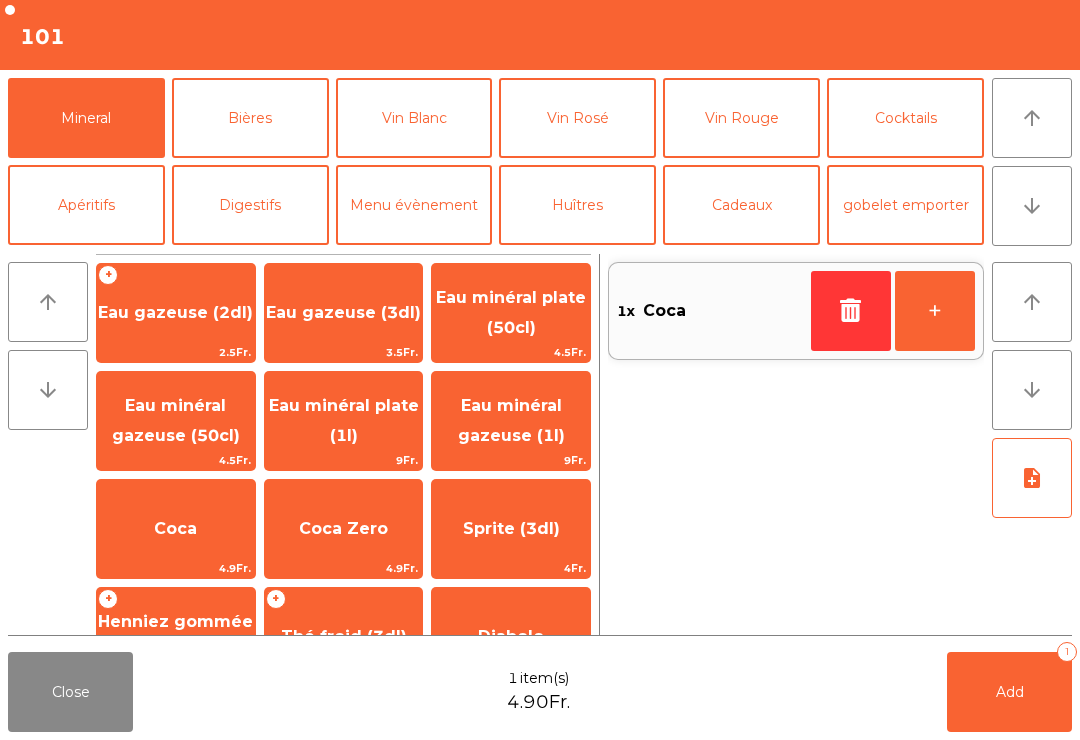 click on "Add   1" 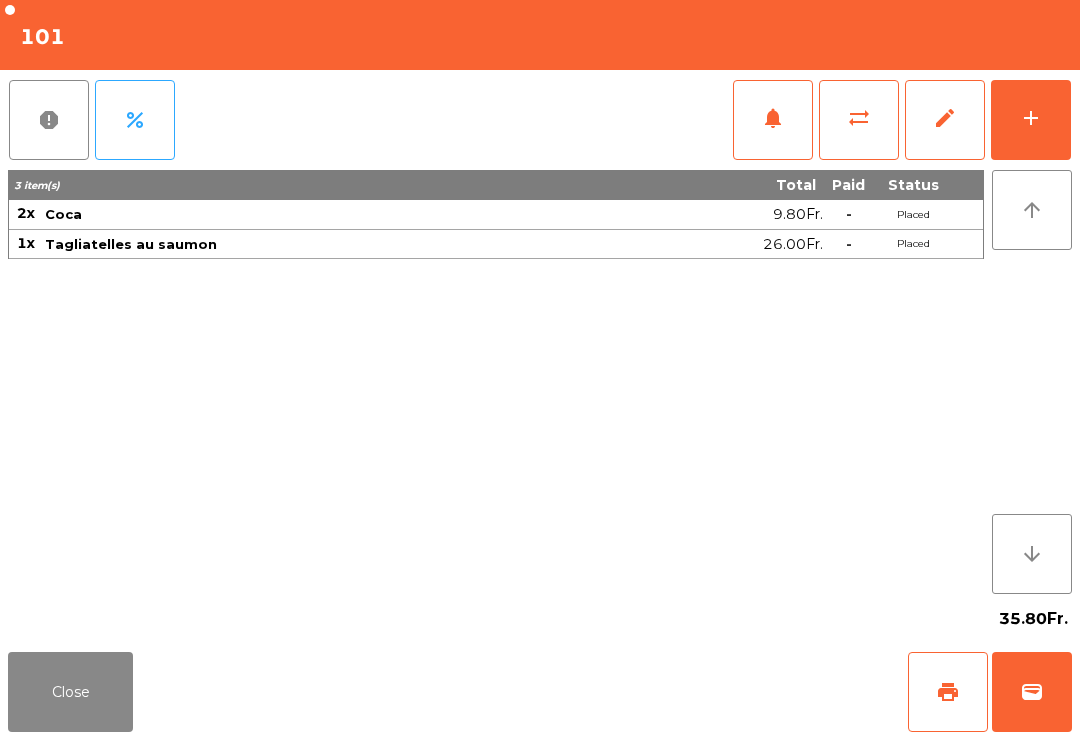 click on "Close" 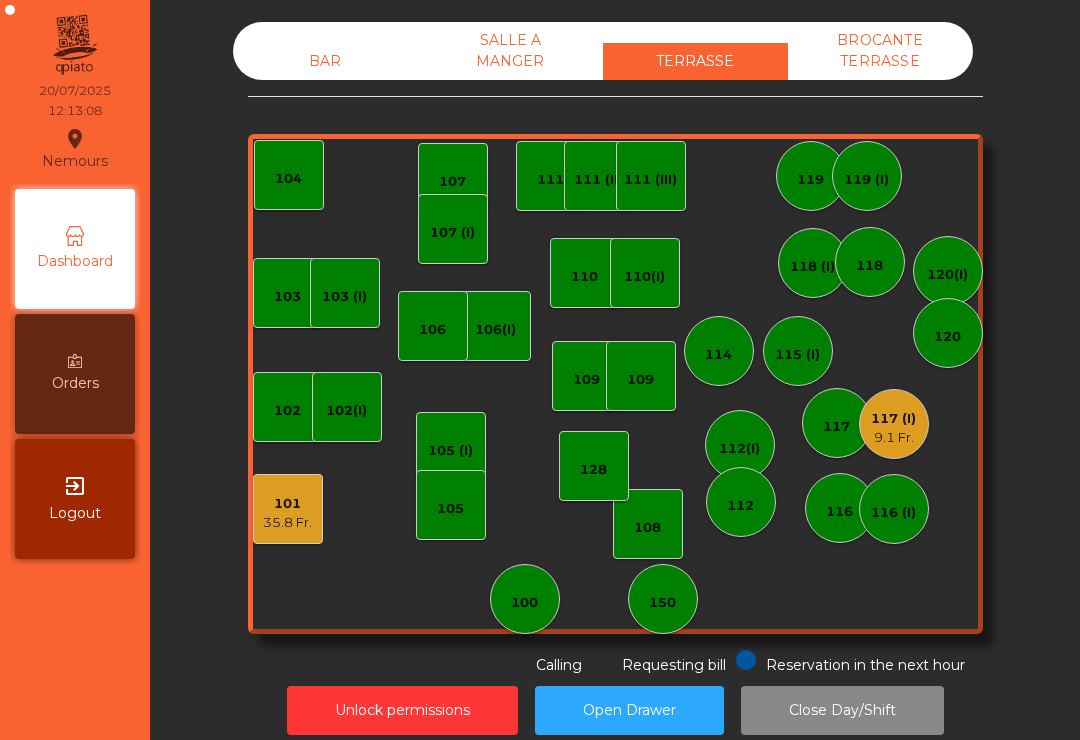 click on "115 (I)" 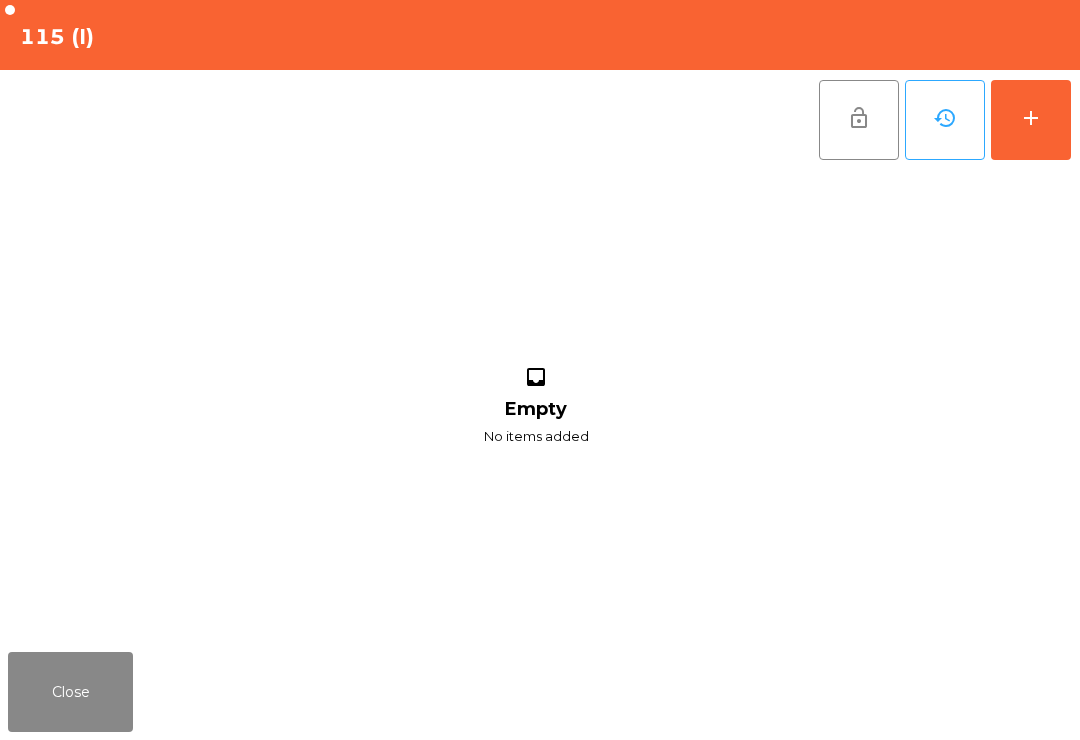 click on "add" 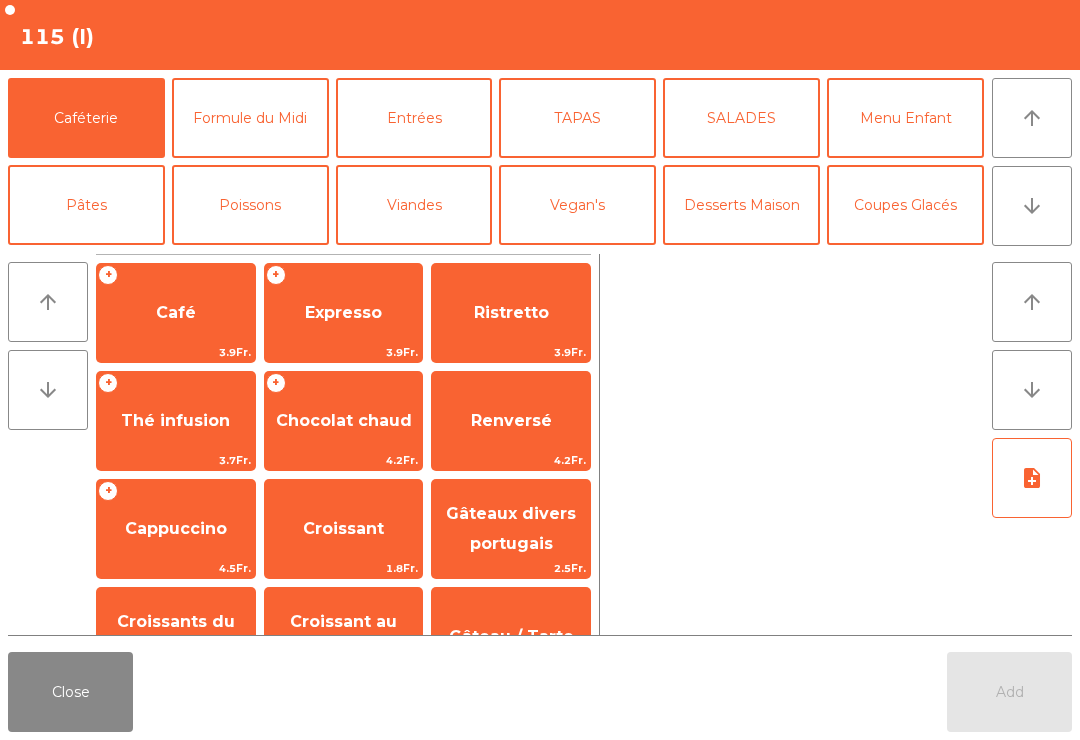 click on "Expresso" 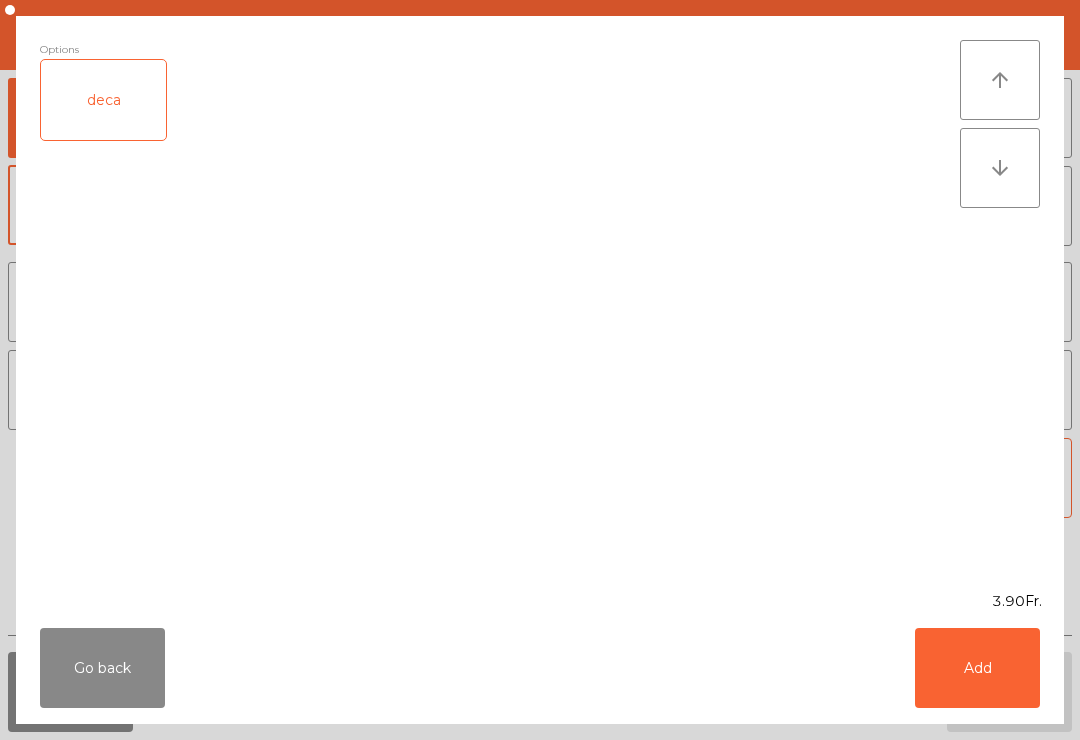 click on "Add" 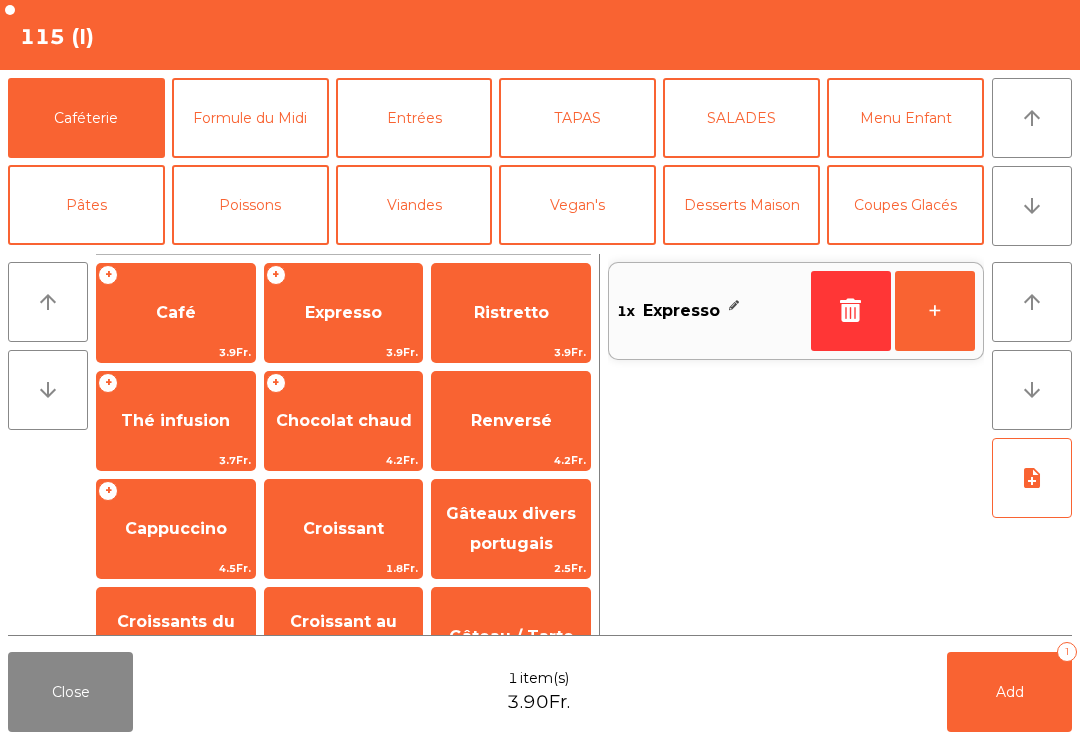click on "Mineral" 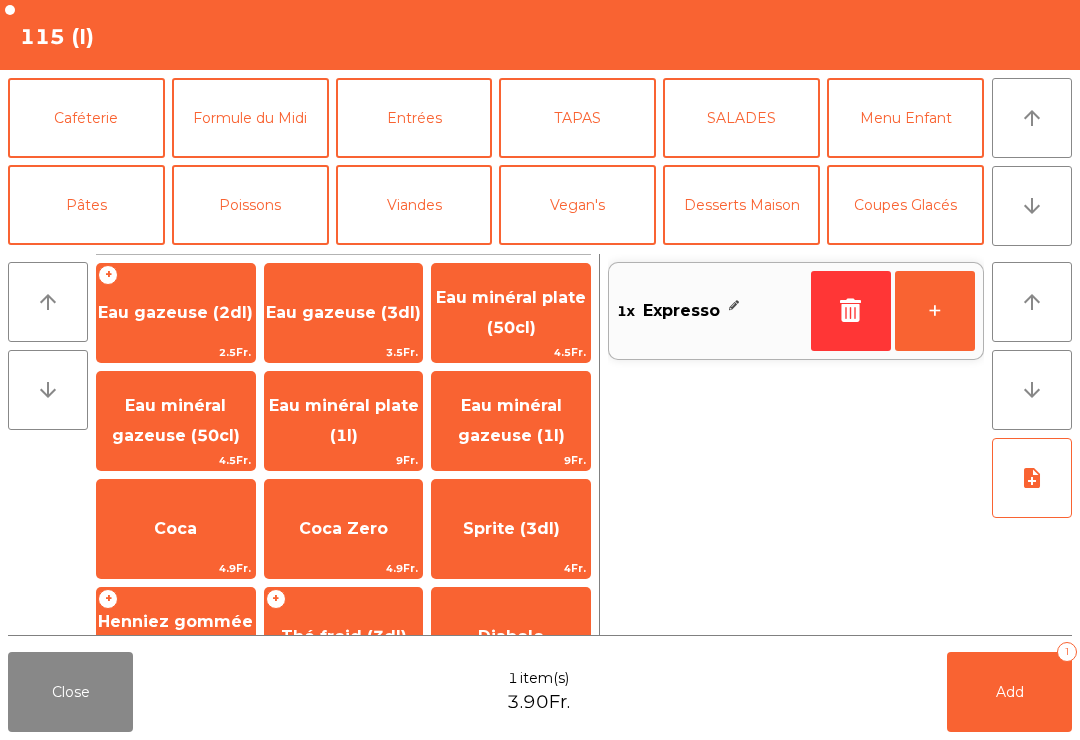 scroll, scrollTop: 130, scrollLeft: 0, axis: vertical 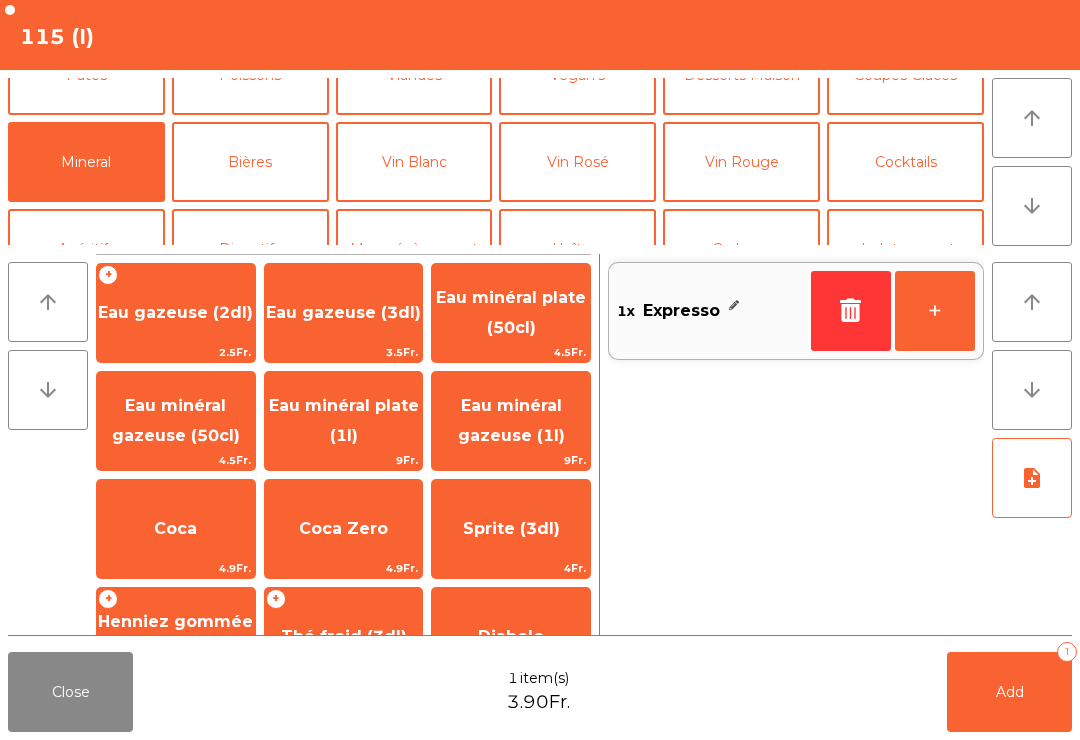 click on "Coca Zero" 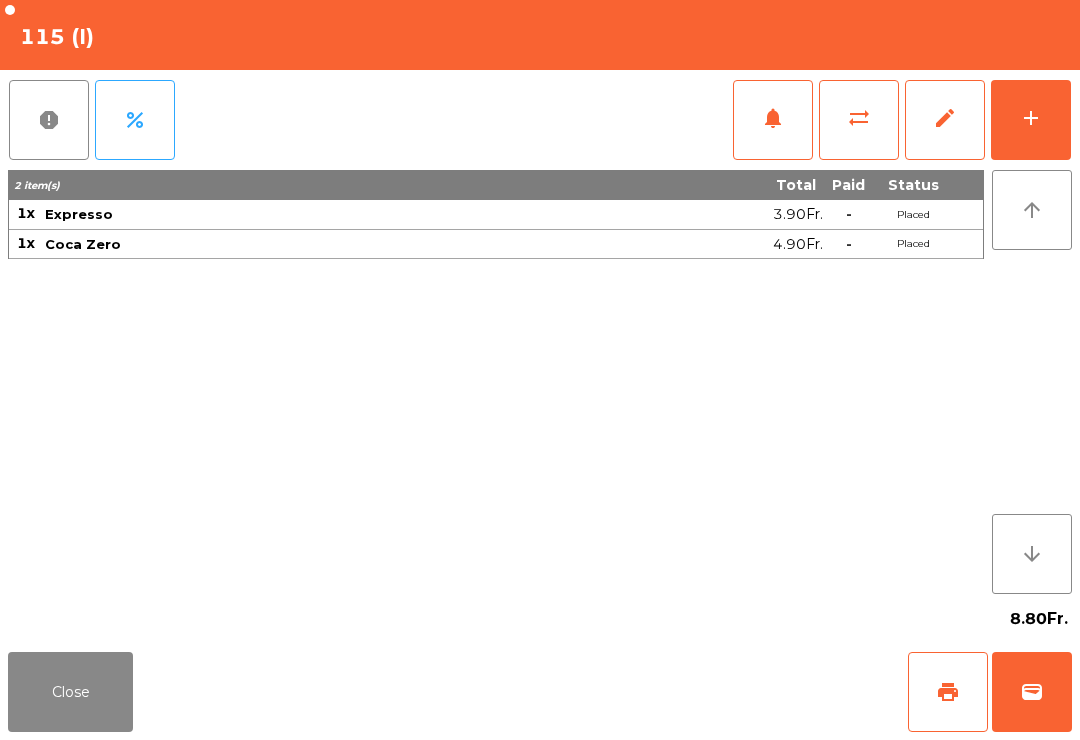 click on "Close" 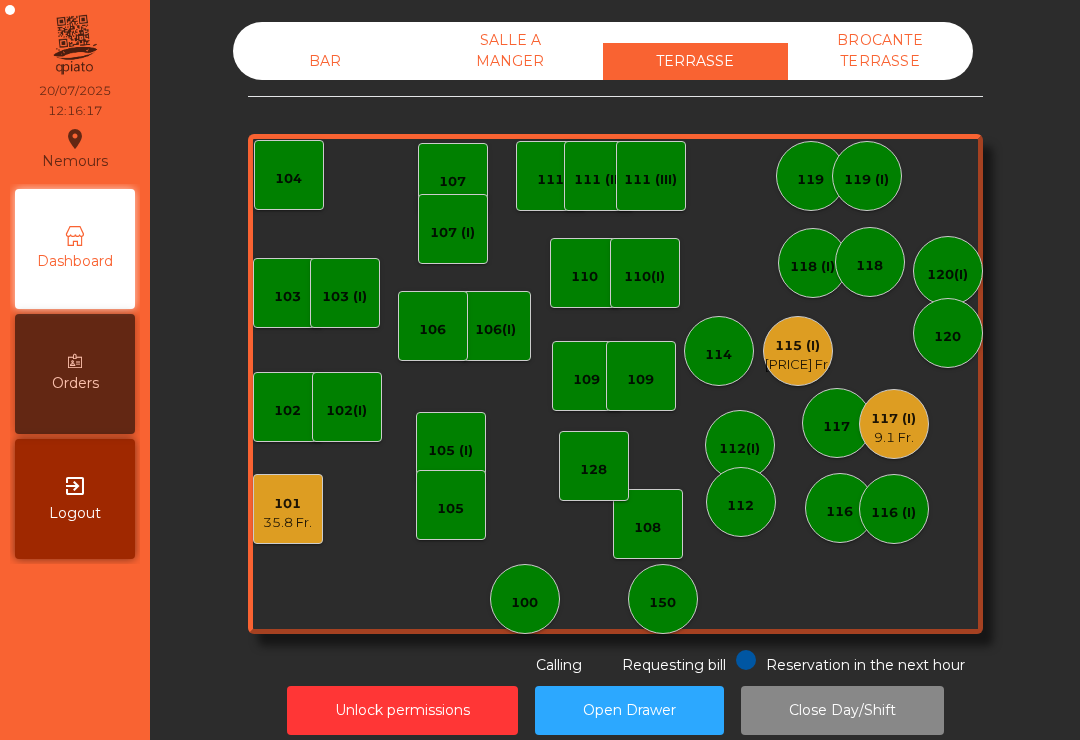 click on "117 (I)" 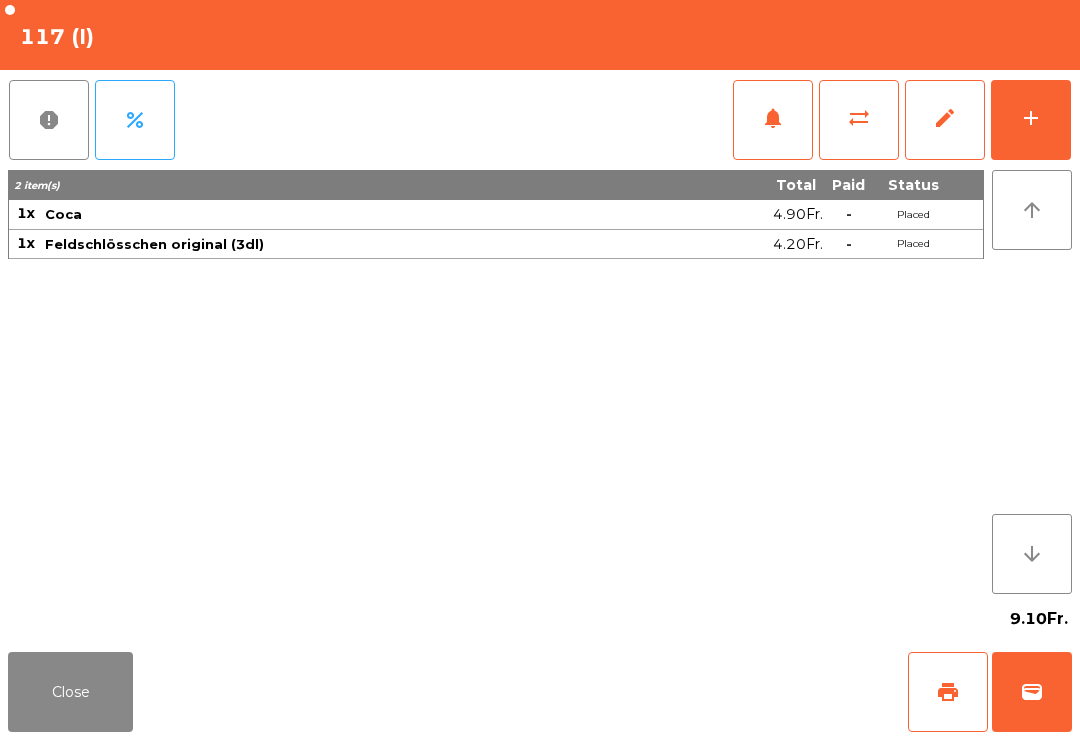 click on "add" 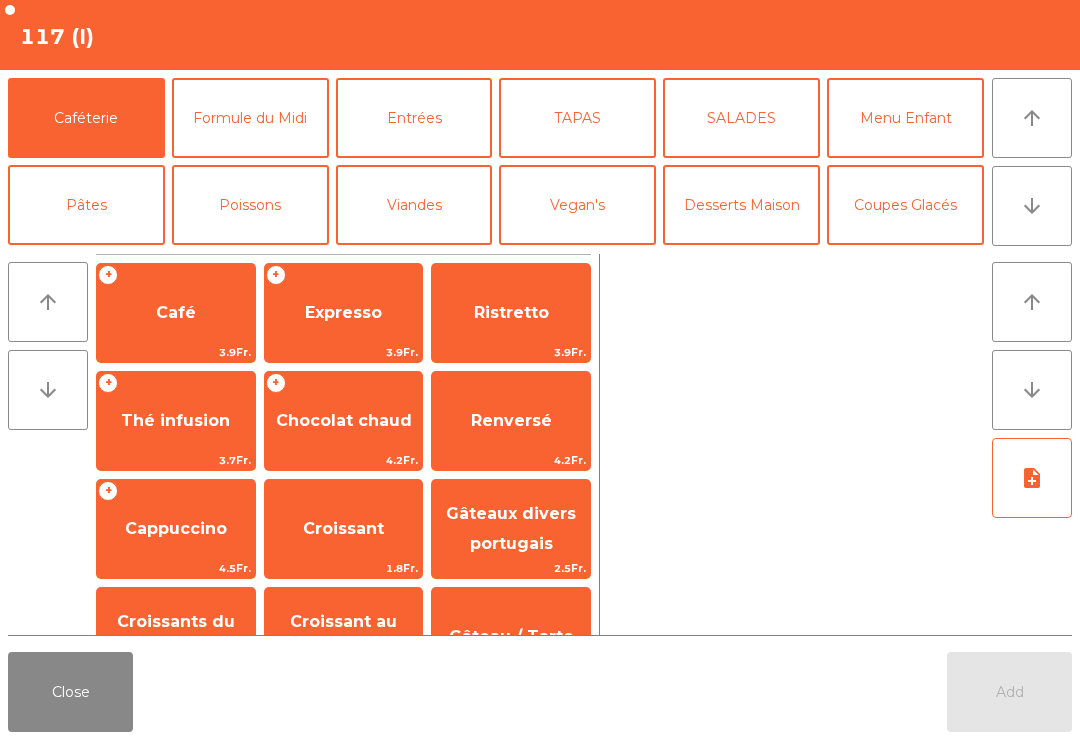 click on "SALADES" 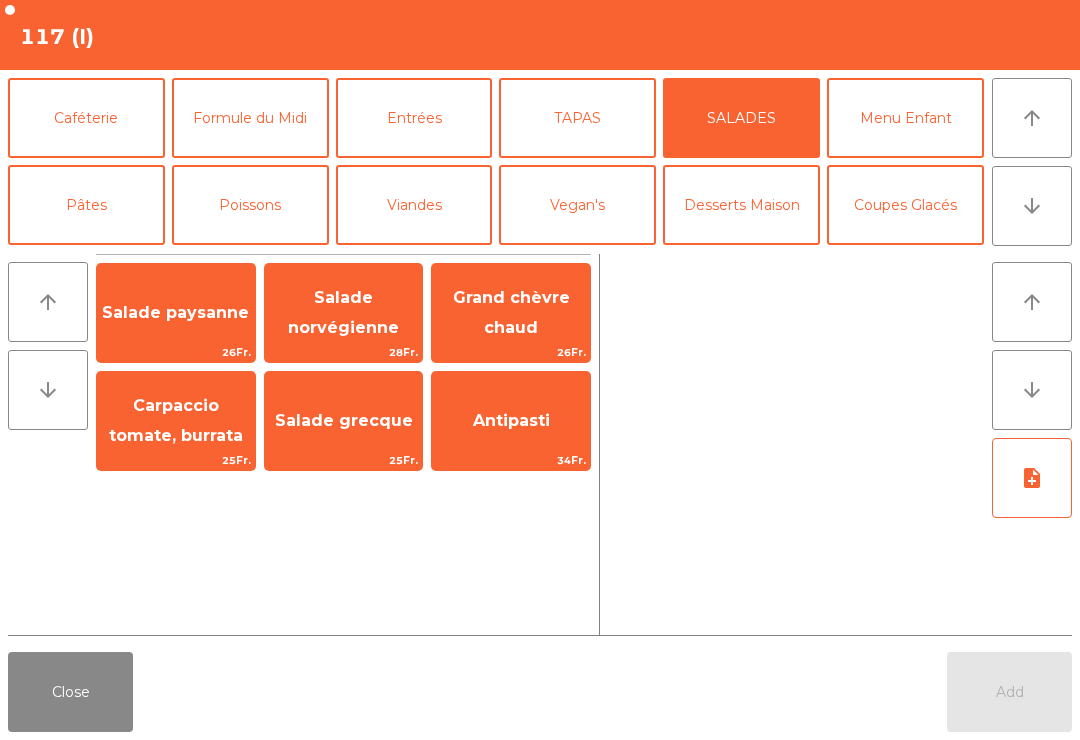 click on "Salade norvégienne" 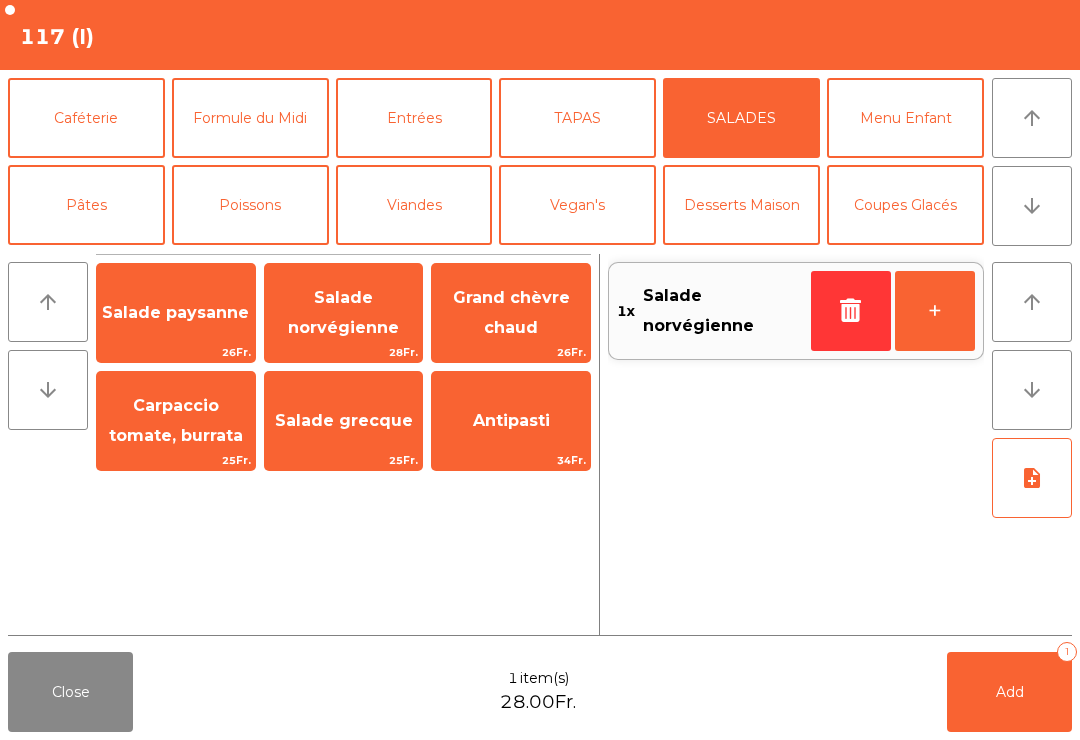 click on "Salade grecque" 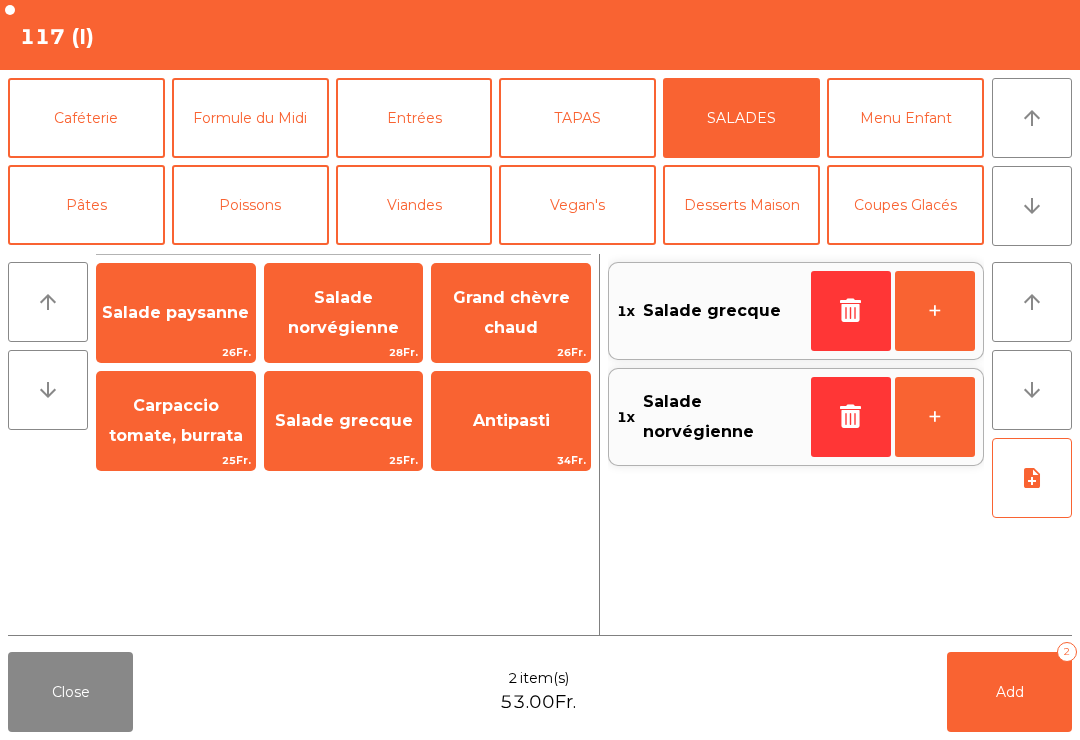 click on "Add   2" 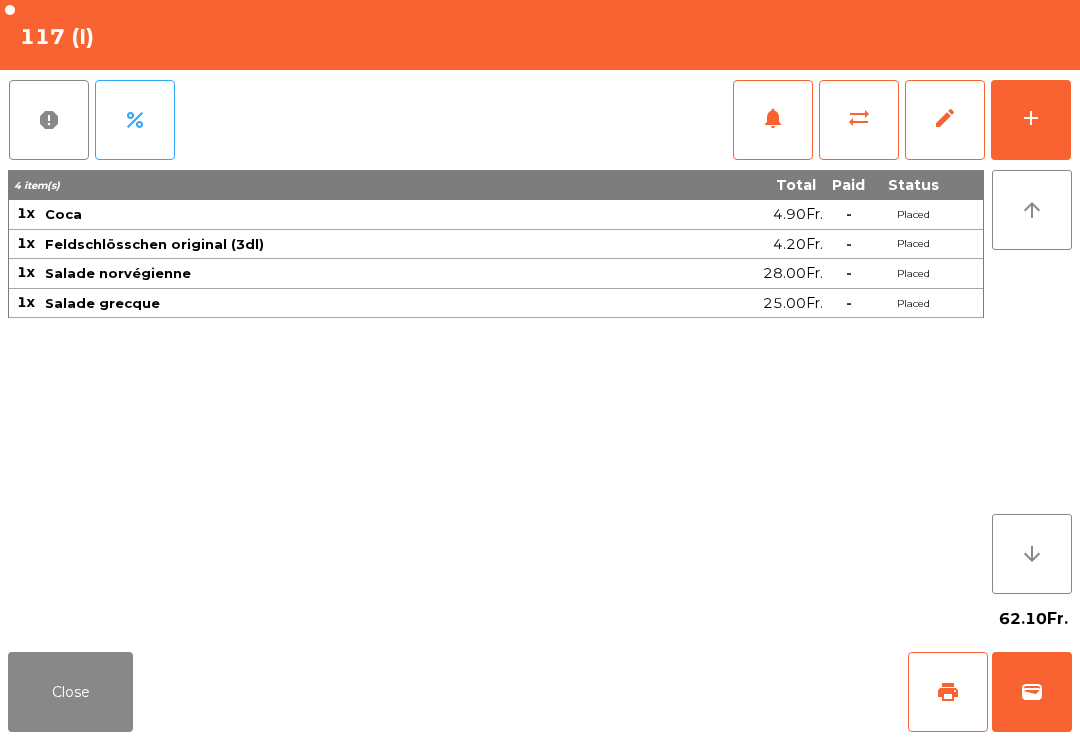 click on "Close" 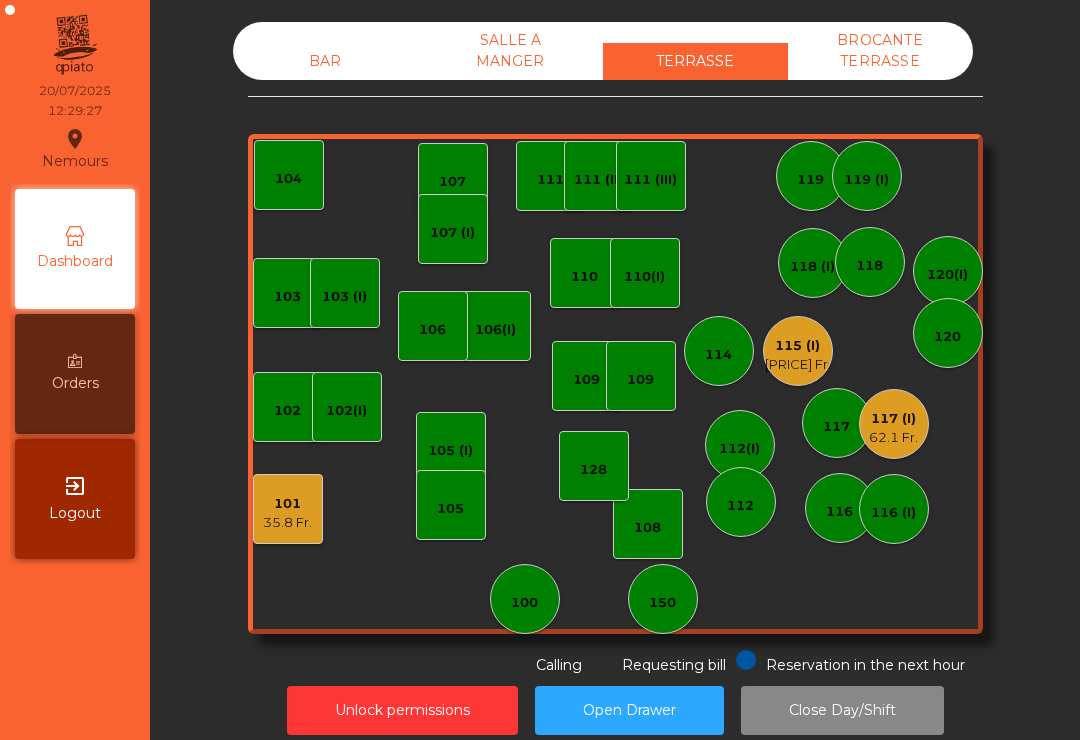 click on "101   35.8 Fr." 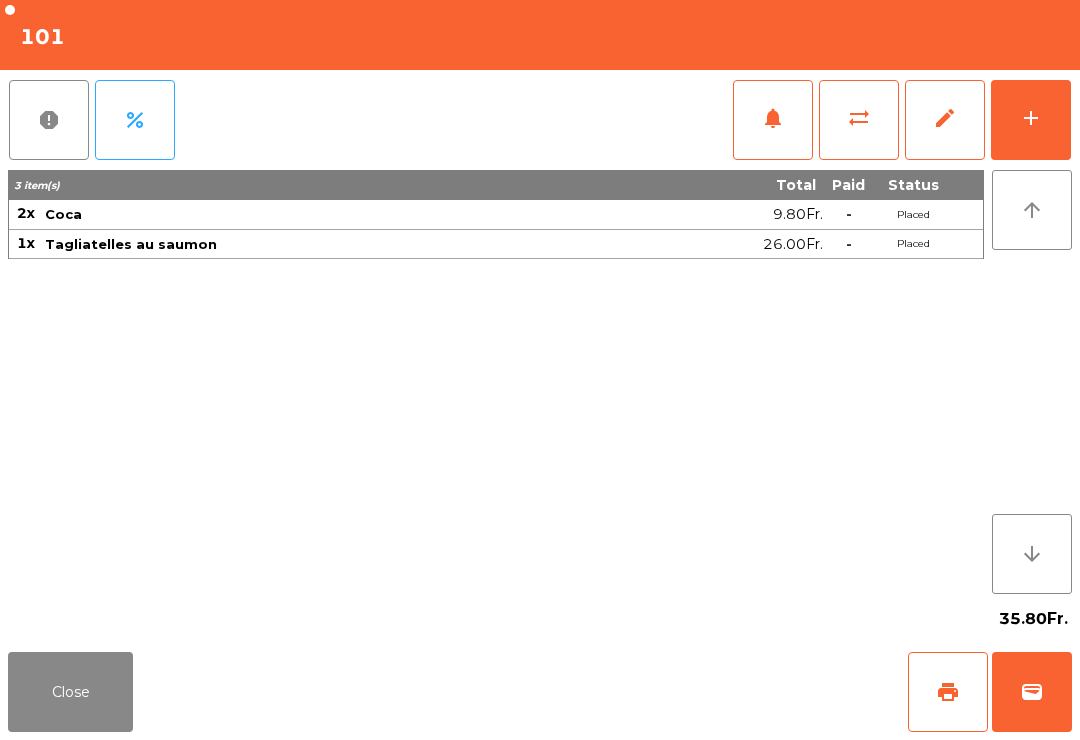 click on "print" 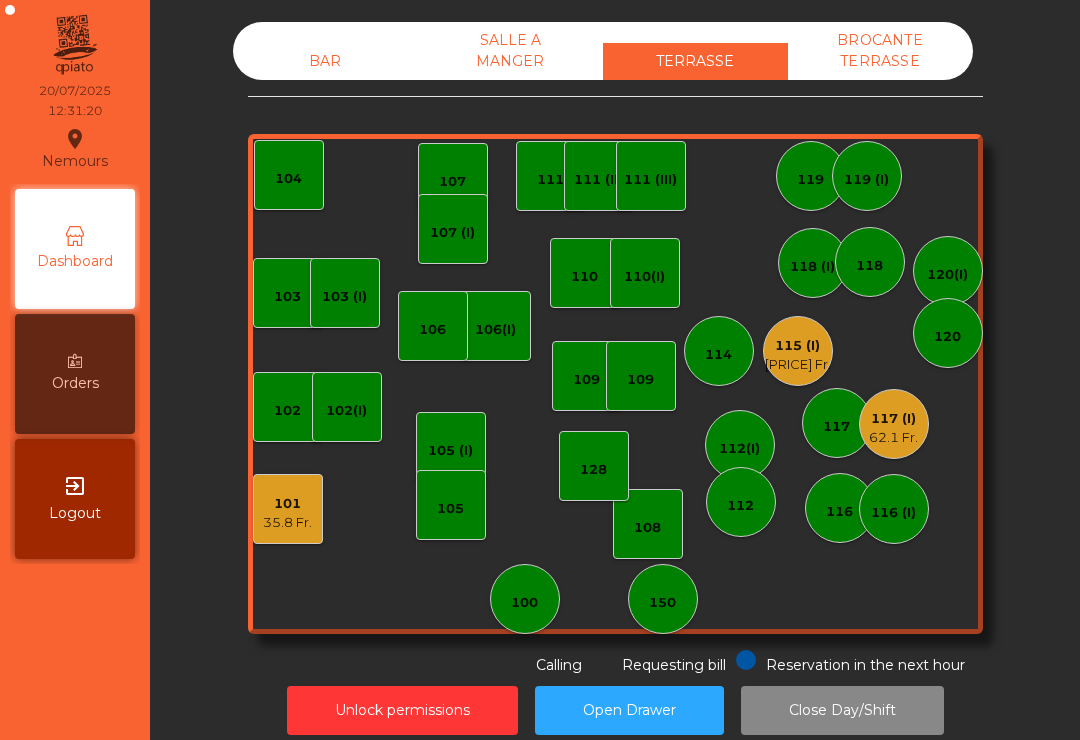click on "119 (I)" 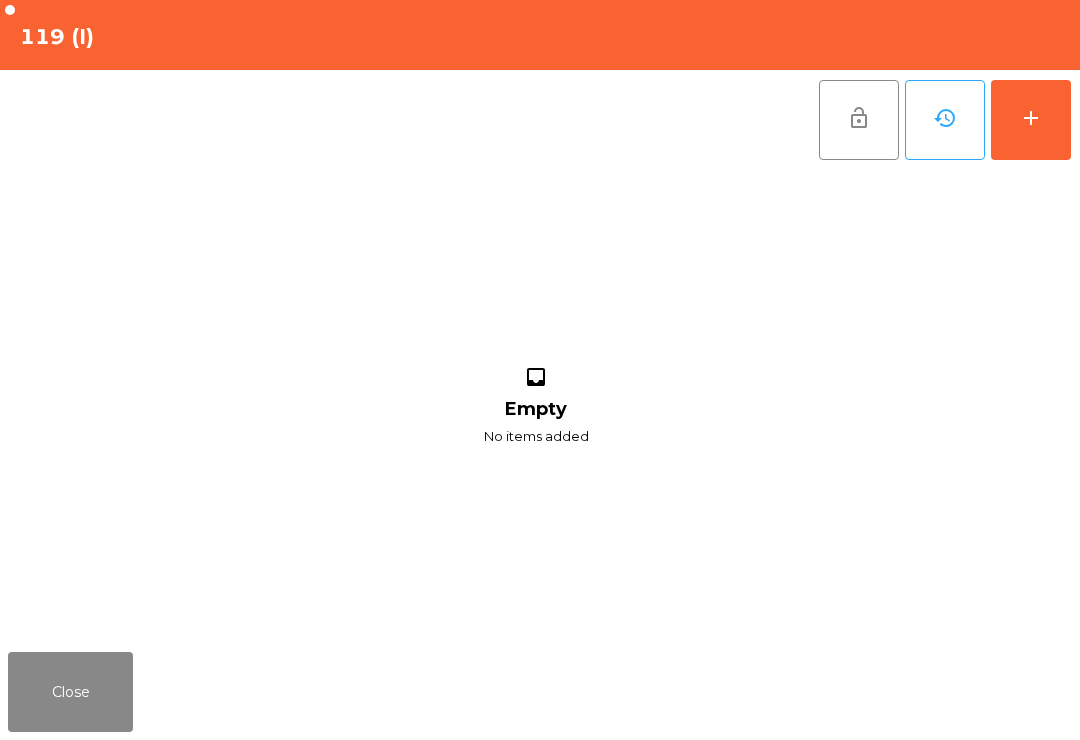 click on "add" 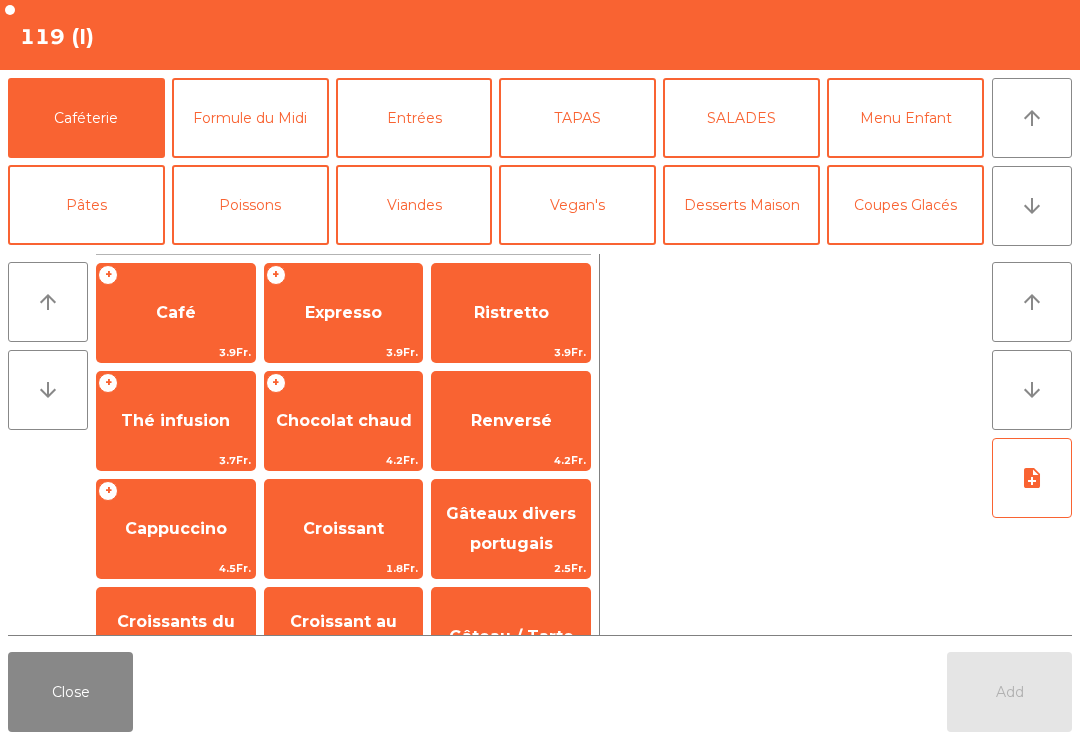 click on "Pâtes" 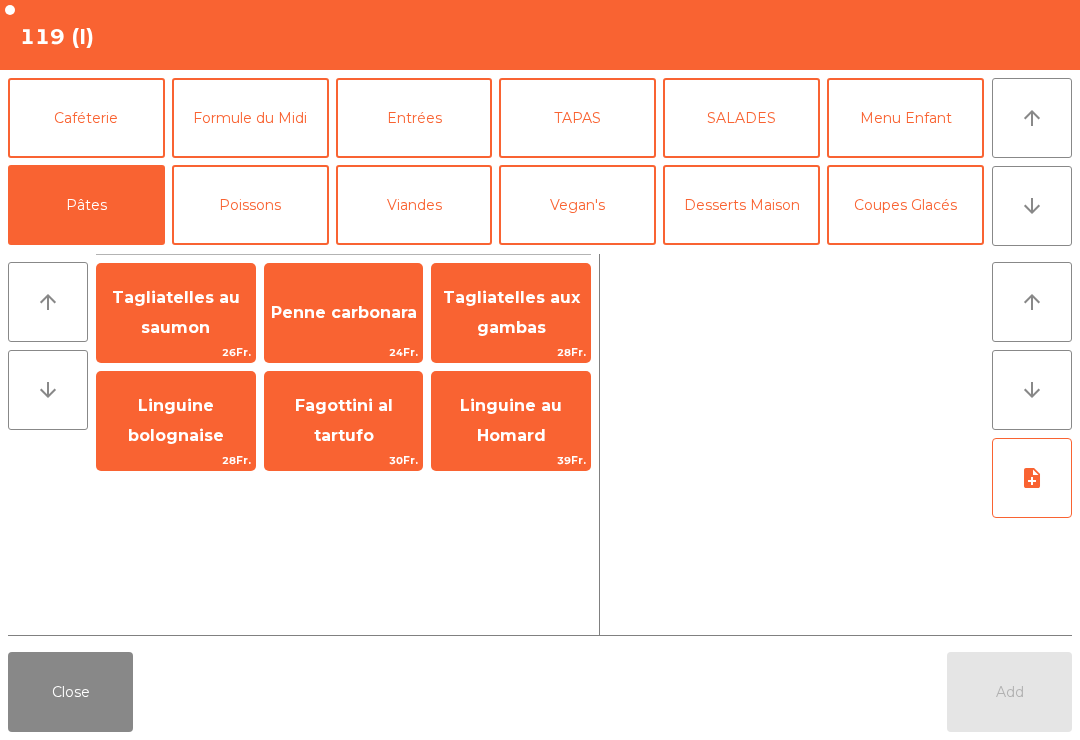 click on "Bières" 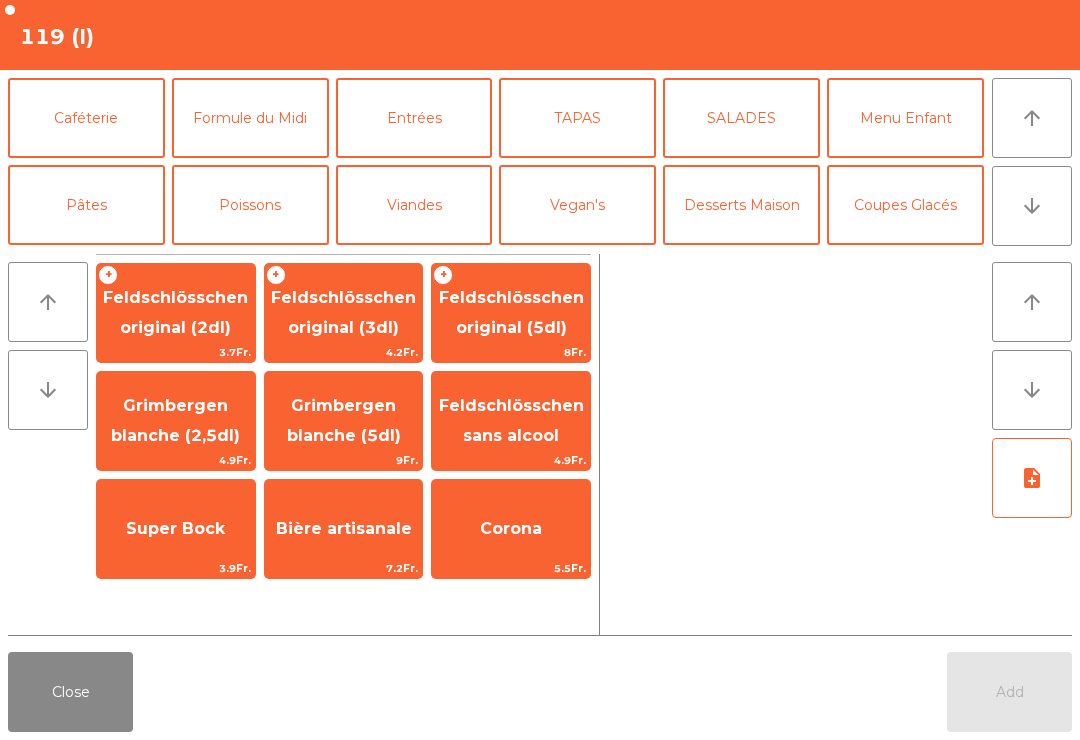 scroll, scrollTop: 122, scrollLeft: 0, axis: vertical 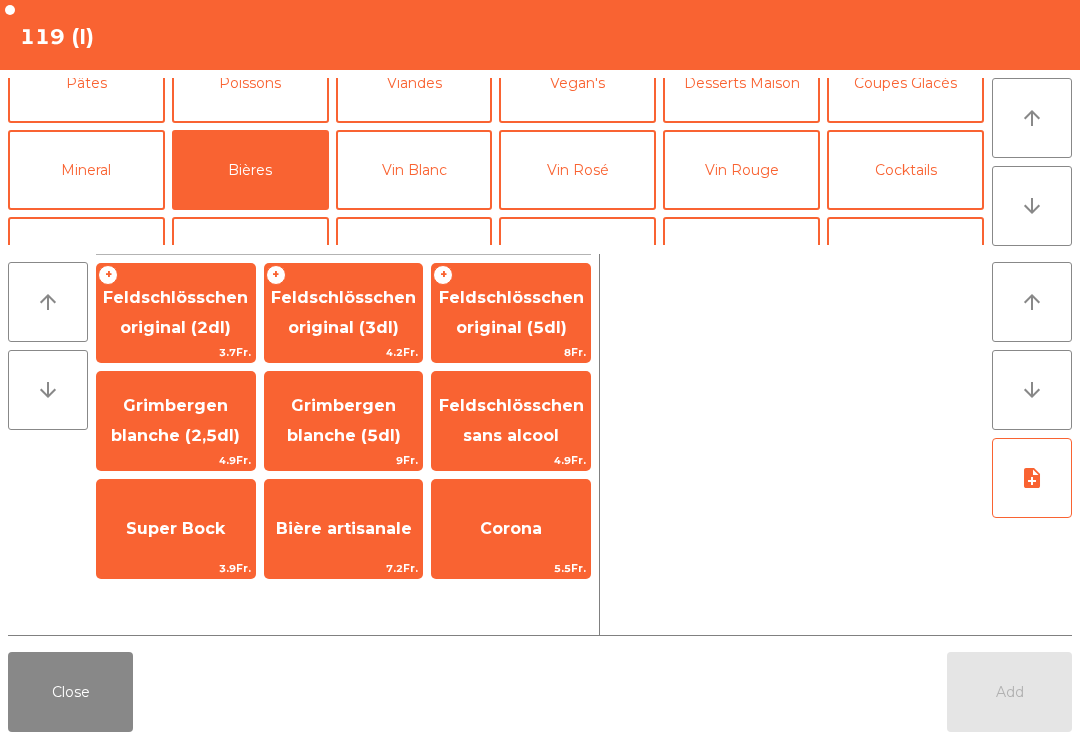 click on "Feldschlösschen original (5dl)" 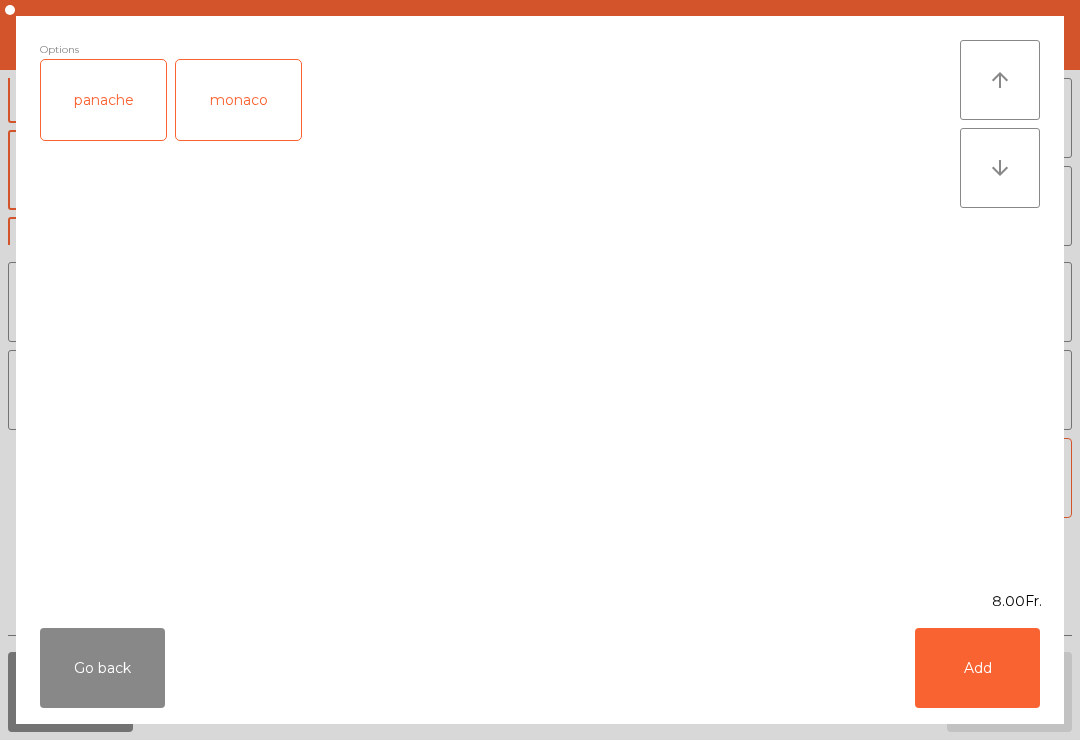 click on "Add" 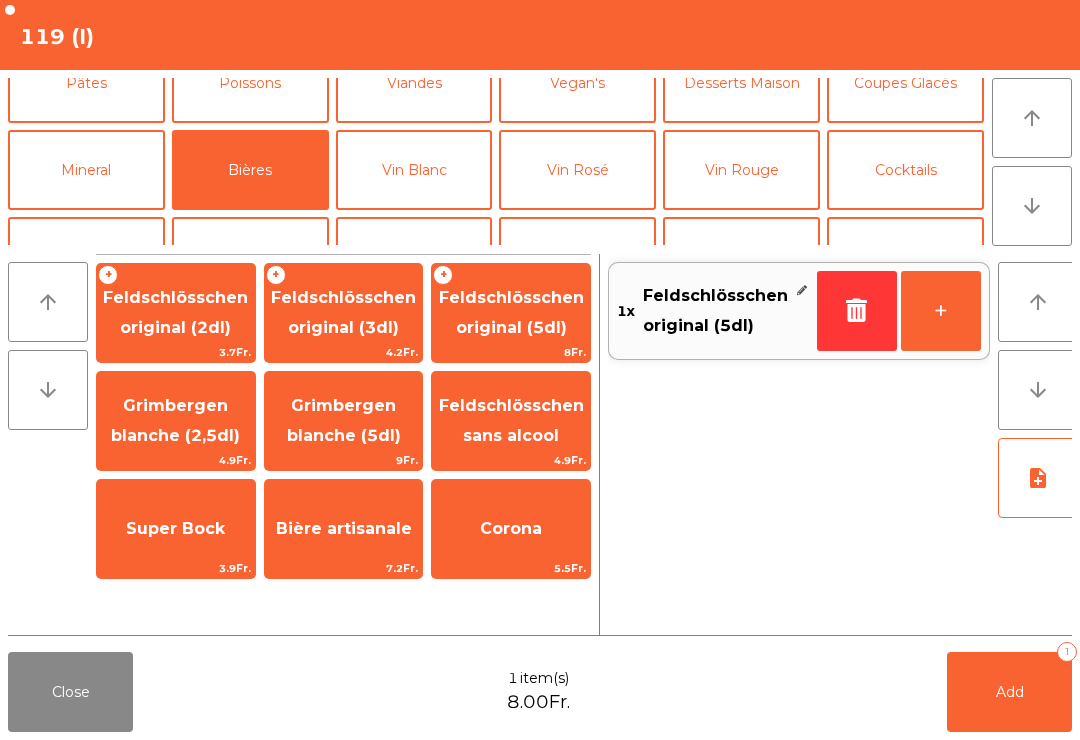 click on "Mineral" 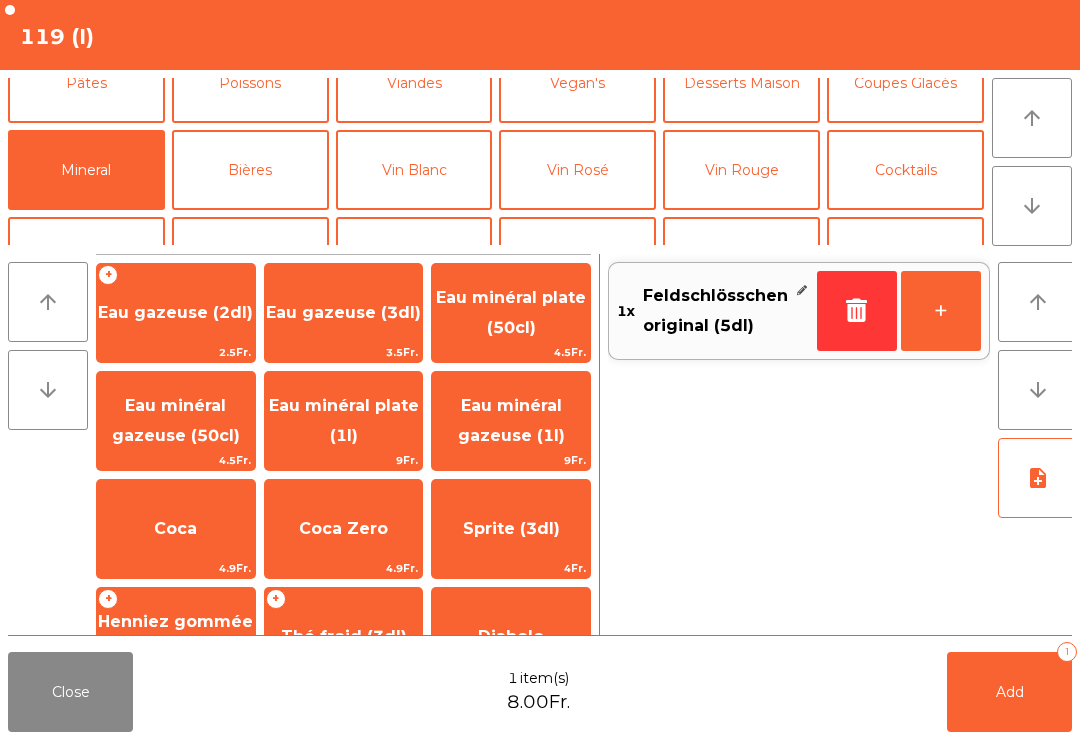 scroll, scrollTop: 254, scrollLeft: 0, axis: vertical 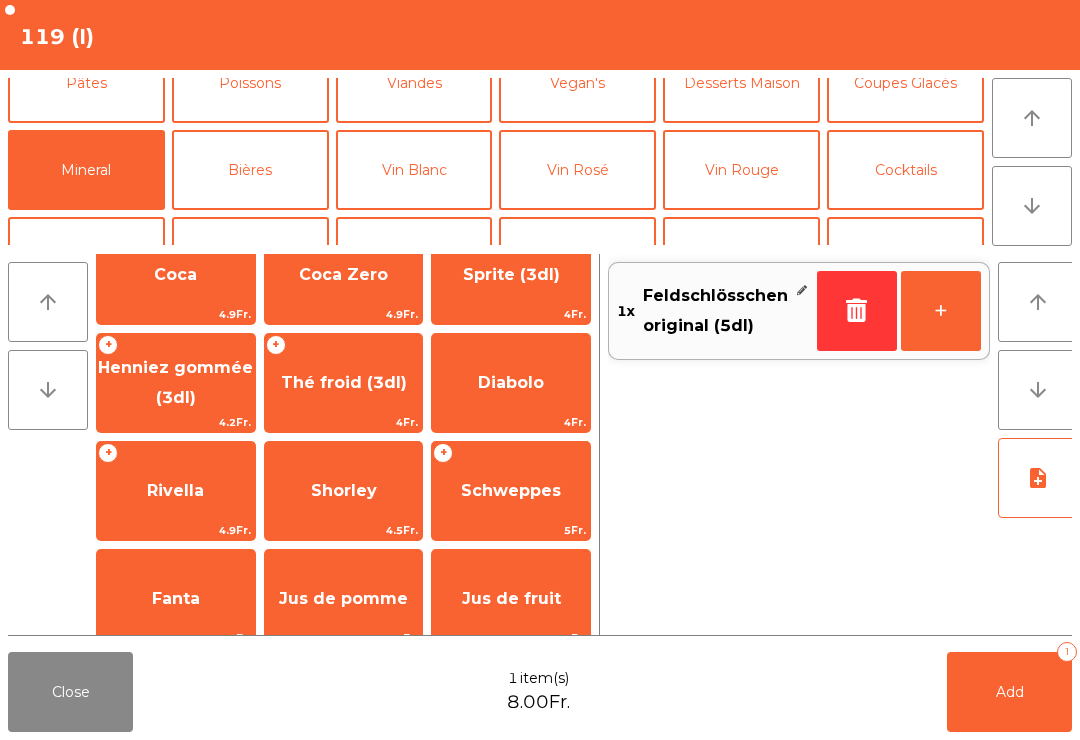 click on "Rivella" 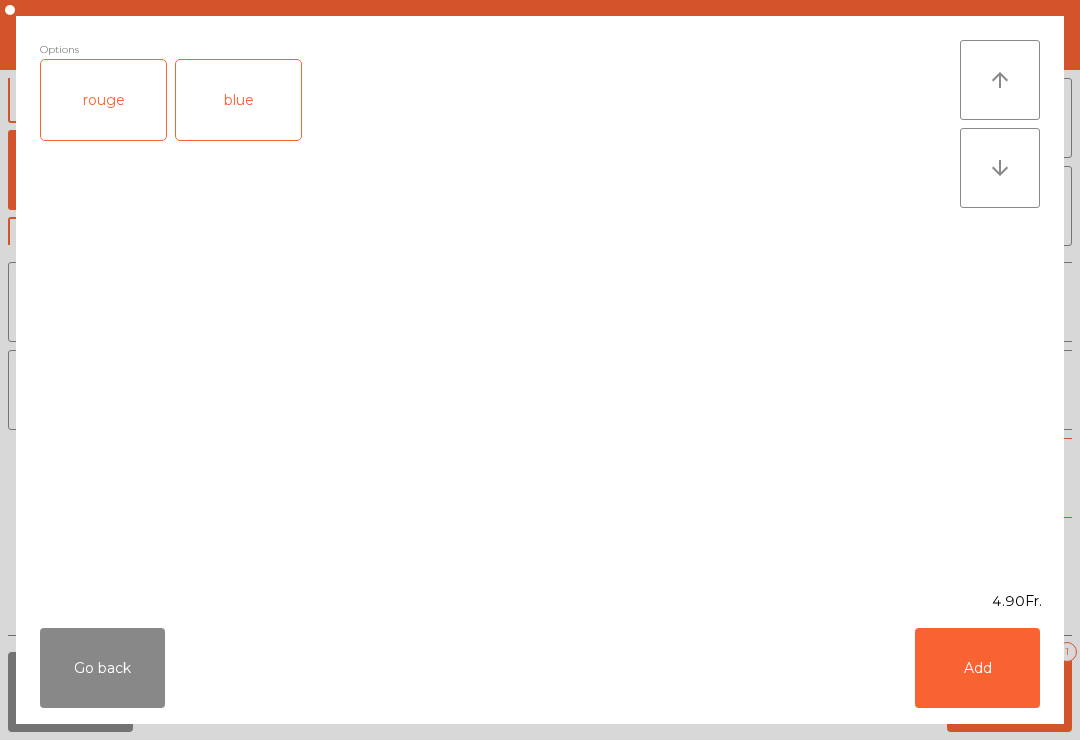 click on "blue" 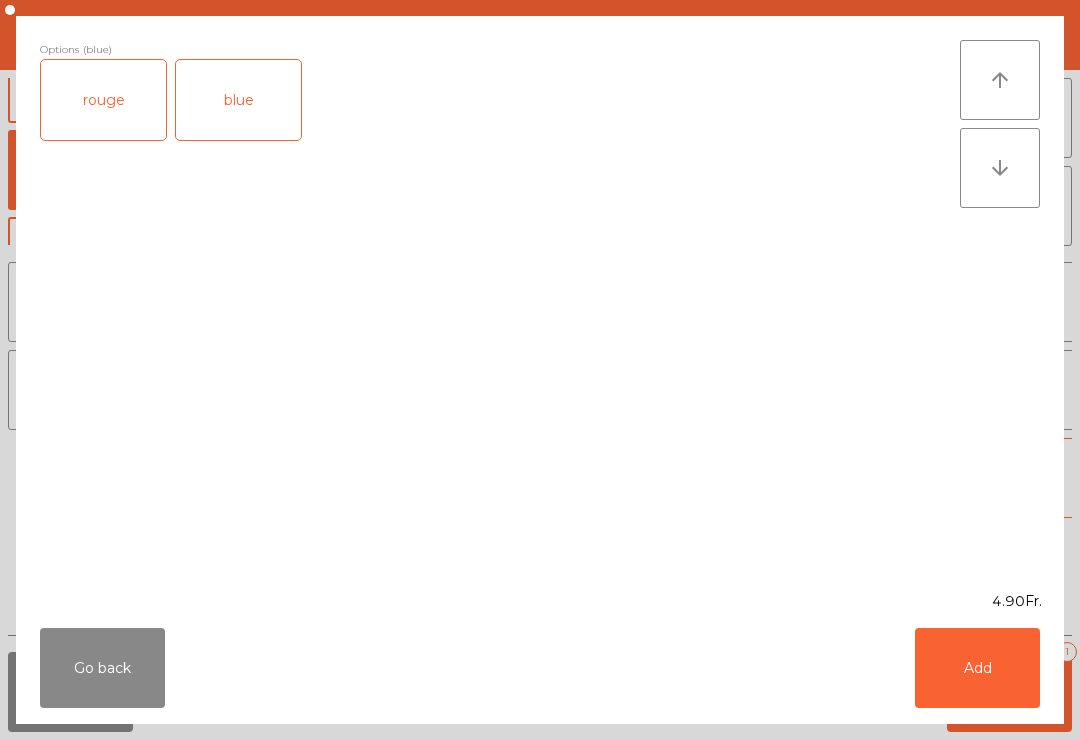 click on "Add" 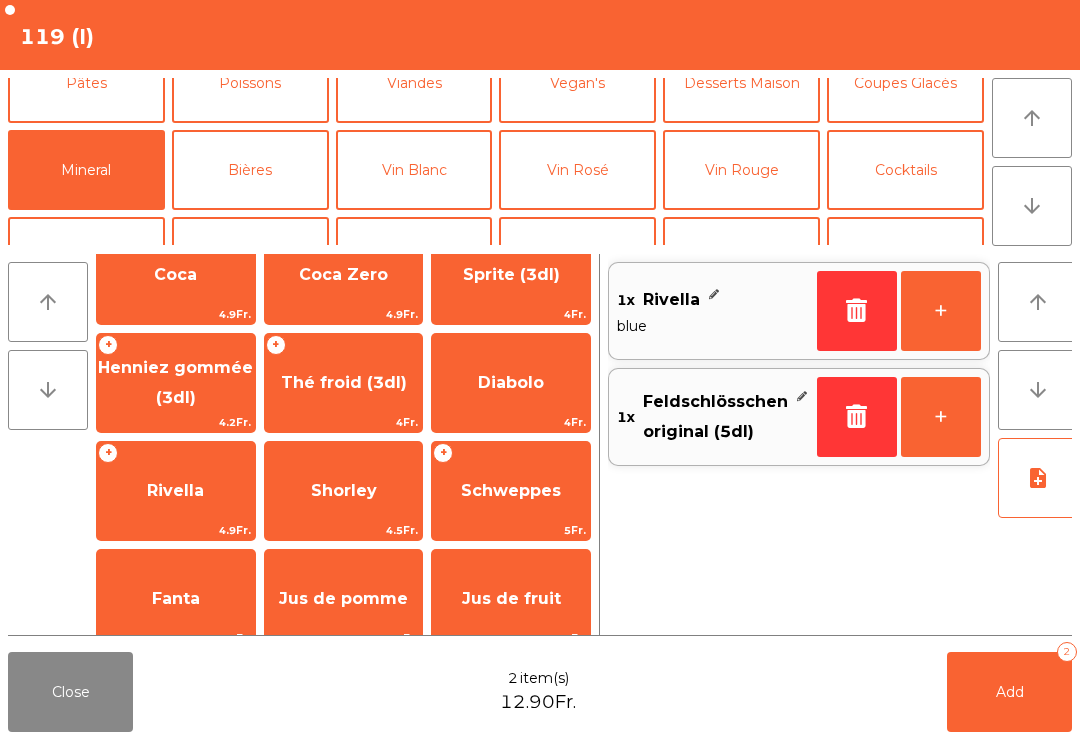 click on "Add   2" 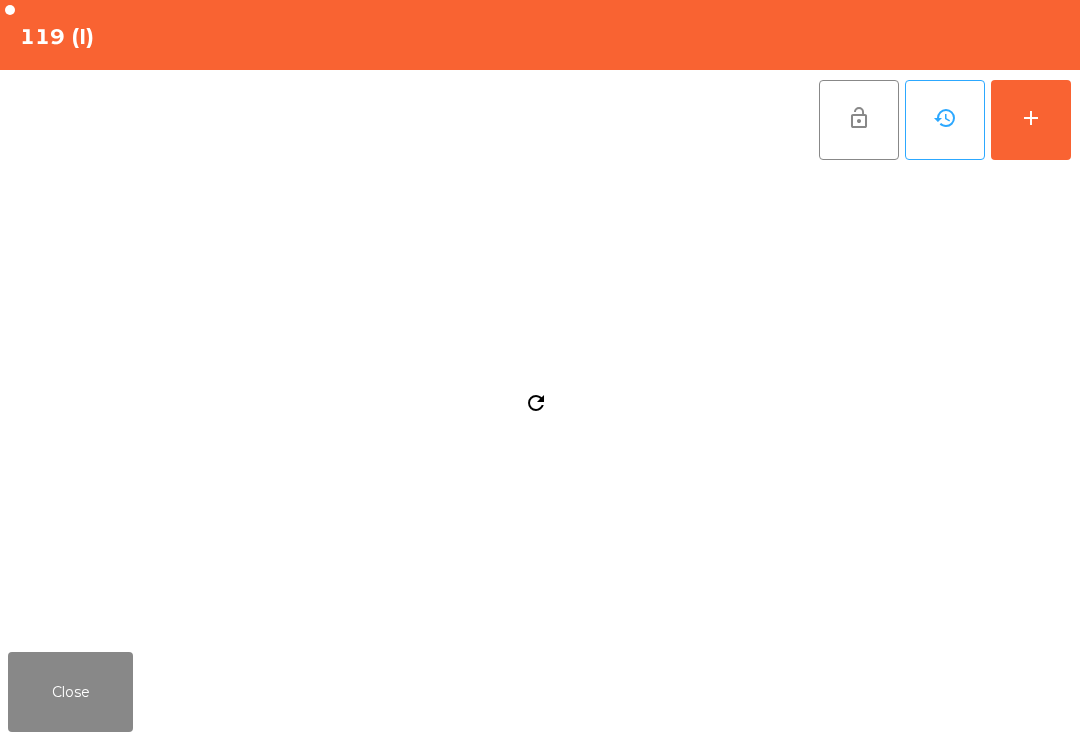 click on "Close" 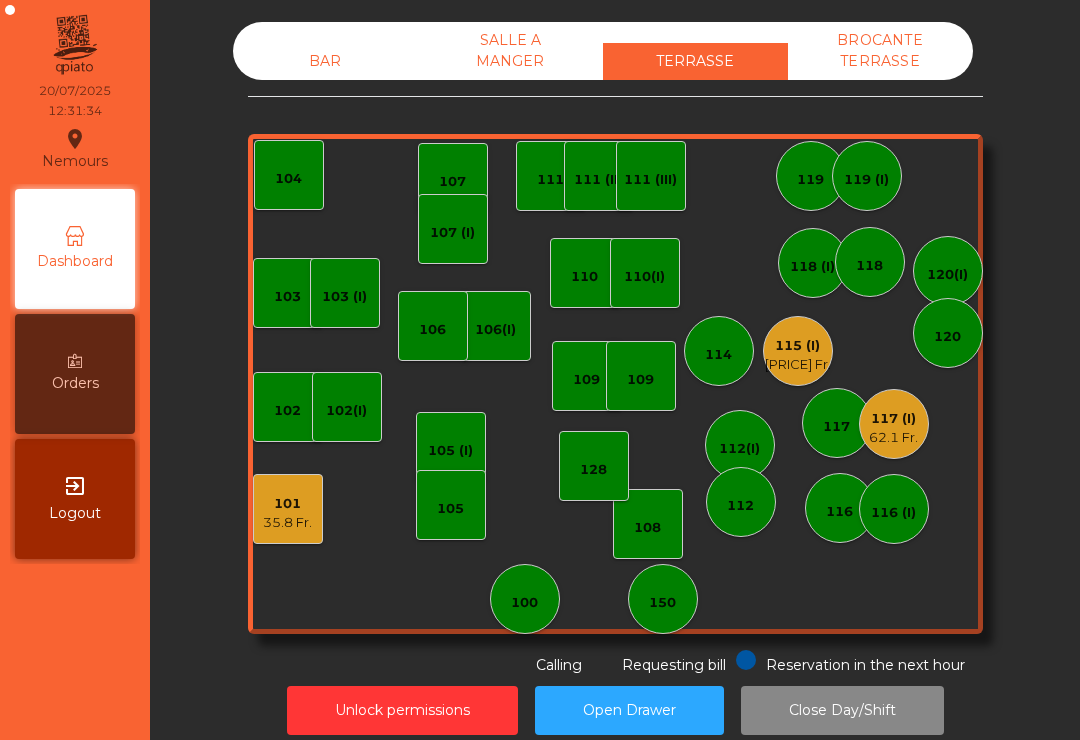 click on "35.8 Fr." 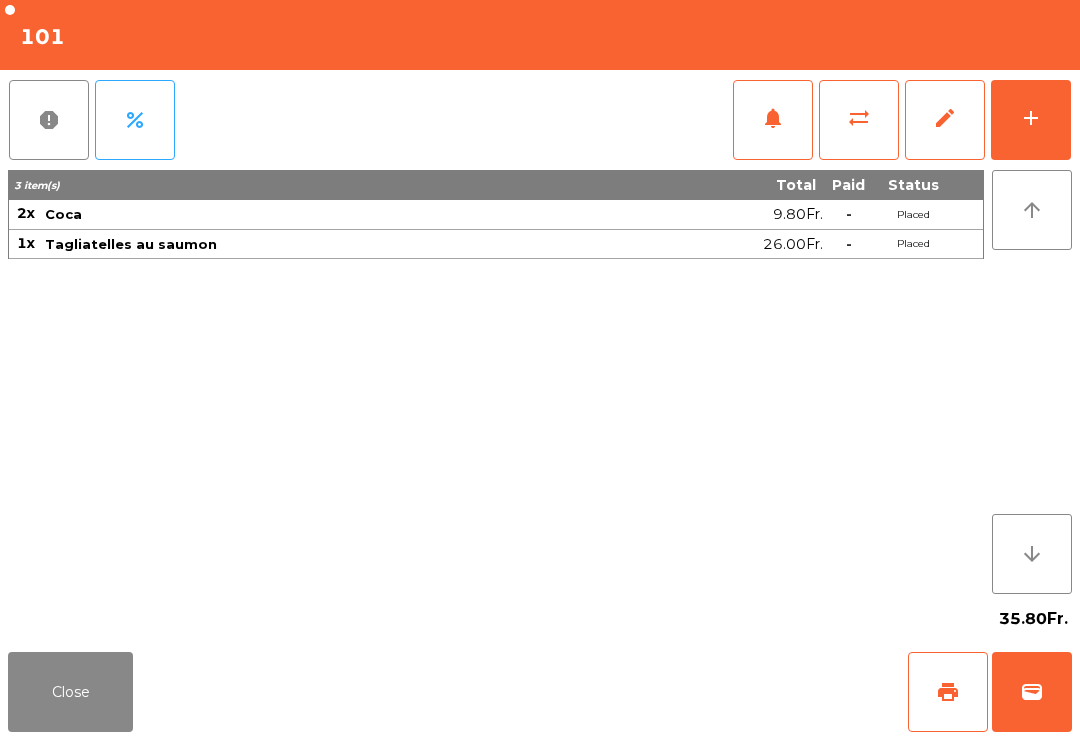 click on "wallet" 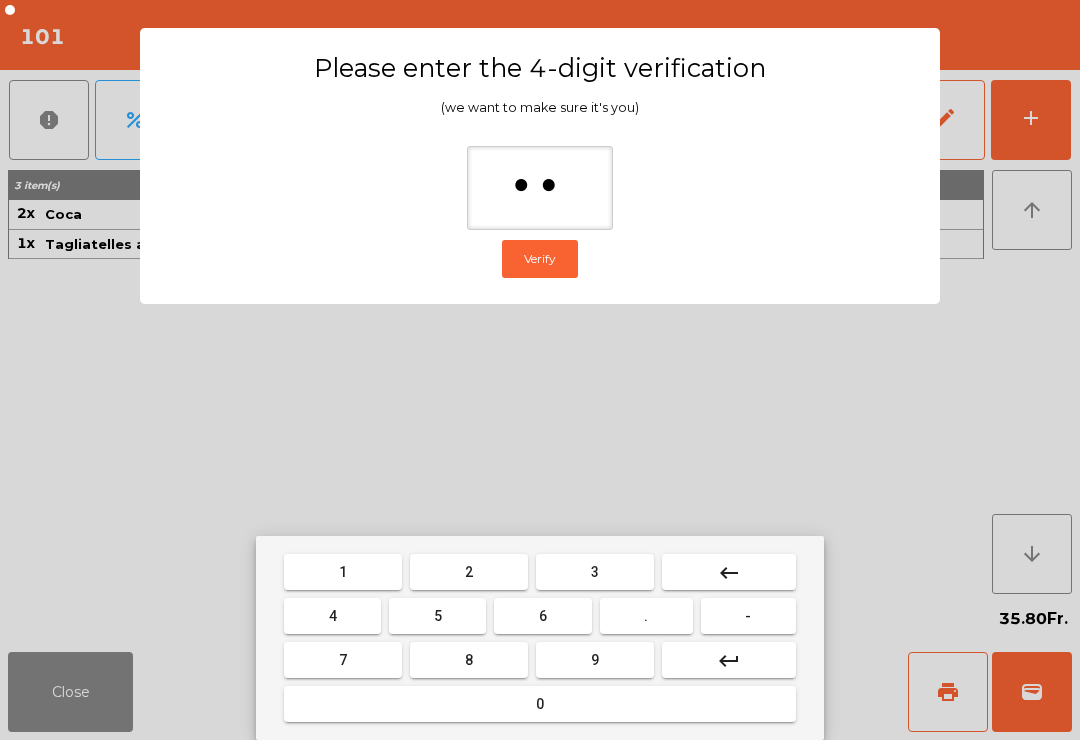 type on "***" 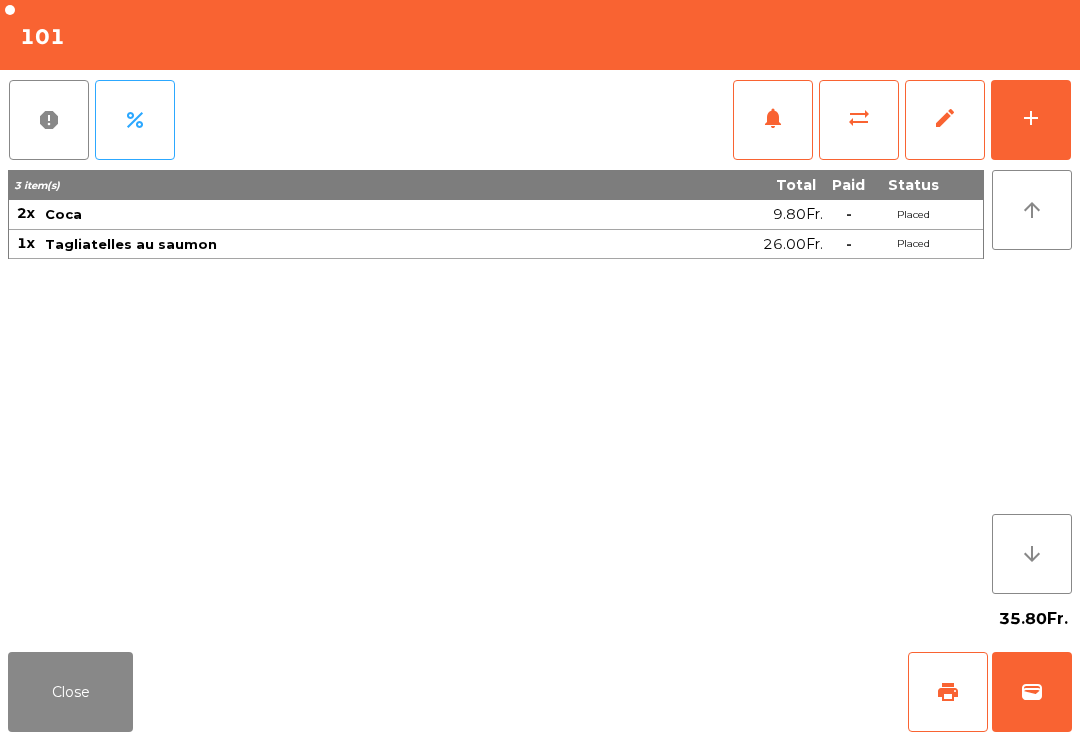 click on "Close   print   wallet" 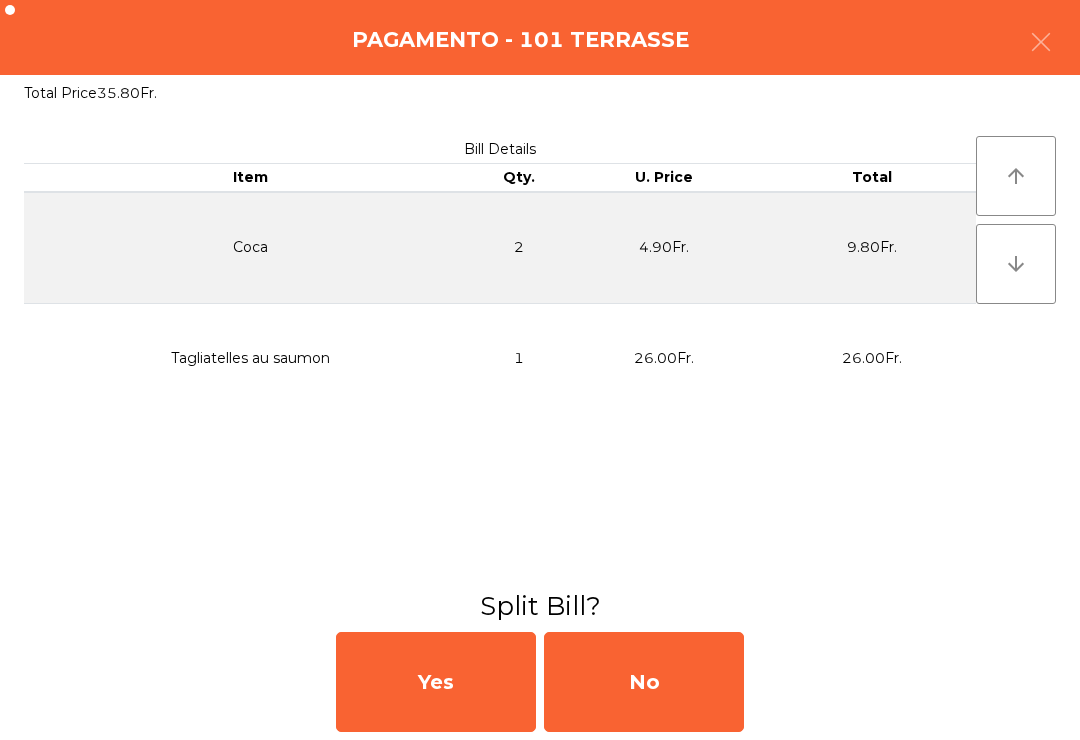 click on "No" 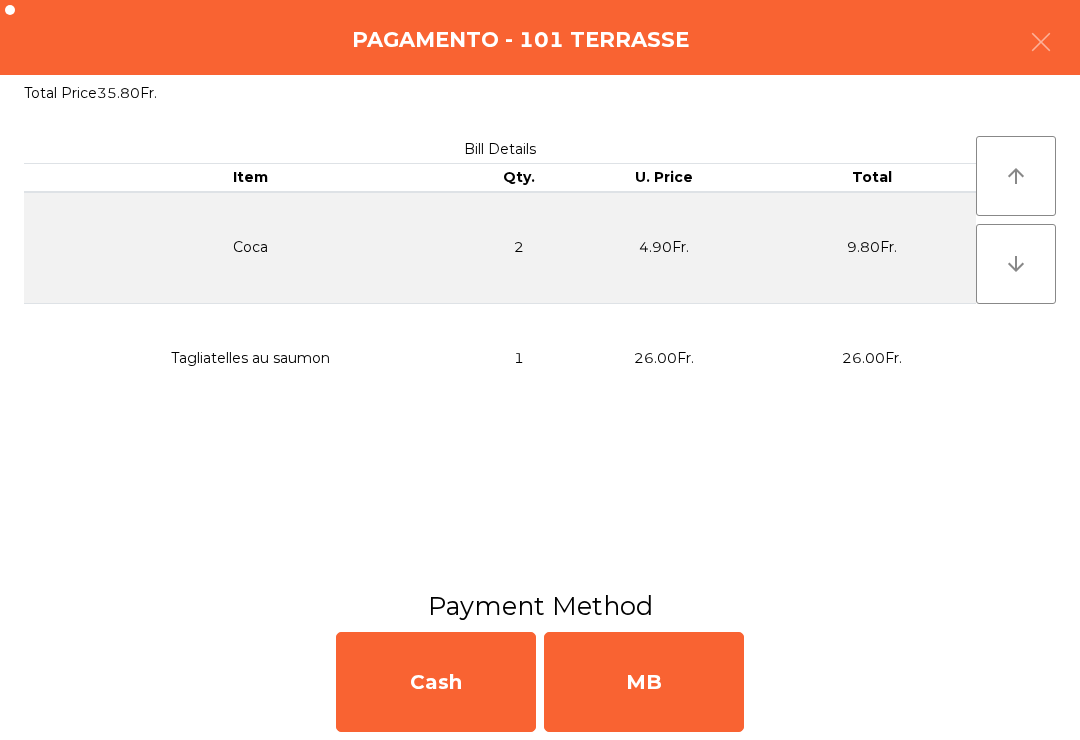 click on "MB" 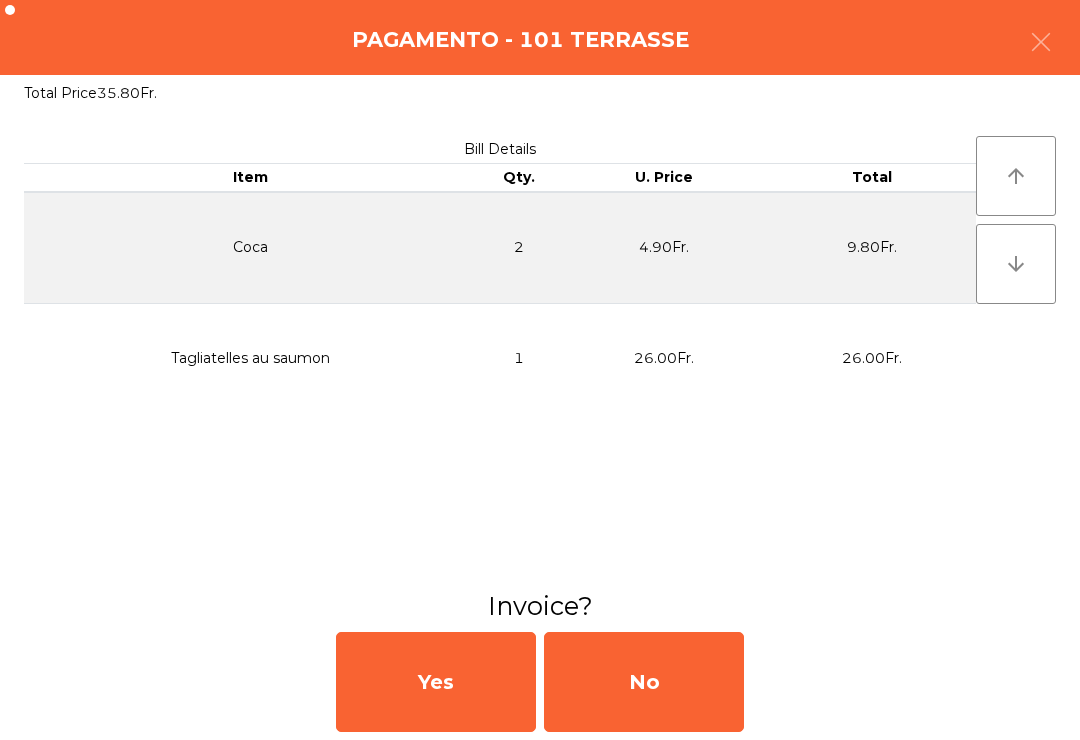 click on "No" 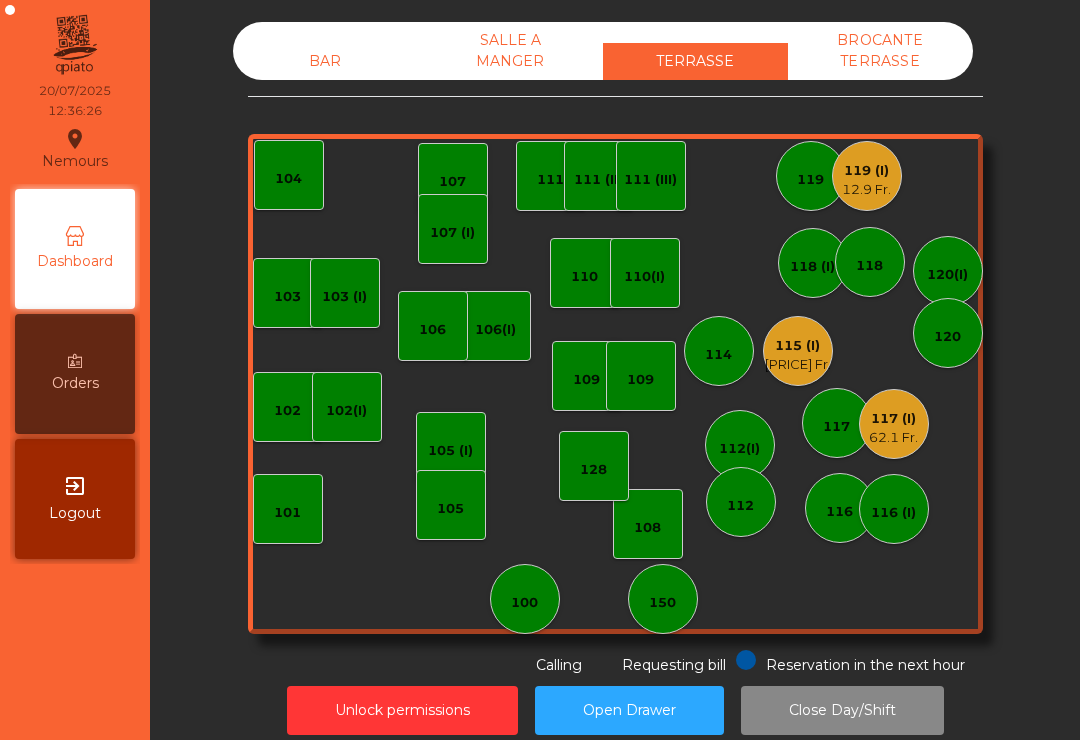 click on "119 (I)" 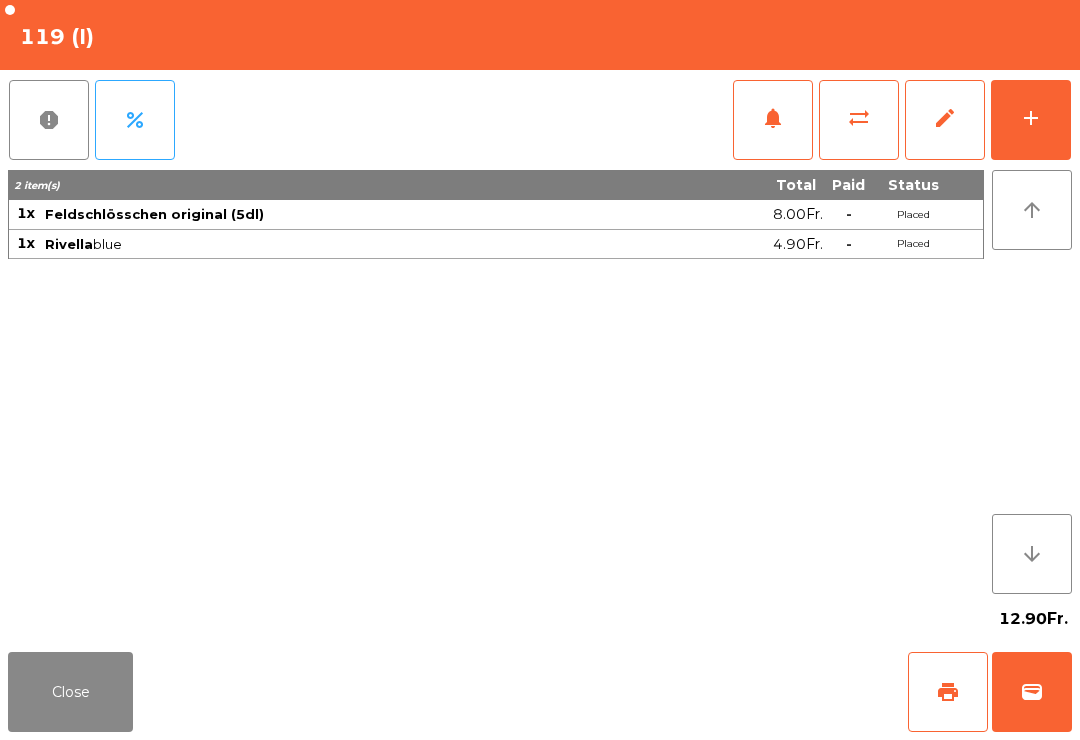 click on "add" 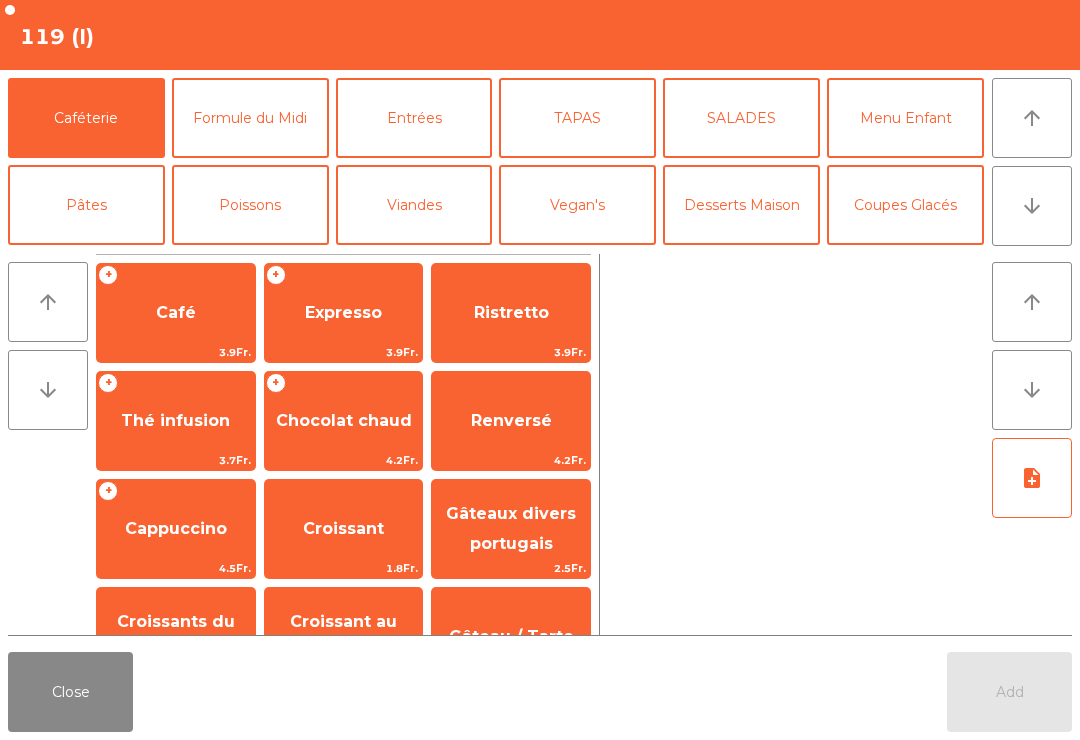 click on "Entrées" 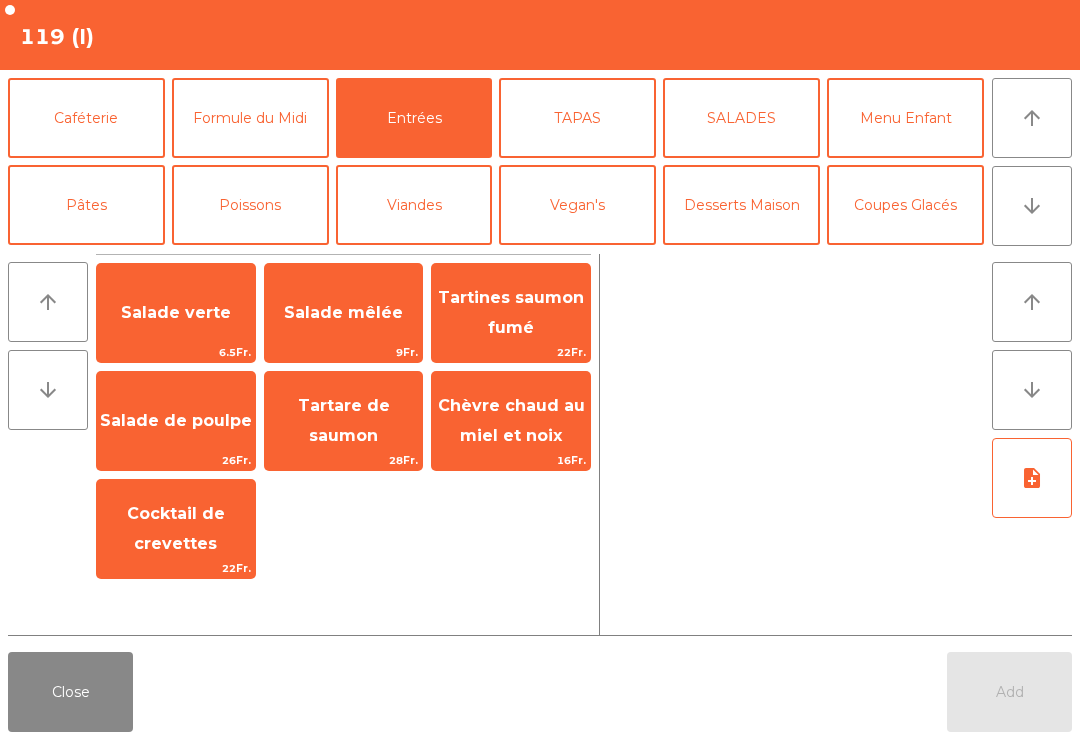 click on "Salade verte" 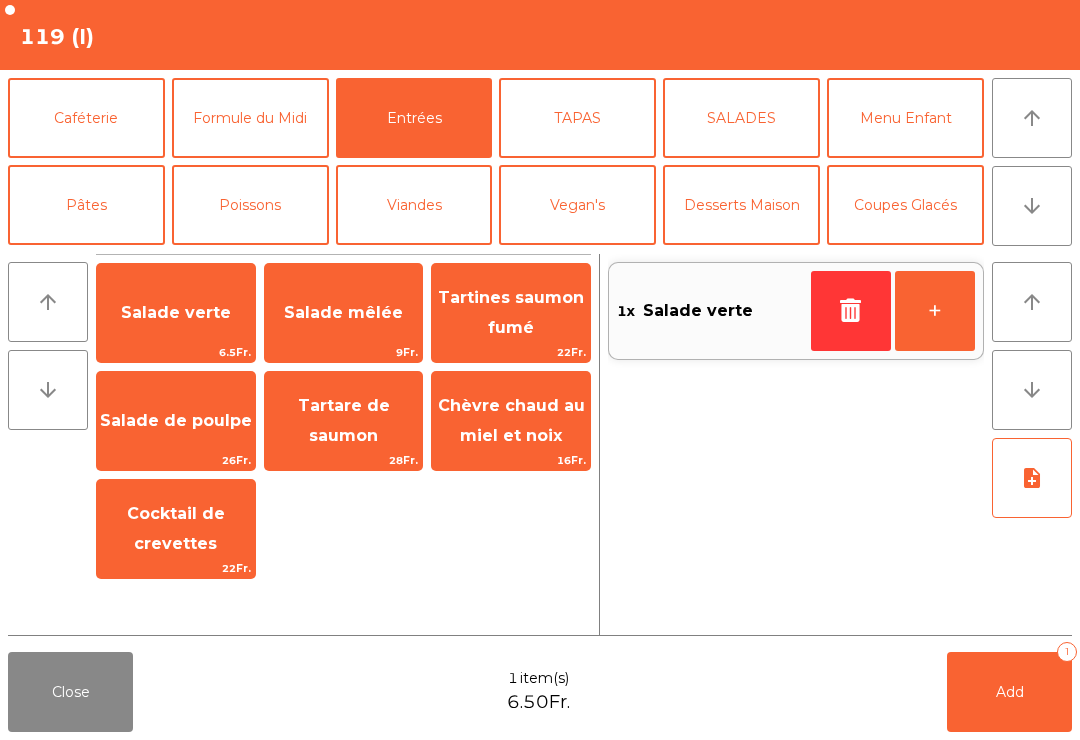 click on "Formule du Midi" 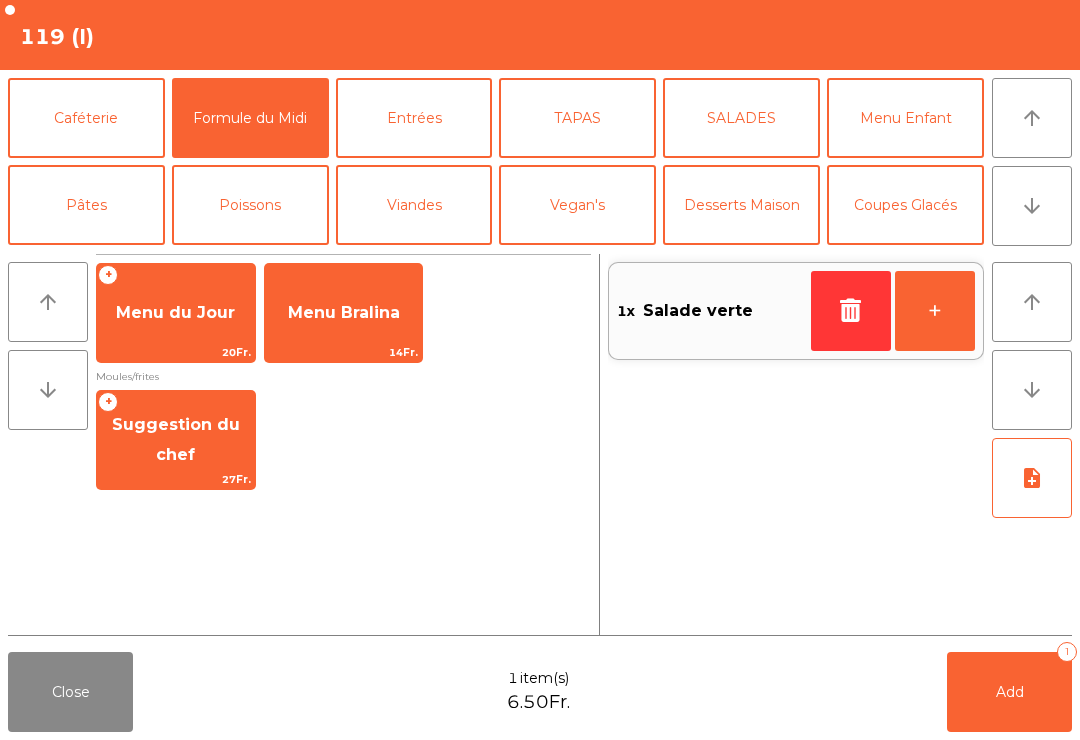 click on "Suggestion du chef" 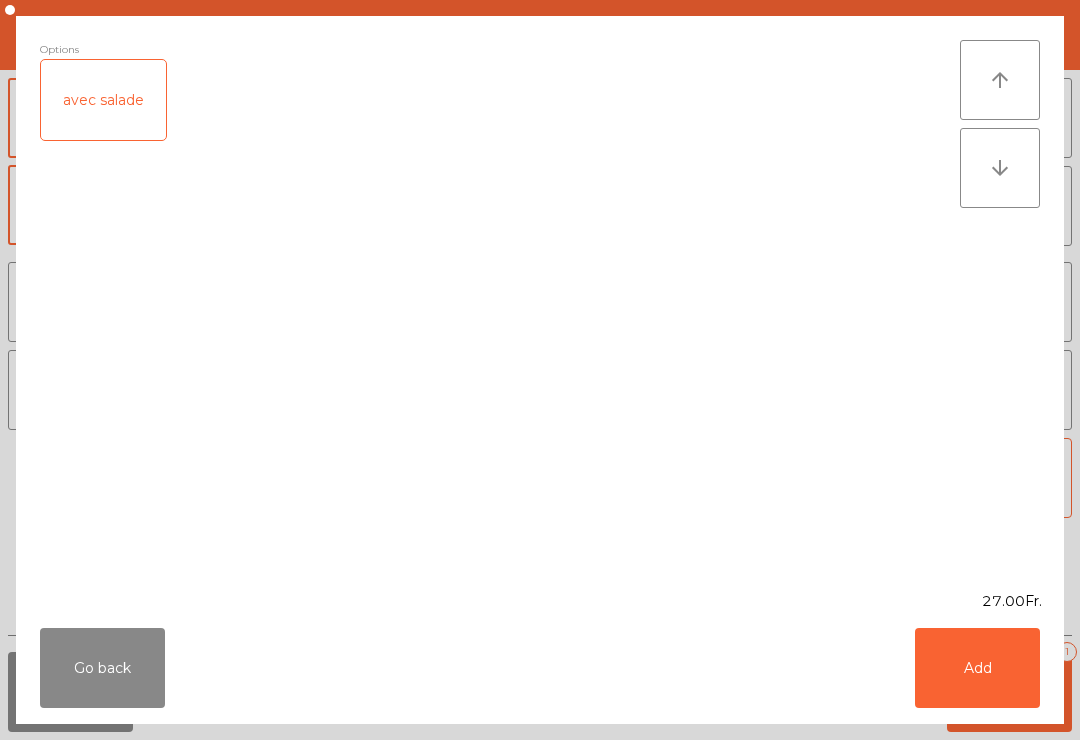 click on "Add" 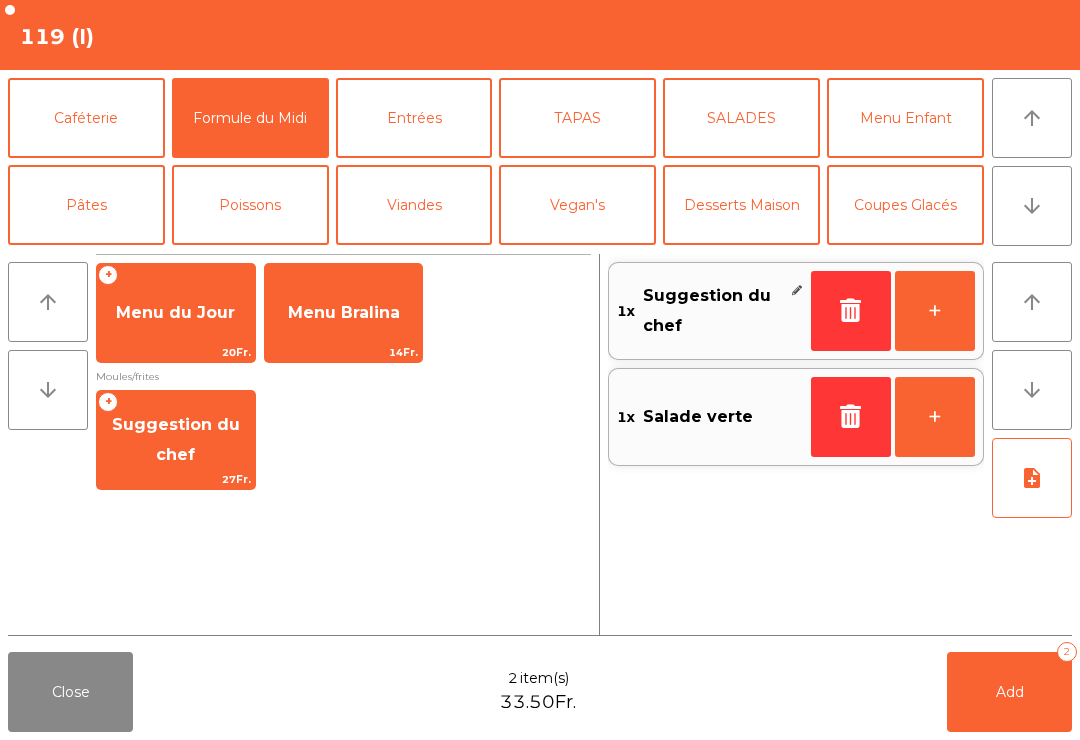 click on "SALADES" 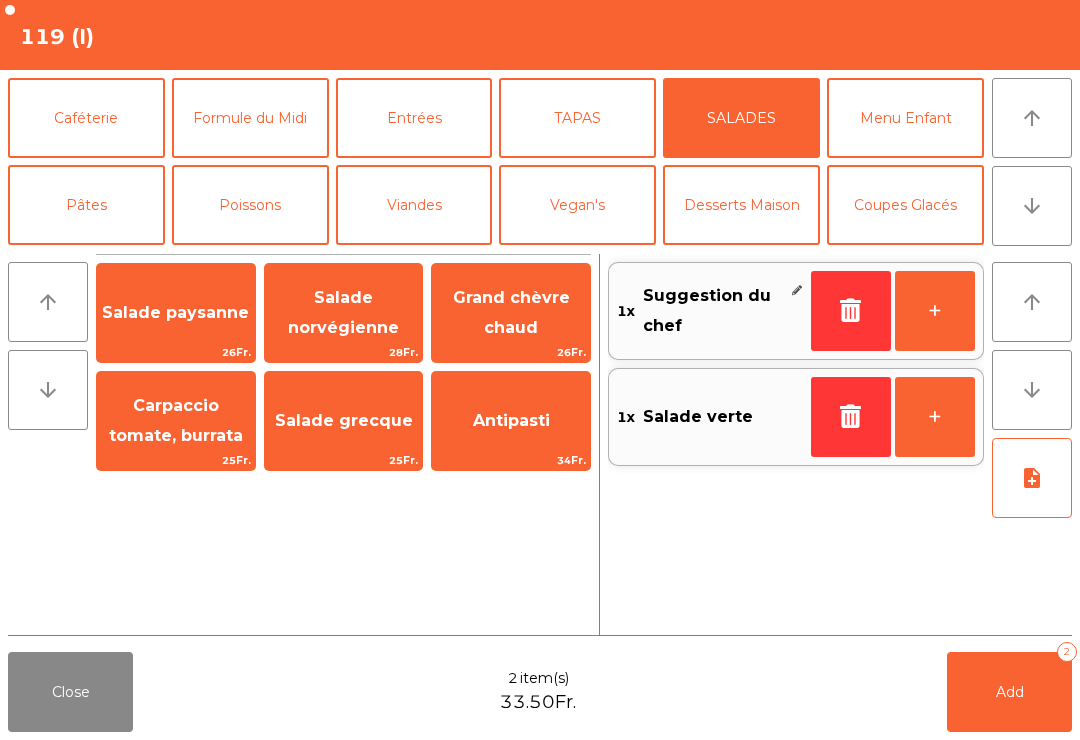 click on "Grand chèvre chaud" 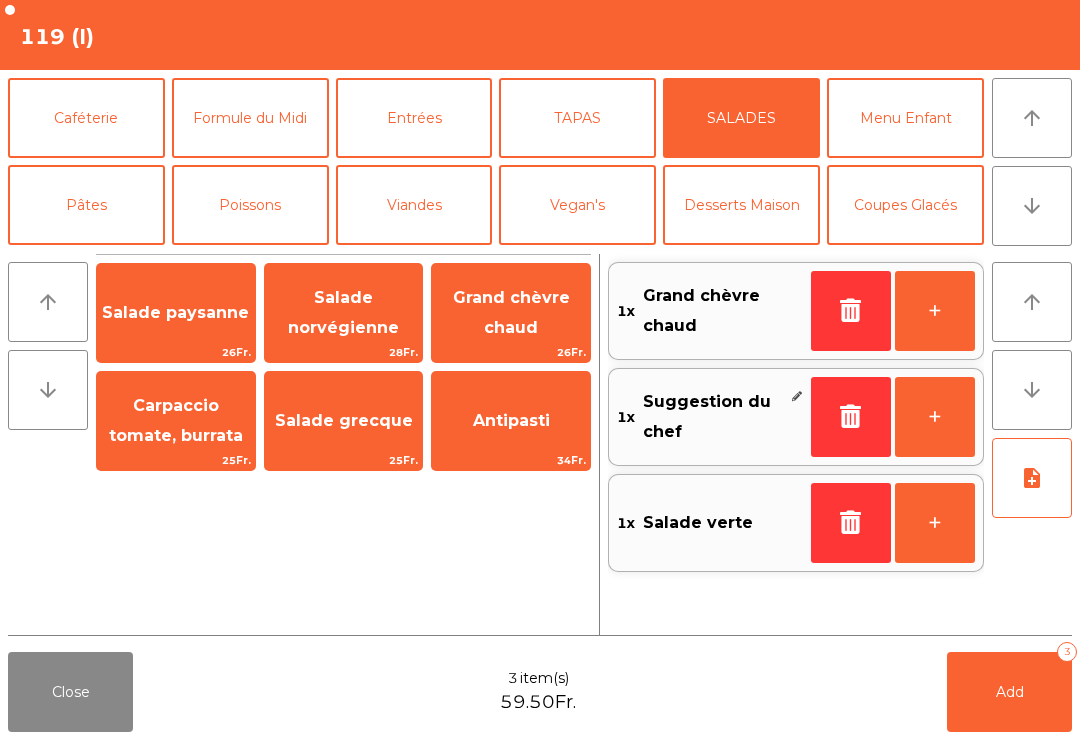 click on "note_add" 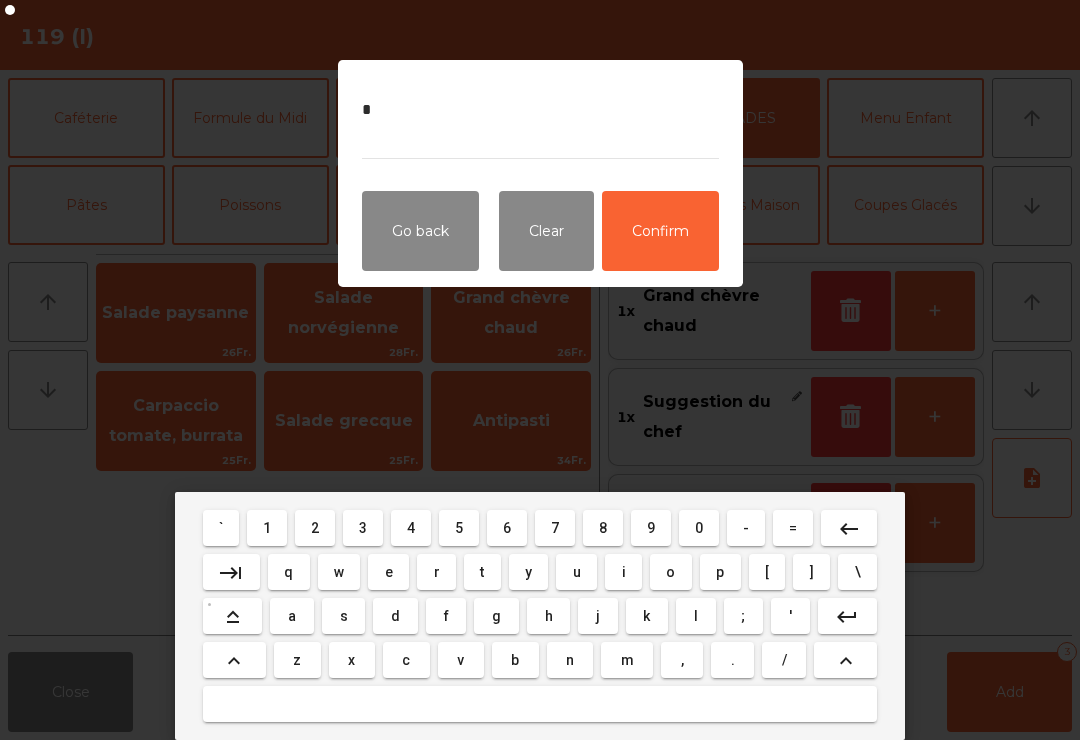 type on "**" 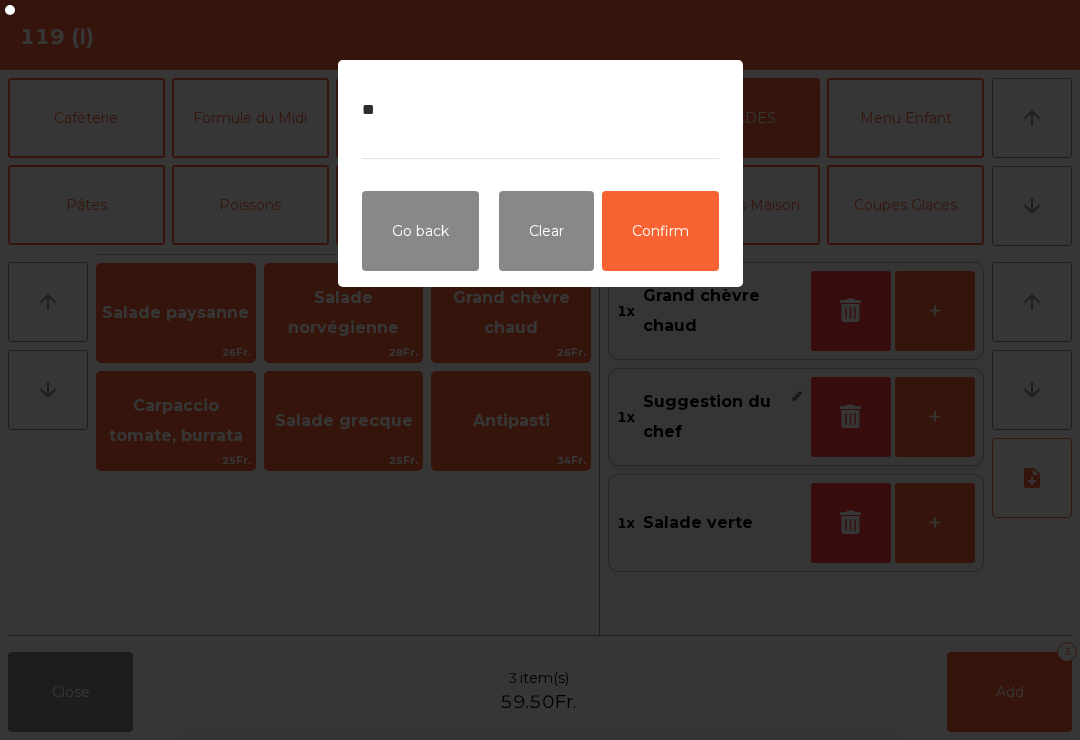click on "Confirm" 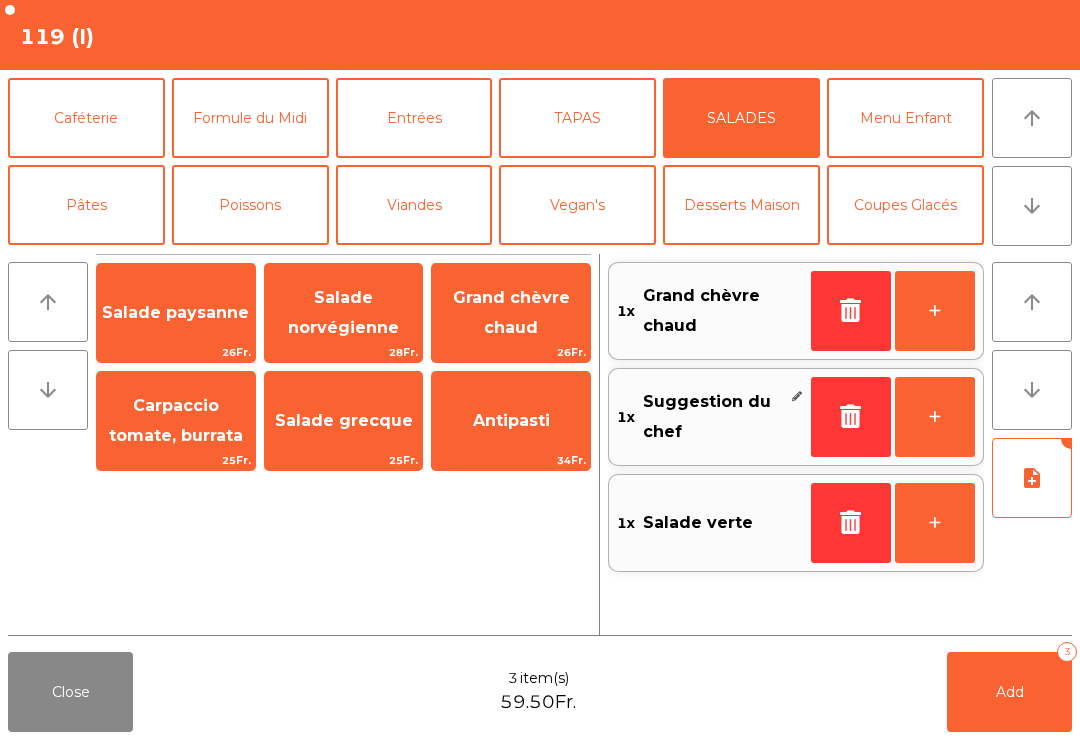 click on "Add   3" 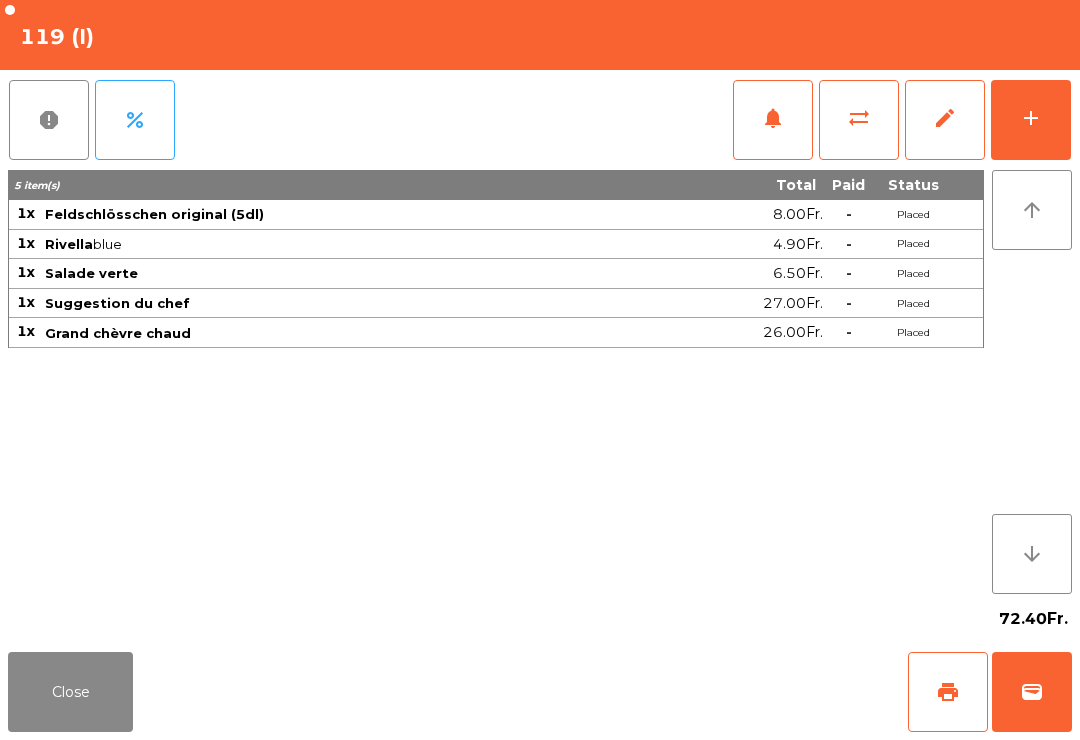 click on "Close" 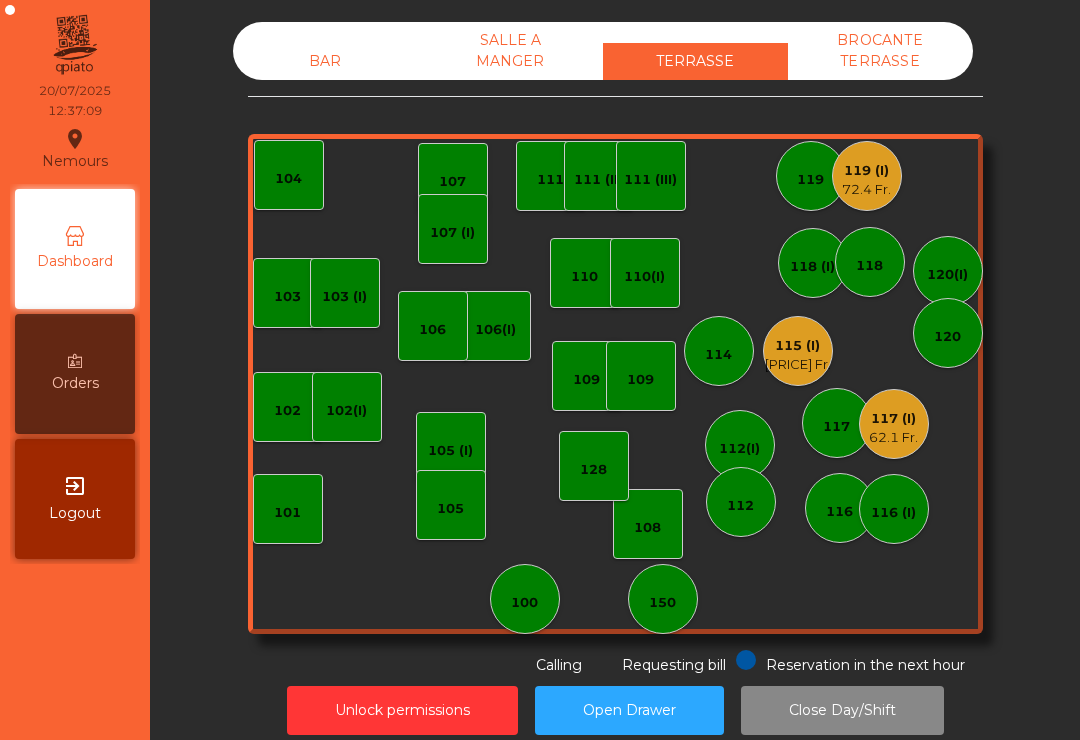 click on "8.8 Fr." 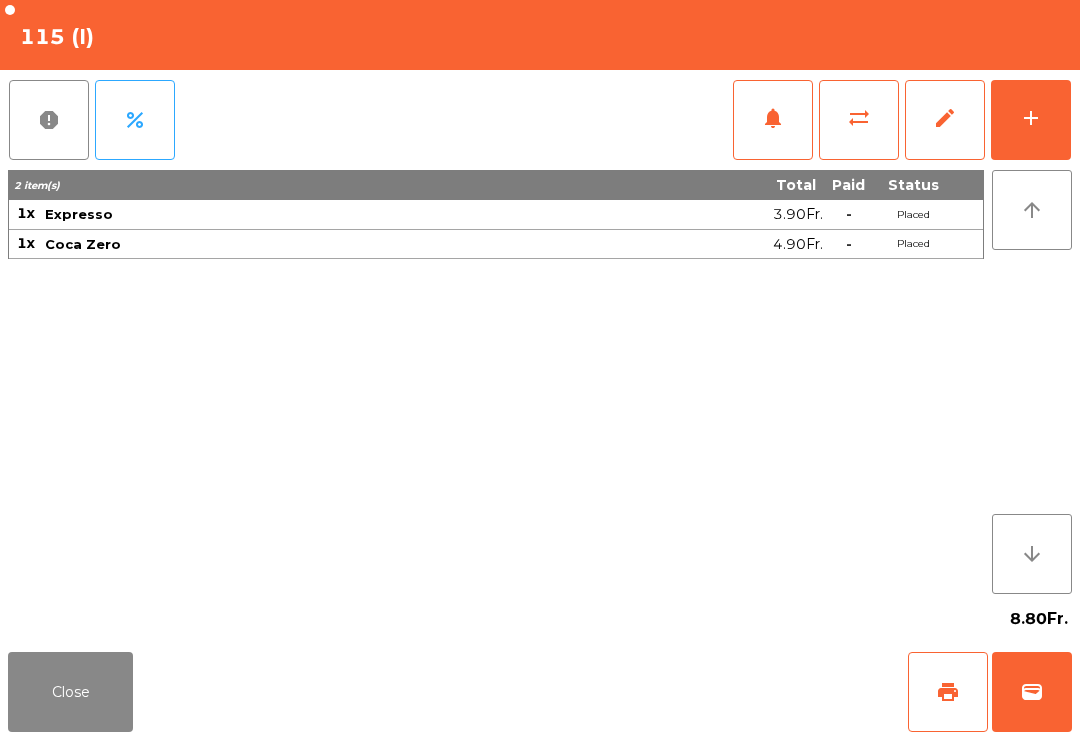 click on "print" 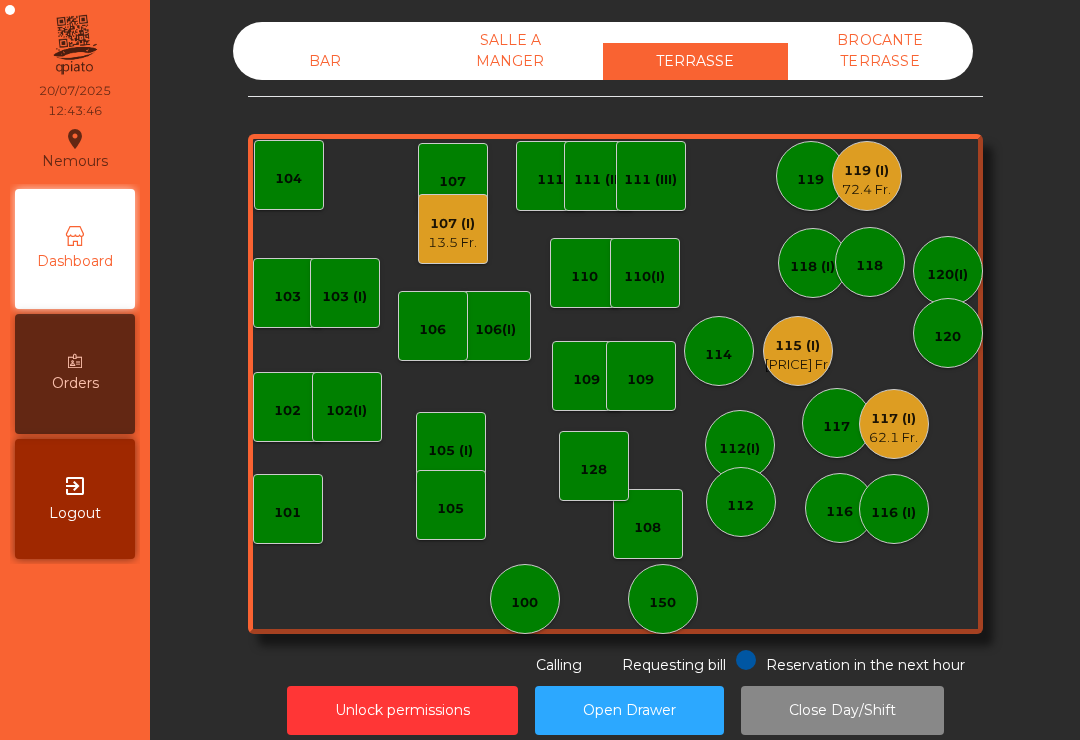 click on "13.5 Fr." 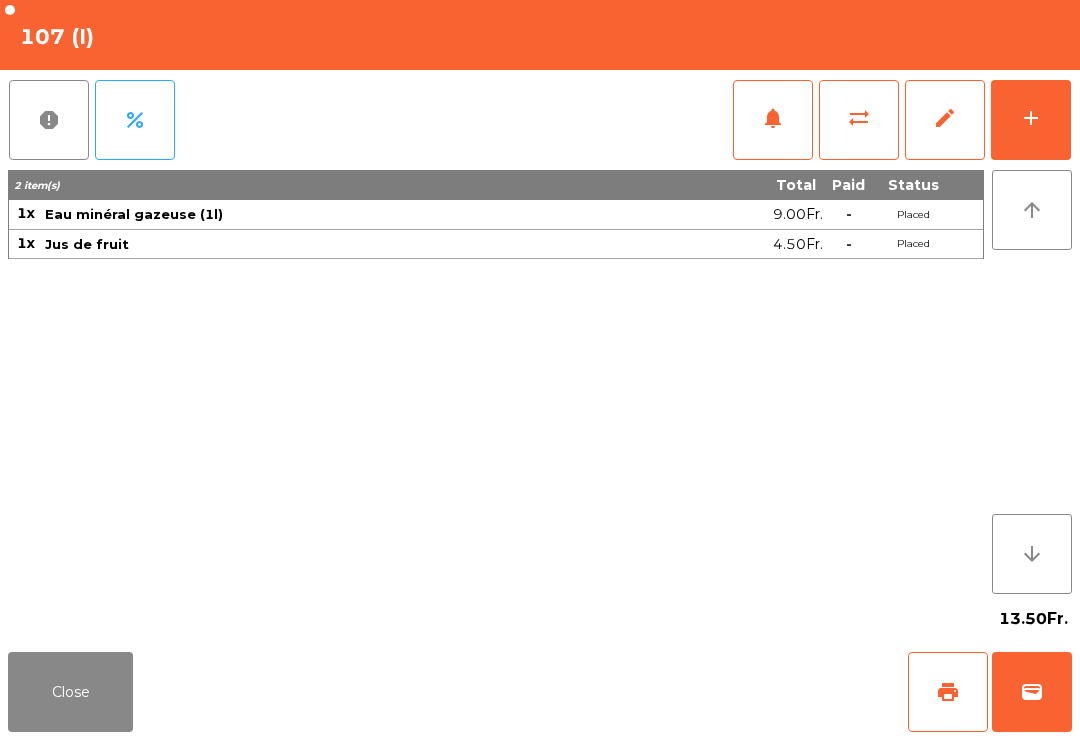 click on "sync_alt" 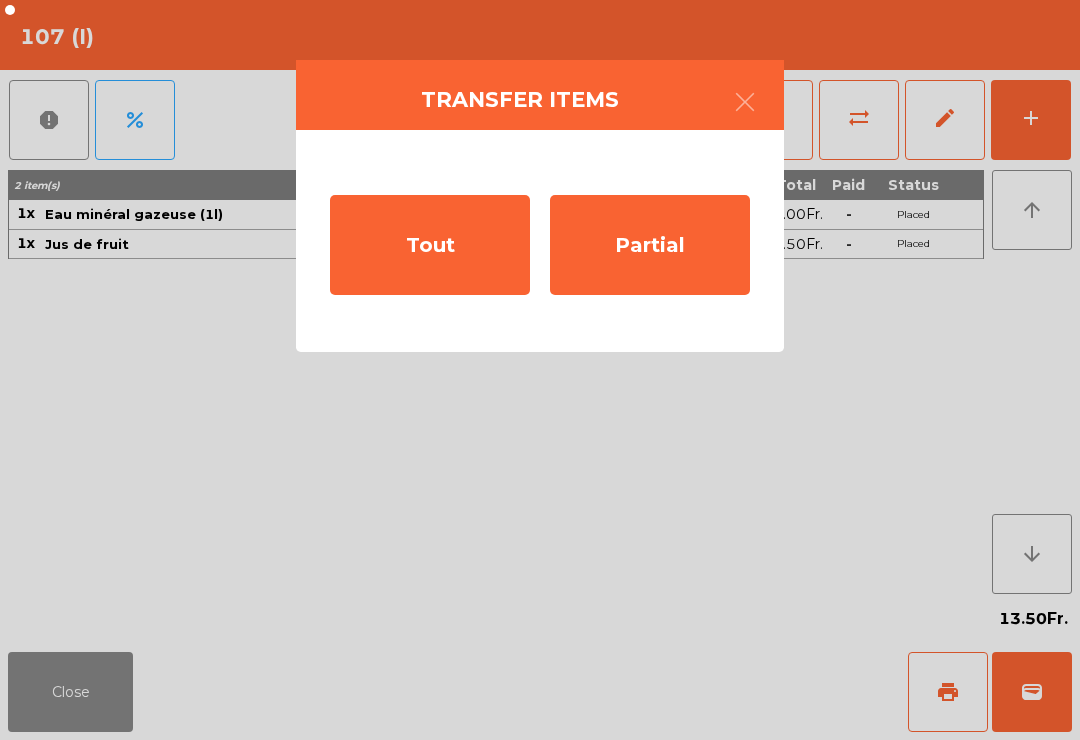 click on "Transfer items  Tout   Partial" 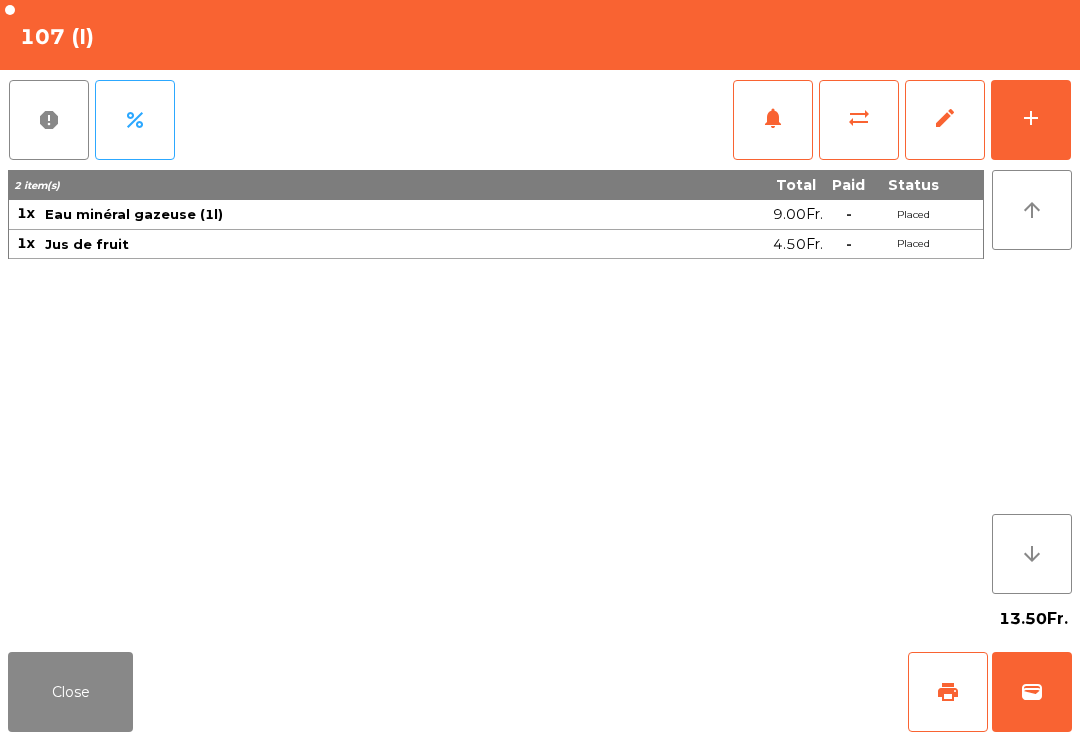 click on "add" 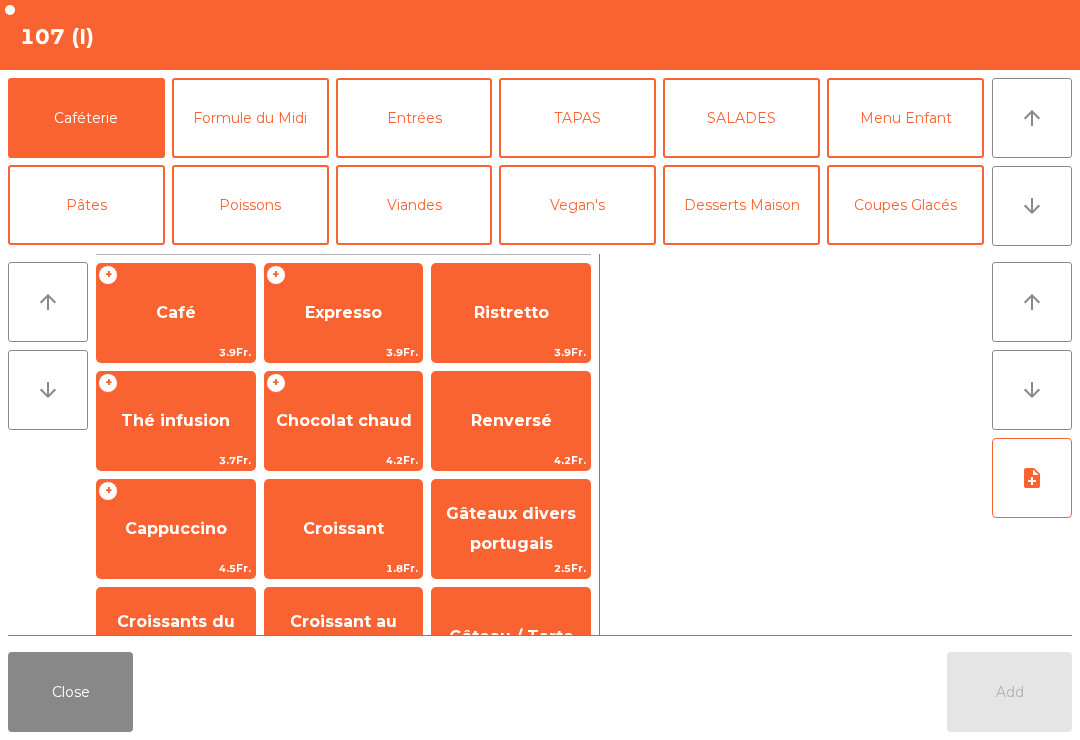 click on "TAPAS" 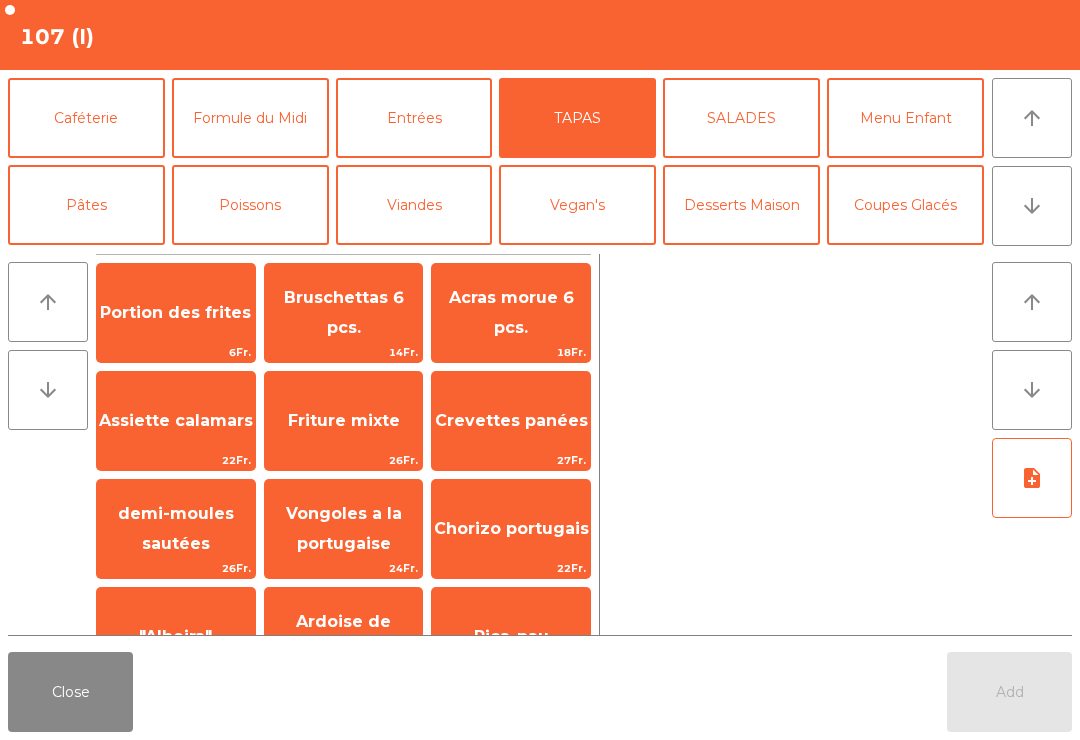 click on "Vongoles a la portugaise" 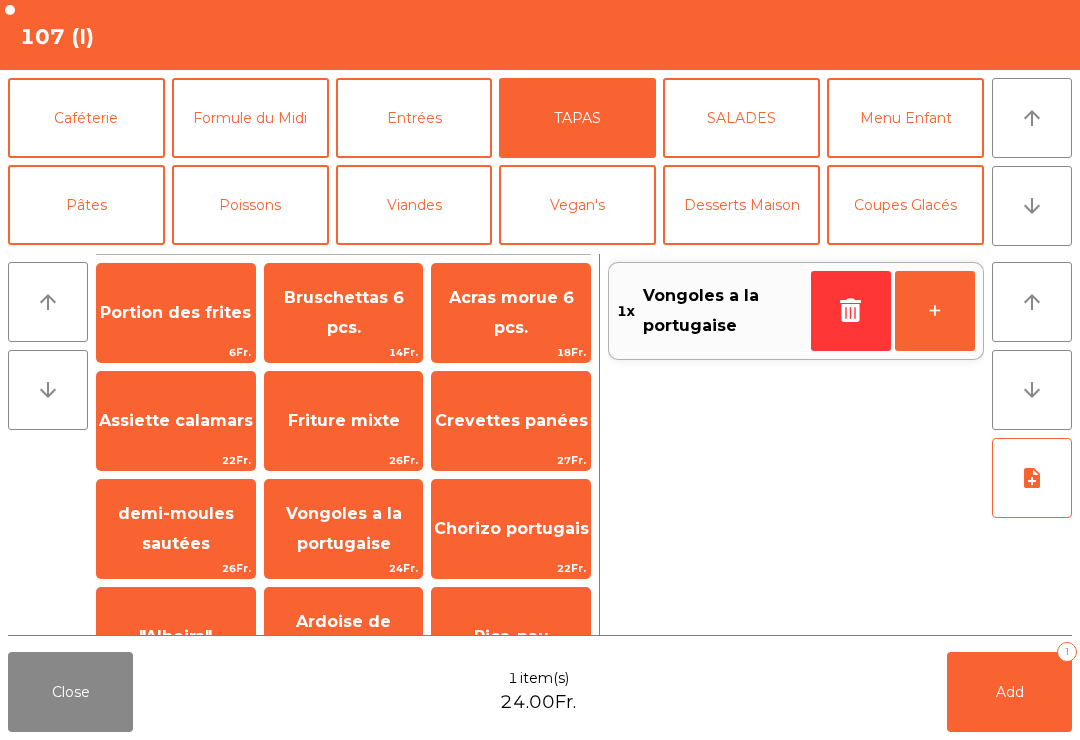 scroll, scrollTop: 170, scrollLeft: 0, axis: vertical 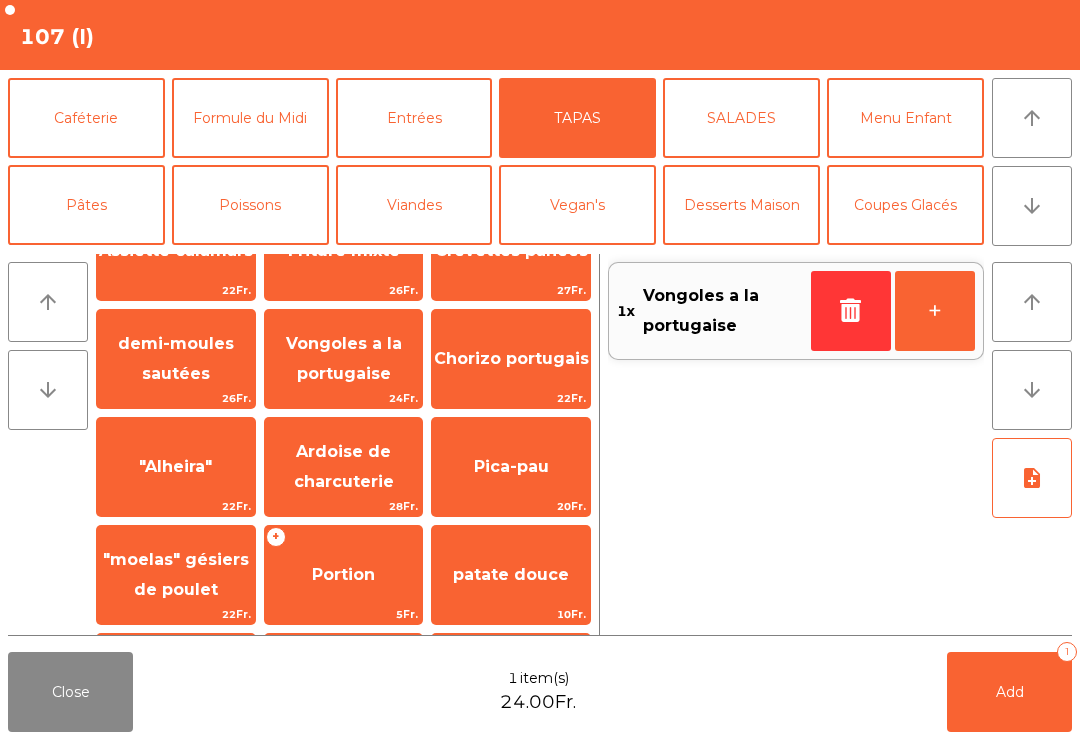 click on "Vongoles a la portugaise" 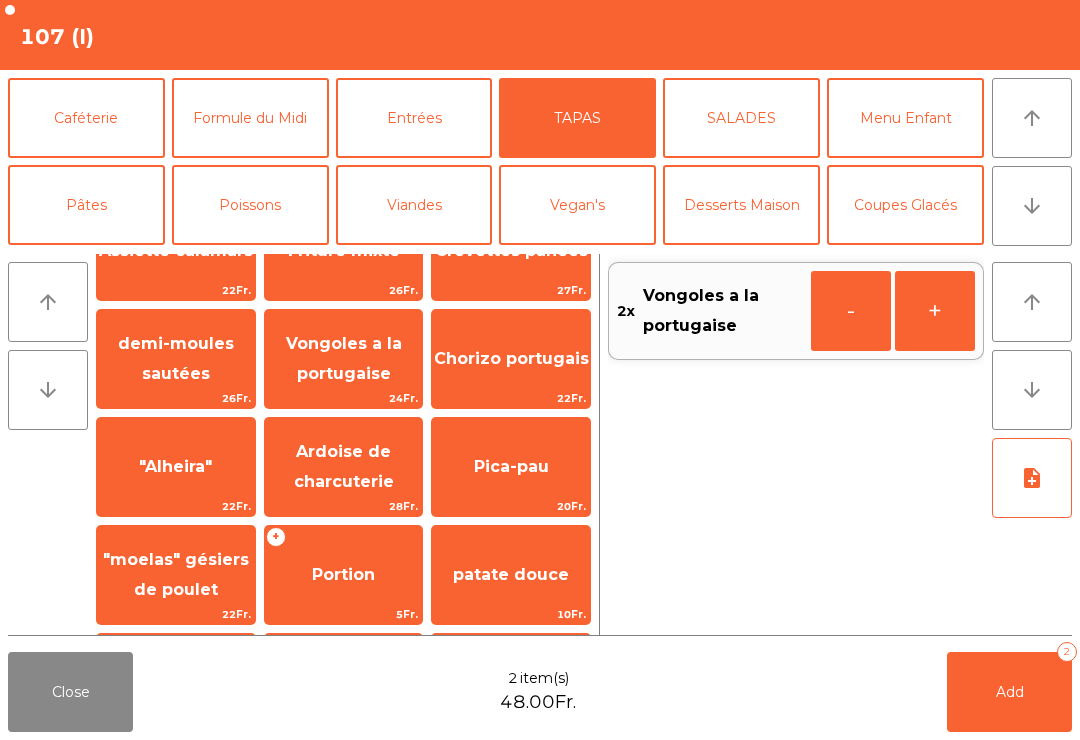 click on "Viandes" 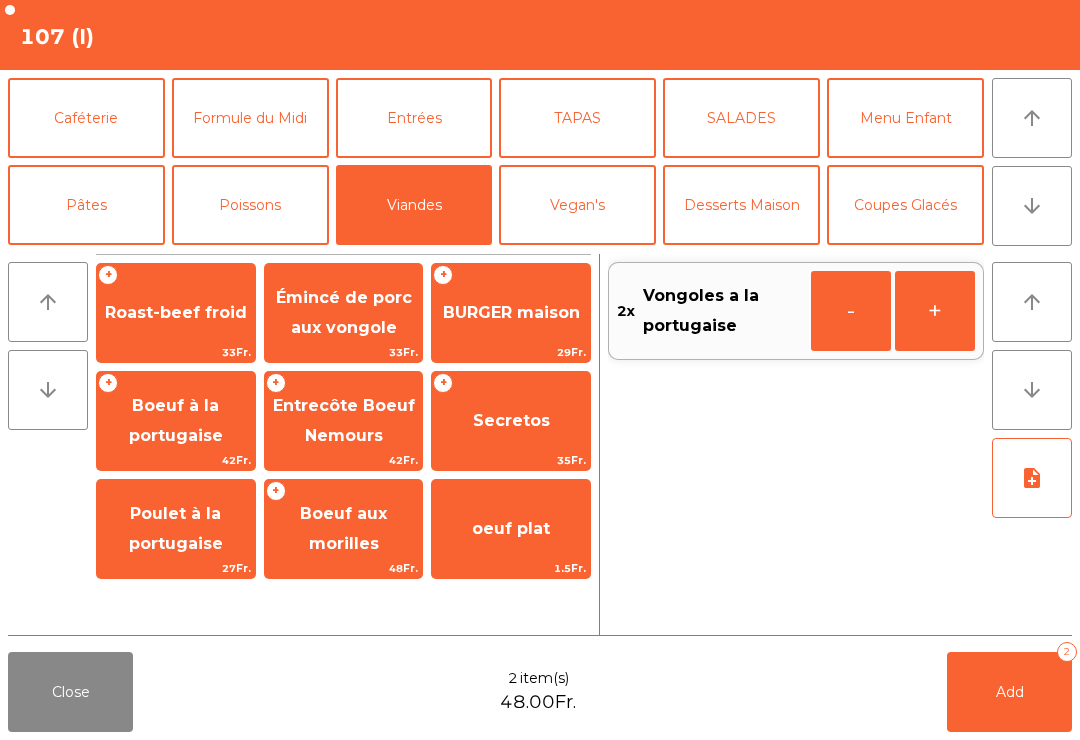 click on "Secretos" 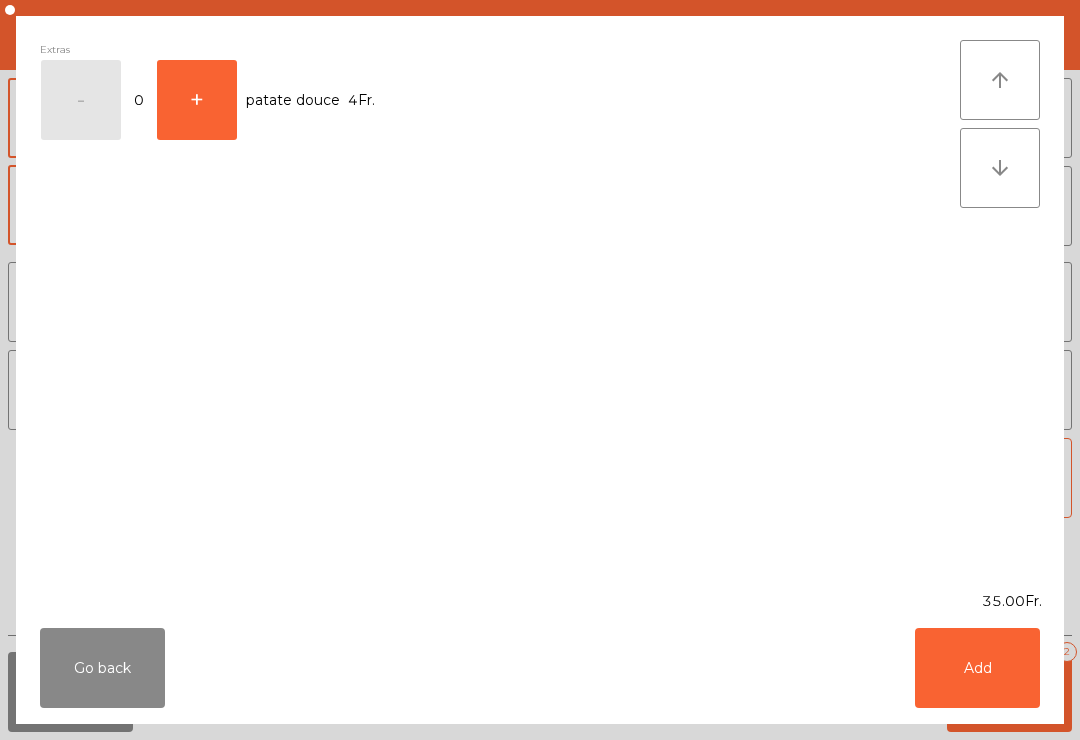 scroll, scrollTop: 0, scrollLeft: 0, axis: both 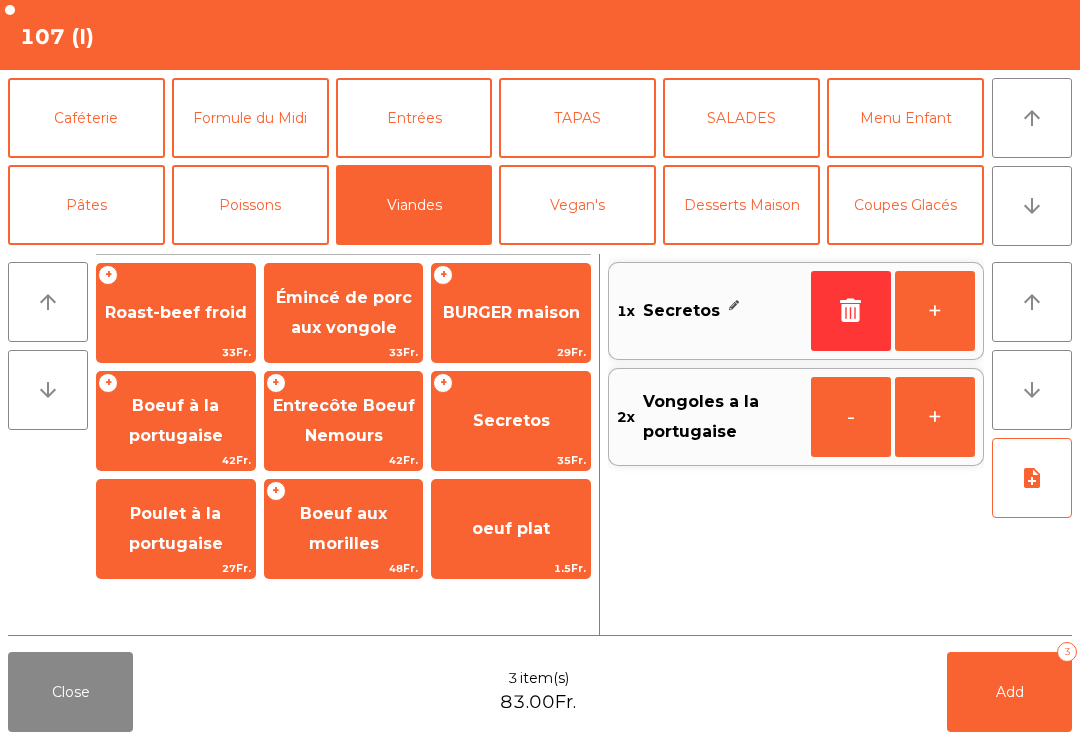 click on "+" 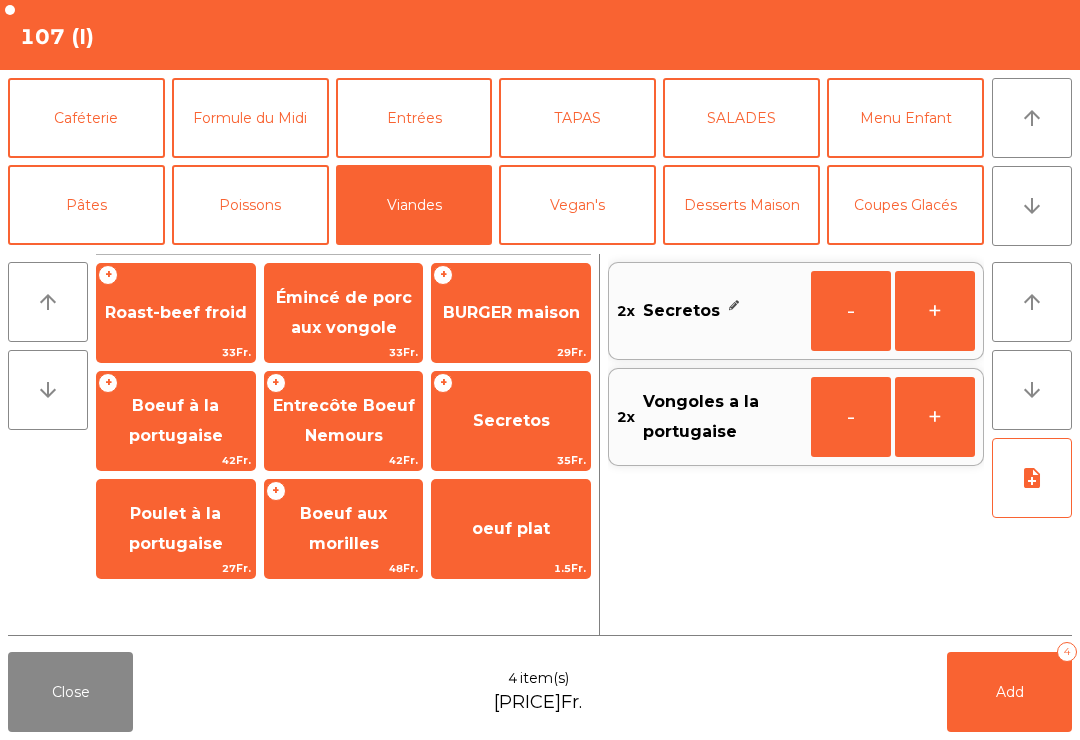 click on "Pâtes" 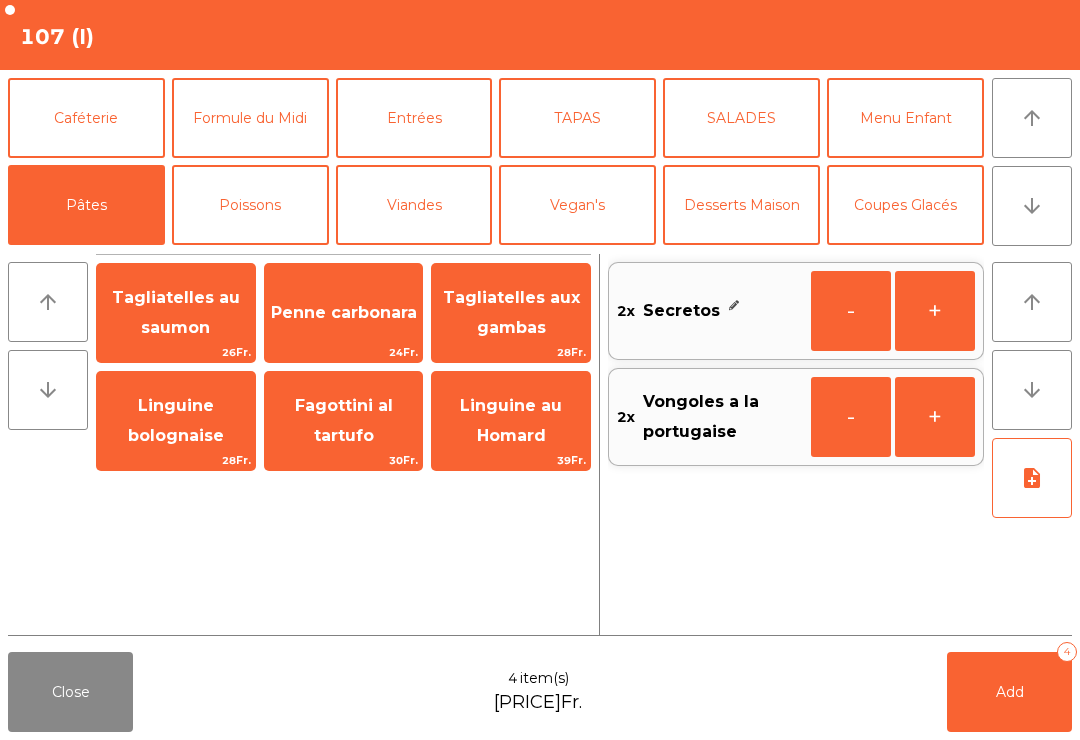 click on "Penne carbonara" 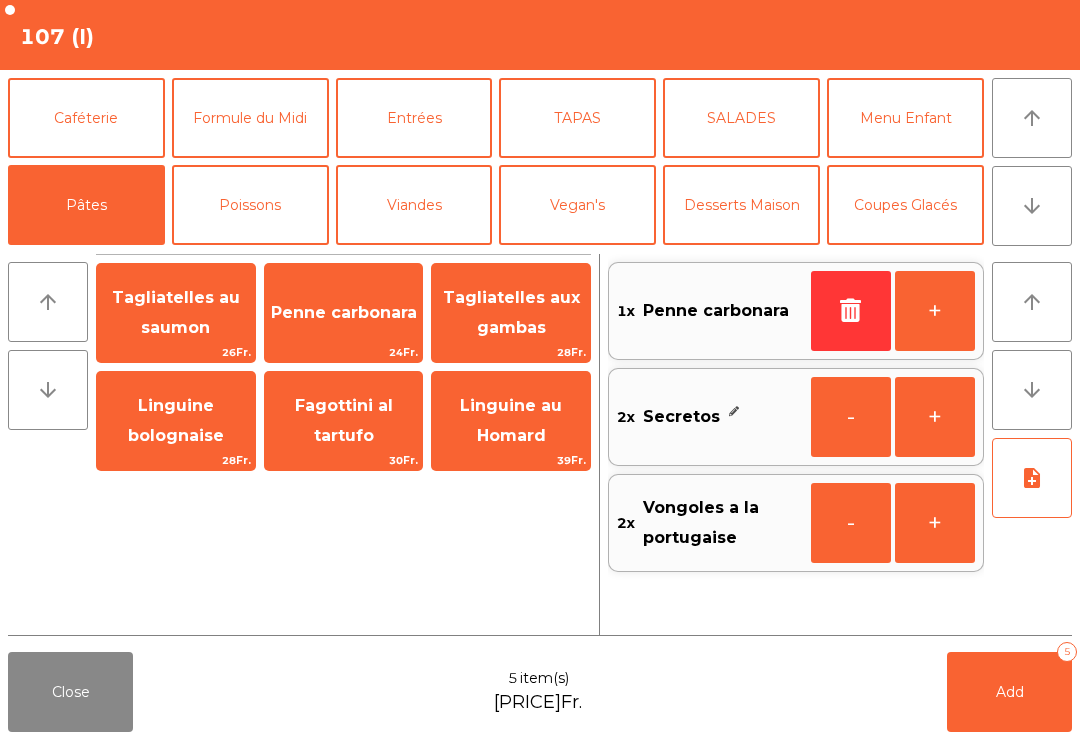 click on "Viandes" 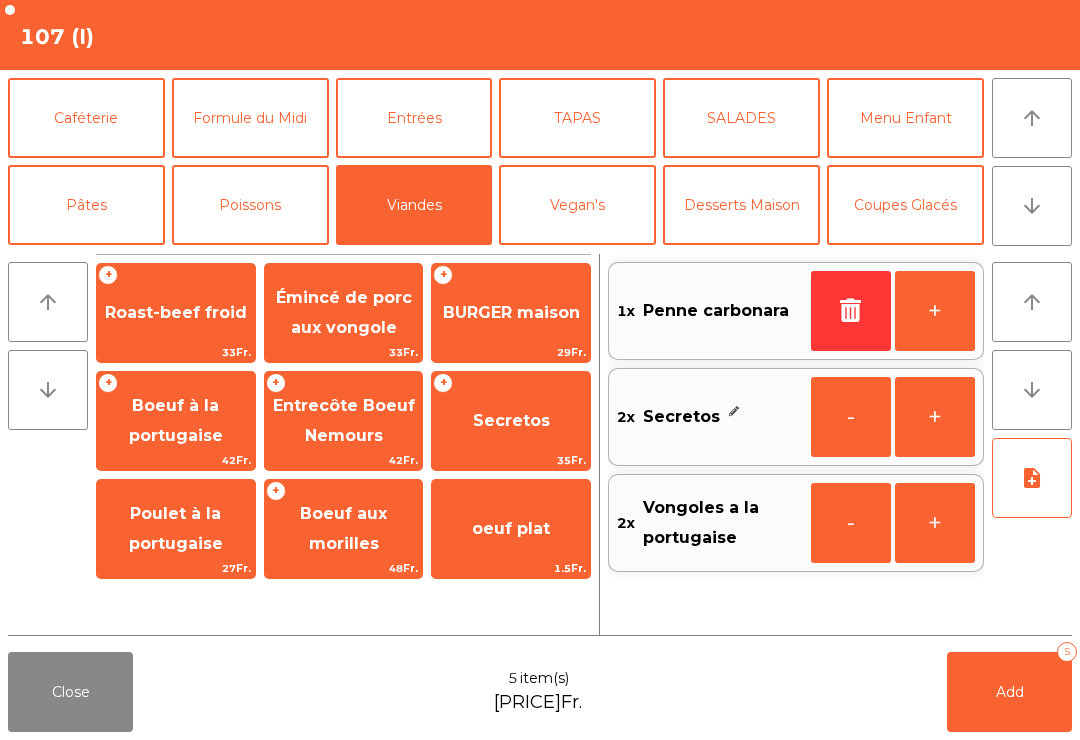 click on "BURGER maison" 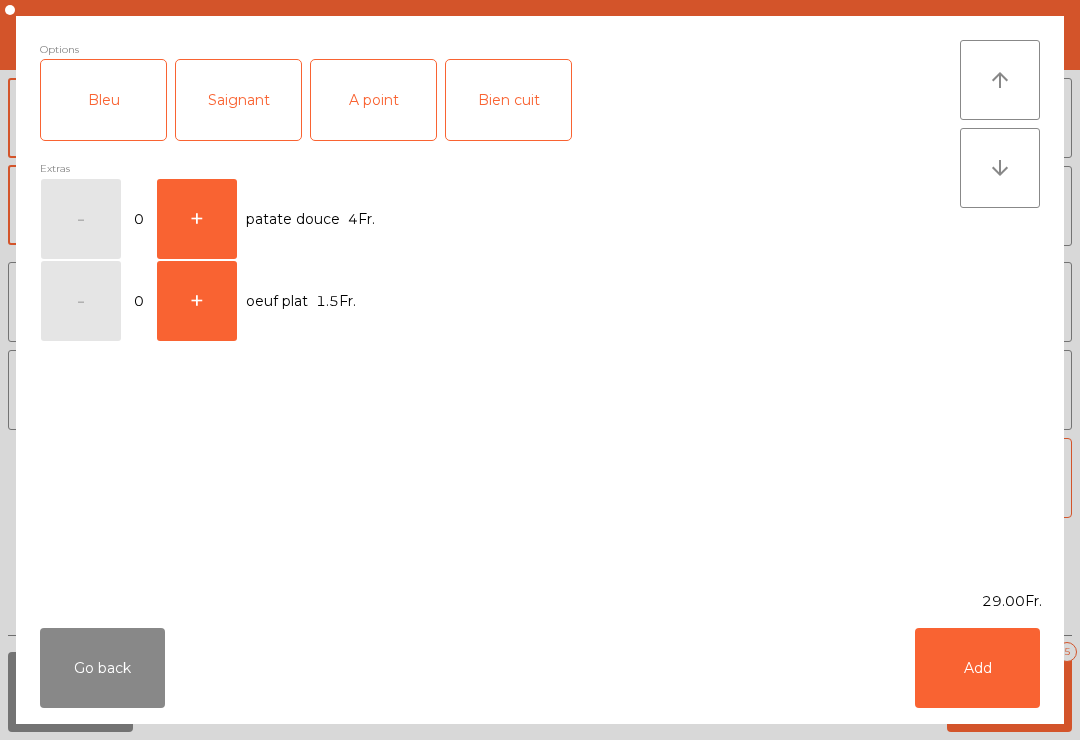 click on "Bien cuit" 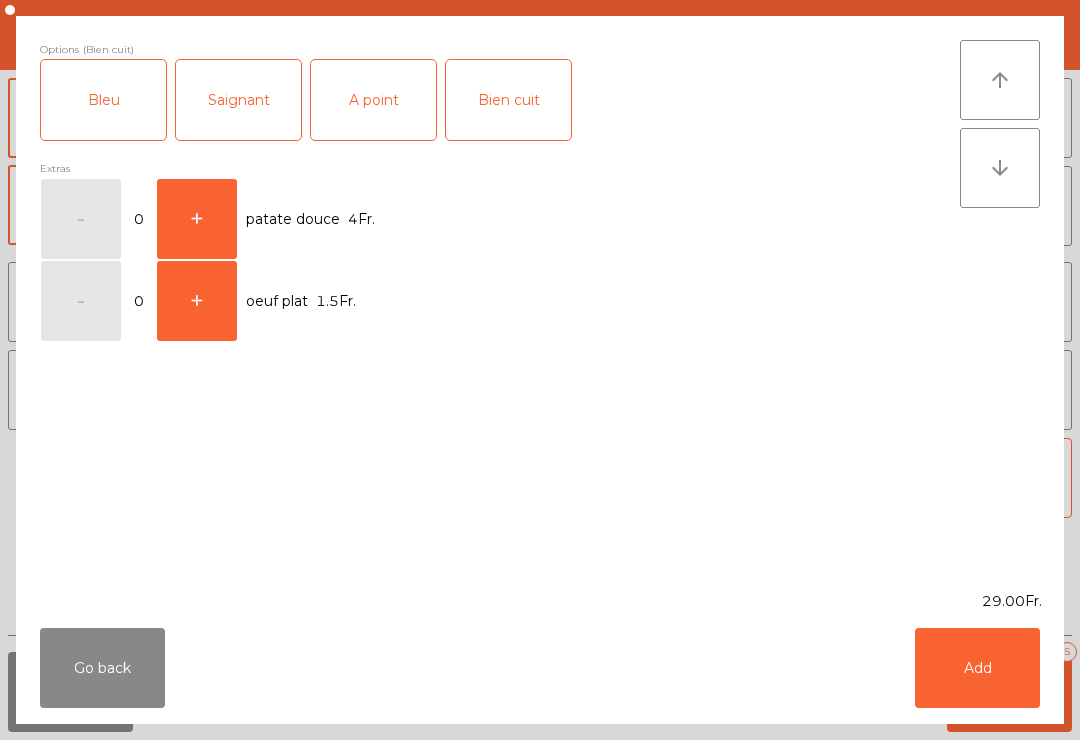 click on "Add" 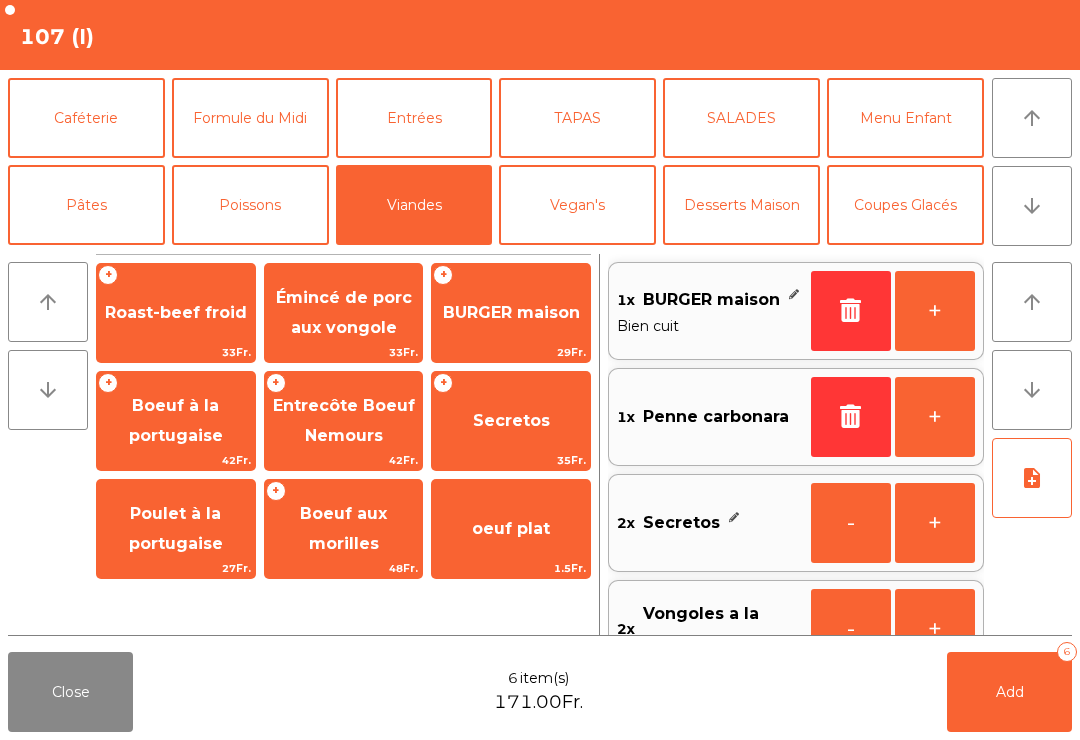 click on "note_add" 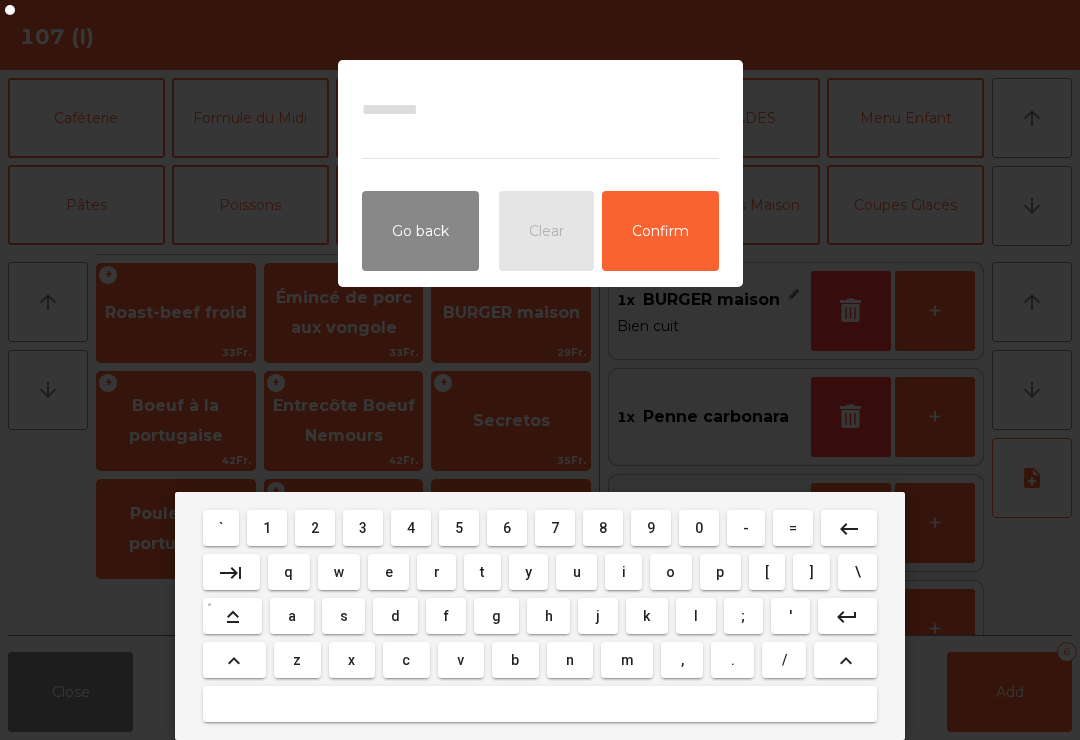 type on "*" 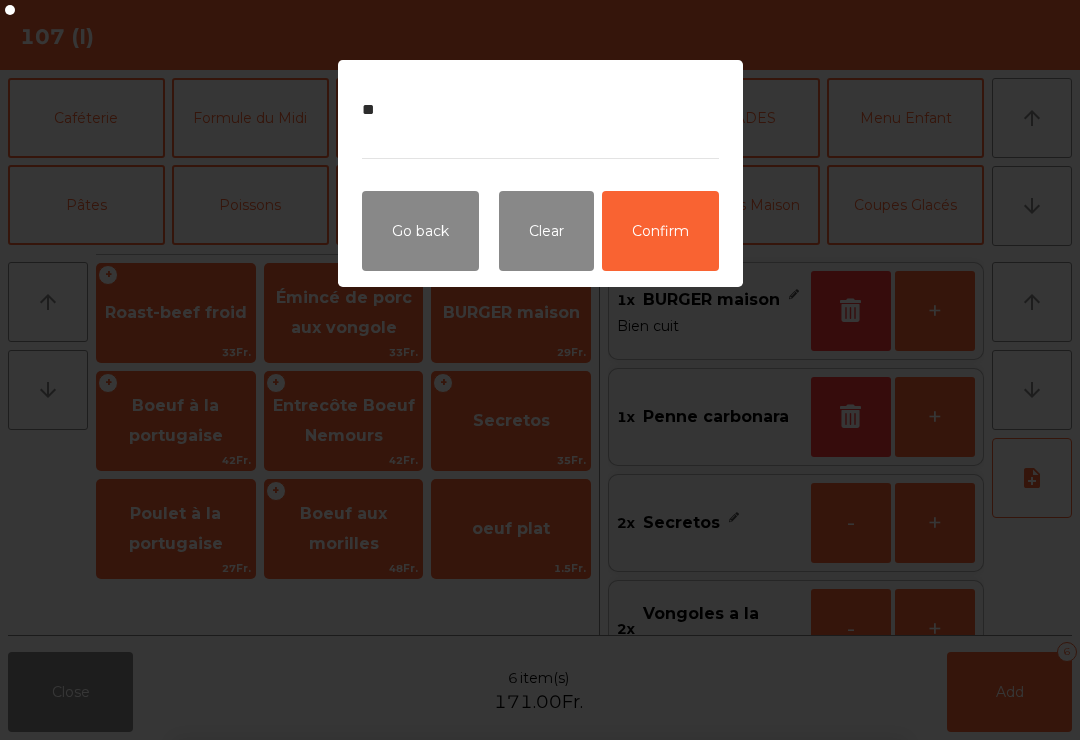 click on "Confirm" 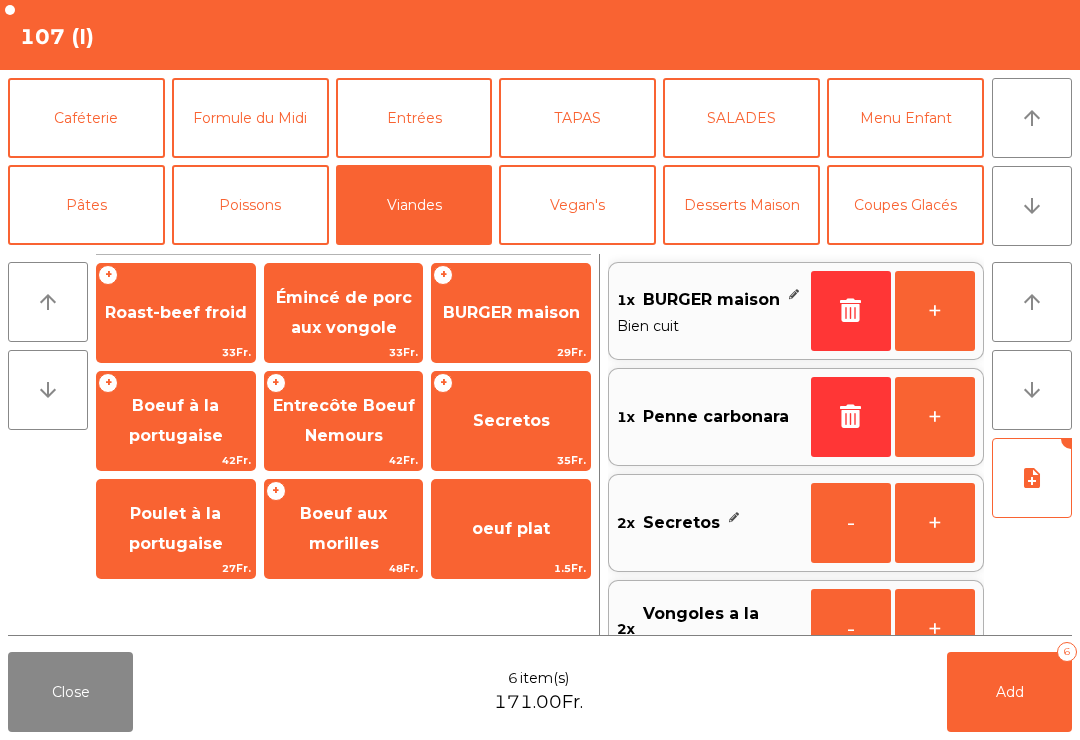 scroll, scrollTop: 51, scrollLeft: 0, axis: vertical 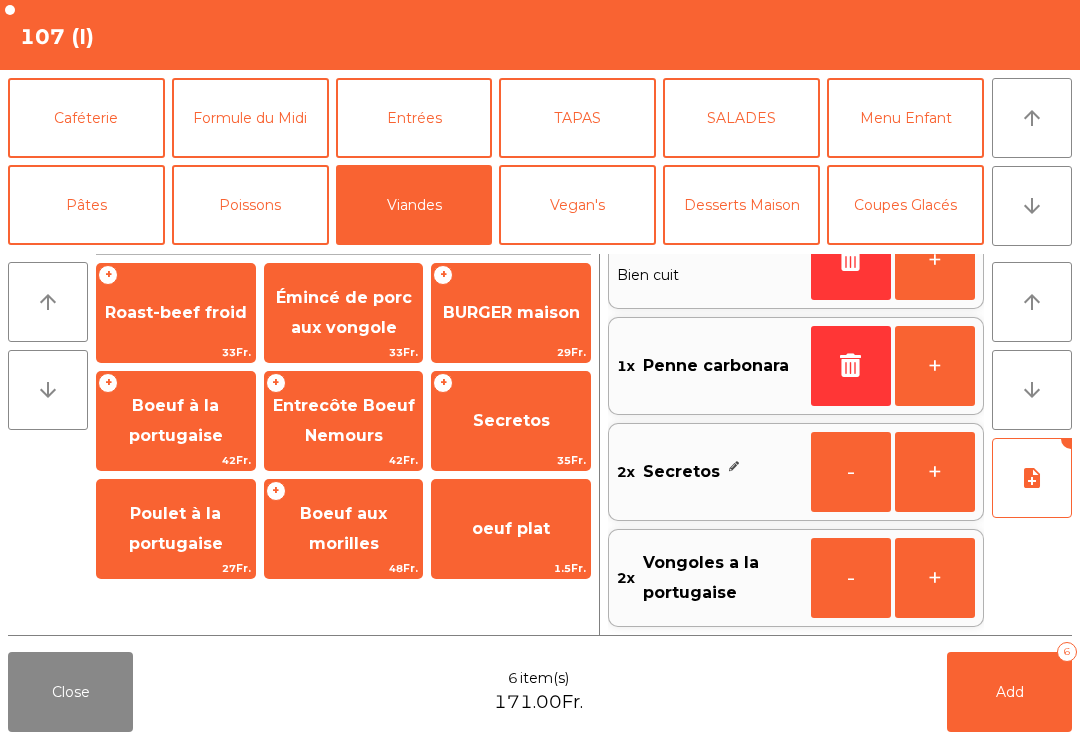 click on "Add   6" 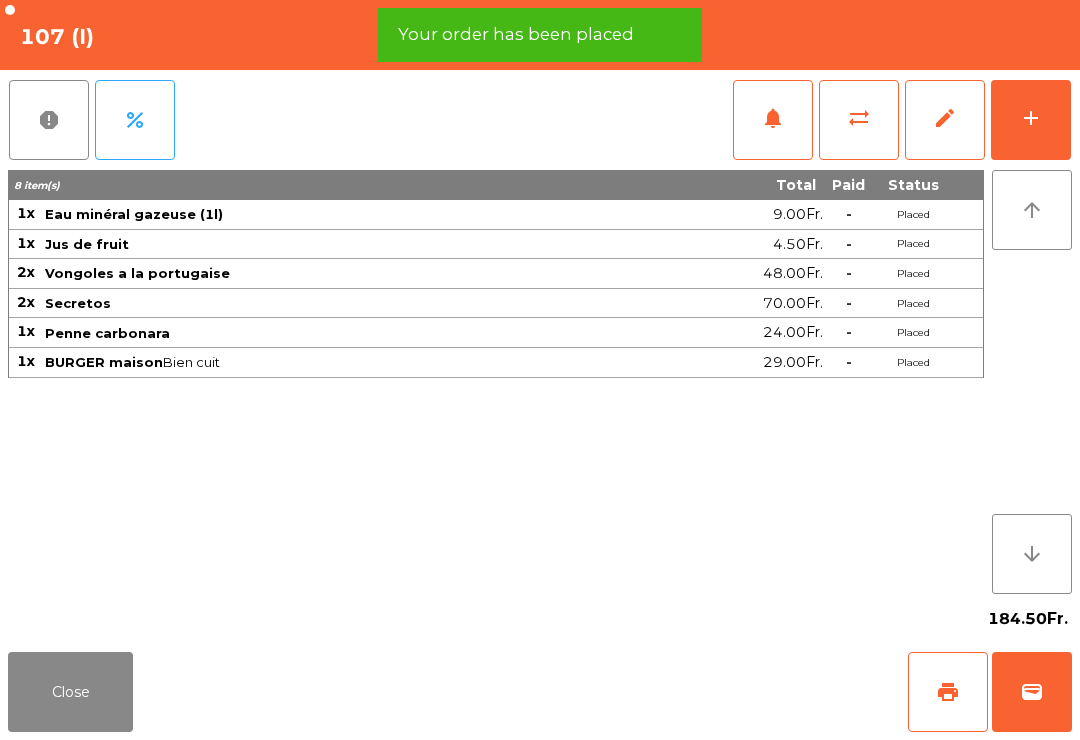 click on "Close" 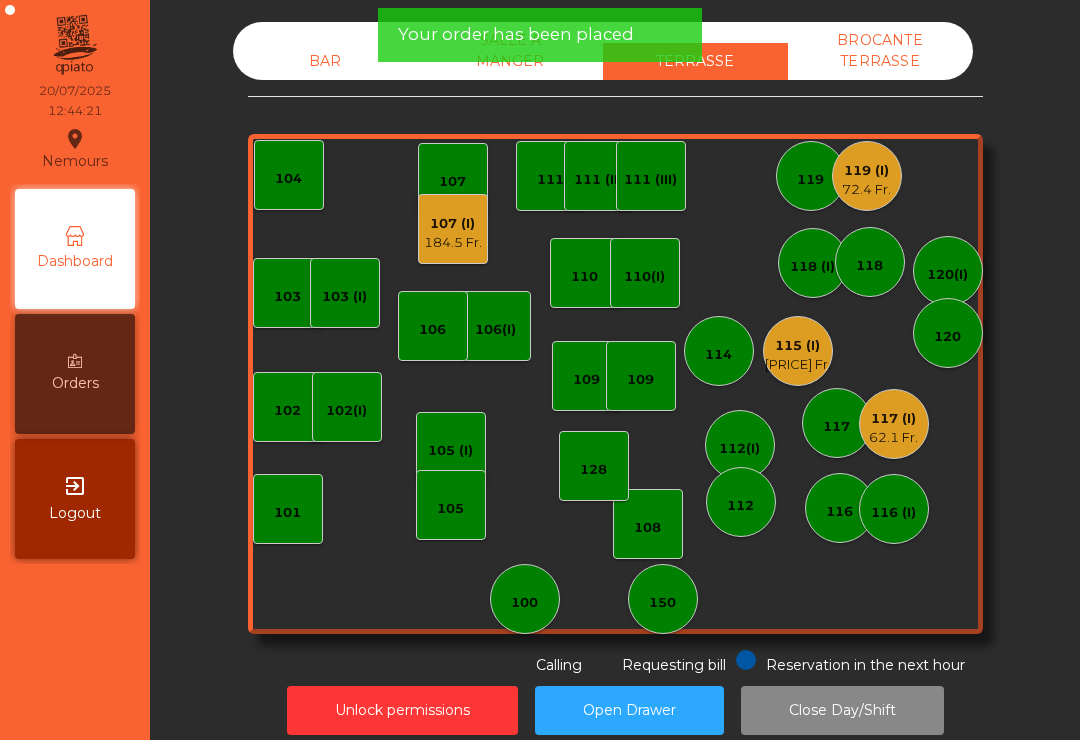 click on "105" 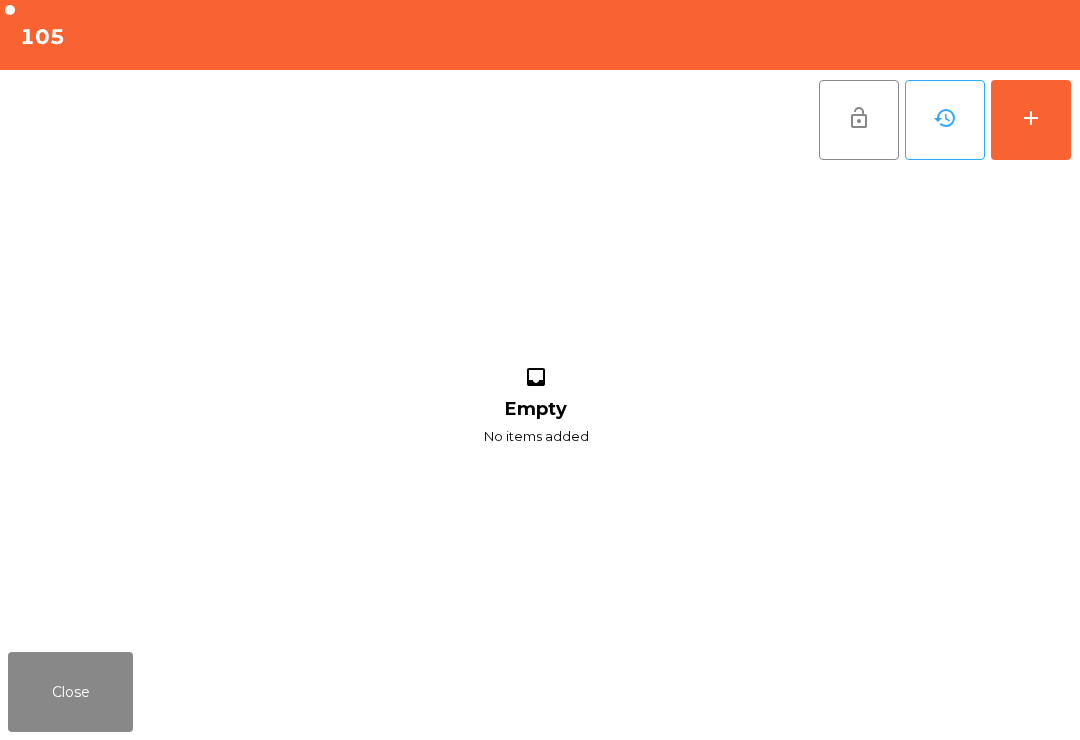 click on "add" 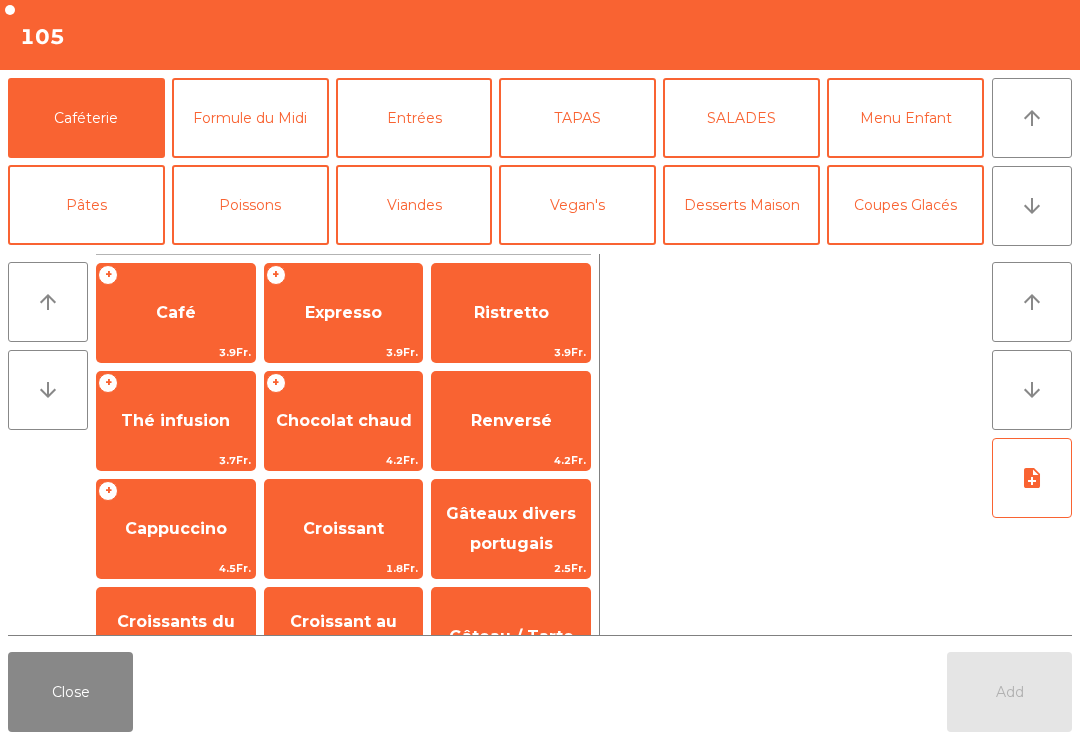 click on "arrow_downward" 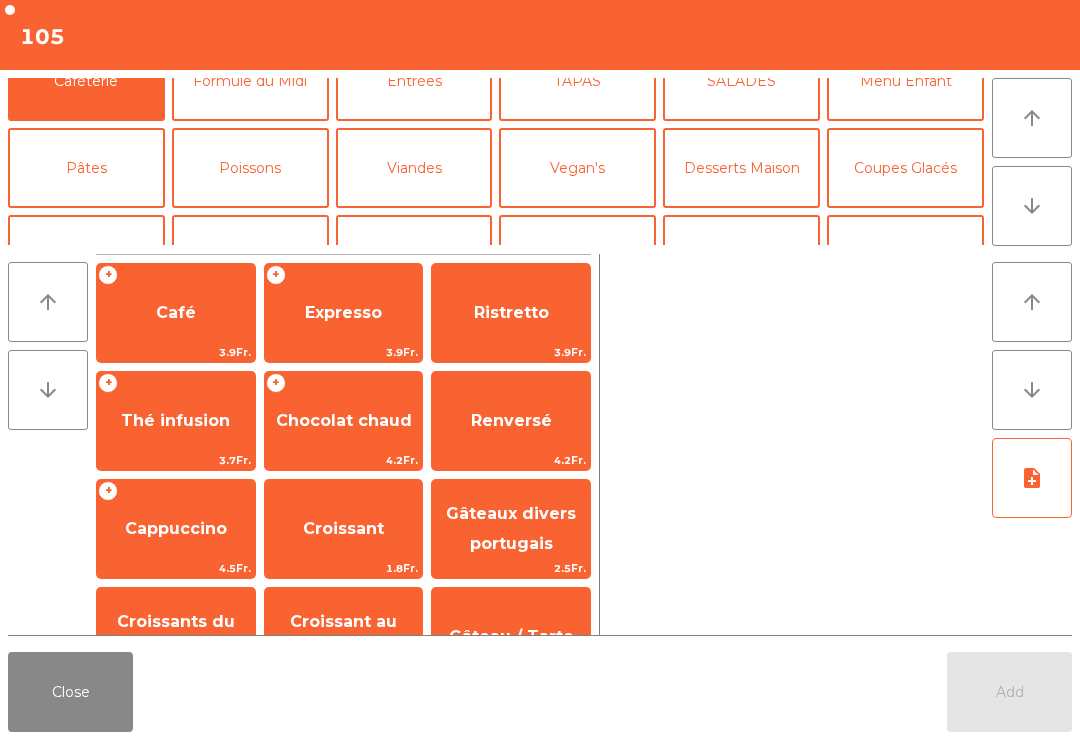 click on "Digestifs" 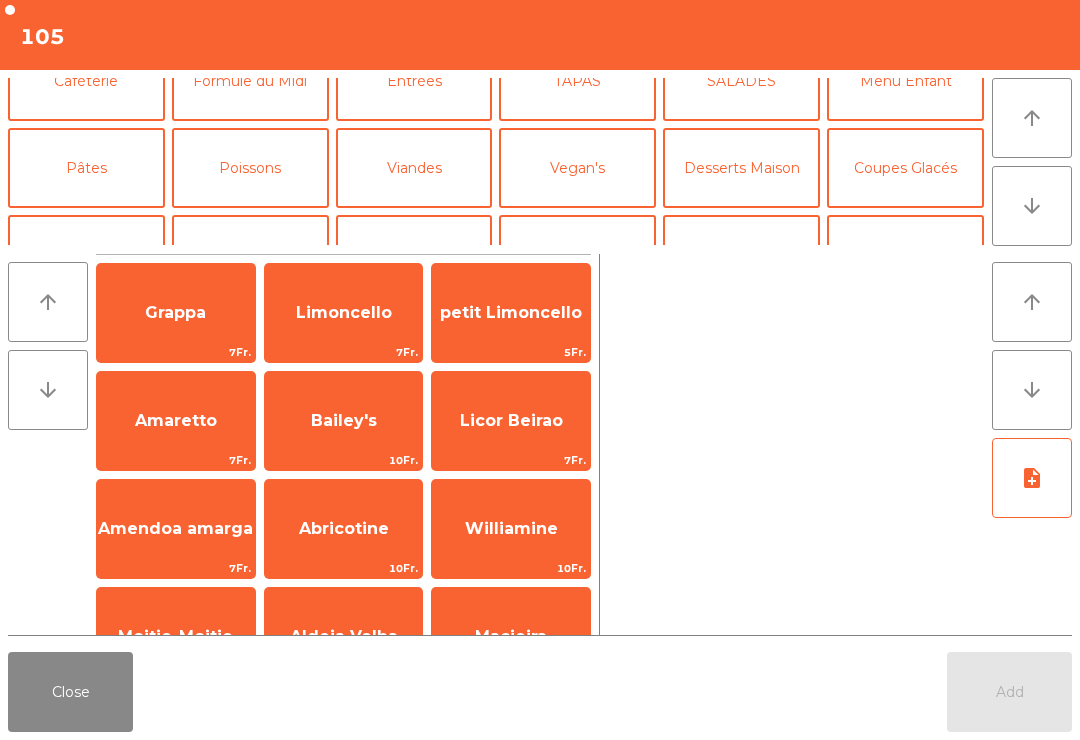 scroll, scrollTop: 174, scrollLeft: 0, axis: vertical 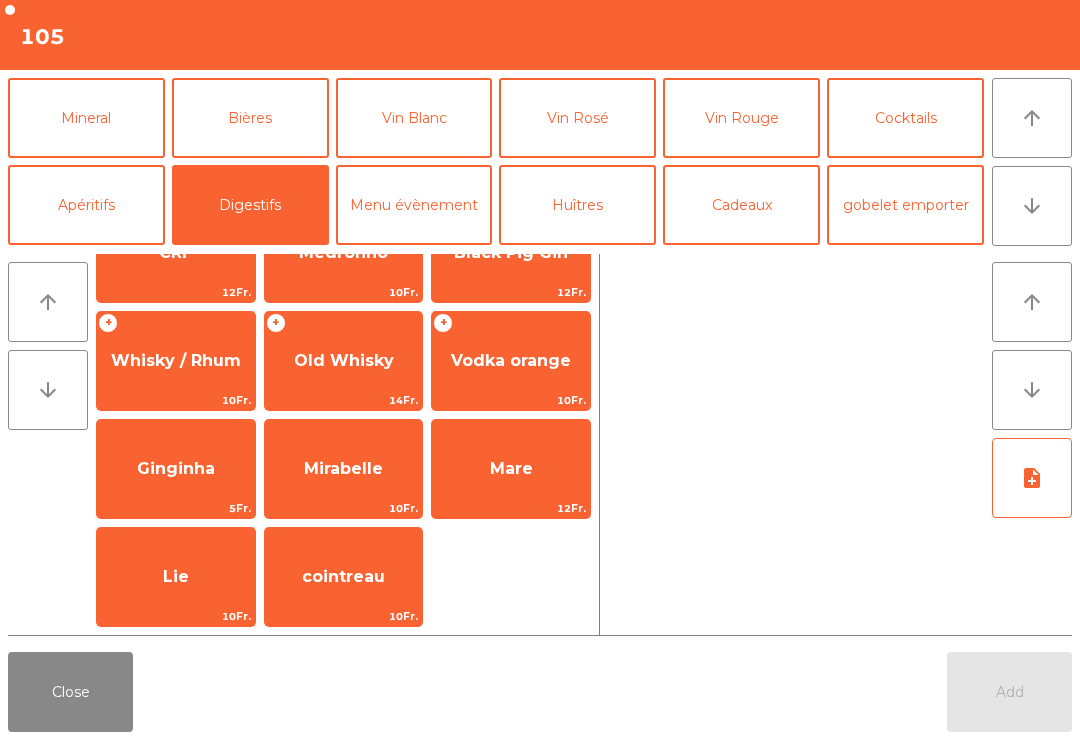 click on "Black Pig Gin" 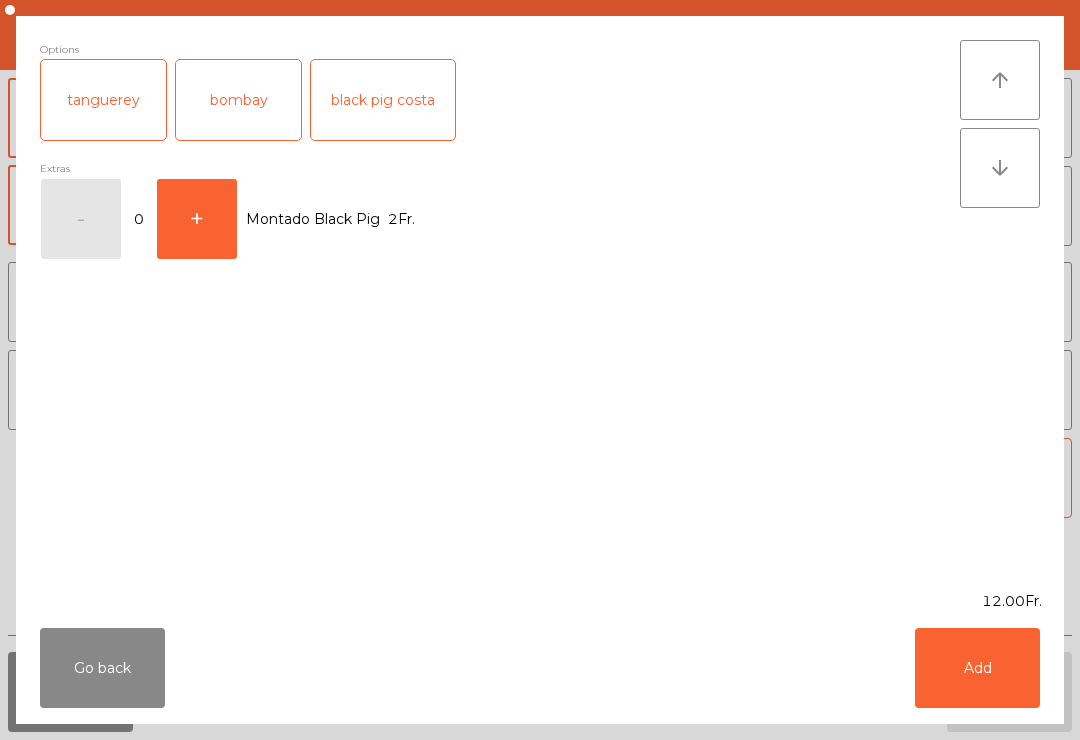 scroll, scrollTop: 467, scrollLeft: 0, axis: vertical 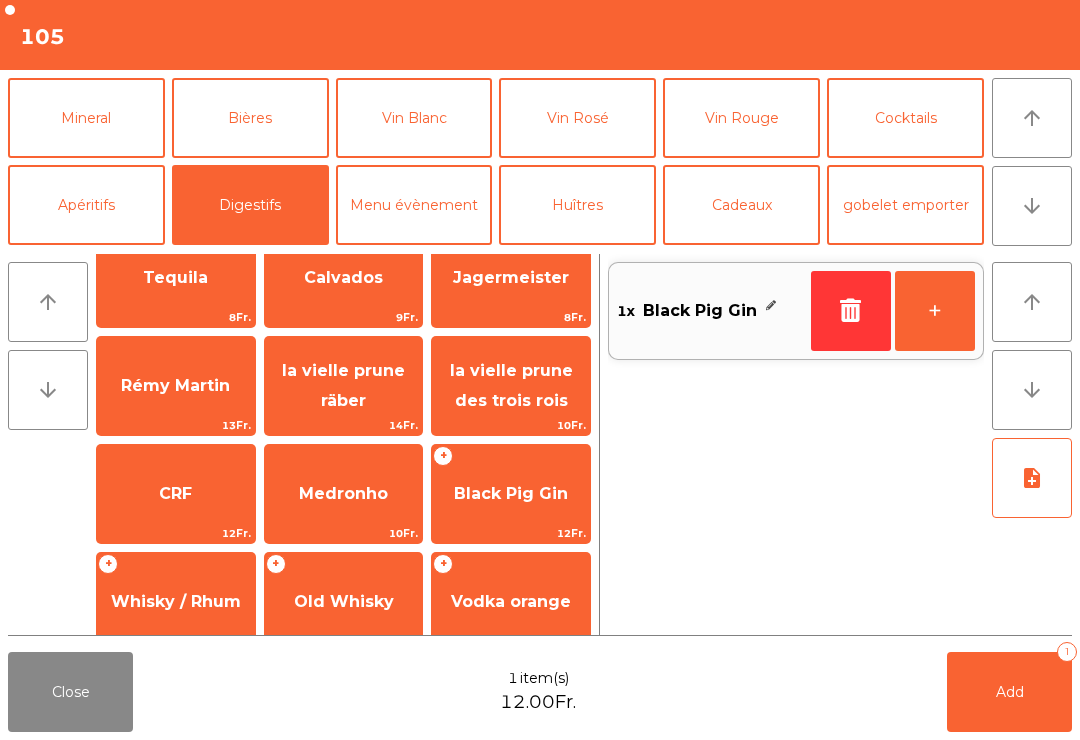 click on "Bières" 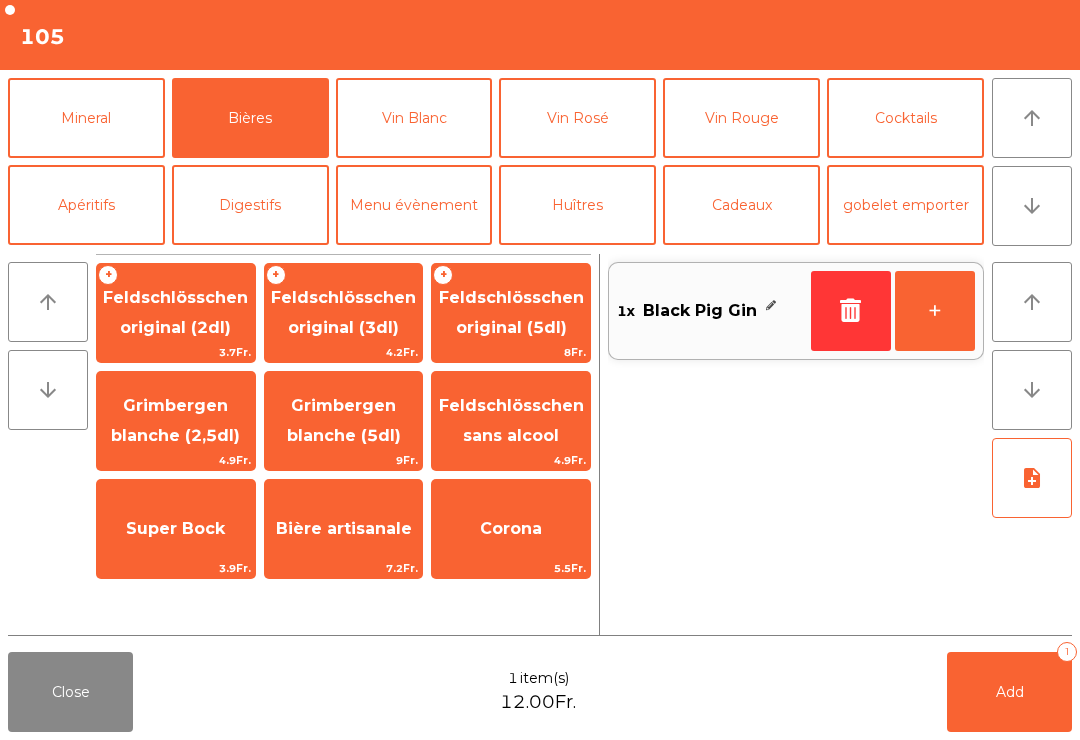 click on "Feldschlösschen original (3dl)" 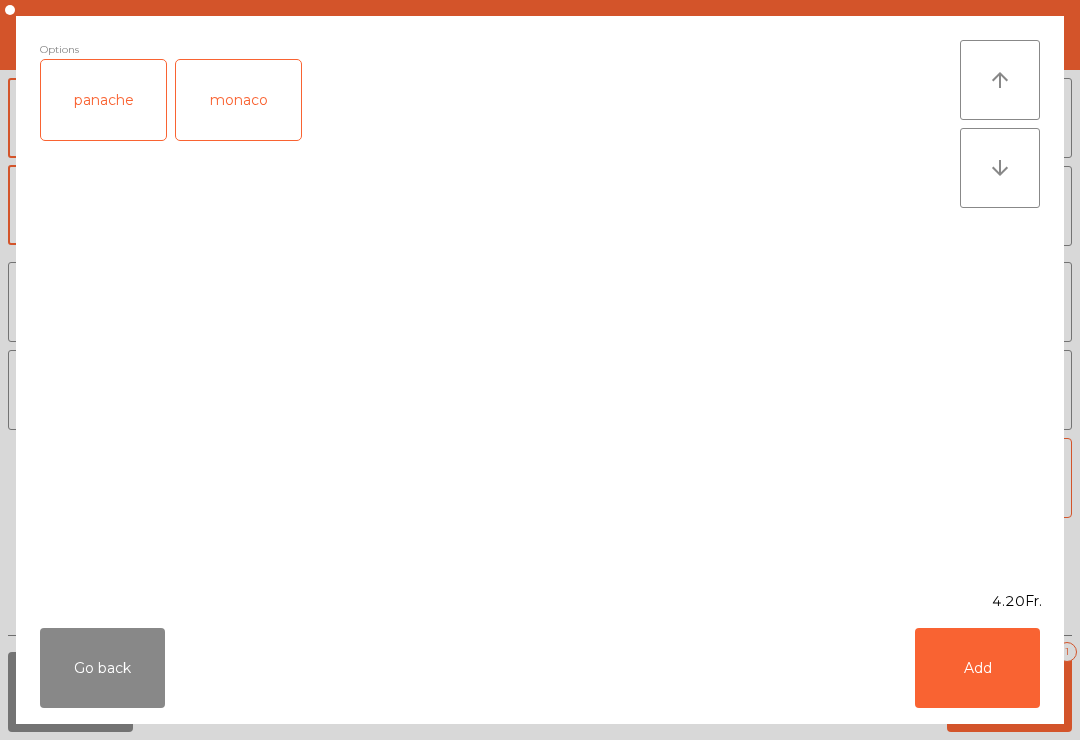 click on "Add" 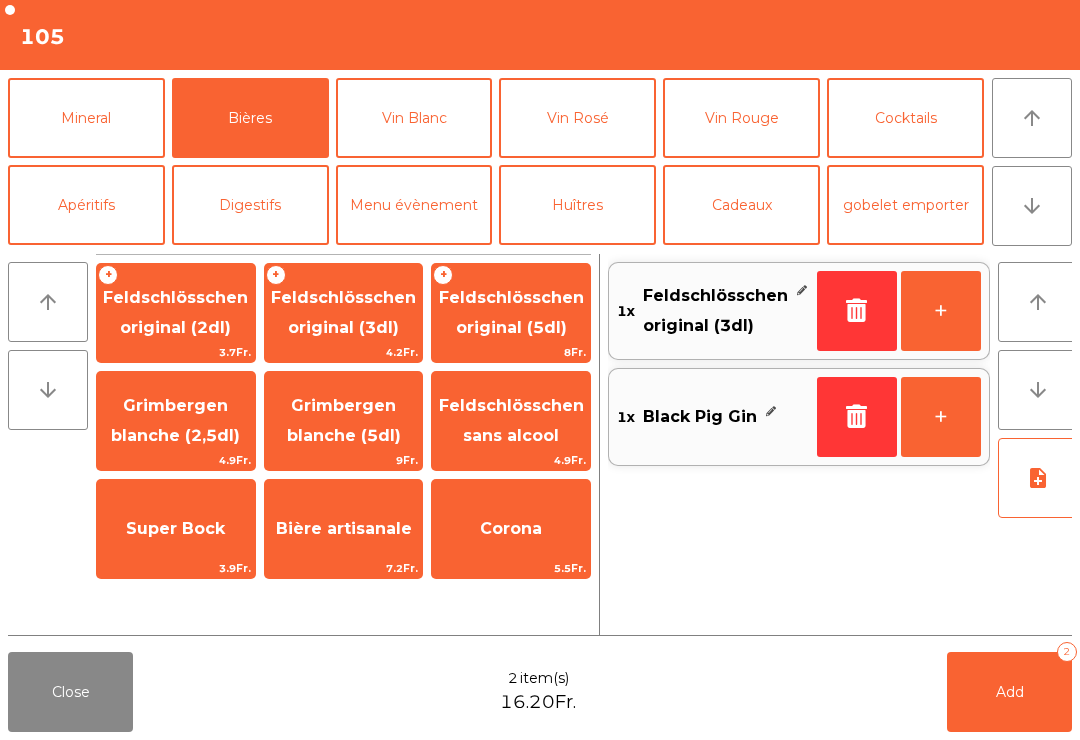 scroll, scrollTop: 0, scrollLeft: 0, axis: both 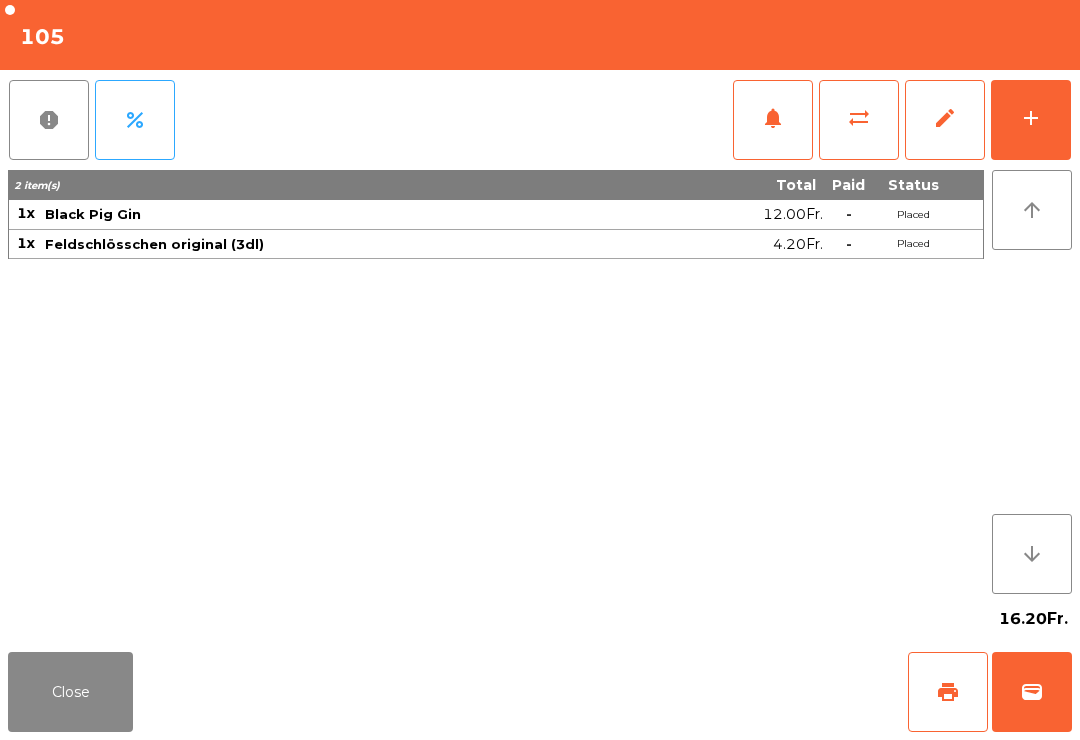 click on "Close" 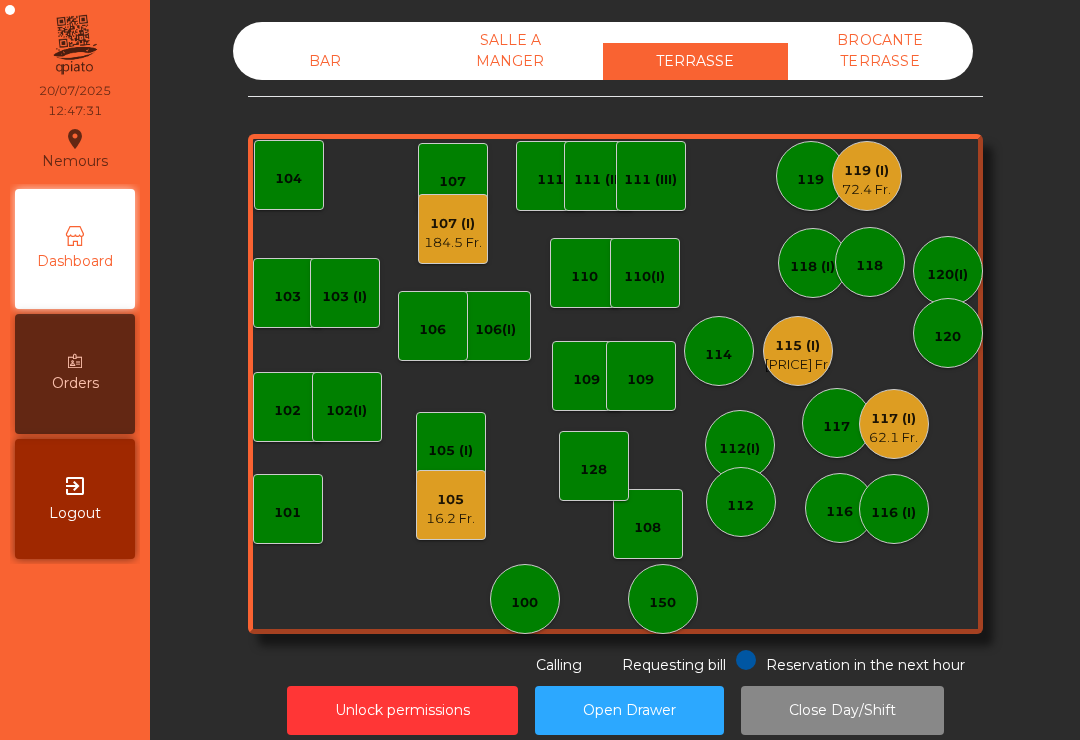 click on "105    16.2 Fr." 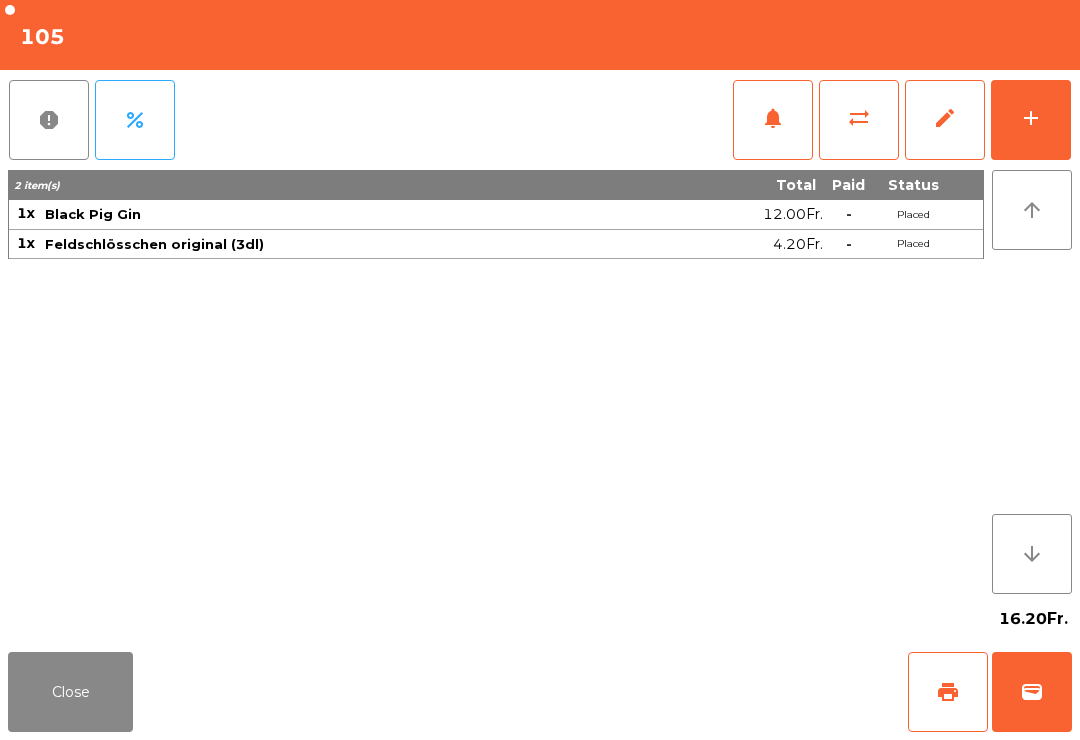 click on "add" 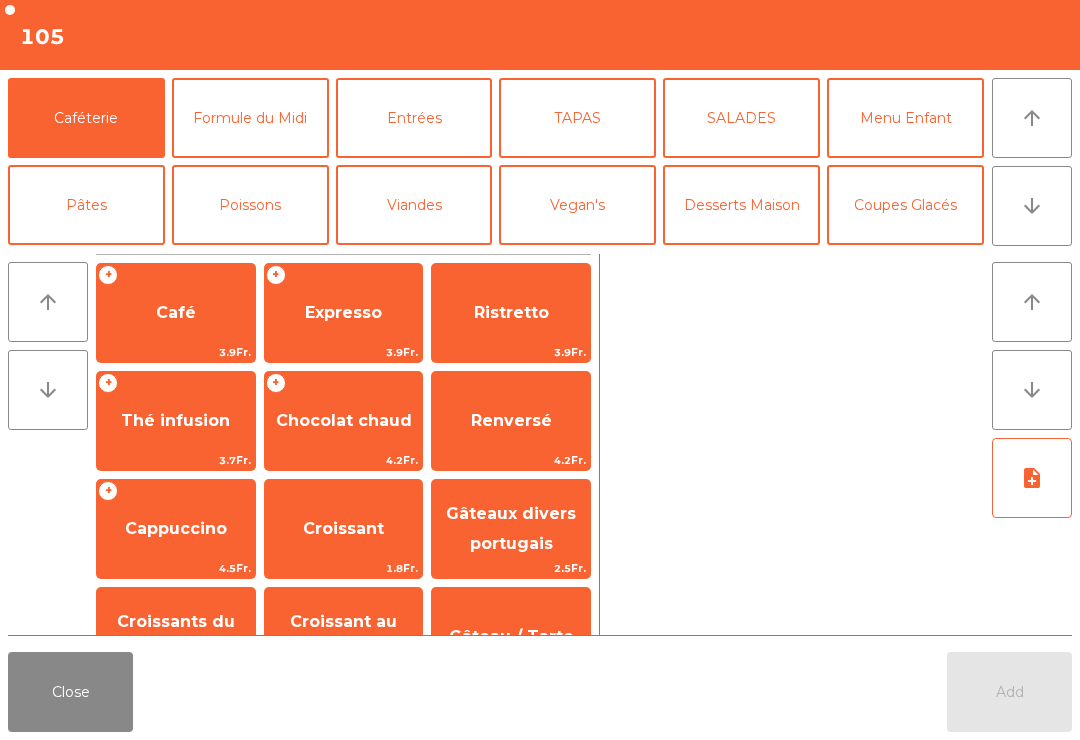 click on "TAPAS" 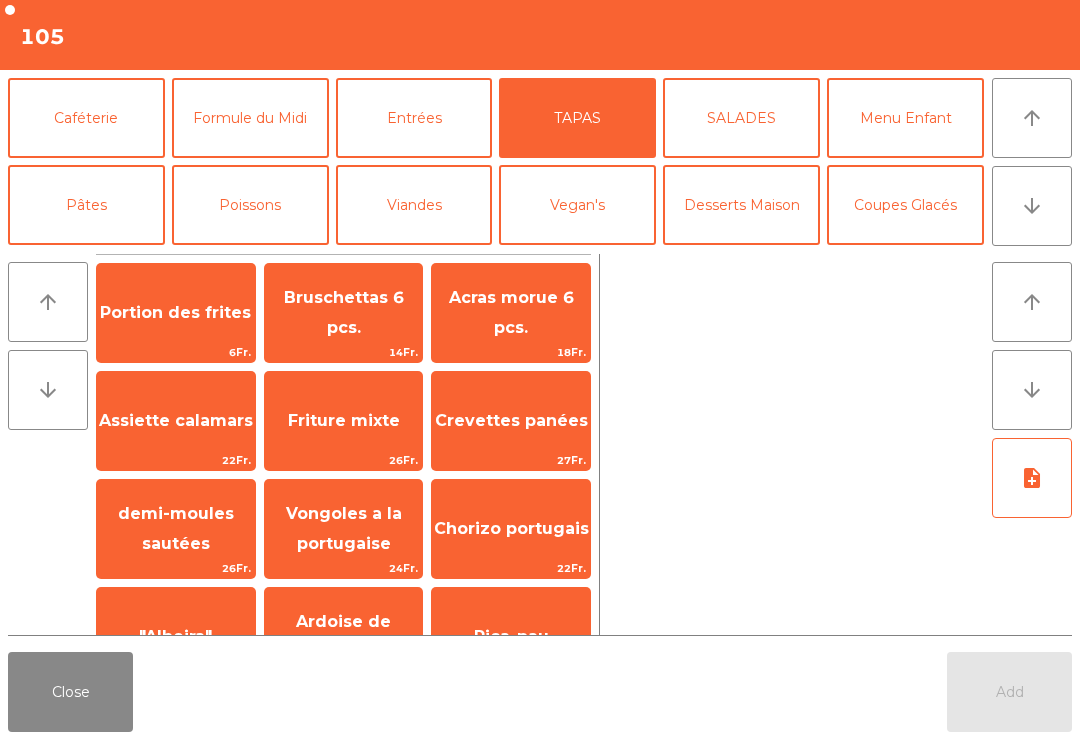click on "Acras morue 6 pcs." 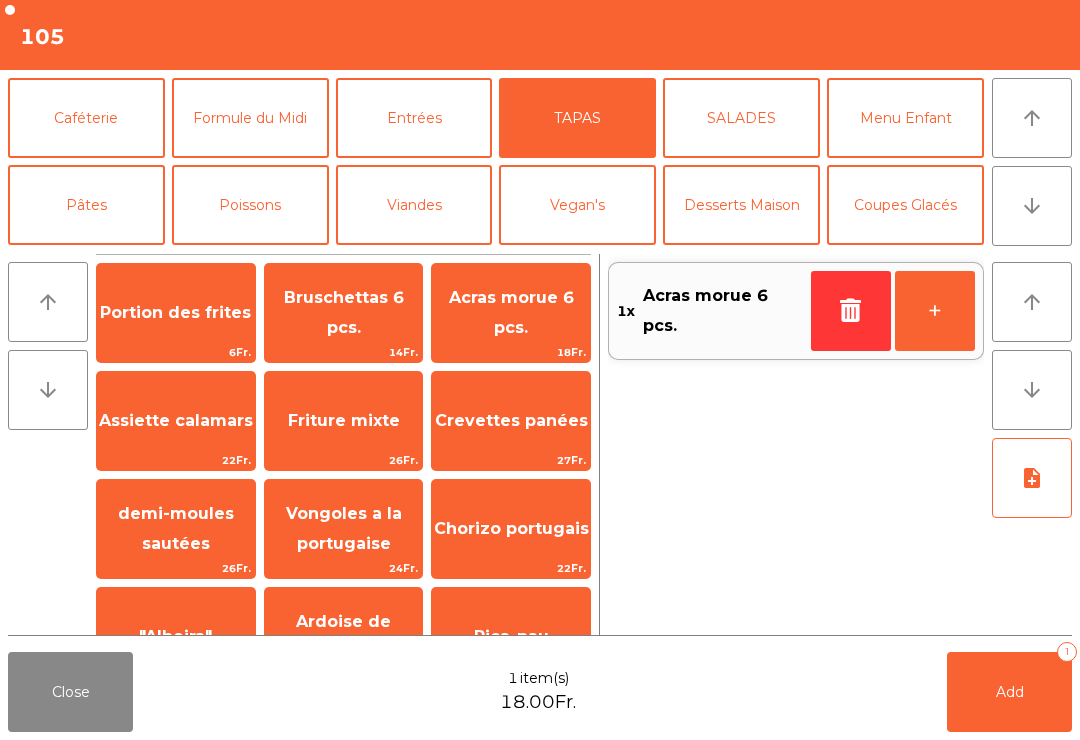 click on "Add   1" 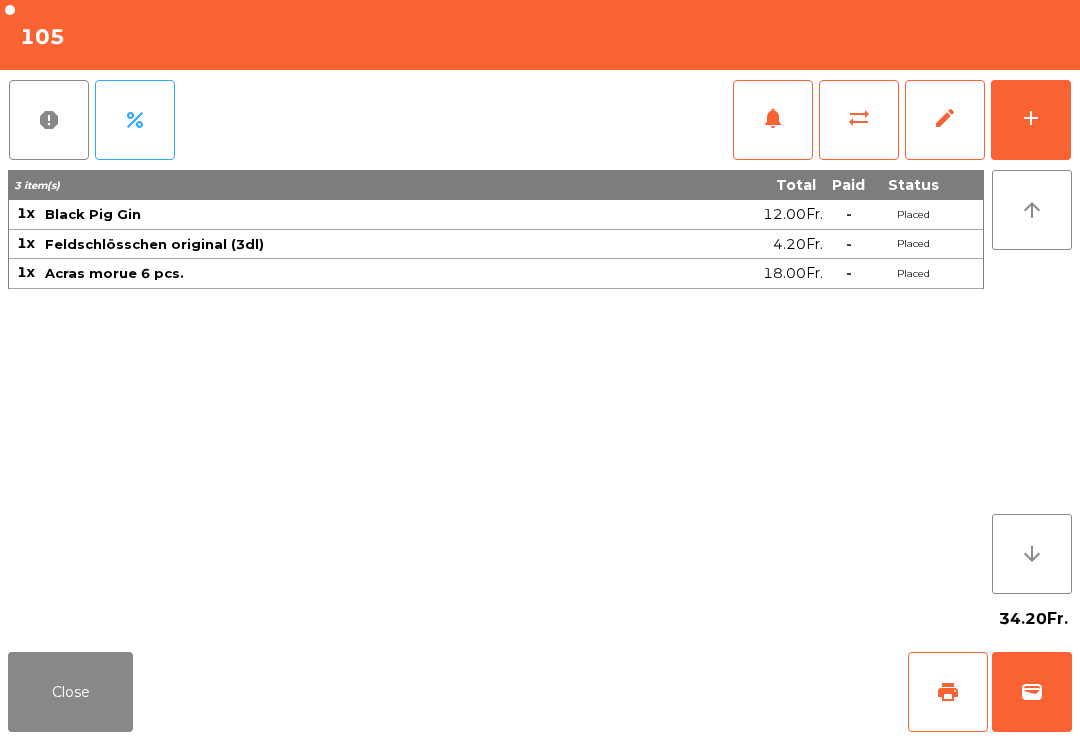 click on "Close" 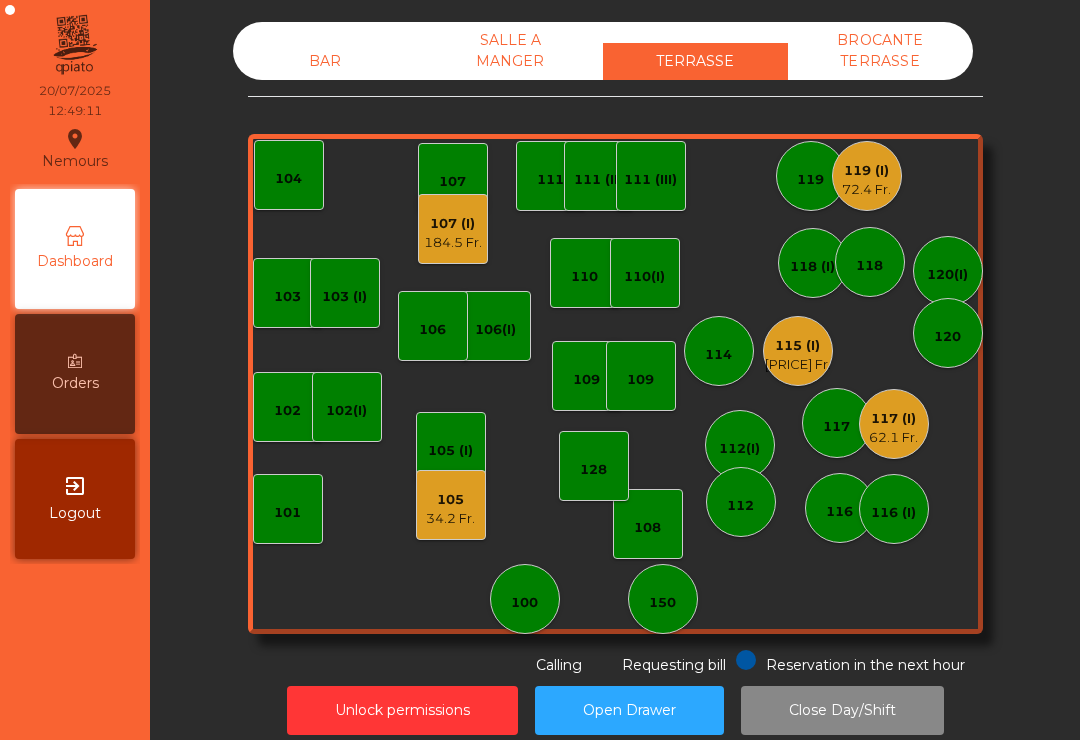 click on "119 (I)" 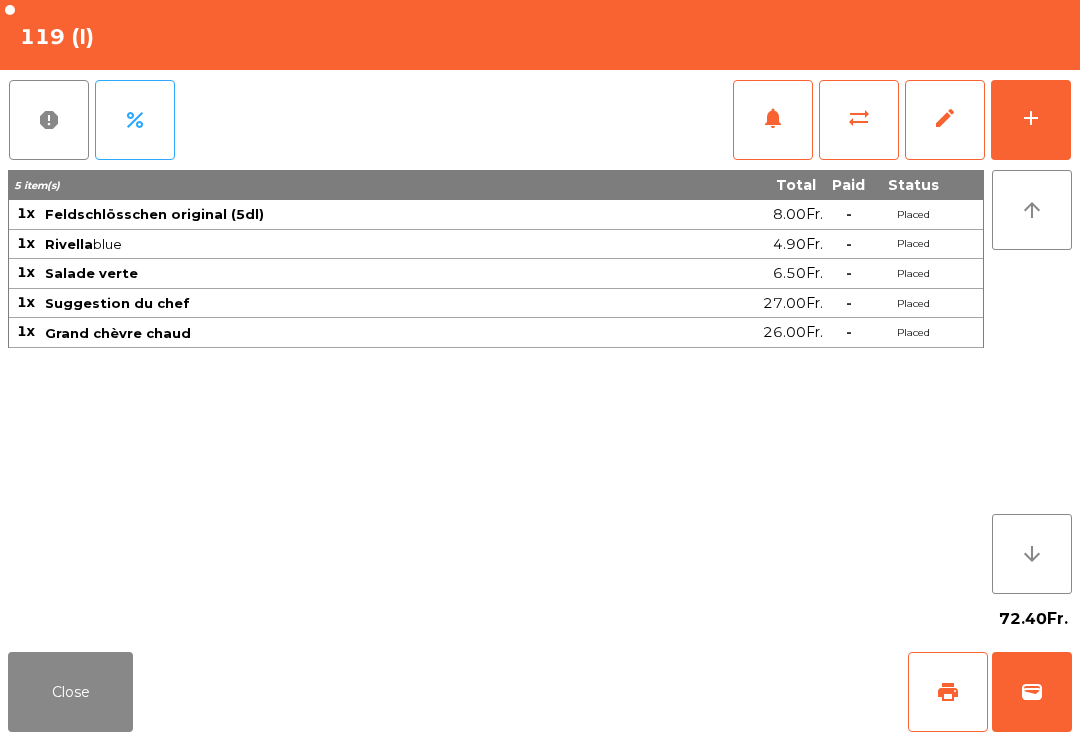click on "notifications" 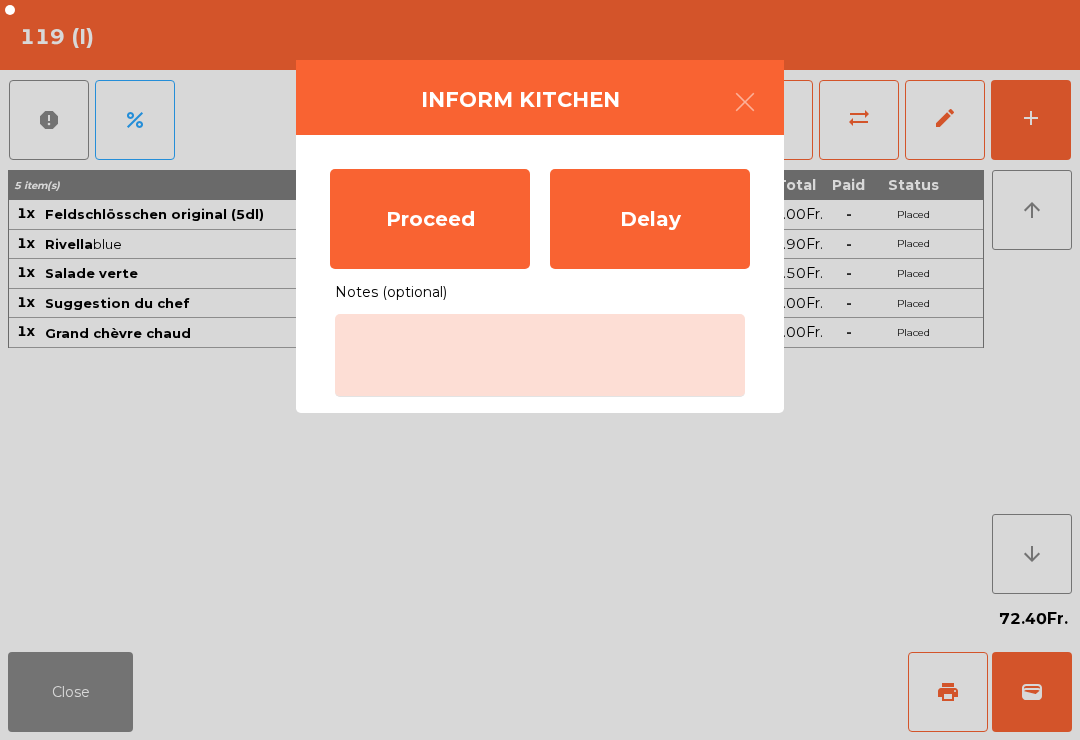 click on "Proceed" 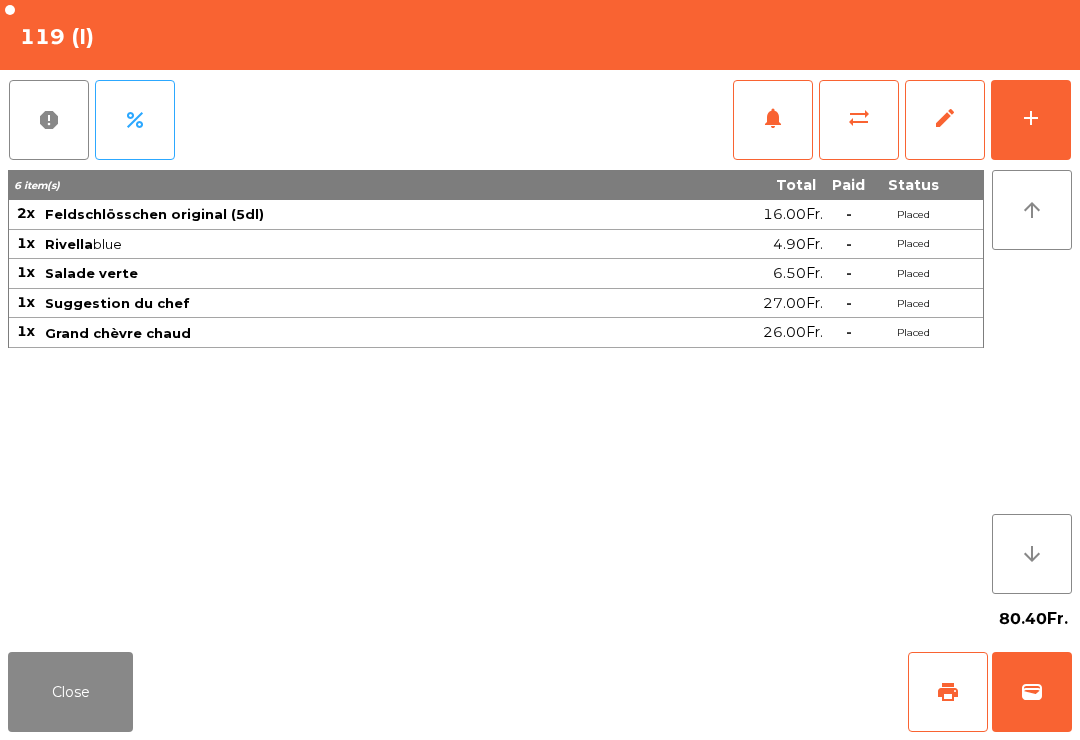 click on "Close" 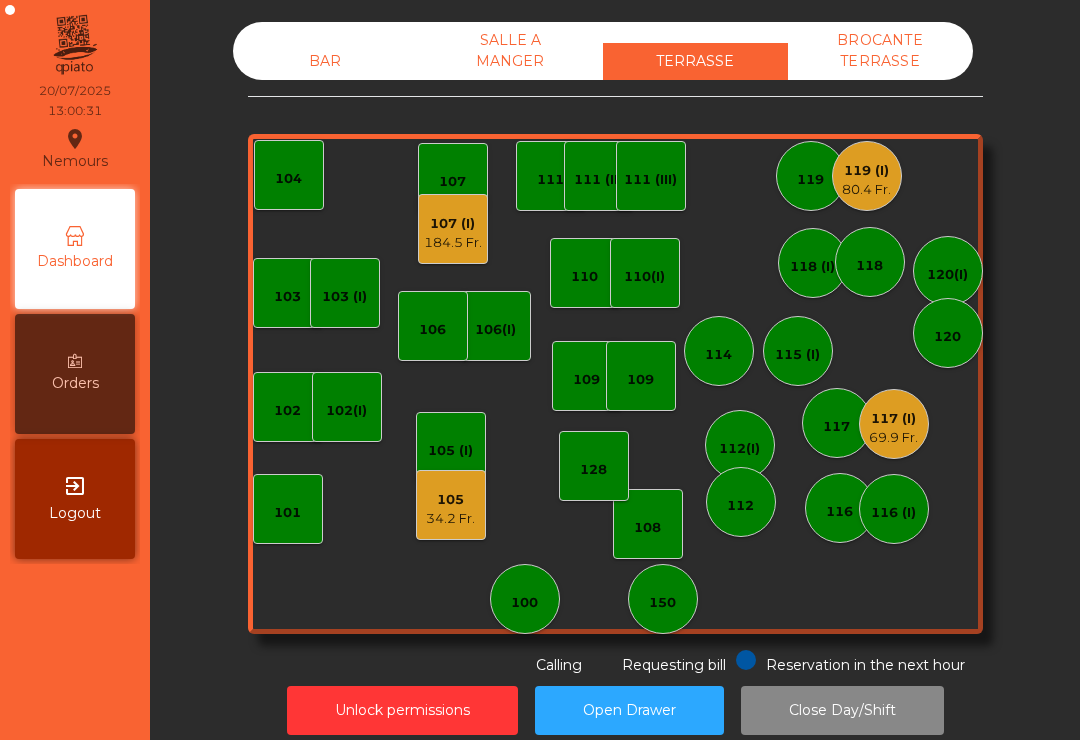 click on "105    34.2 Fr." 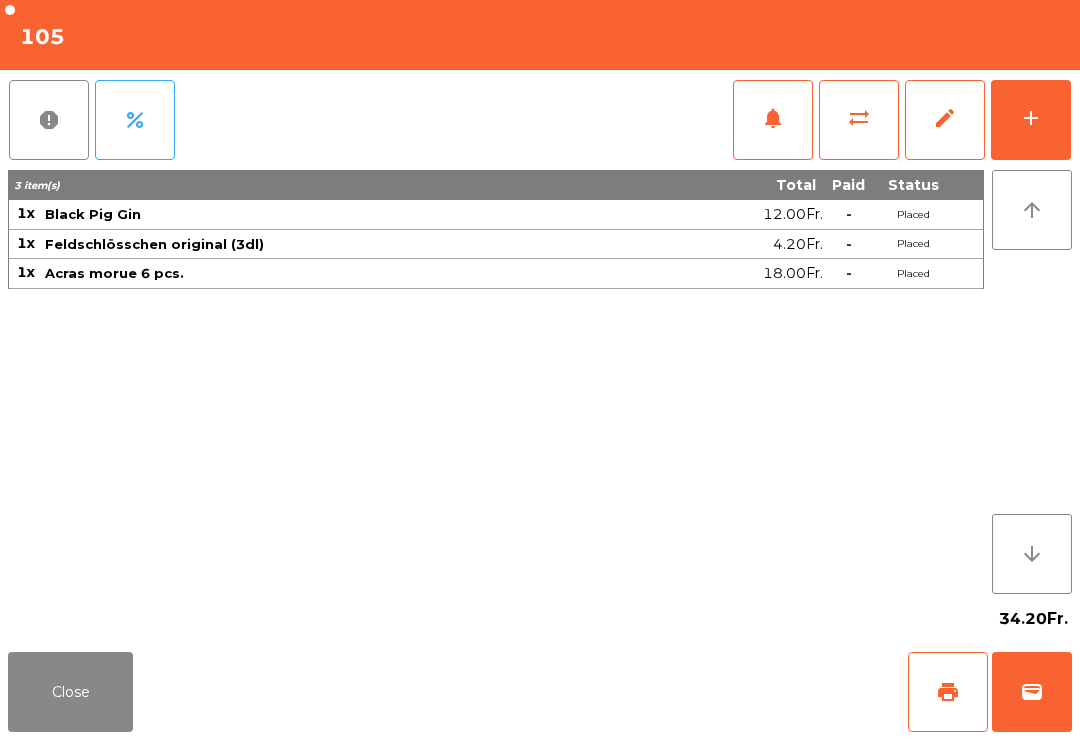 click on "add" 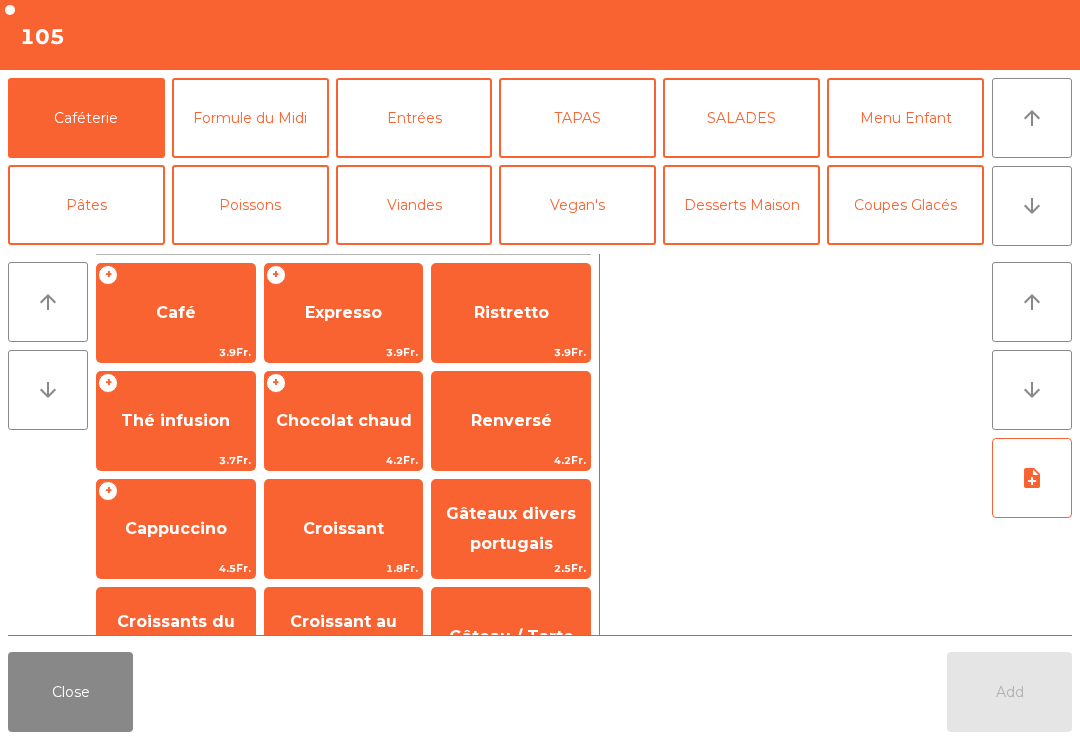 click on "Poissons" 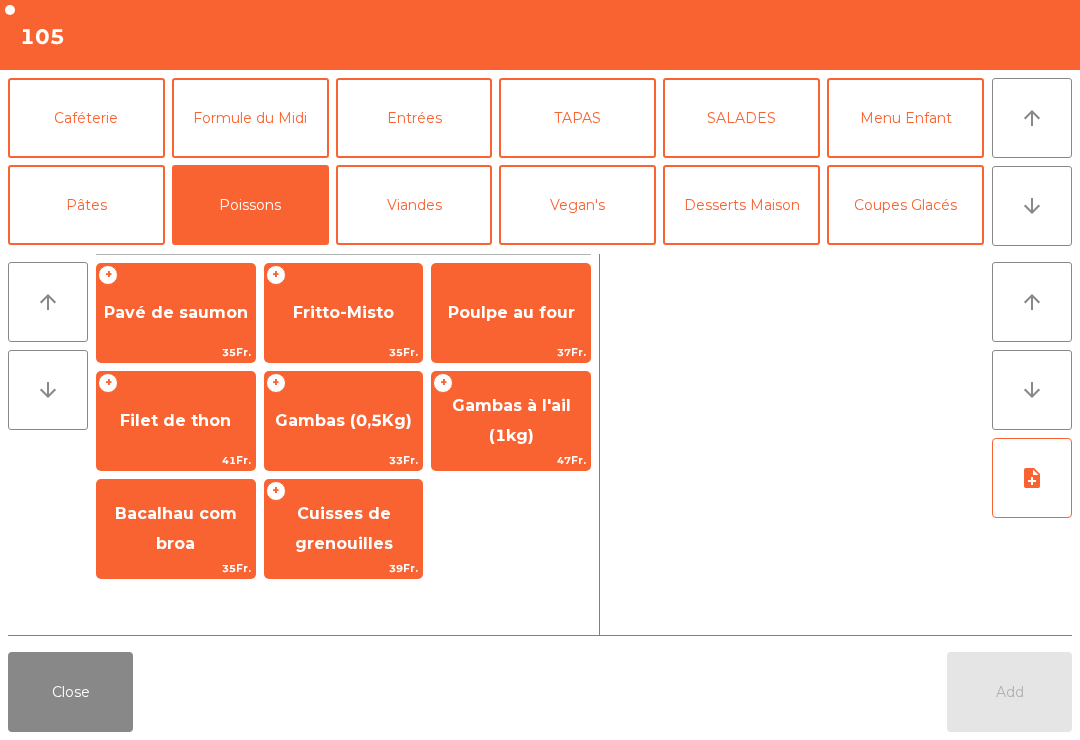 click on "Pâtes" 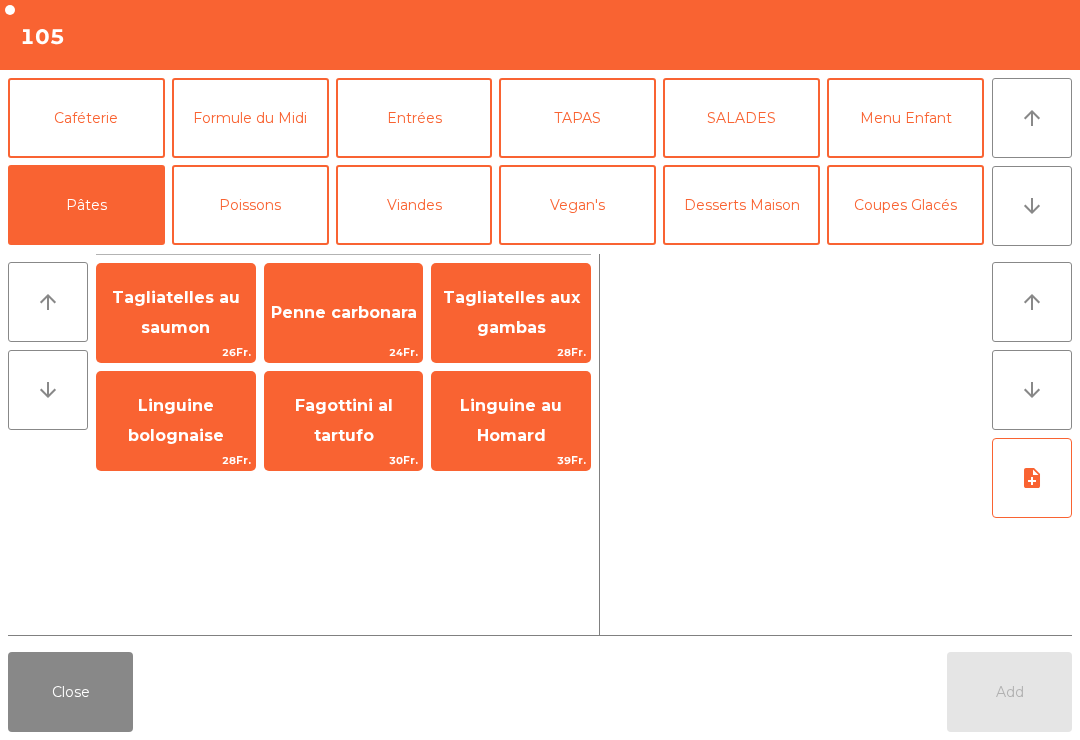 click on "Viandes" 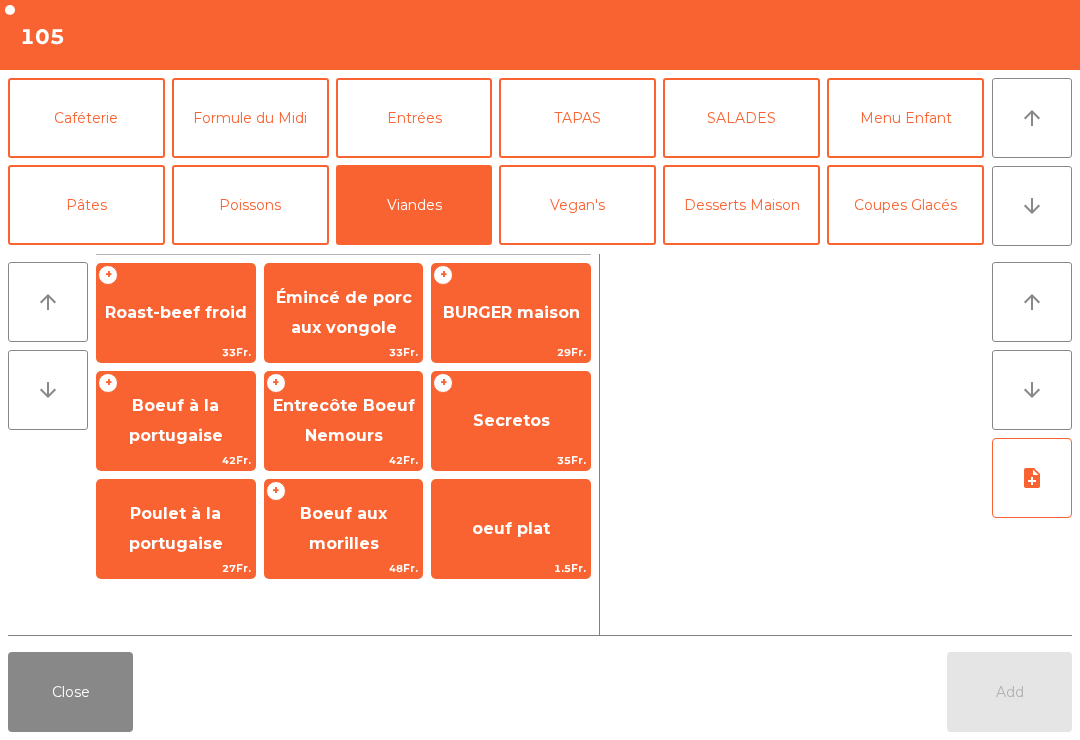 click on "27Fr." 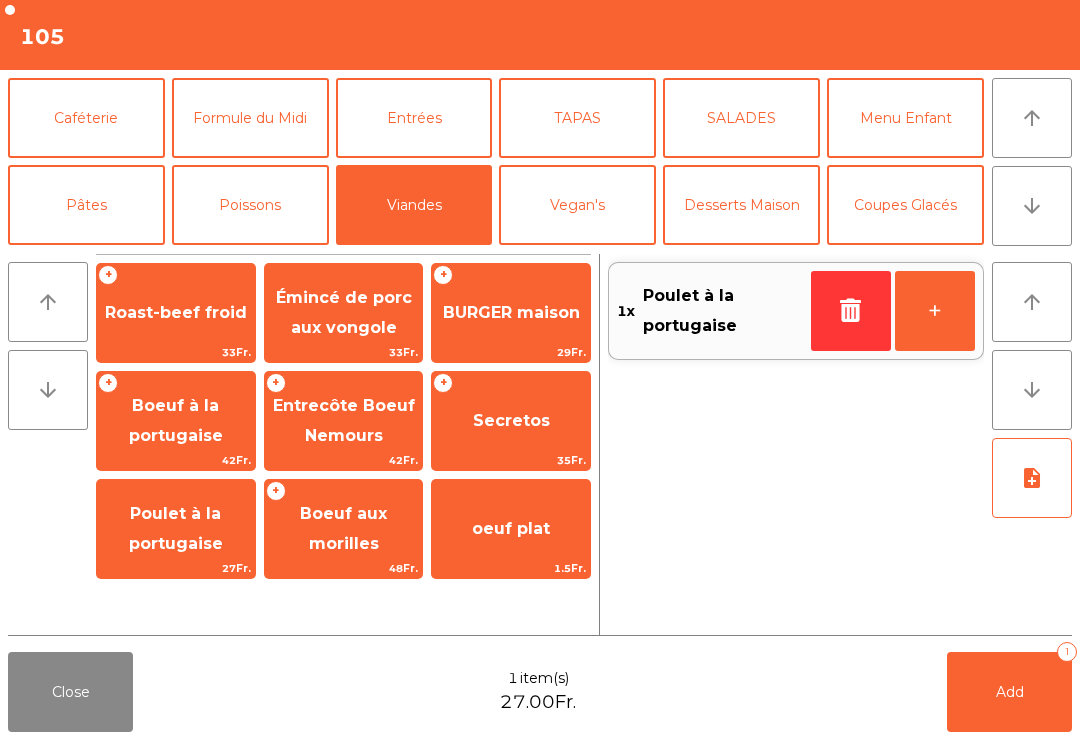 click on "+" 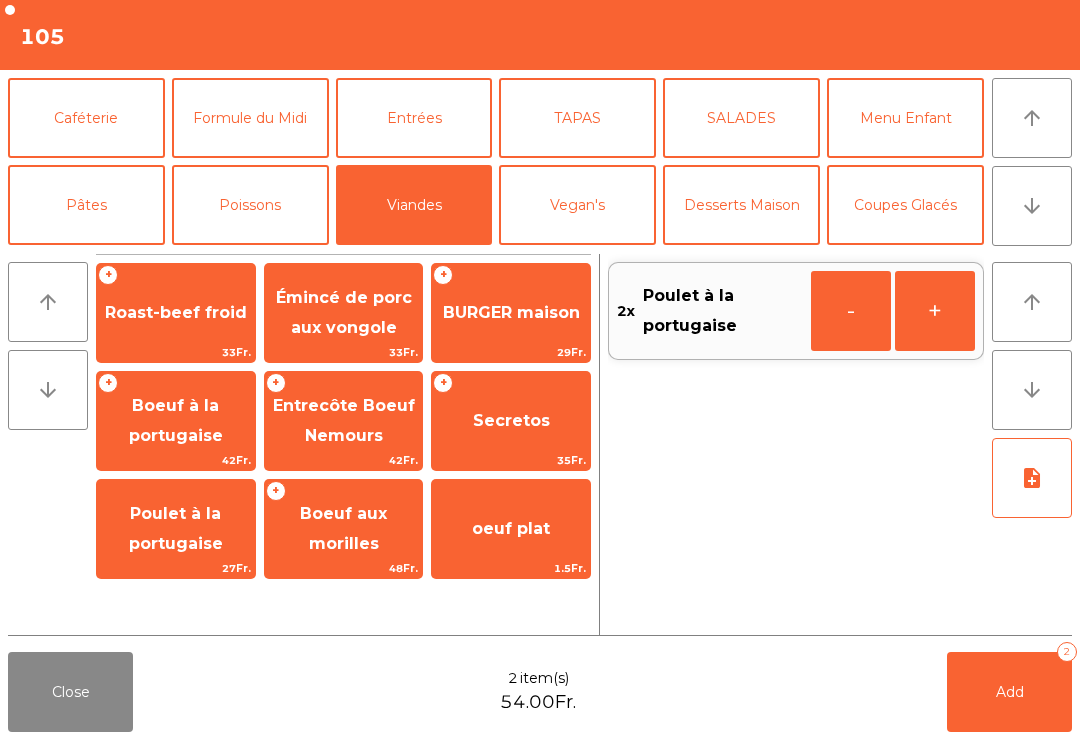 click on "note_add" 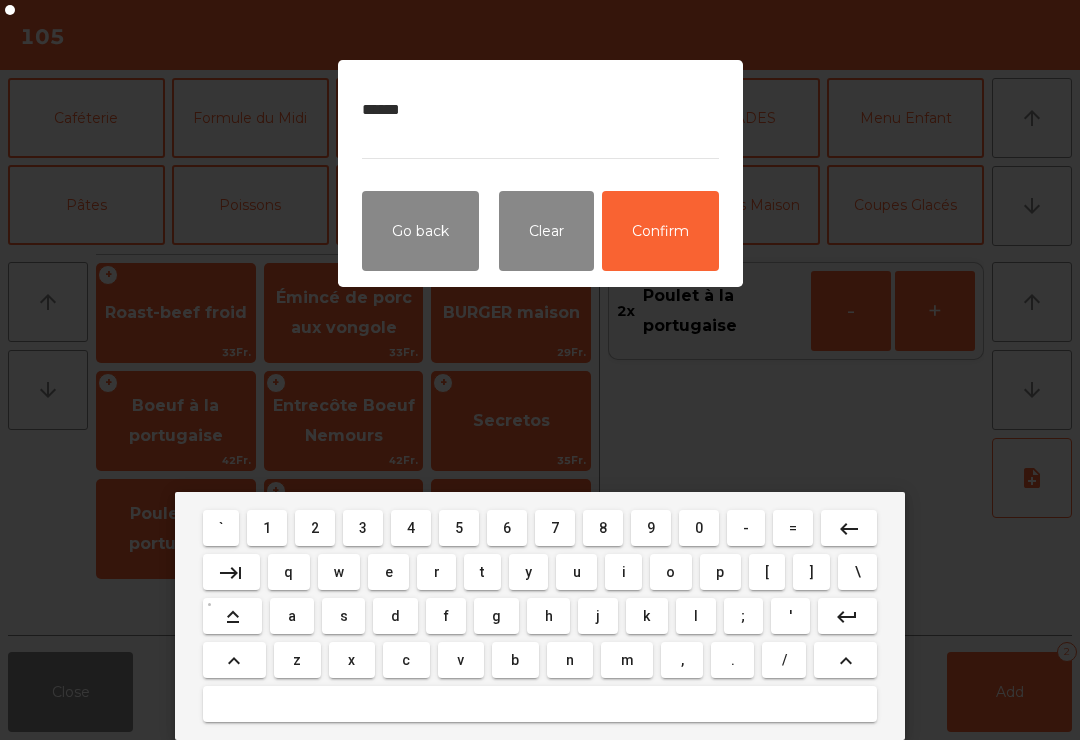 type on "*******" 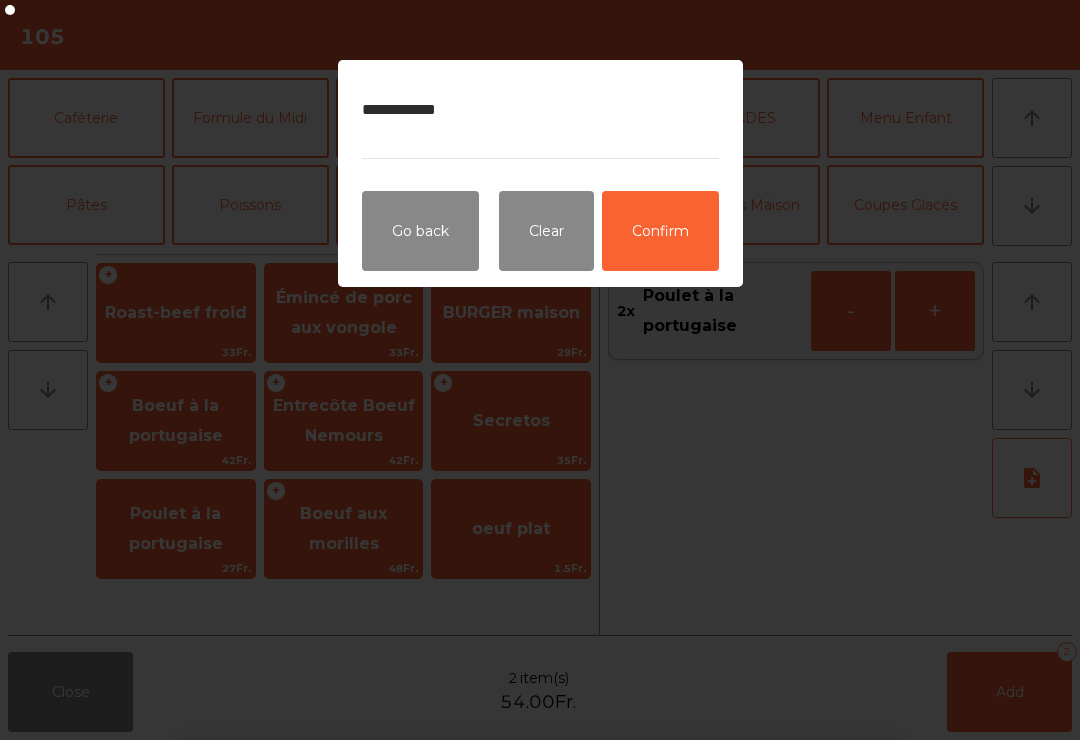 click on "Confirm" 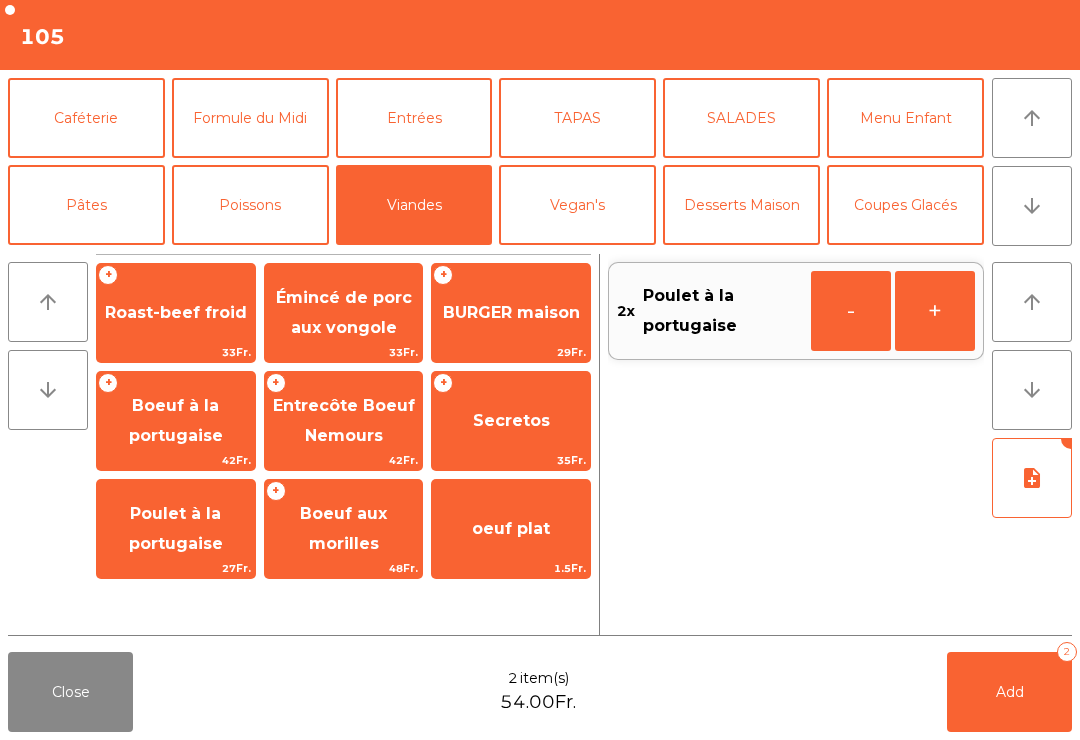 click on "Vin Rouge" 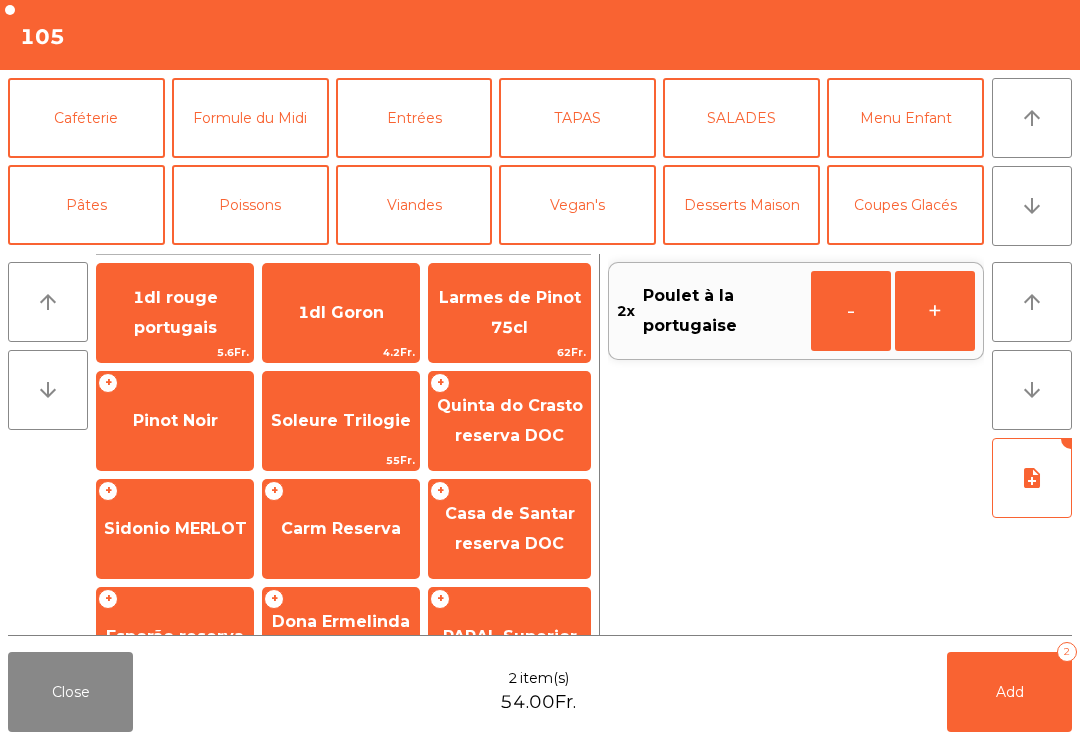 scroll, scrollTop: 184, scrollLeft: 0, axis: vertical 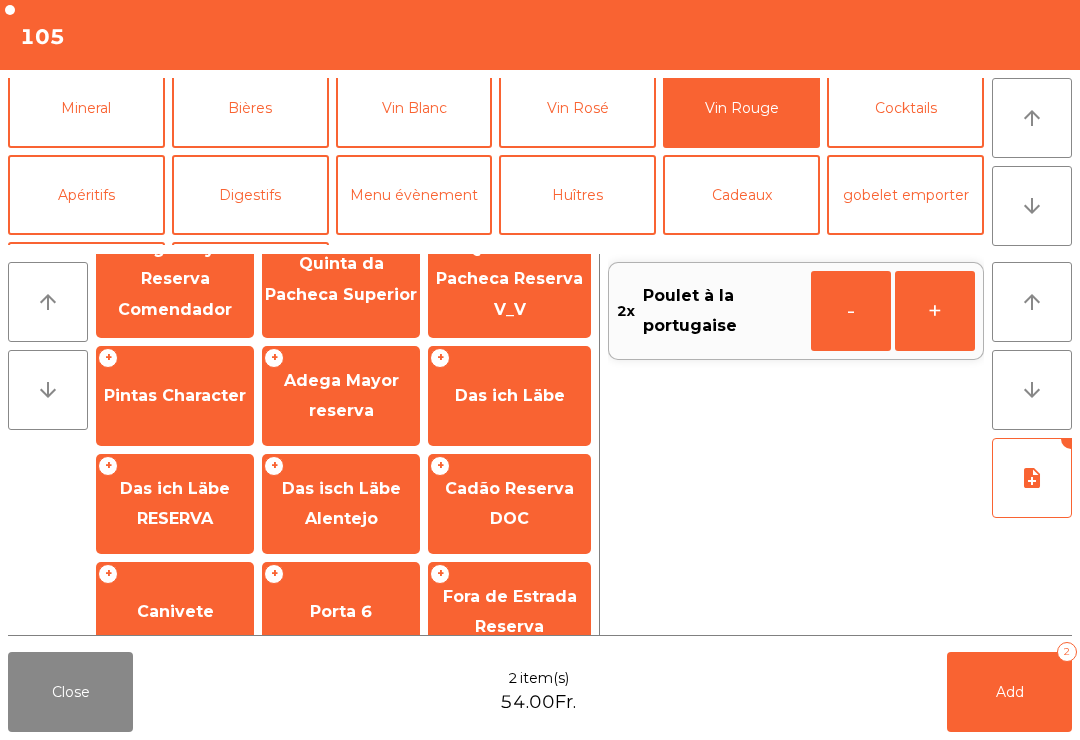 click on "Adega Mayor Reserva Comendador" 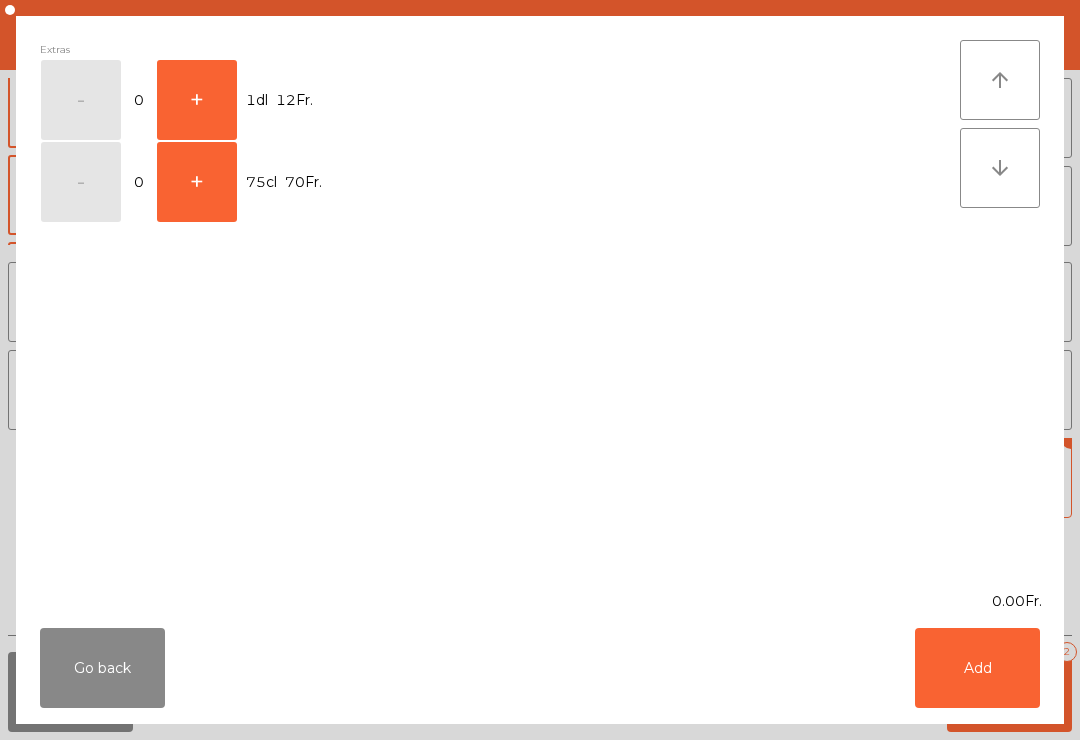 click on "+" 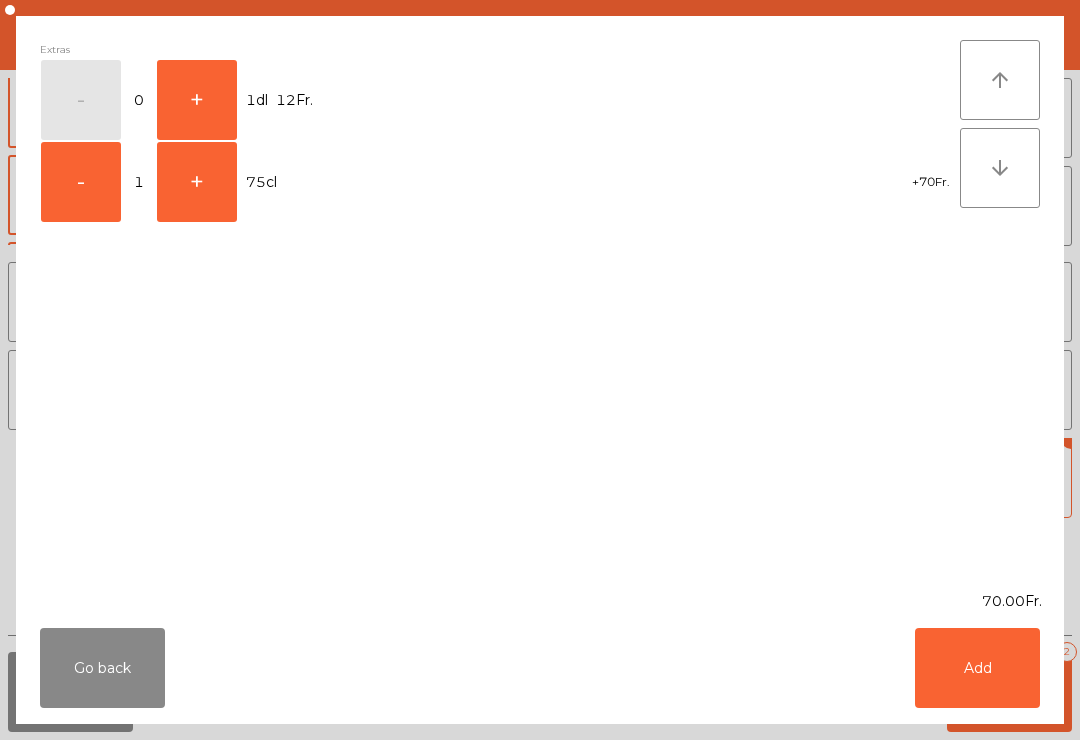 scroll, scrollTop: 489, scrollLeft: 0, axis: vertical 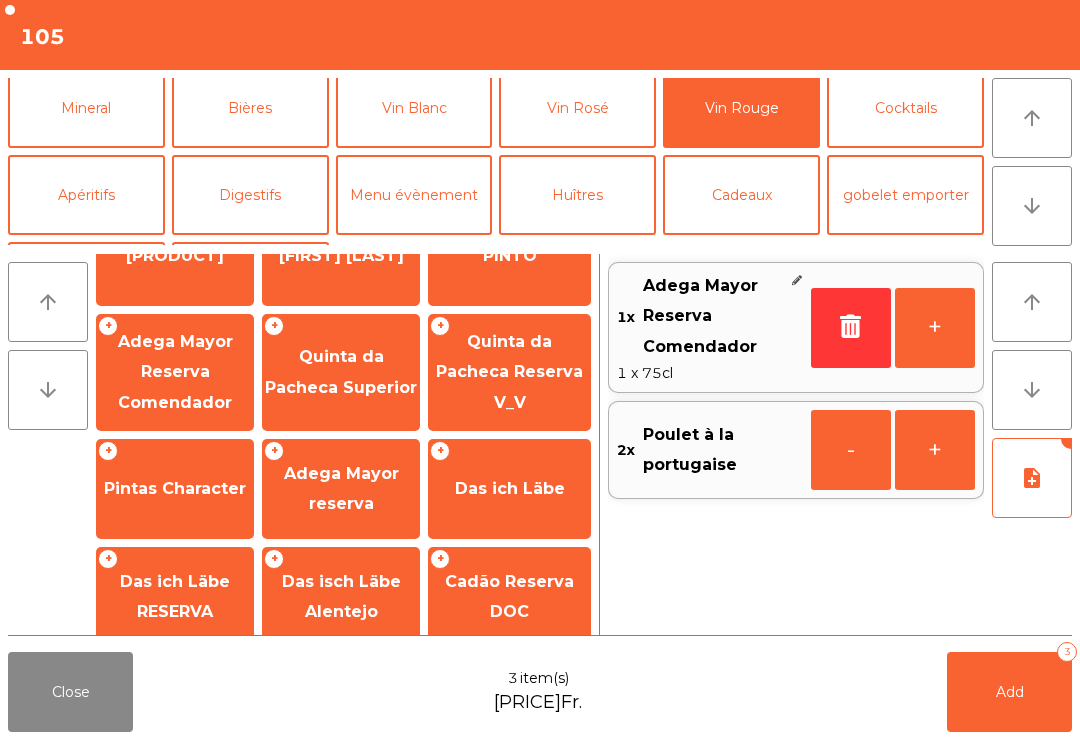 click on "Add" 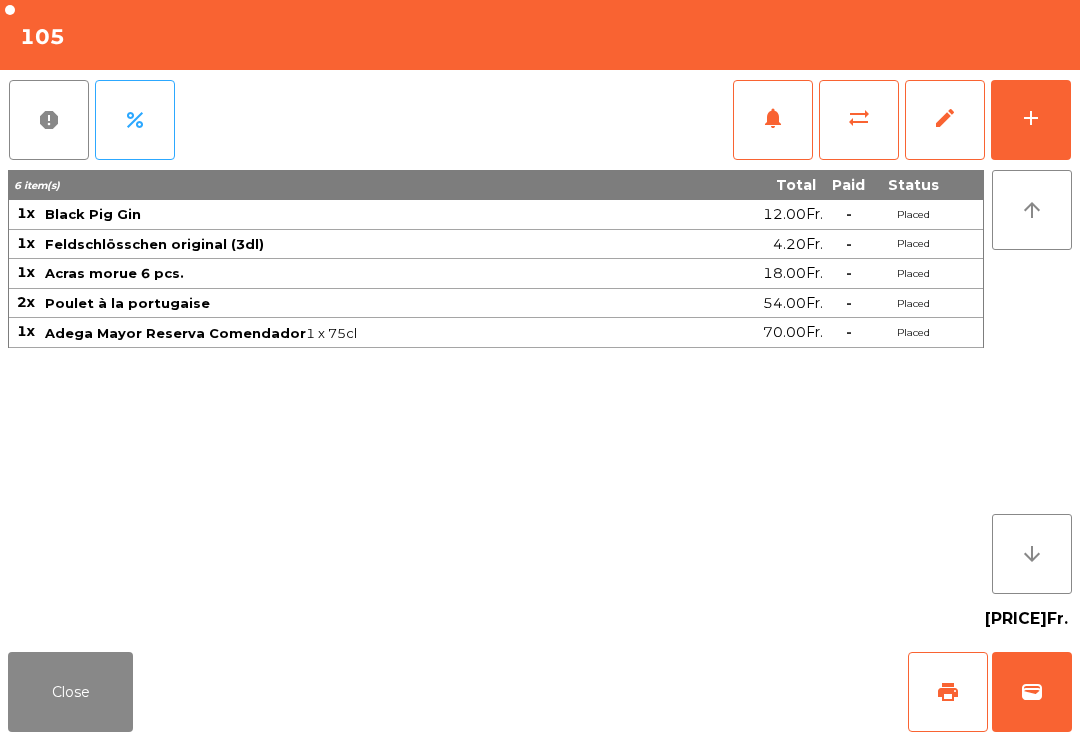 click on "Close" 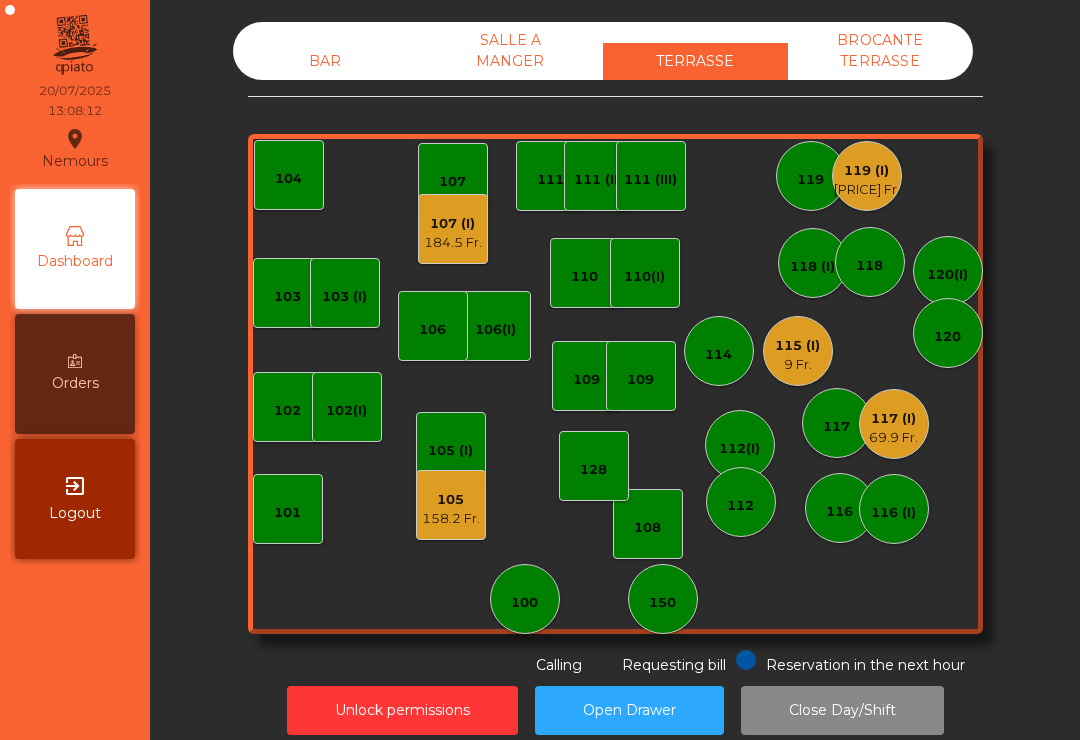 click on "BAR" 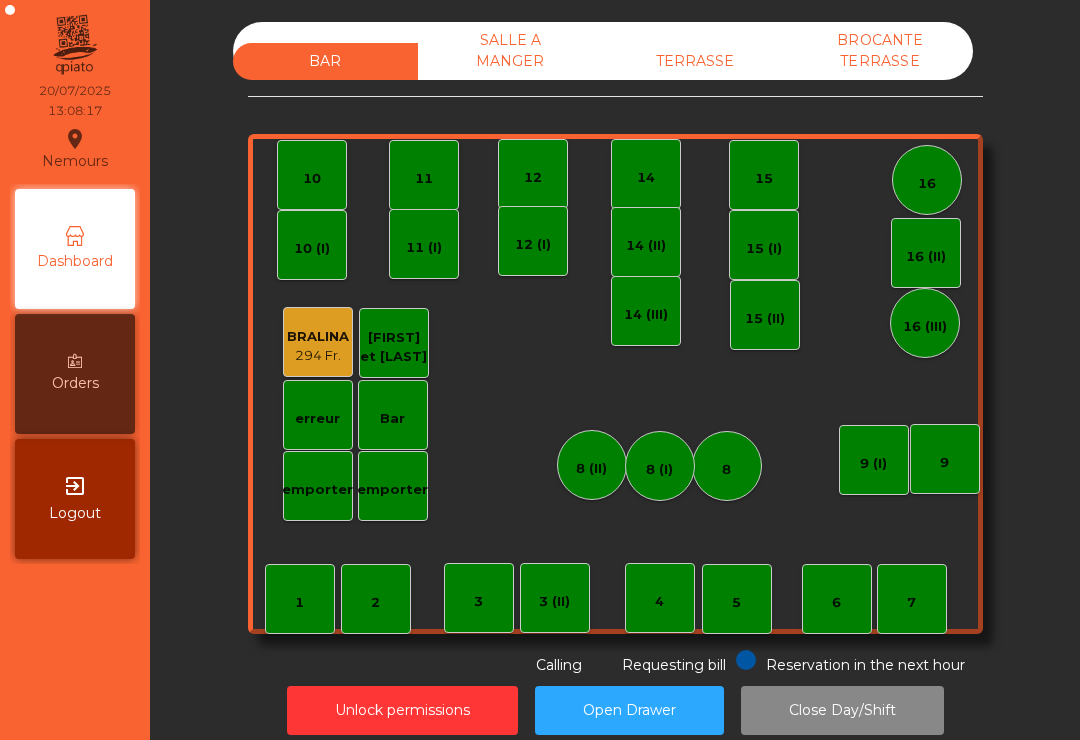 click on "4" 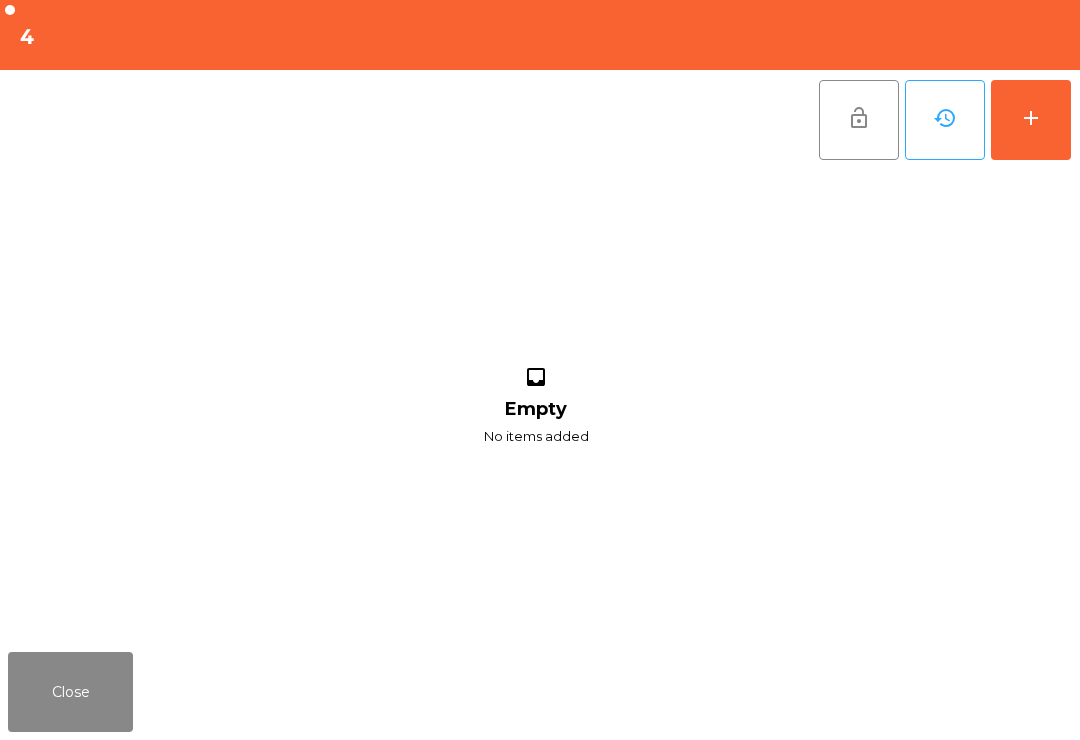 click on "add" 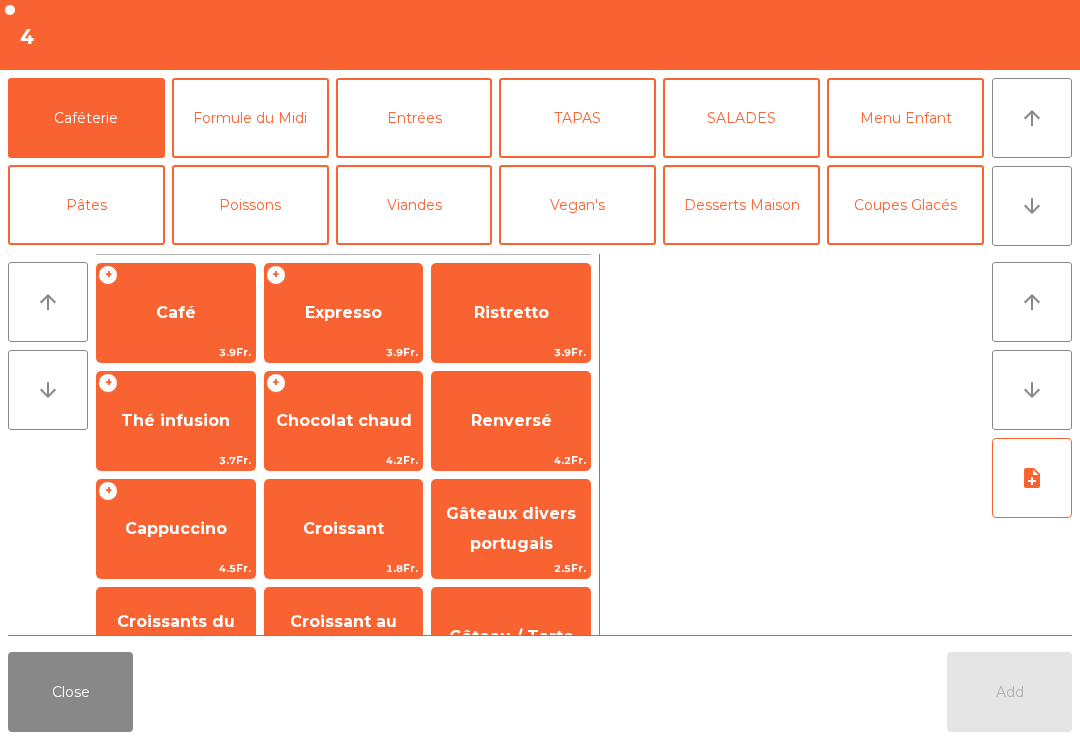 click on "arrow_downward" 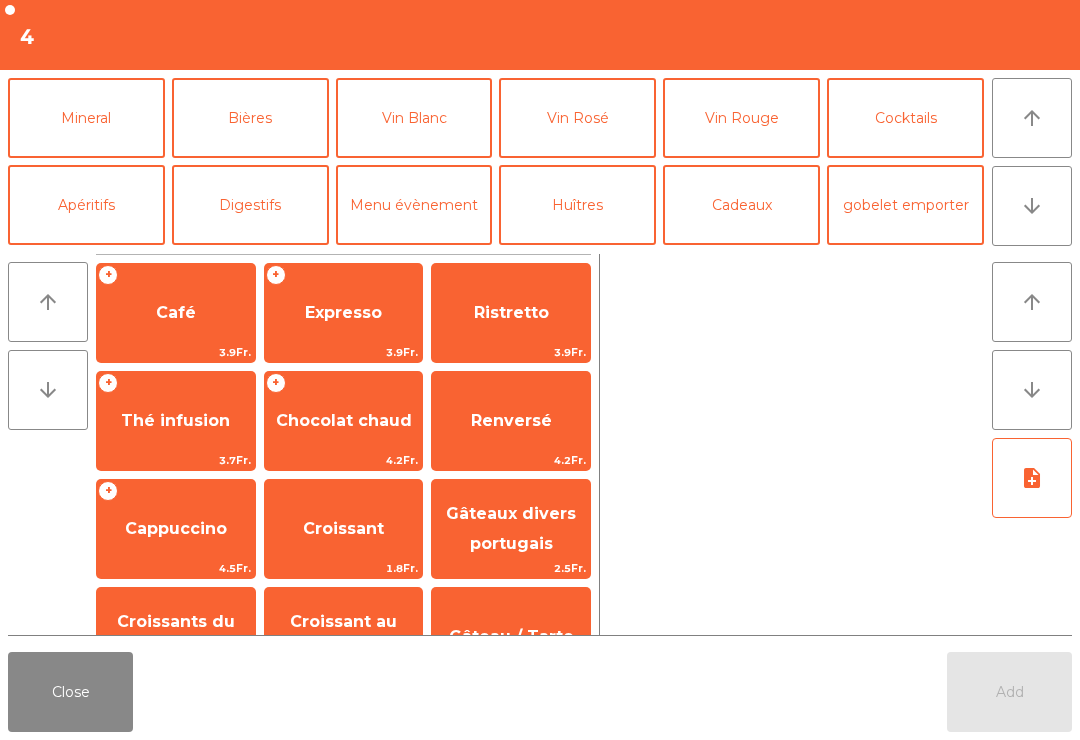 click on "Mineral" 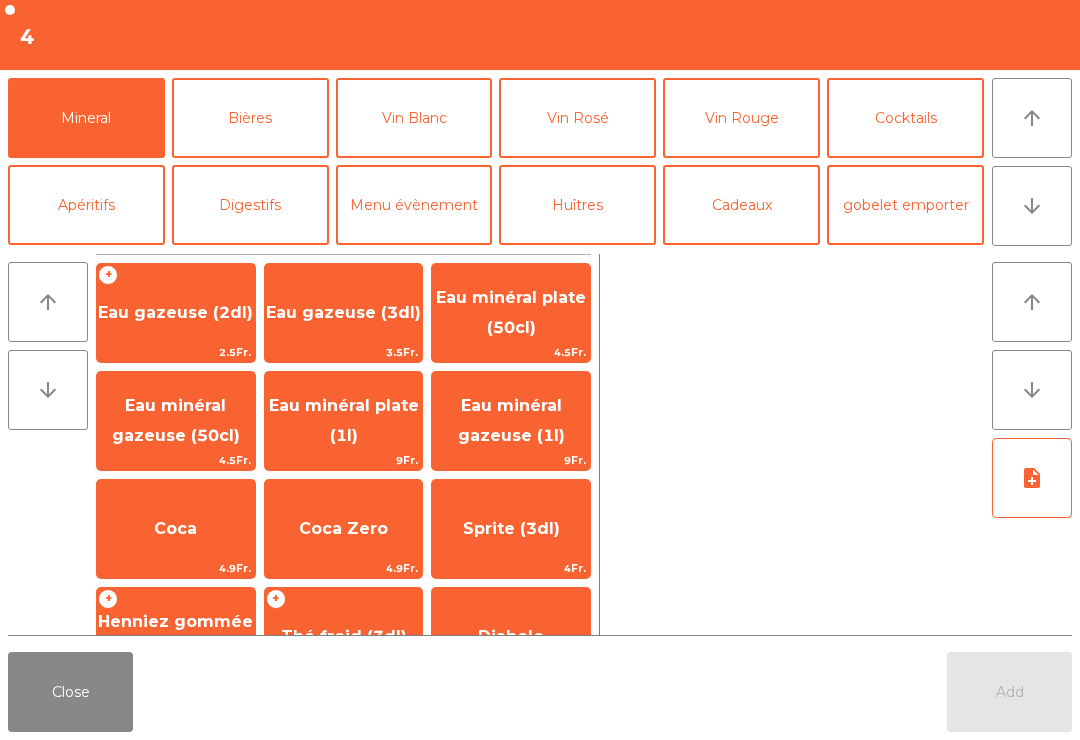 click on "Eau minéral plate (1l)" 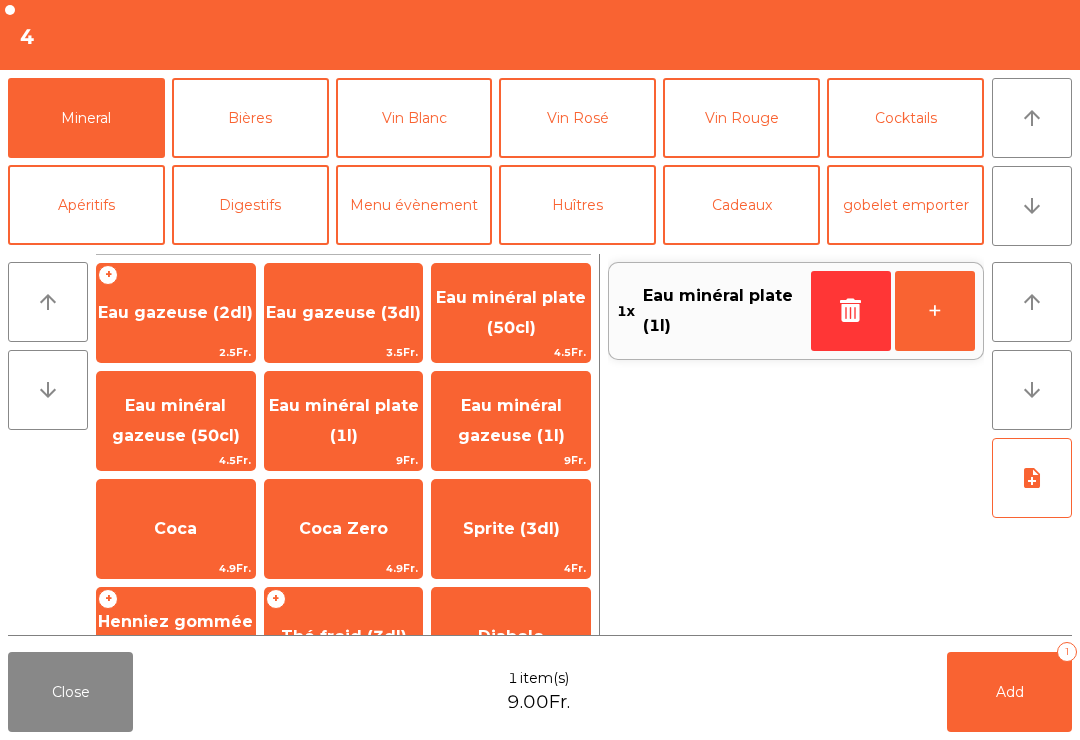 click 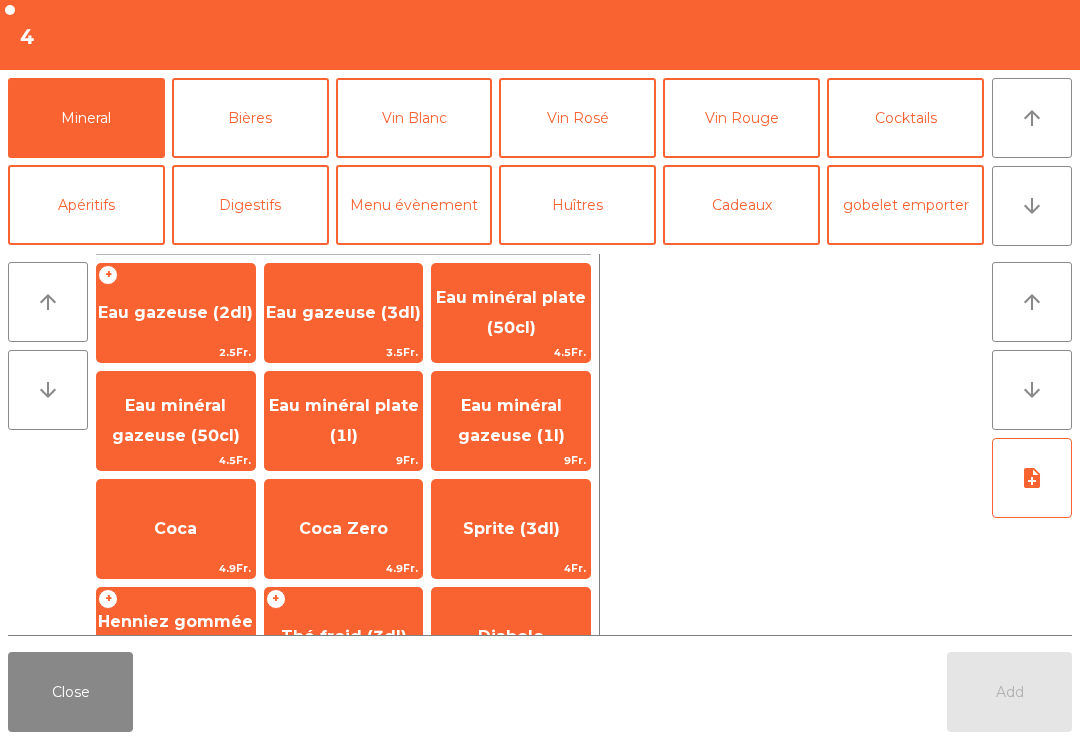 click on "Eau minéral gazeuse (1l)" 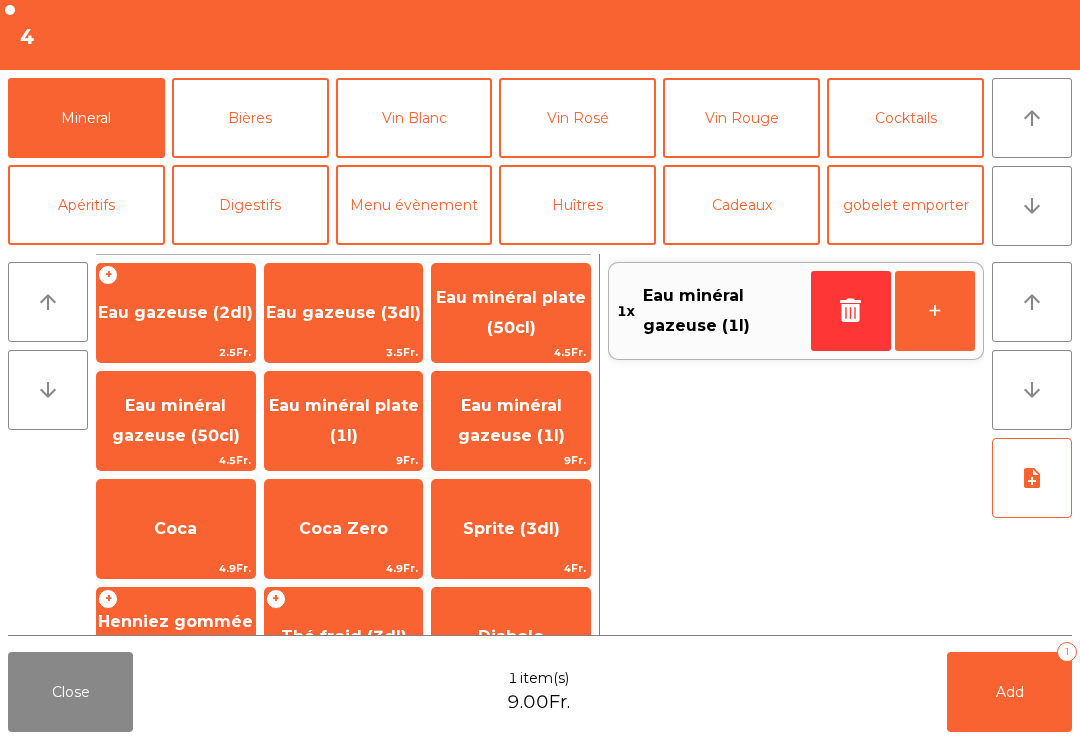 click on "Bières" 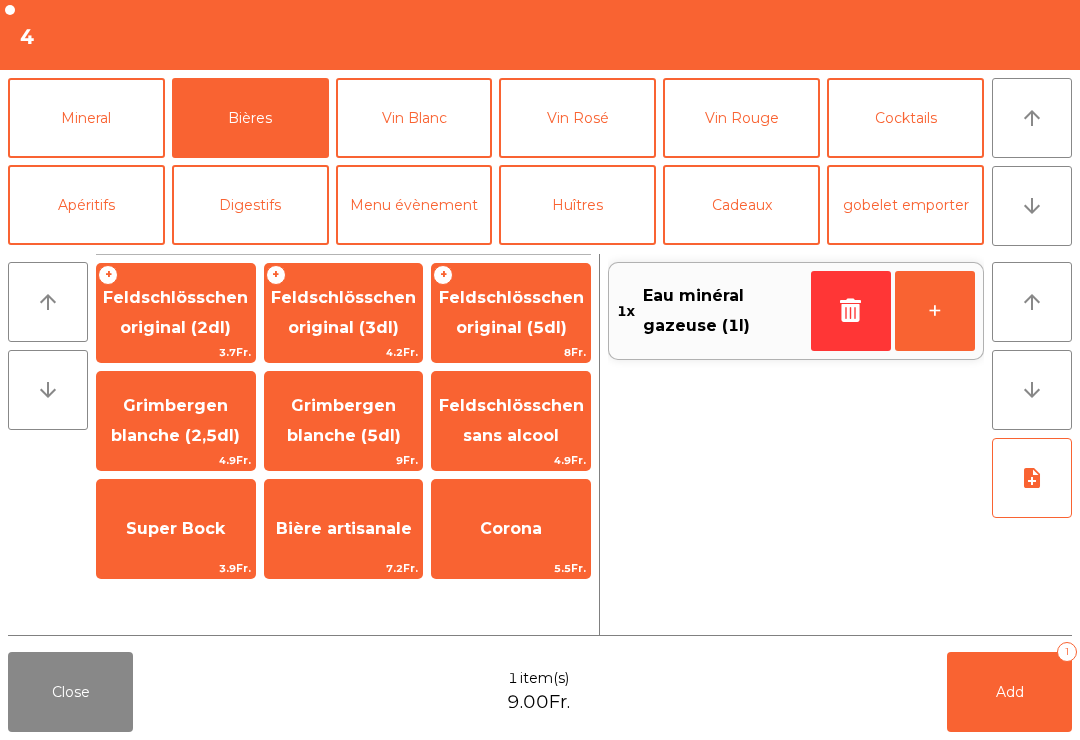 click on "Feldschlösschen original (3dl)" 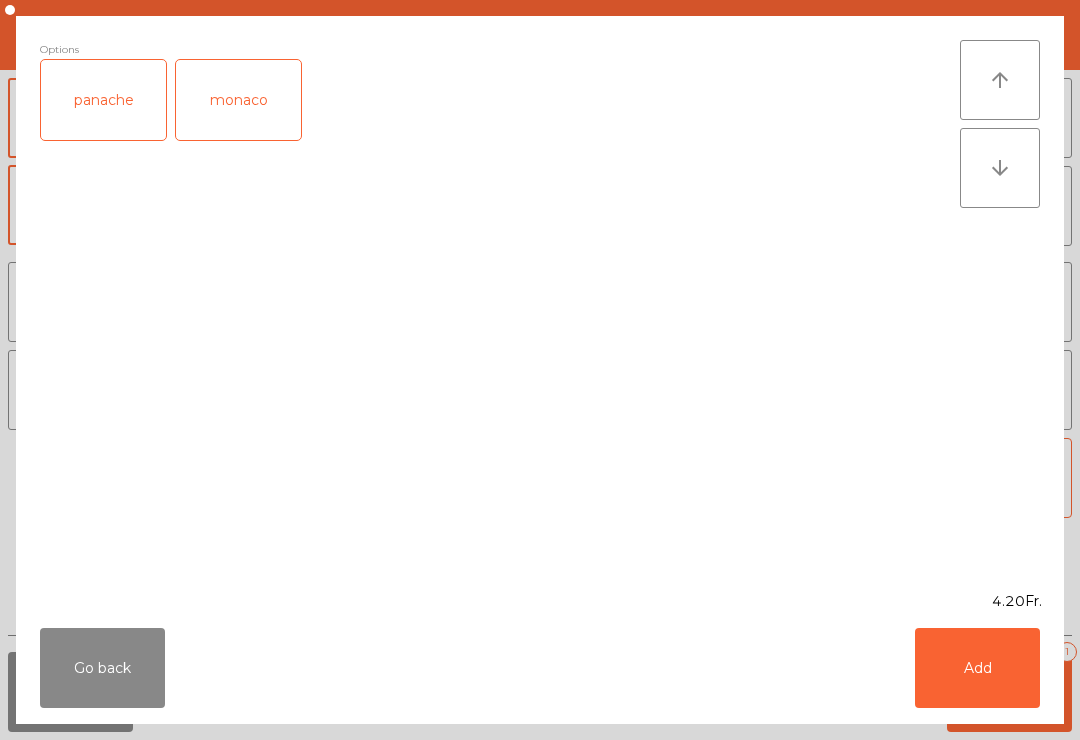 click on "Add" 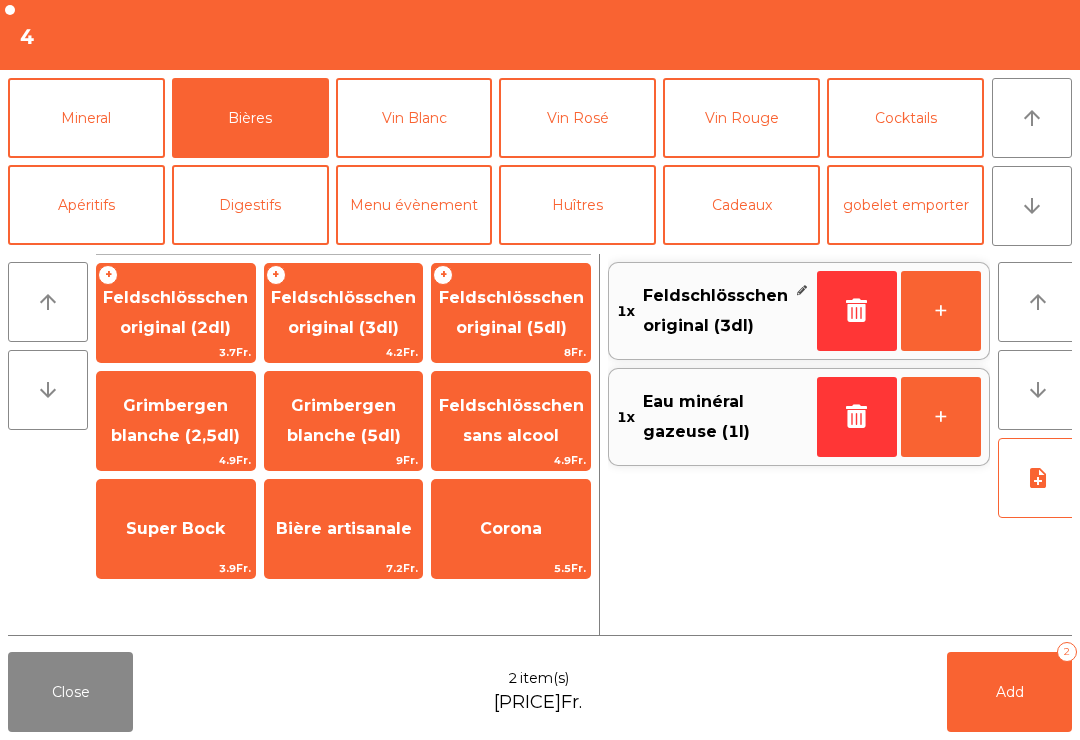 click on "Add   2" 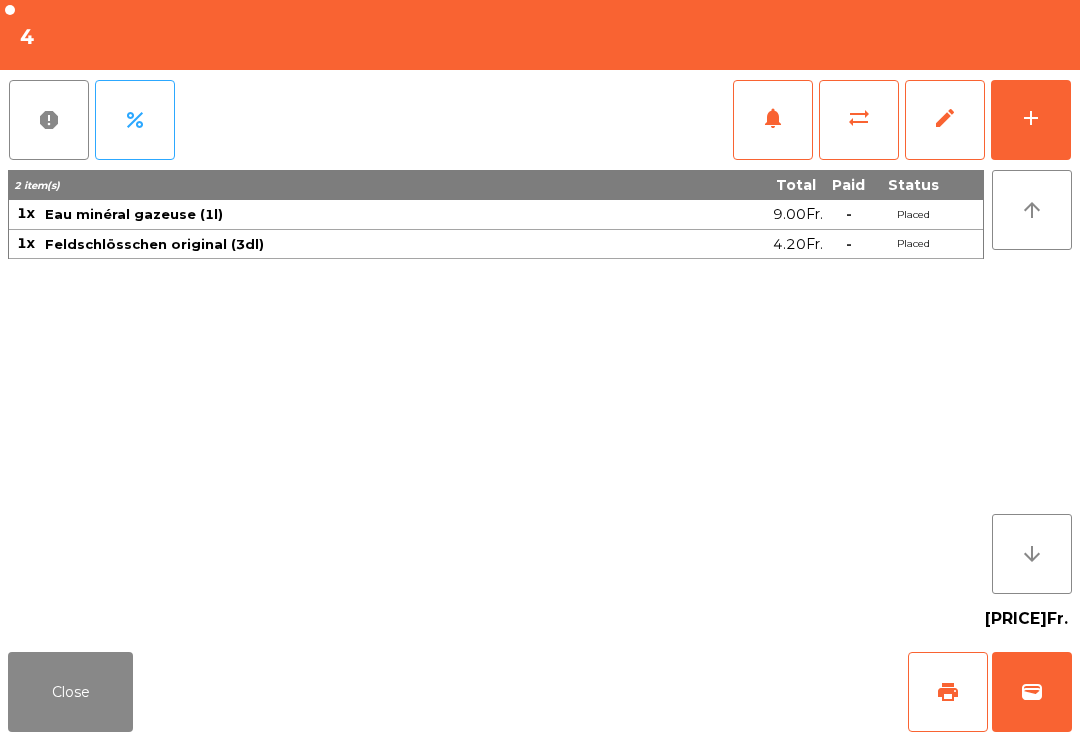 click on "Close" 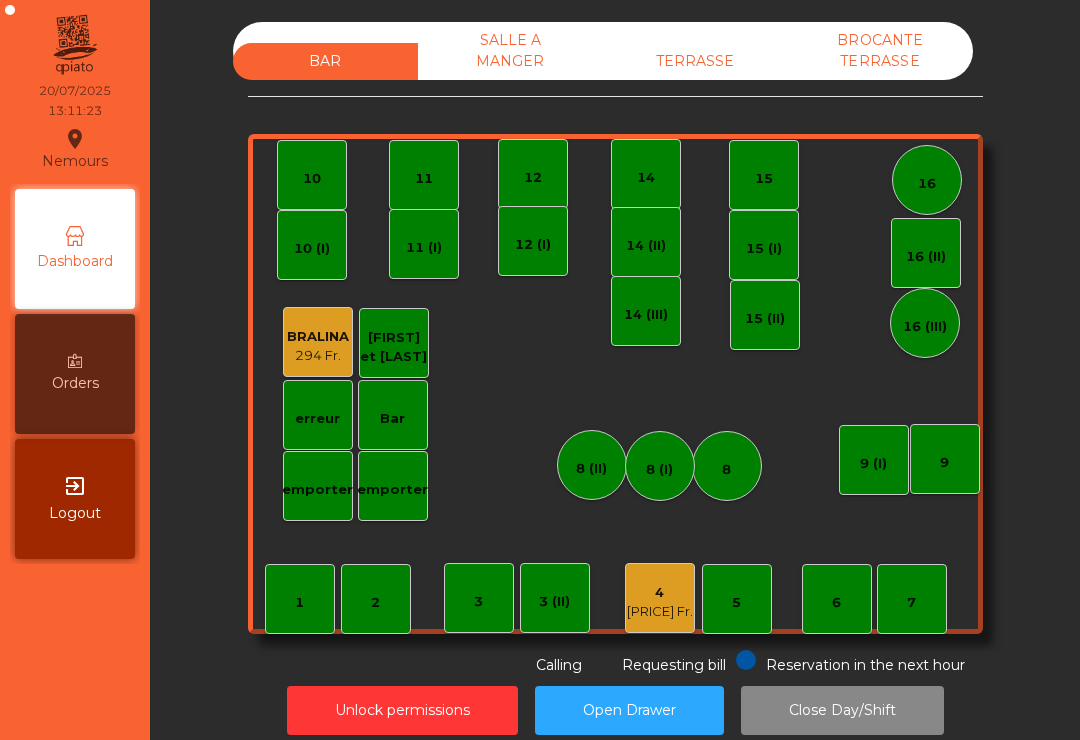 click on "4" 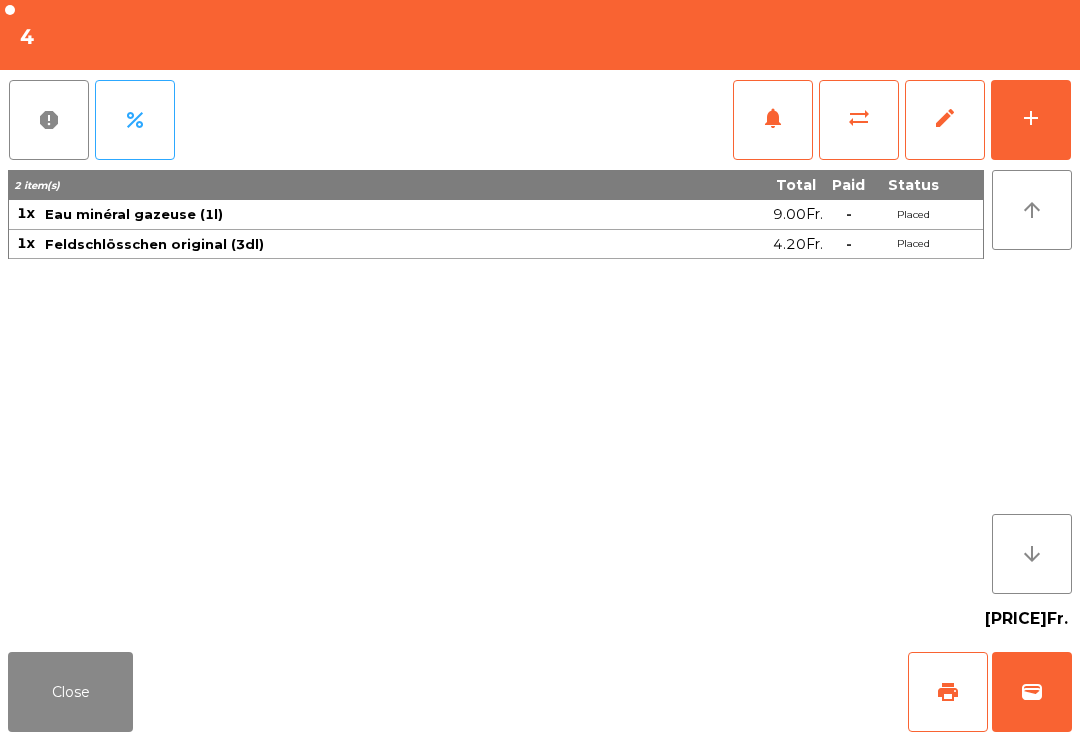 click on "add" 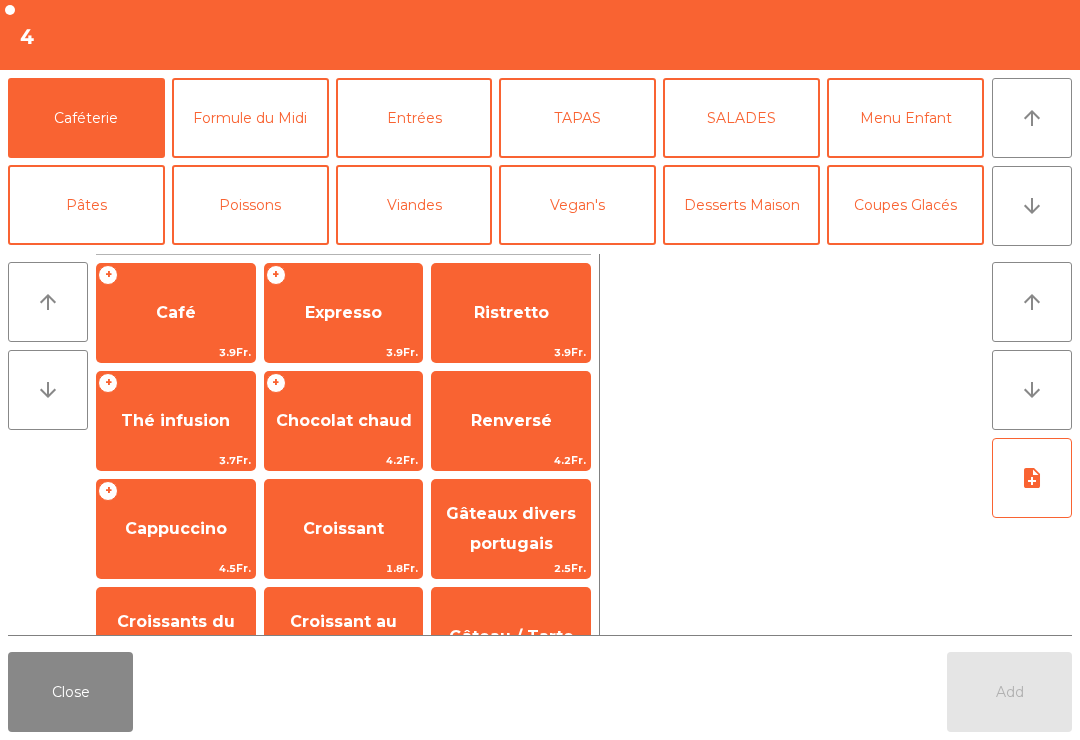 click on "Formule du Midi" 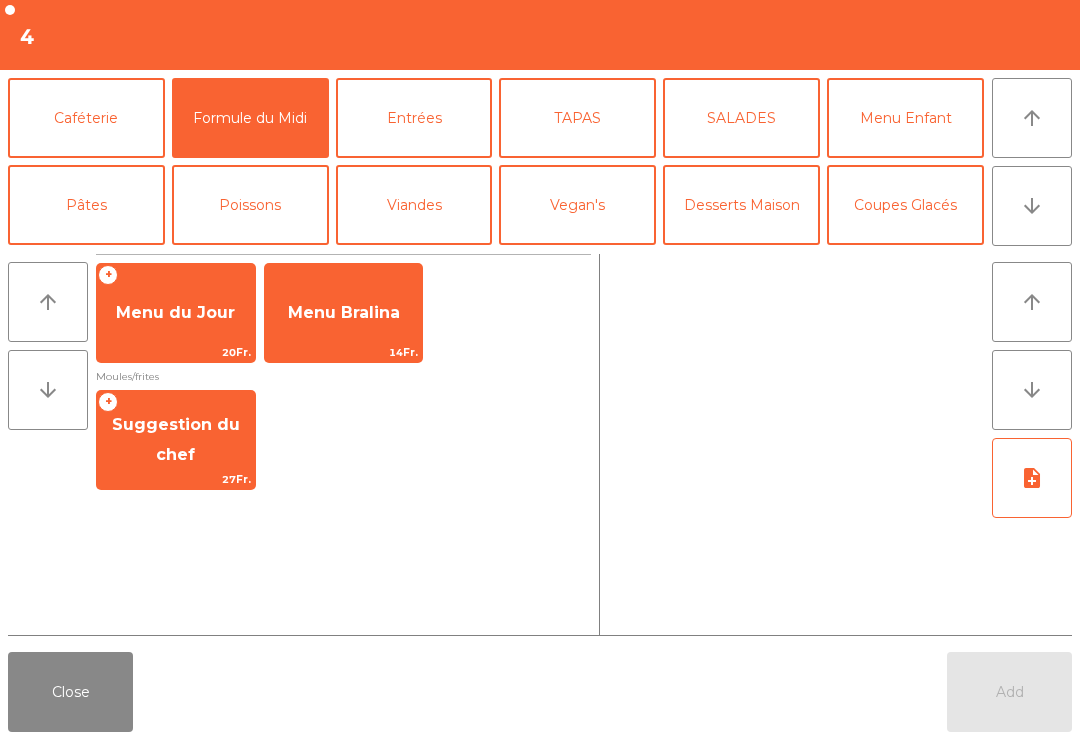 click on "Viandes" 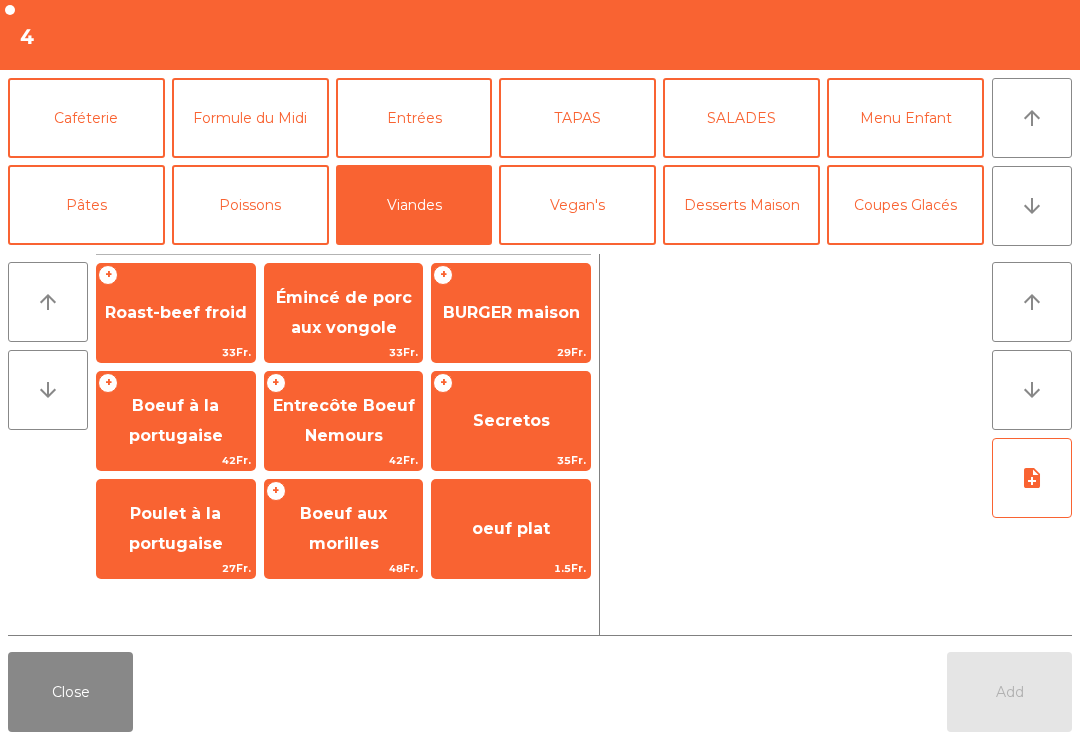 click on "BURGER maison" 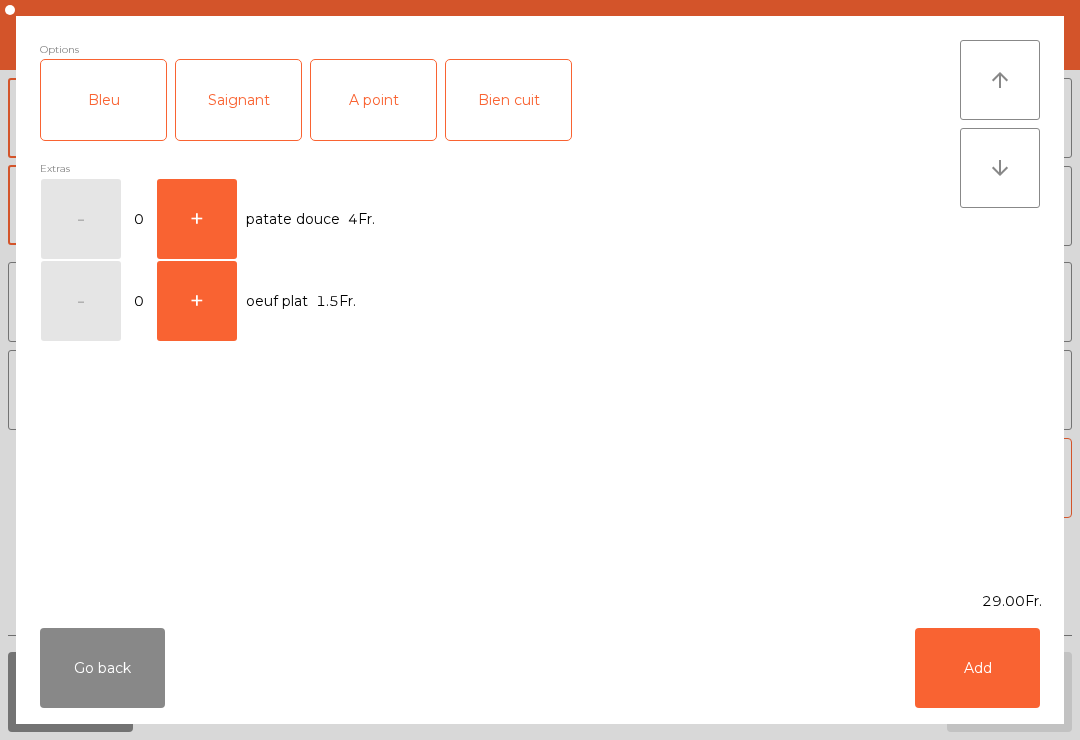 click on "Saignant" 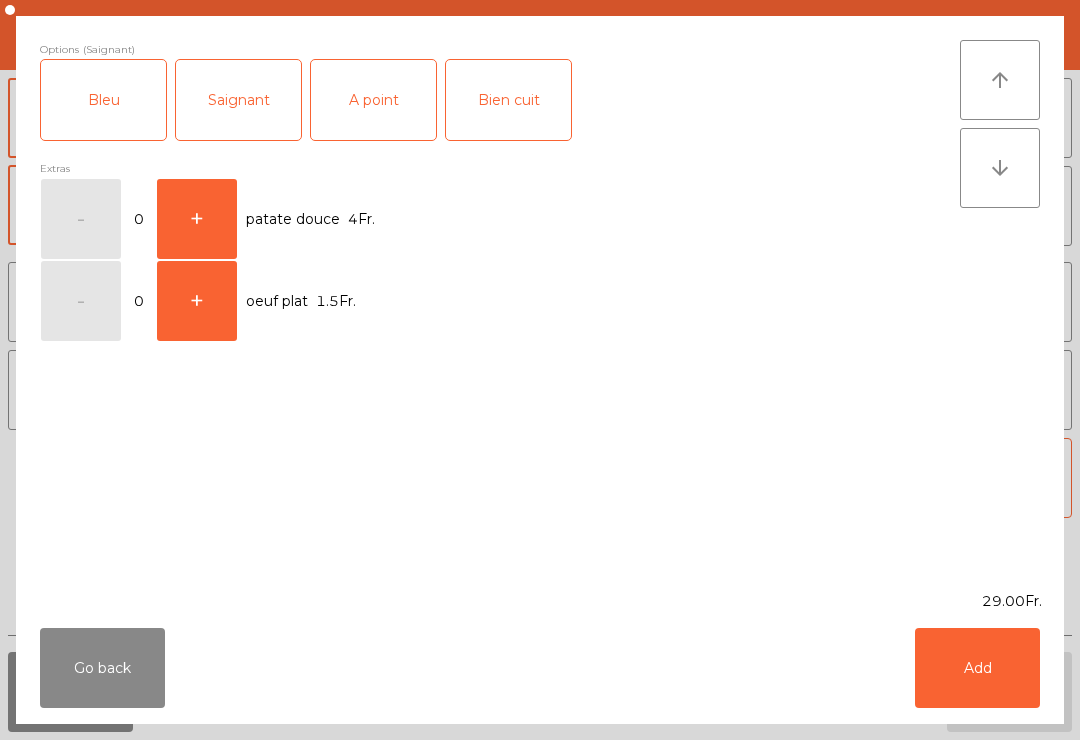 click on "Add" 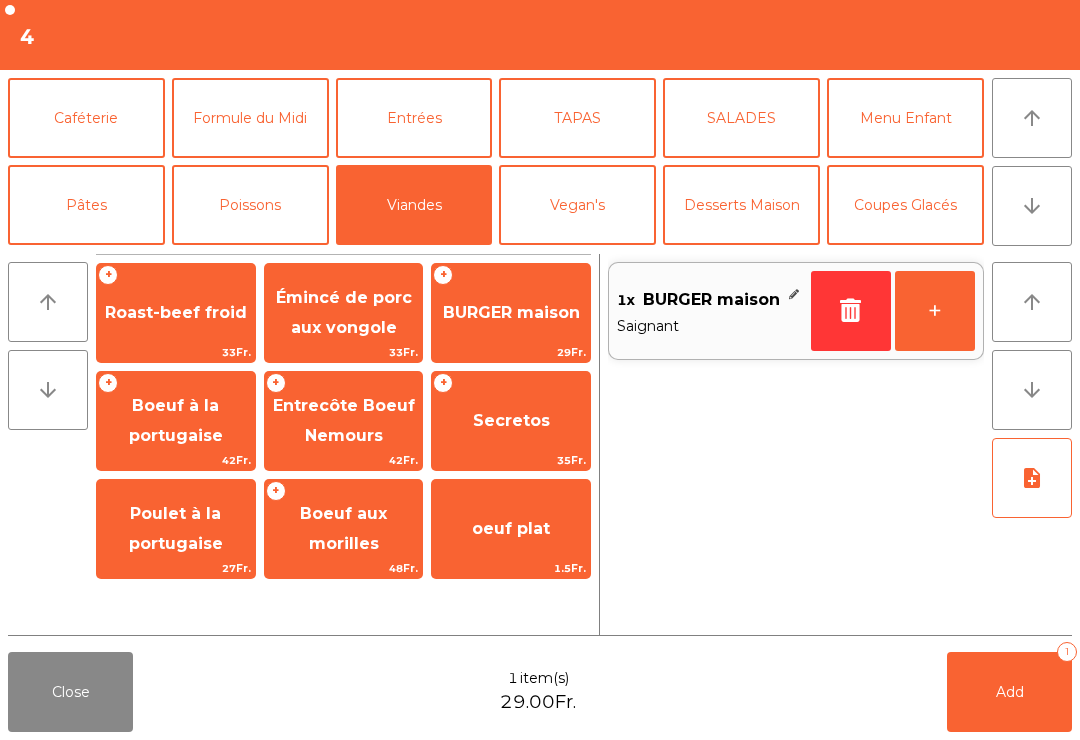 click on "Poulet à la portugaise" 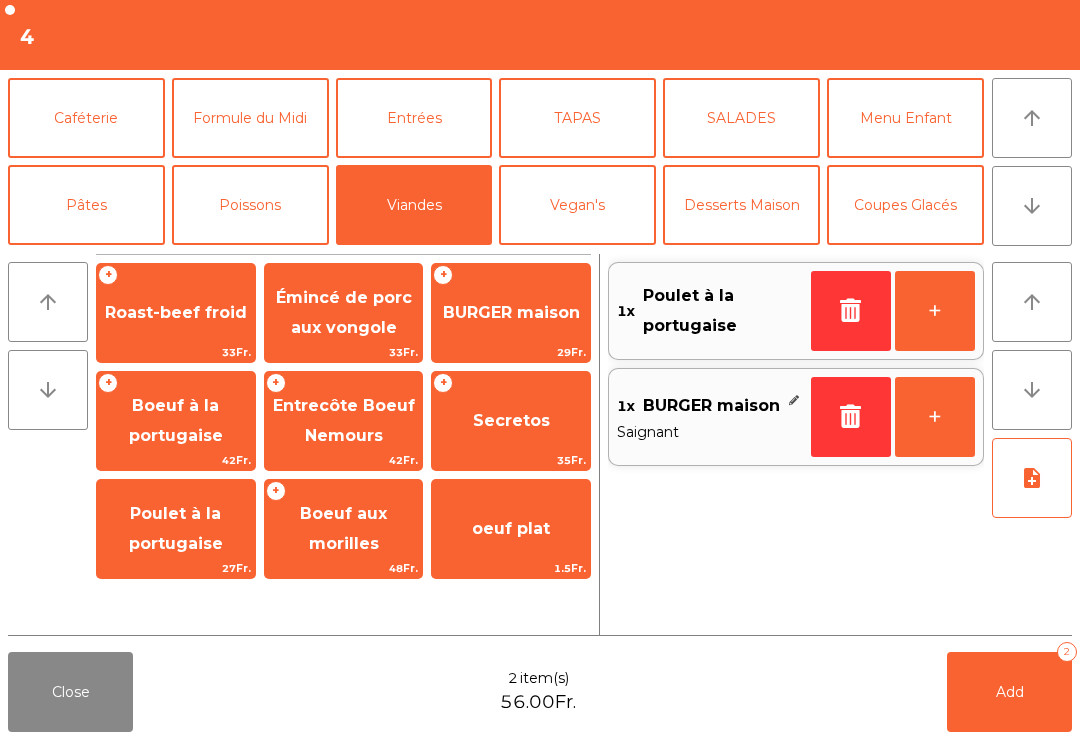 click on "note_add" 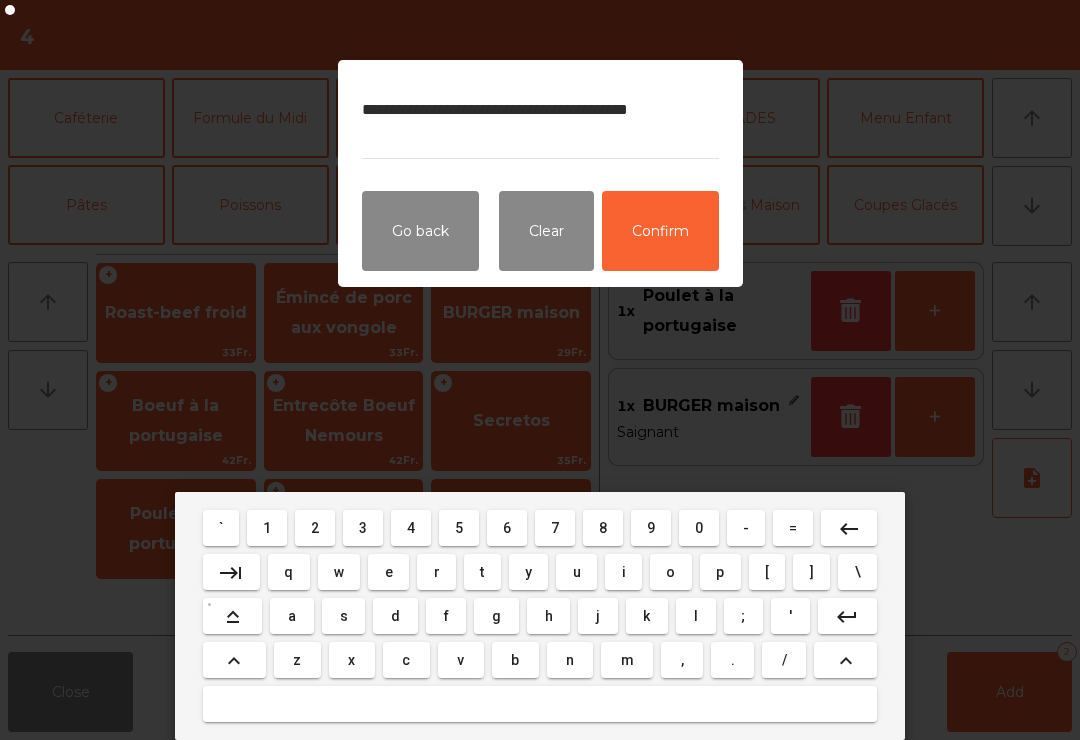 type on "**********" 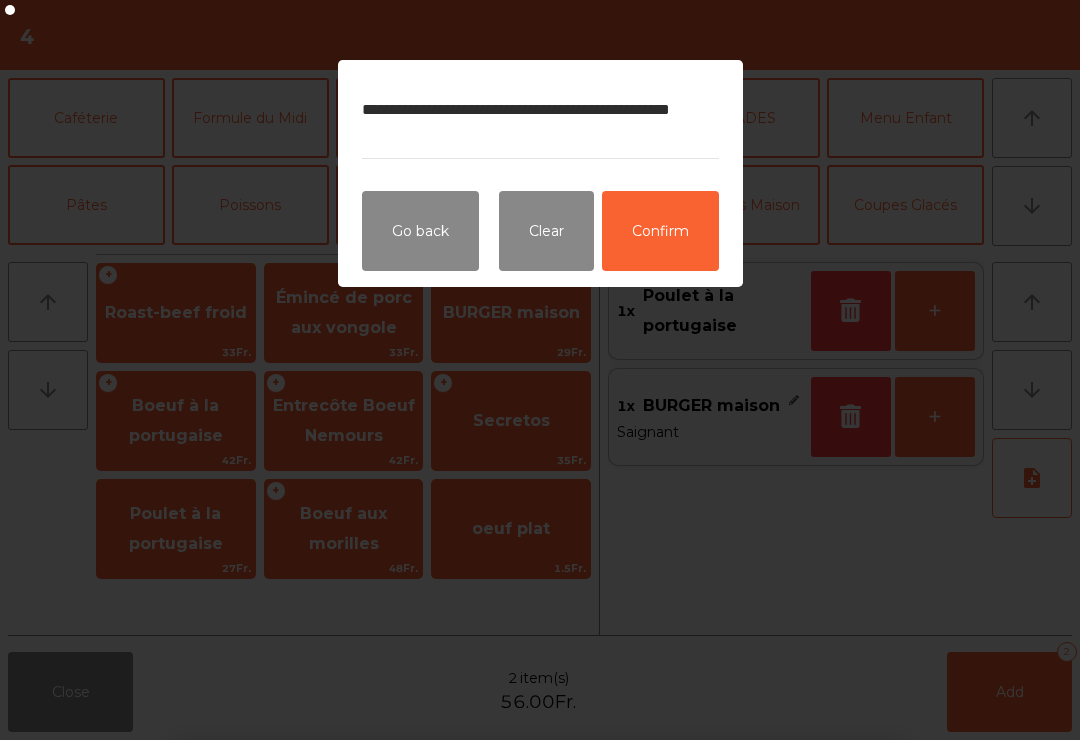 click on "Confirm" 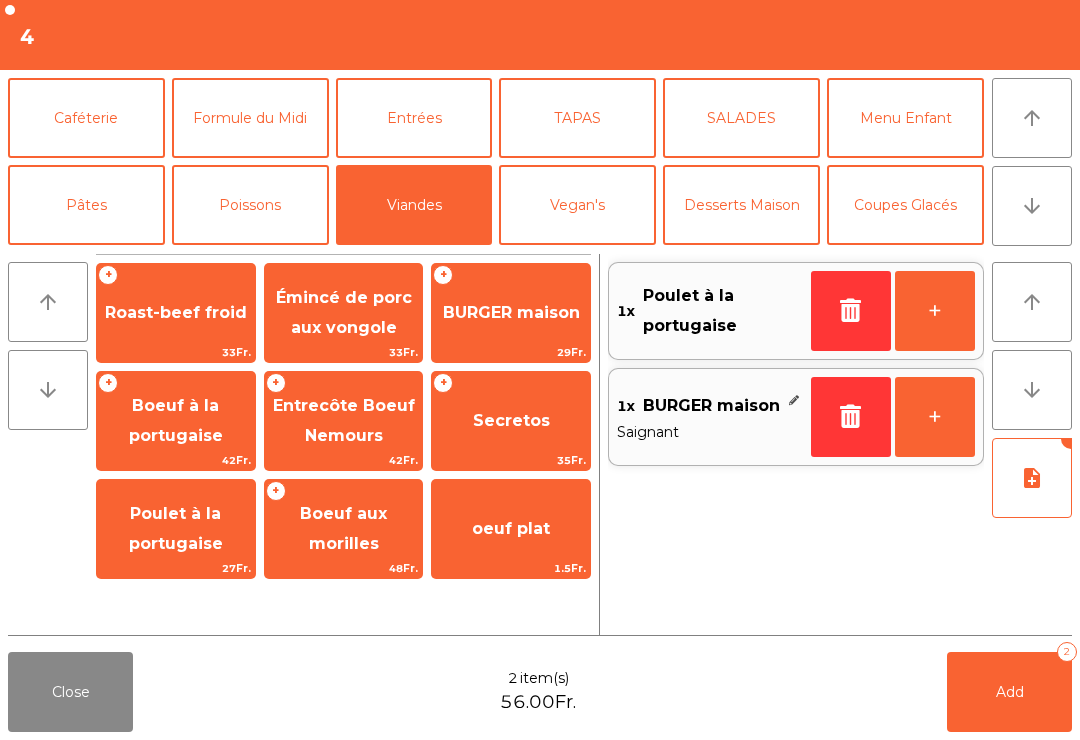 click on "arrow_downward" 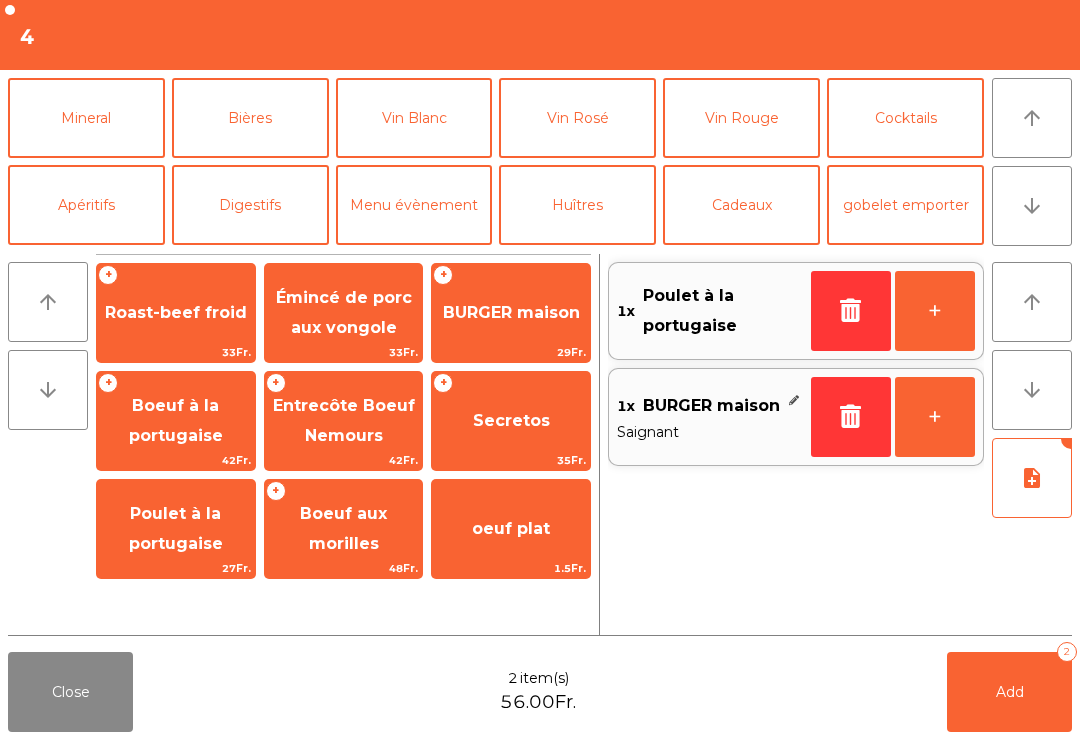 click on "Vin Rouge" 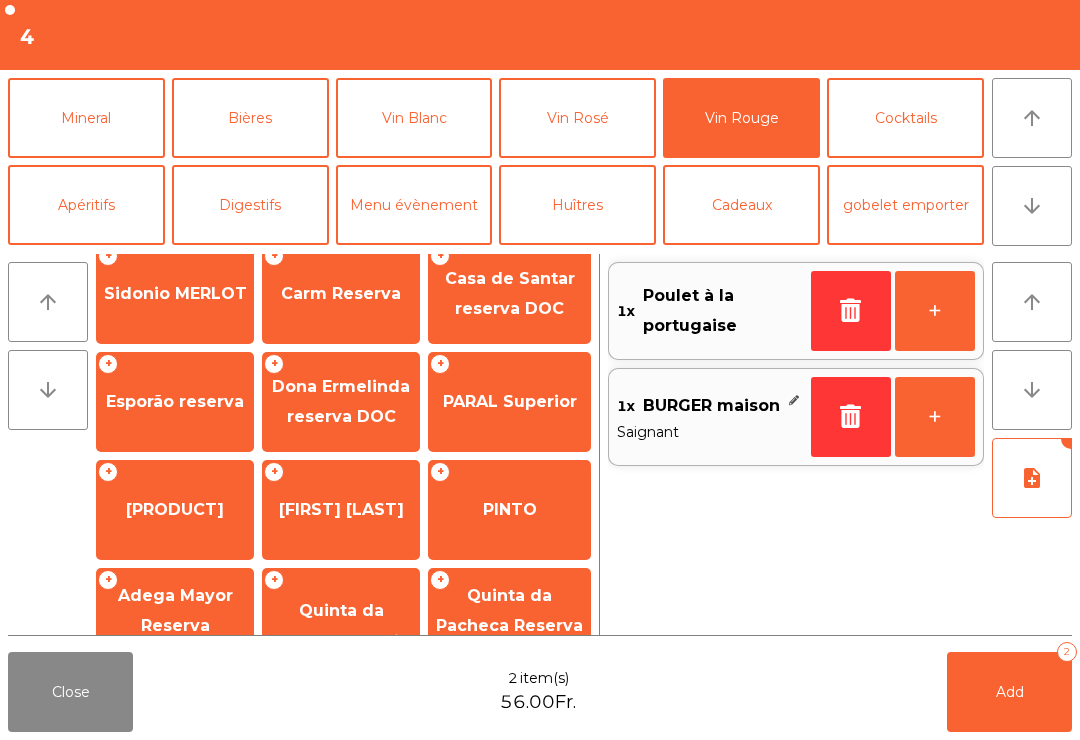 scroll, scrollTop: 302, scrollLeft: 0, axis: vertical 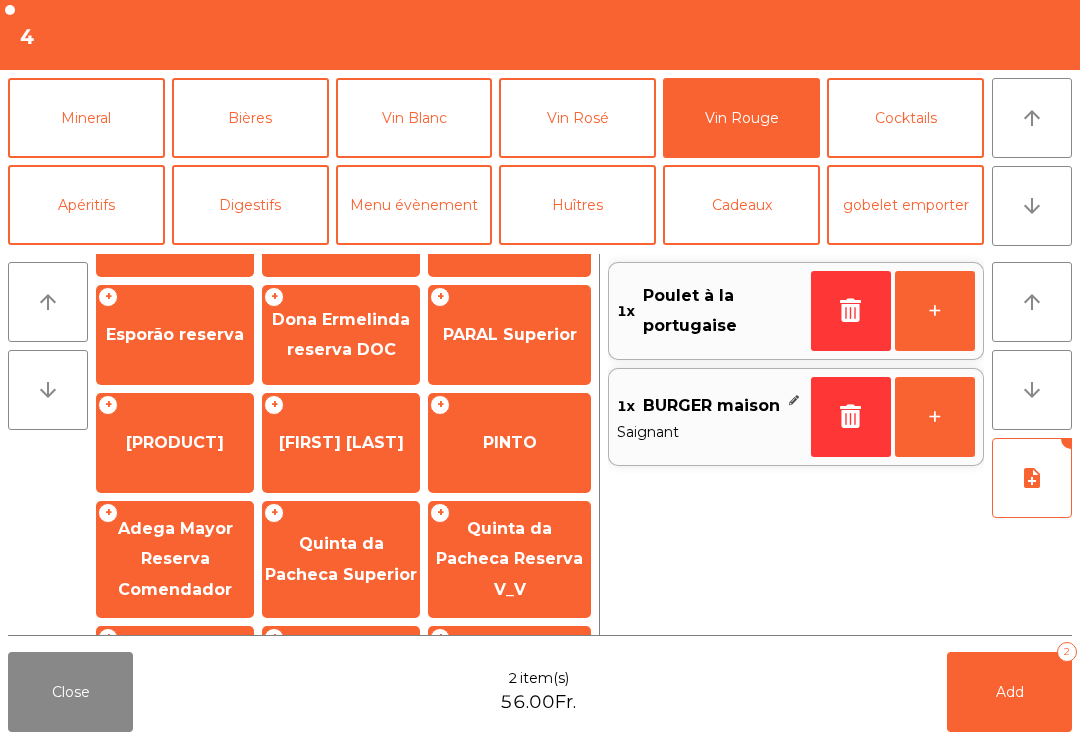 click on "Quinta da Pacheca Reserva V_V" 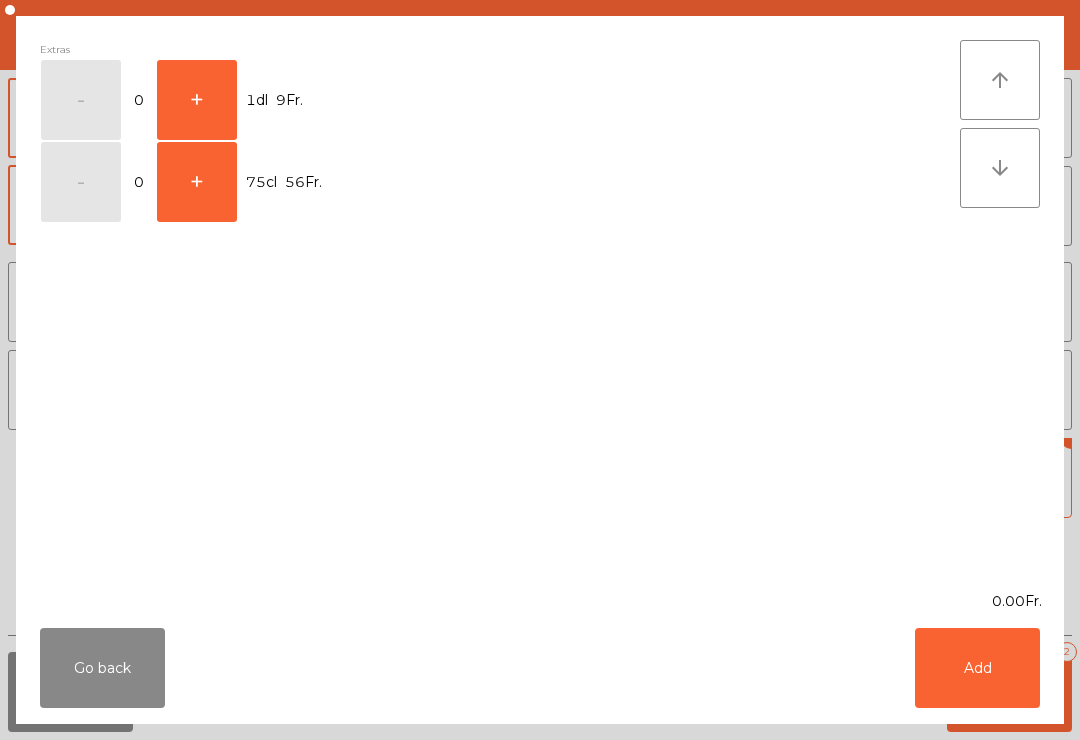 click on "+" 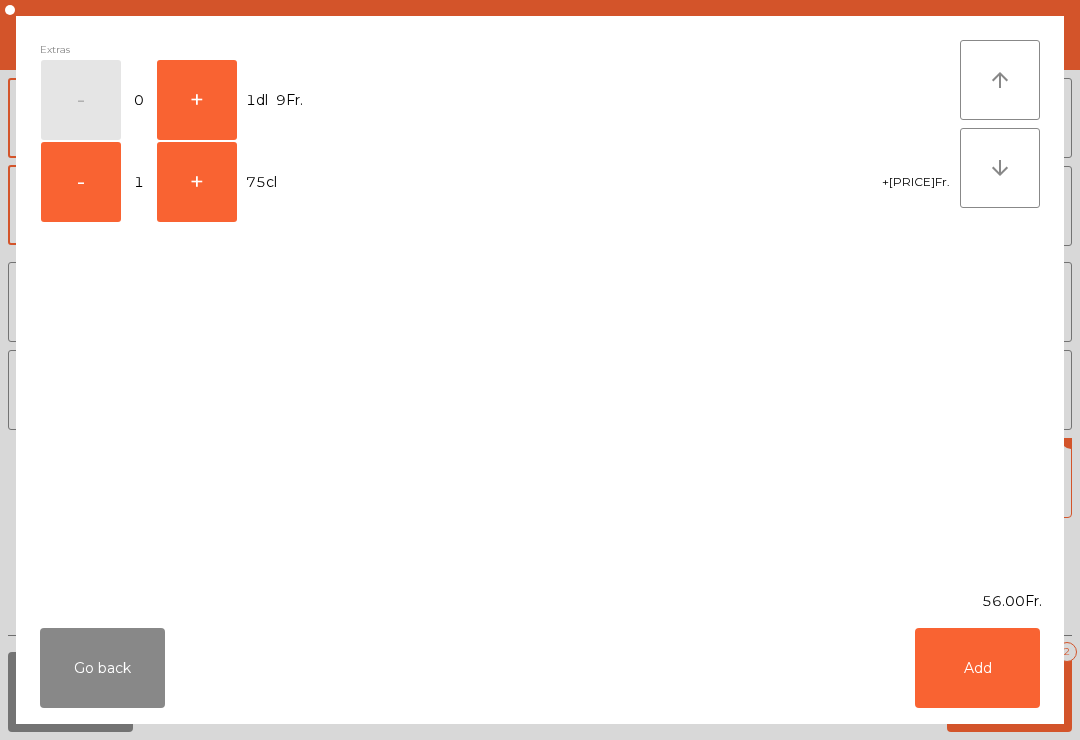 click on "Add" 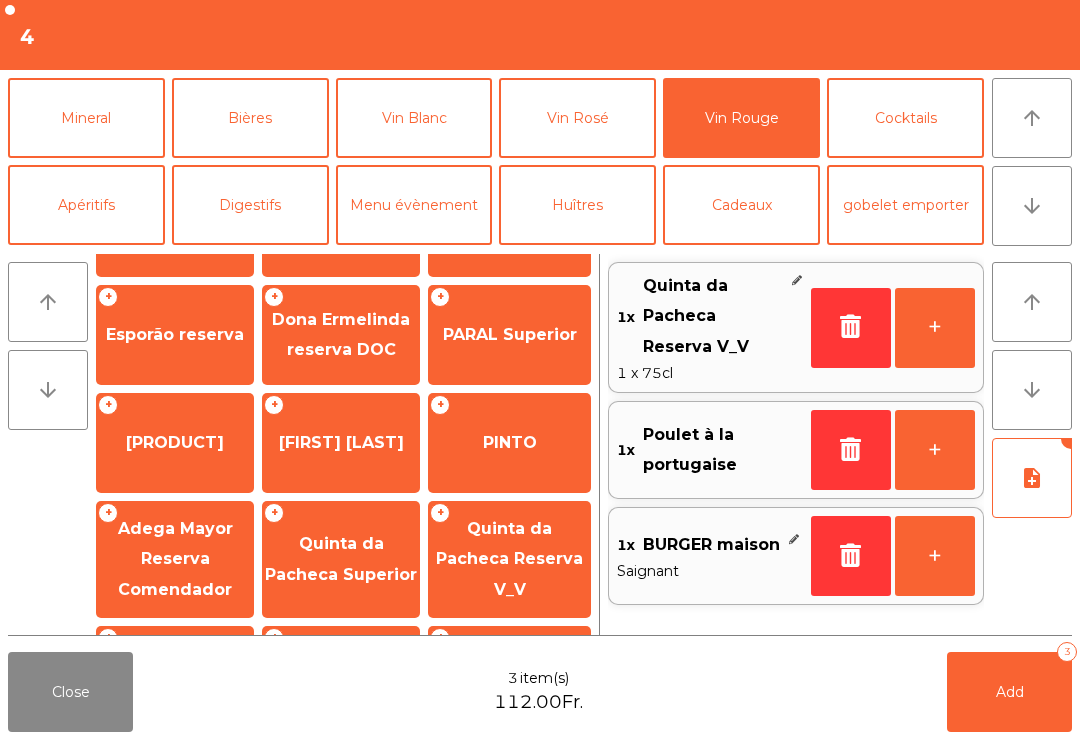 click on "Add   3" 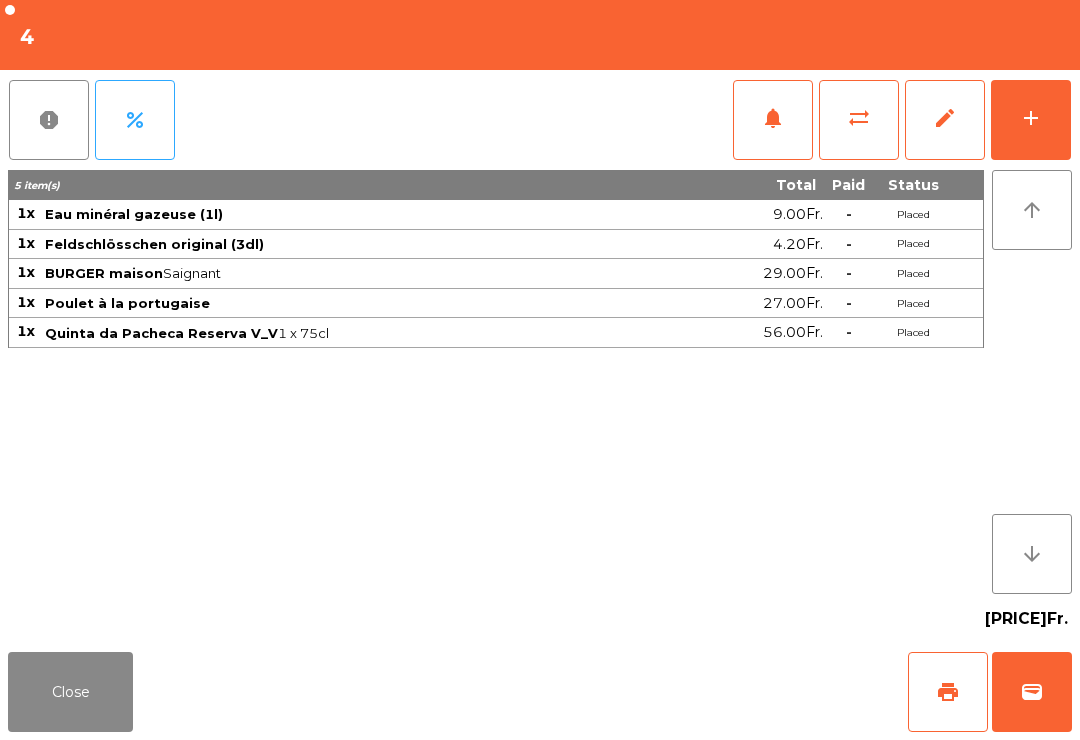 click on "Close" 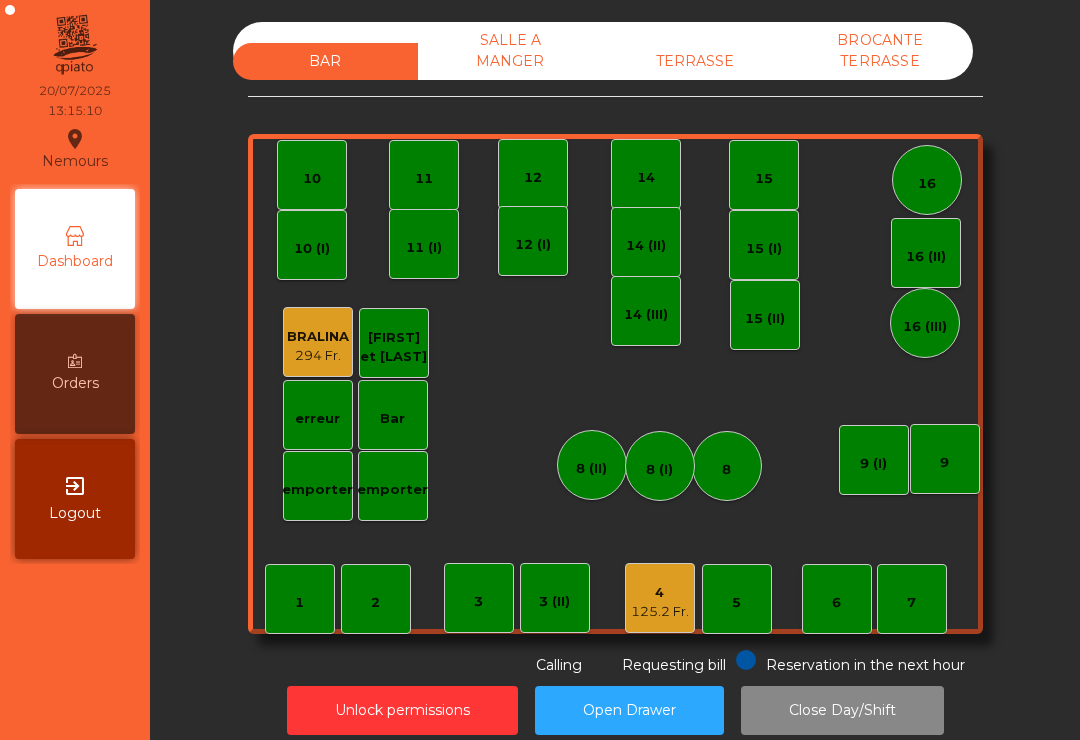 click on "TERRASSE" 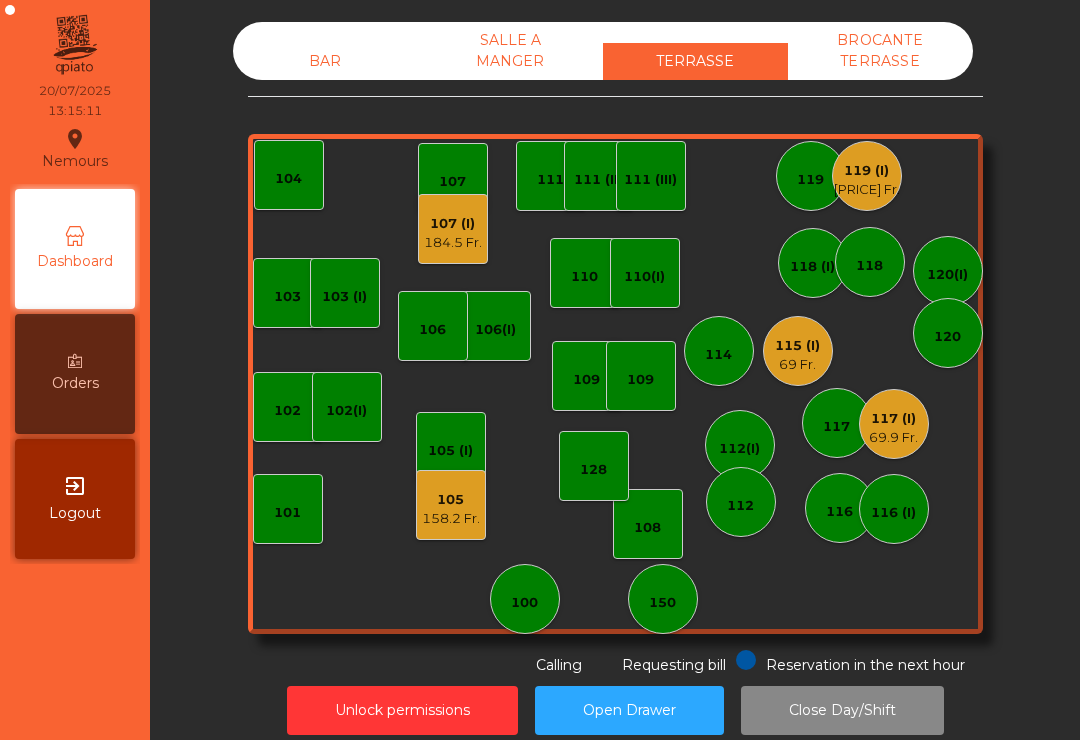 click on "184.5 Fr." 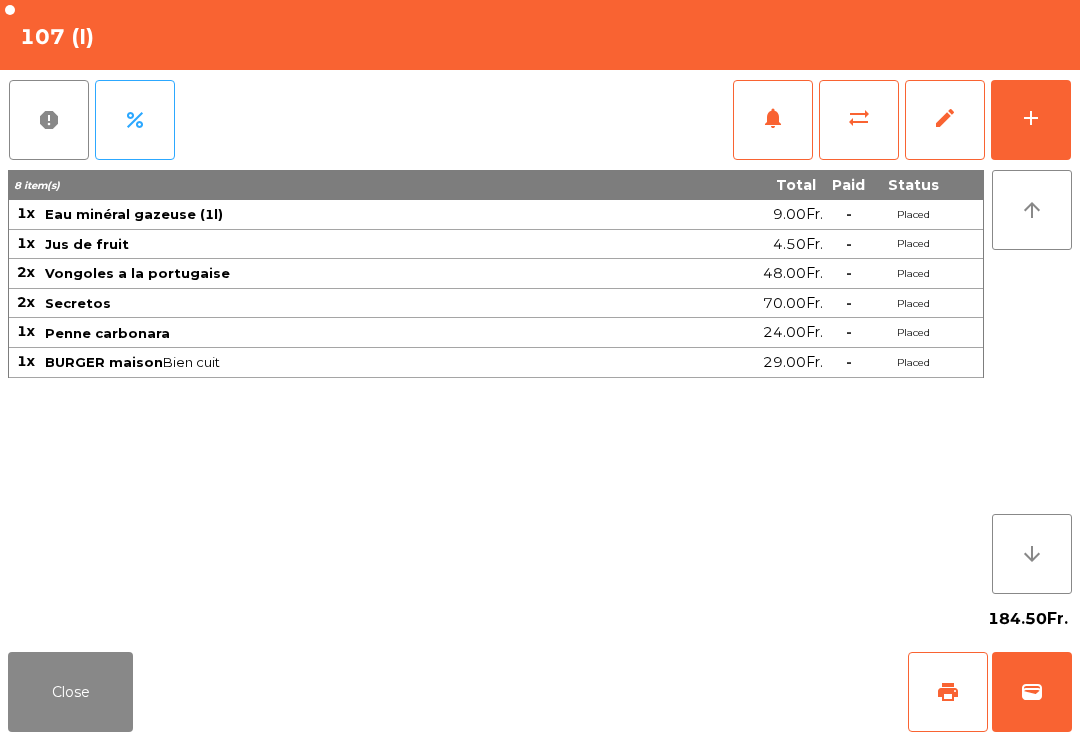 click on "notifications" 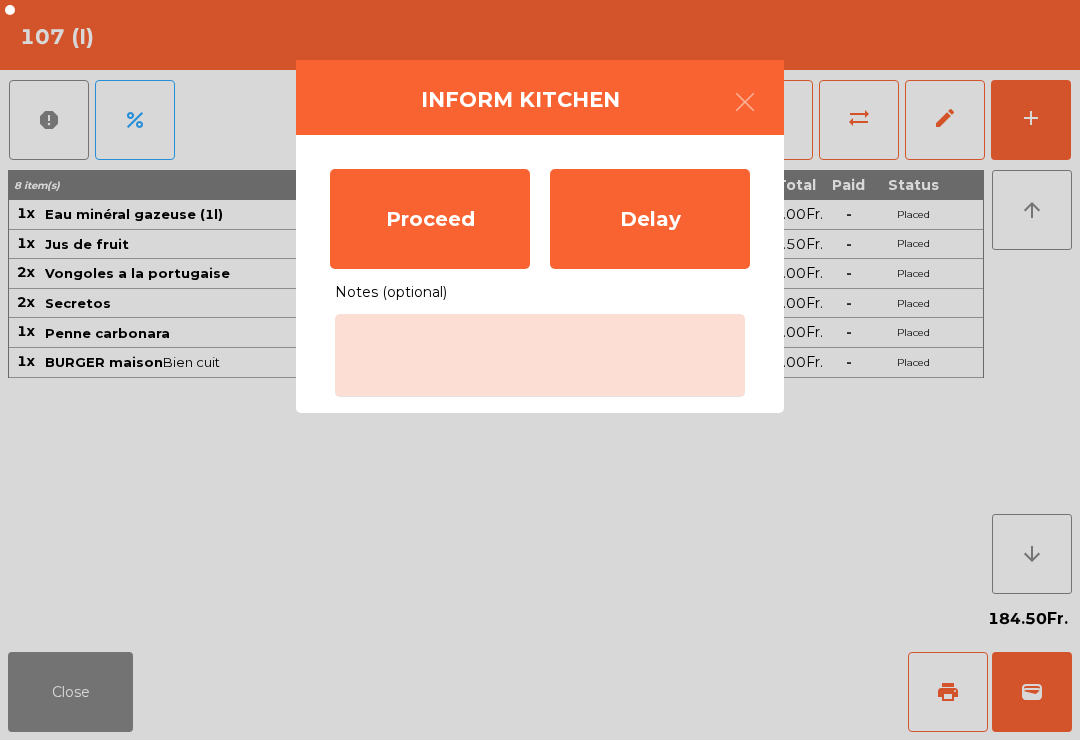 click on "Proceed" 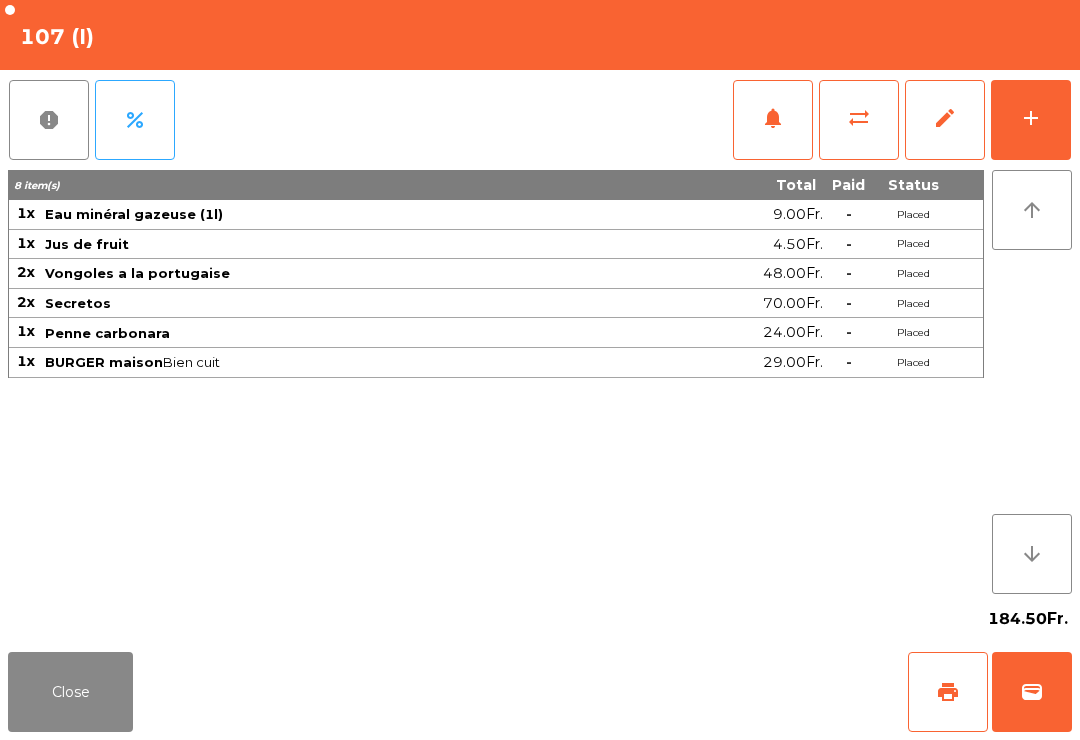click on "Close" 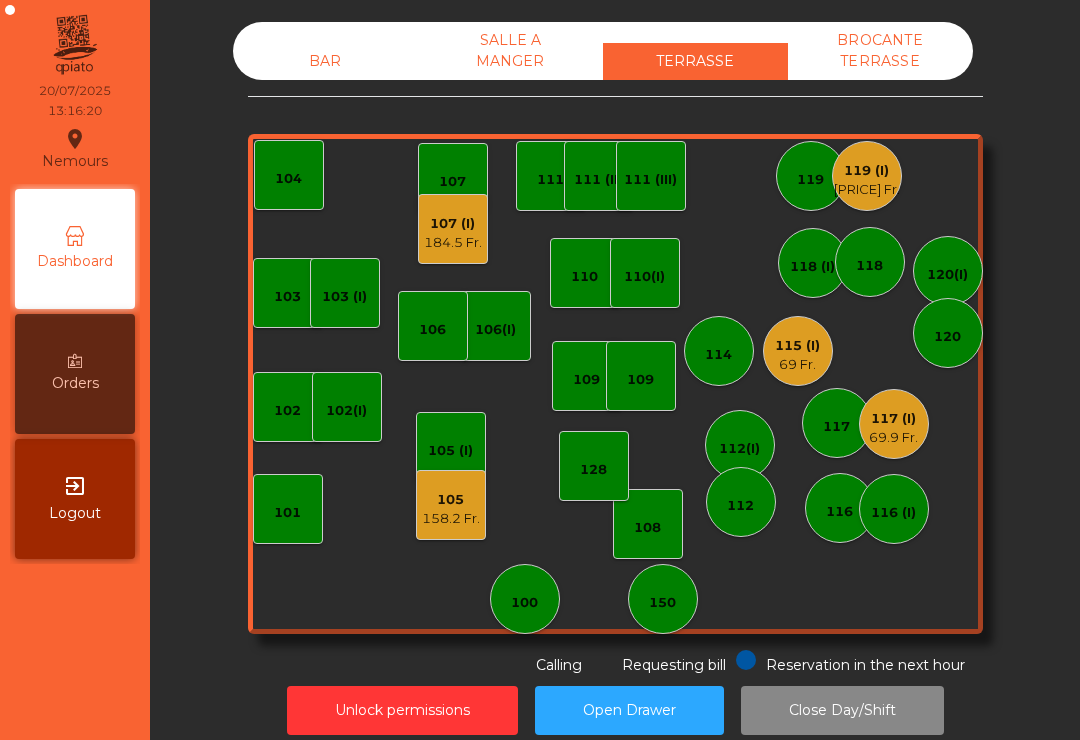 click on "105    158.2 Fr." 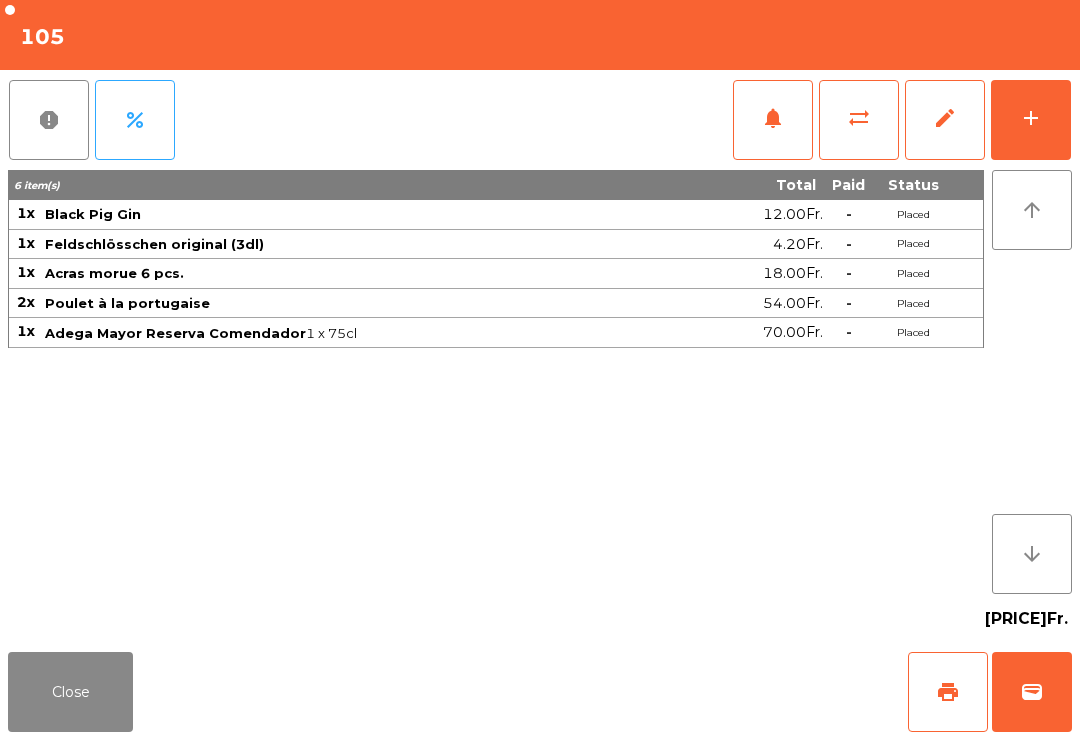 click on "Close" 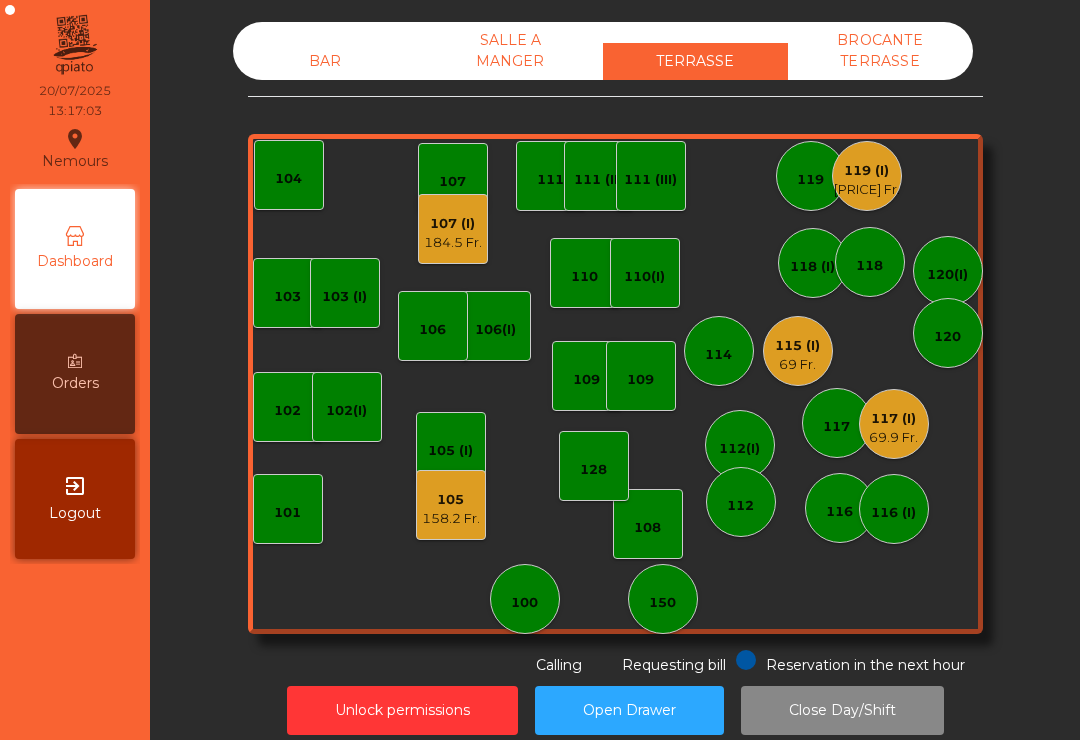click on "105    158.2 Fr." 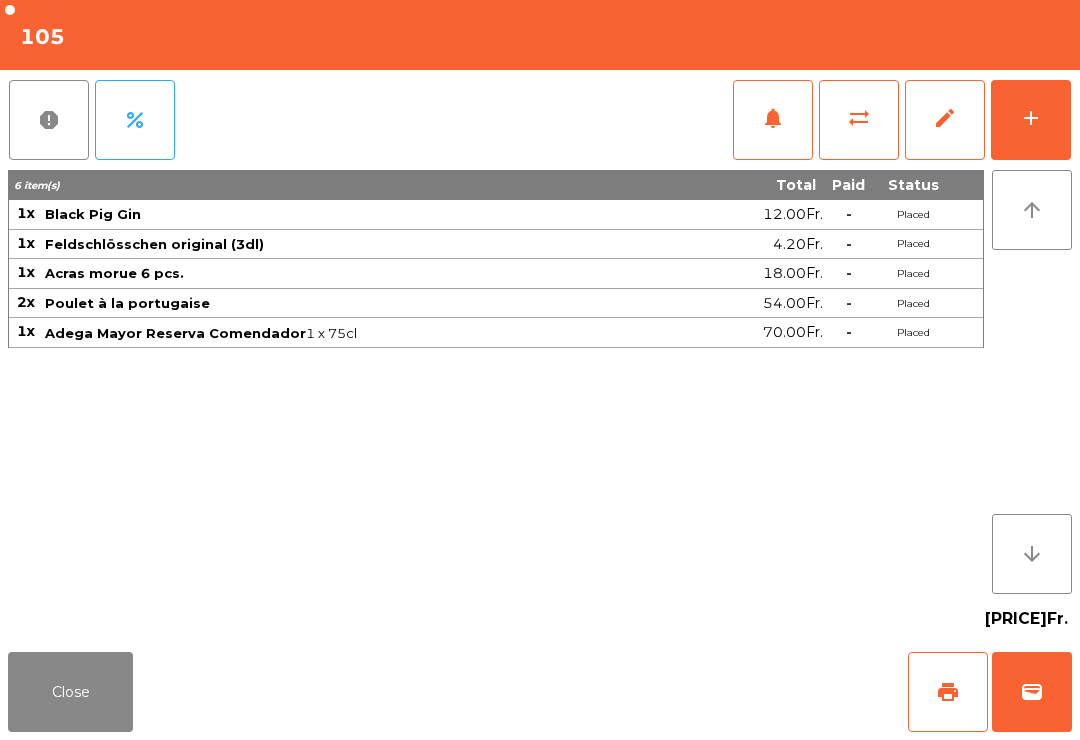 click on "notifications" 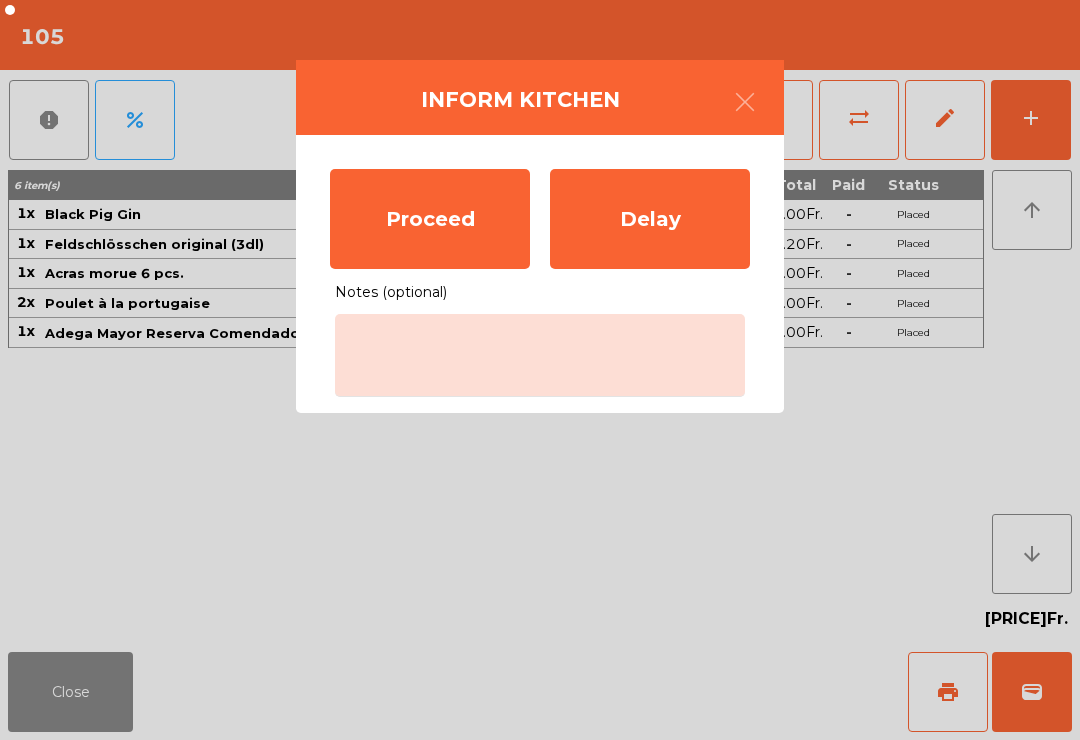 click on "Proceed" 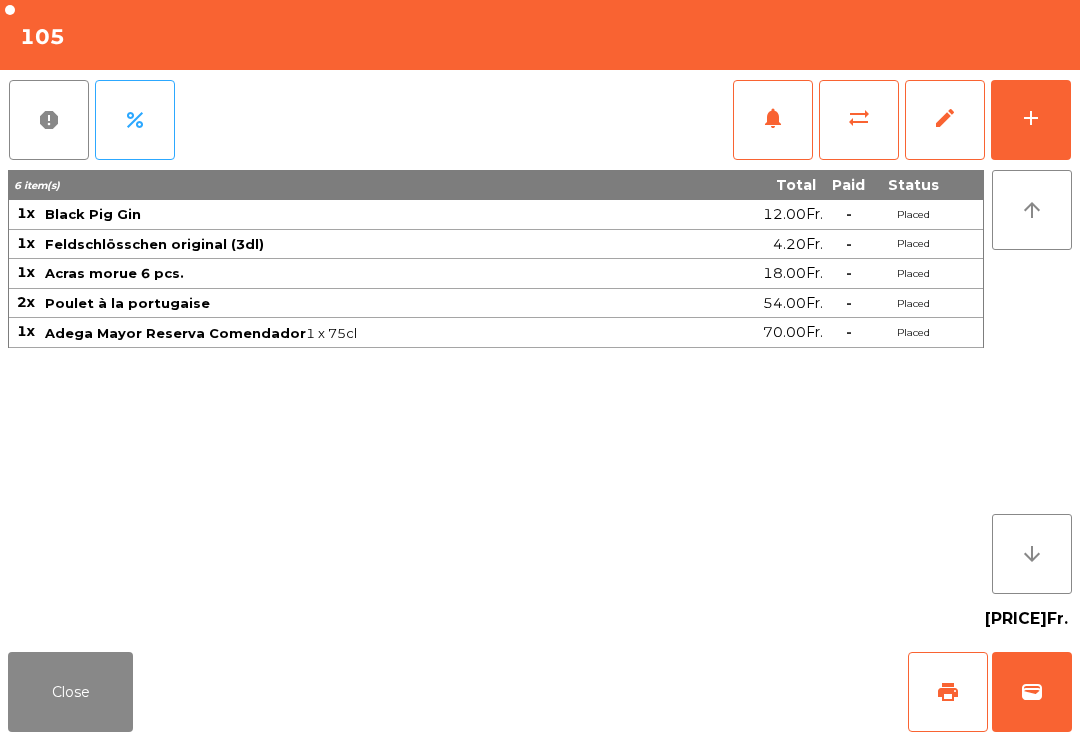 click on "Close" 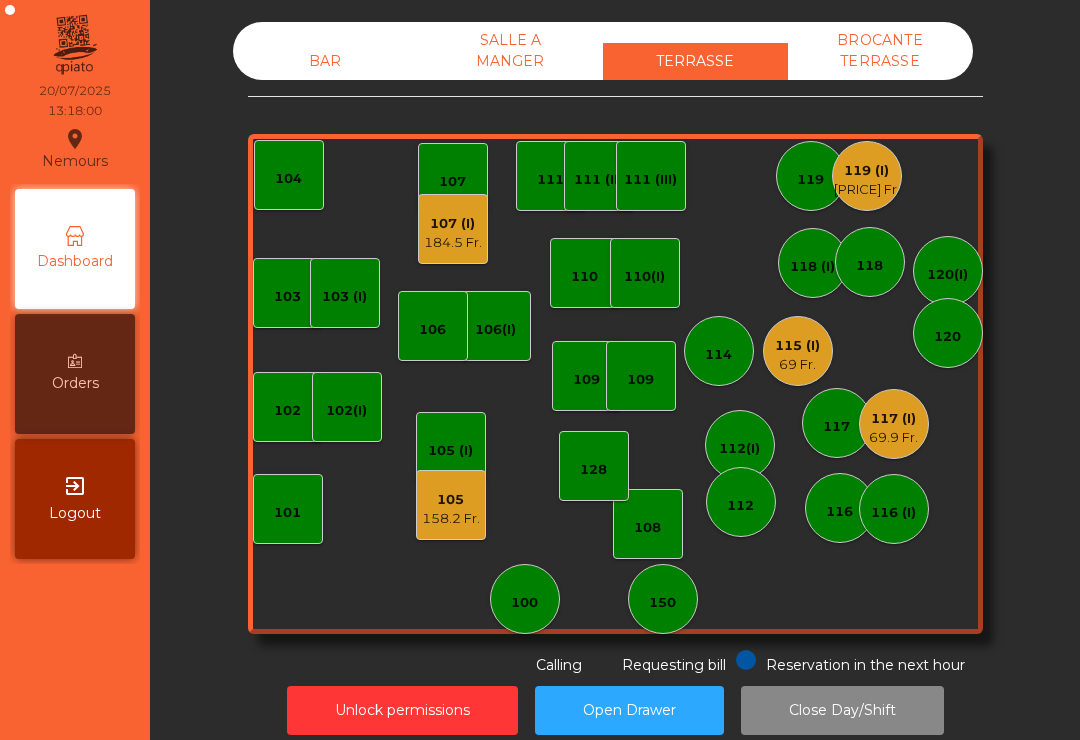 click on "184.5 Fr." 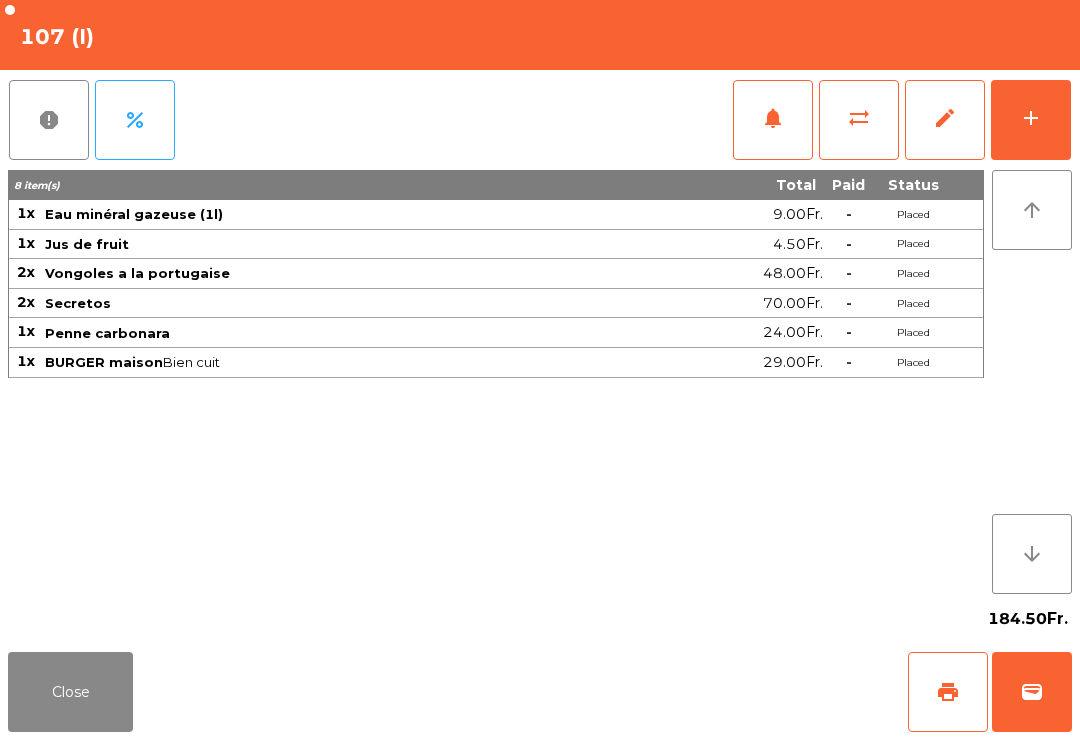 click on "add" 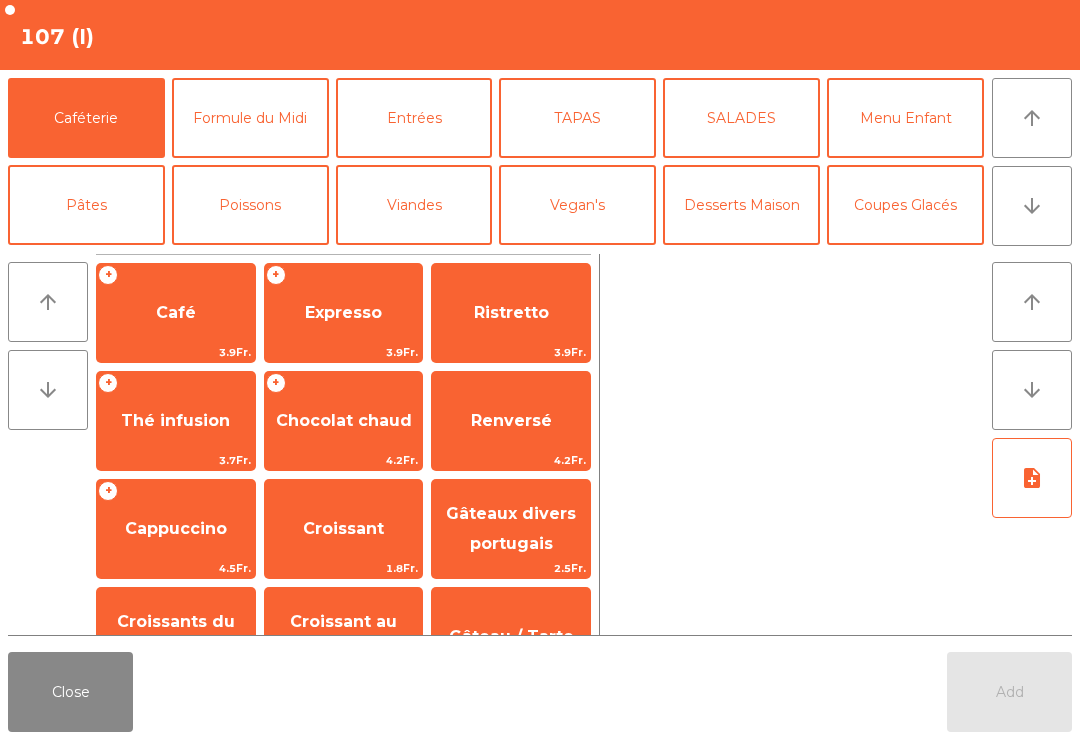 click on "arrow_downward" 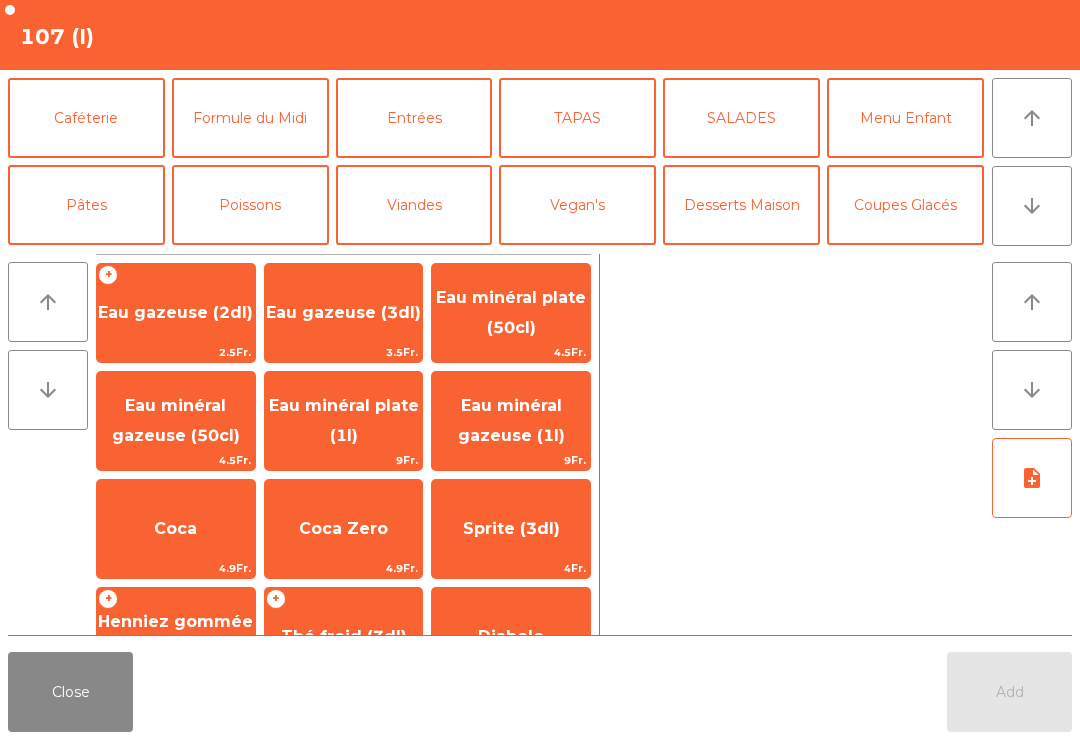 scroll, scrollTop: 174, scrollLeft: 0, axis: vertical 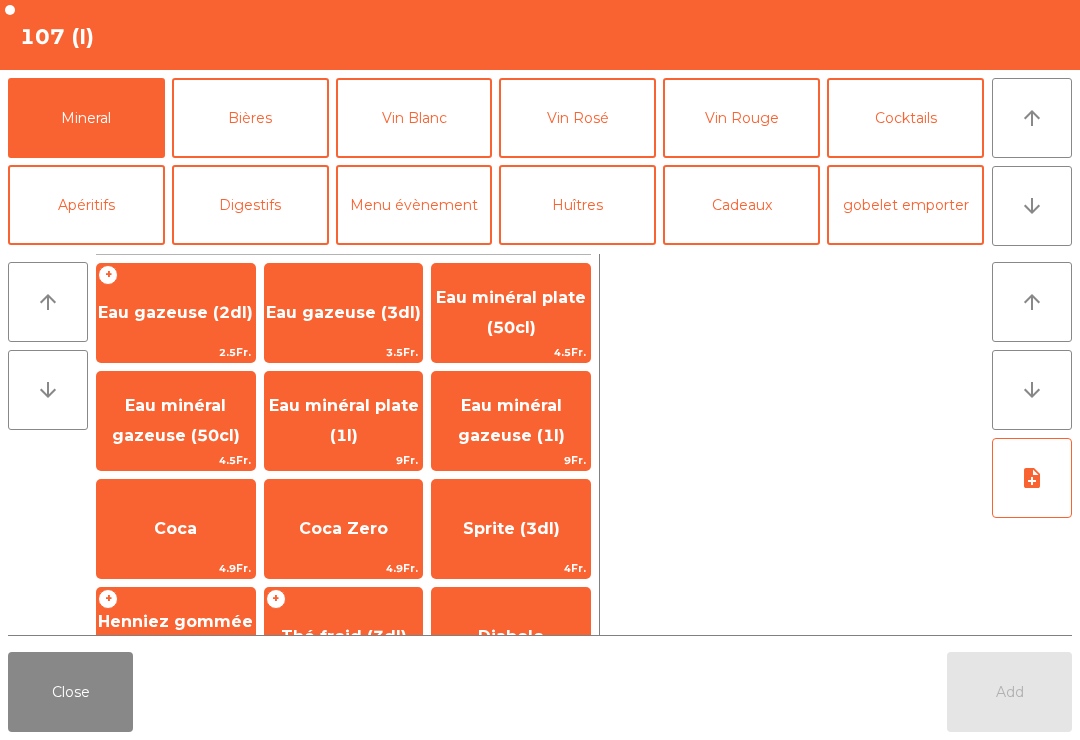 click on "Eau minéral gazeuse (1l)" 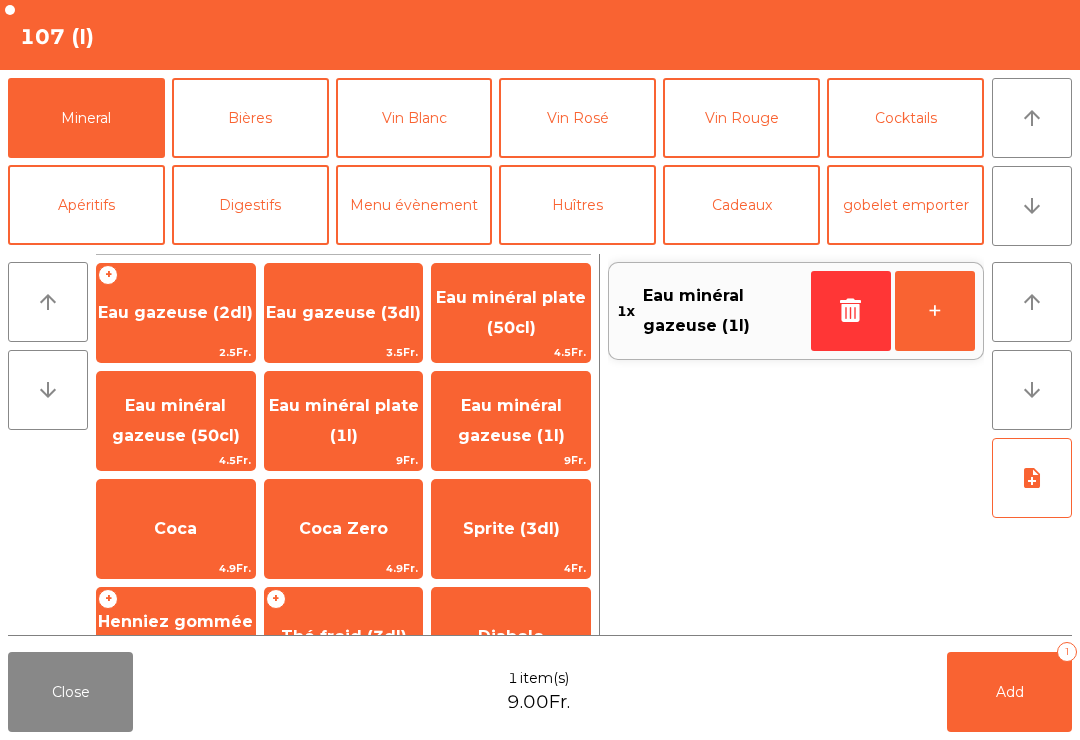 click on "Add   1" 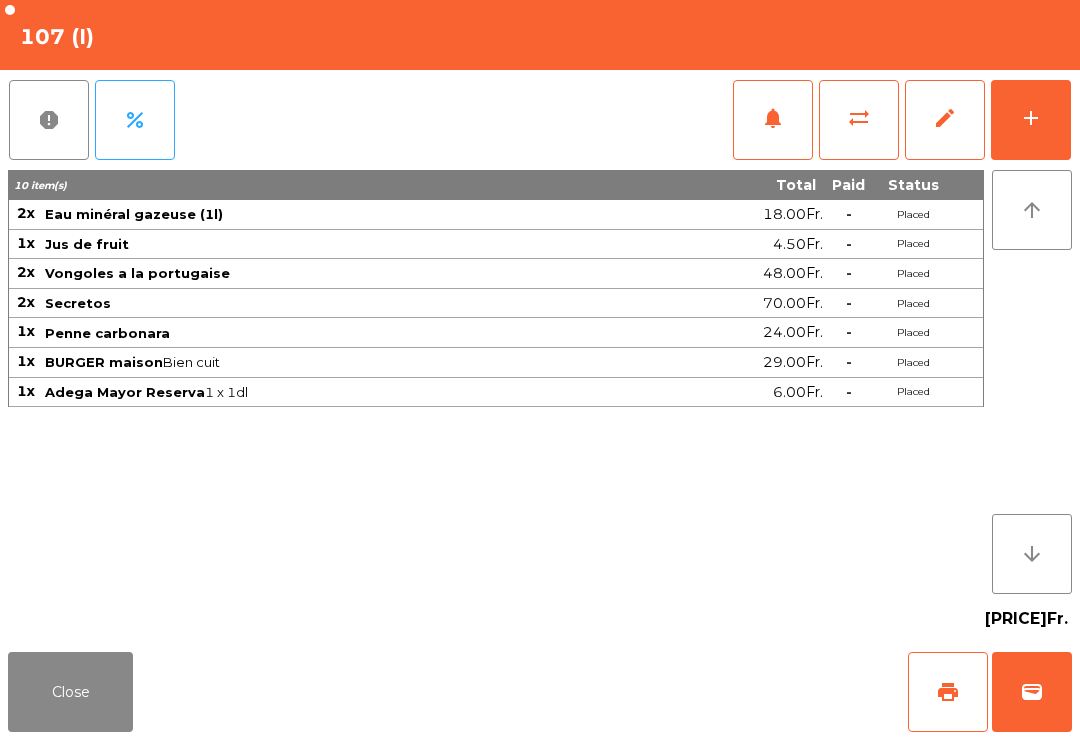 click on "Close" 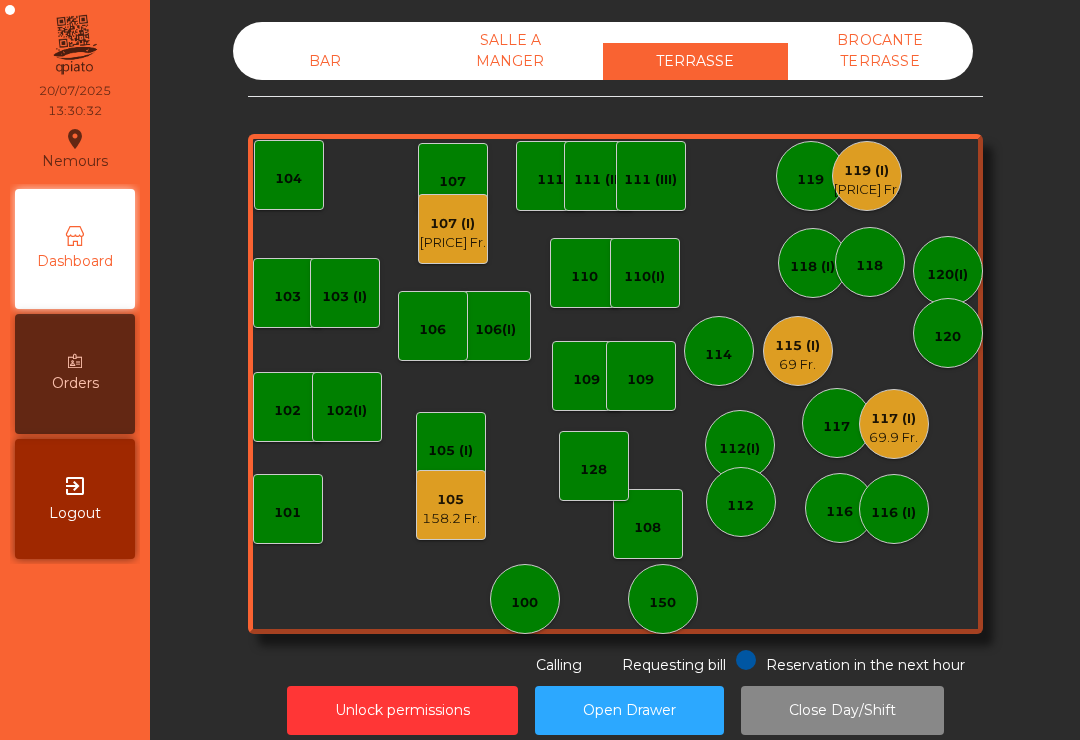click on "120(I)" 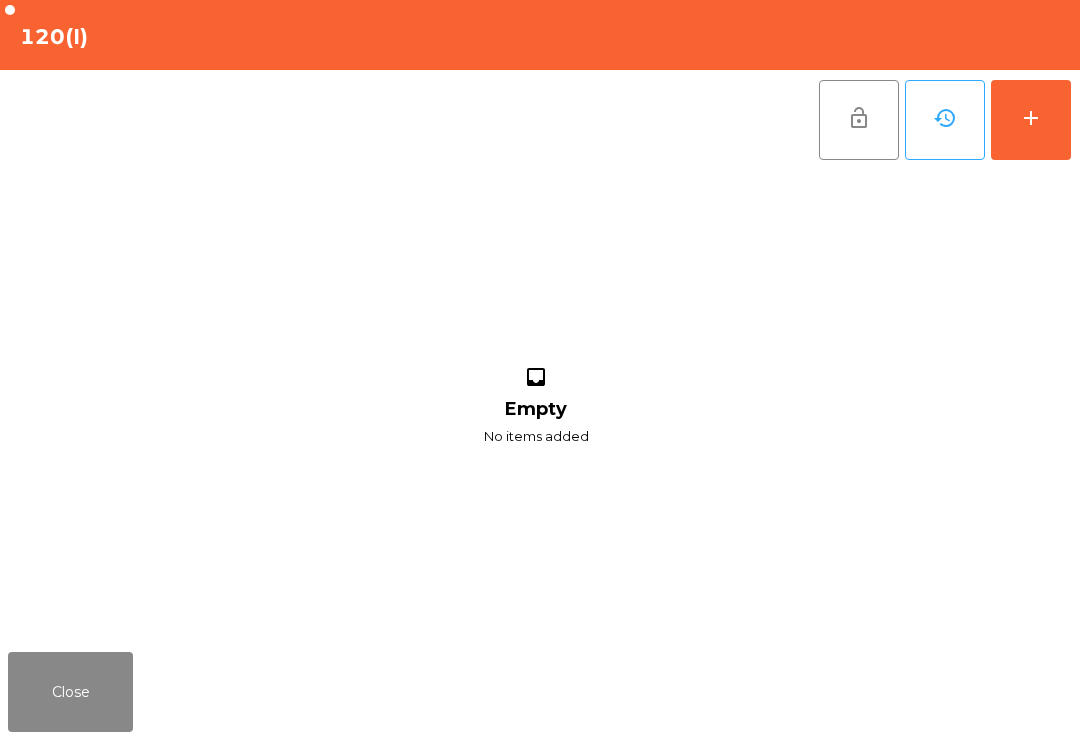 click on "add" 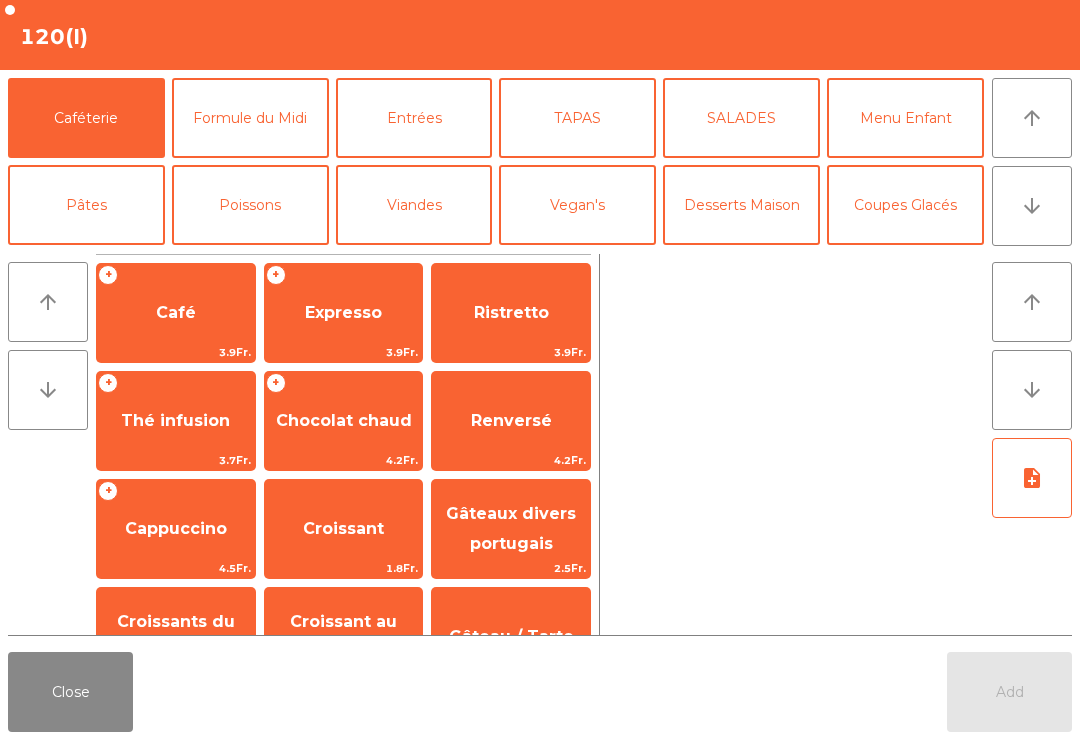 click on "arrow_downward" 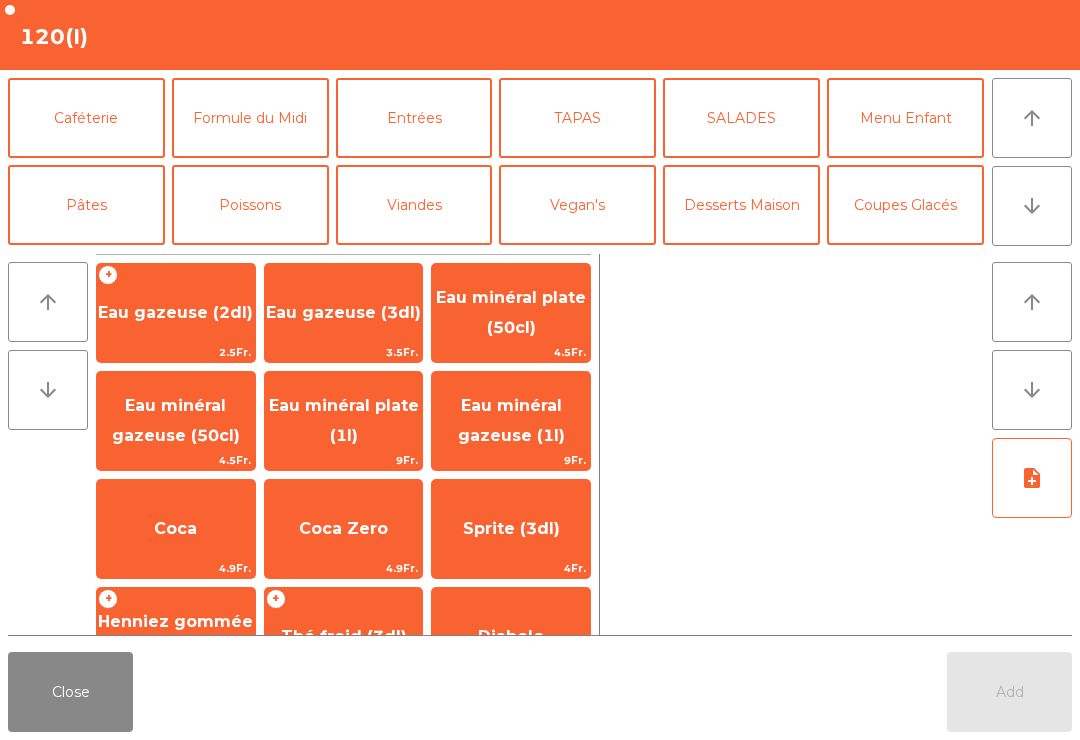 scroll, scrollTop: 174, scrollLeft: 0, axis: vertical 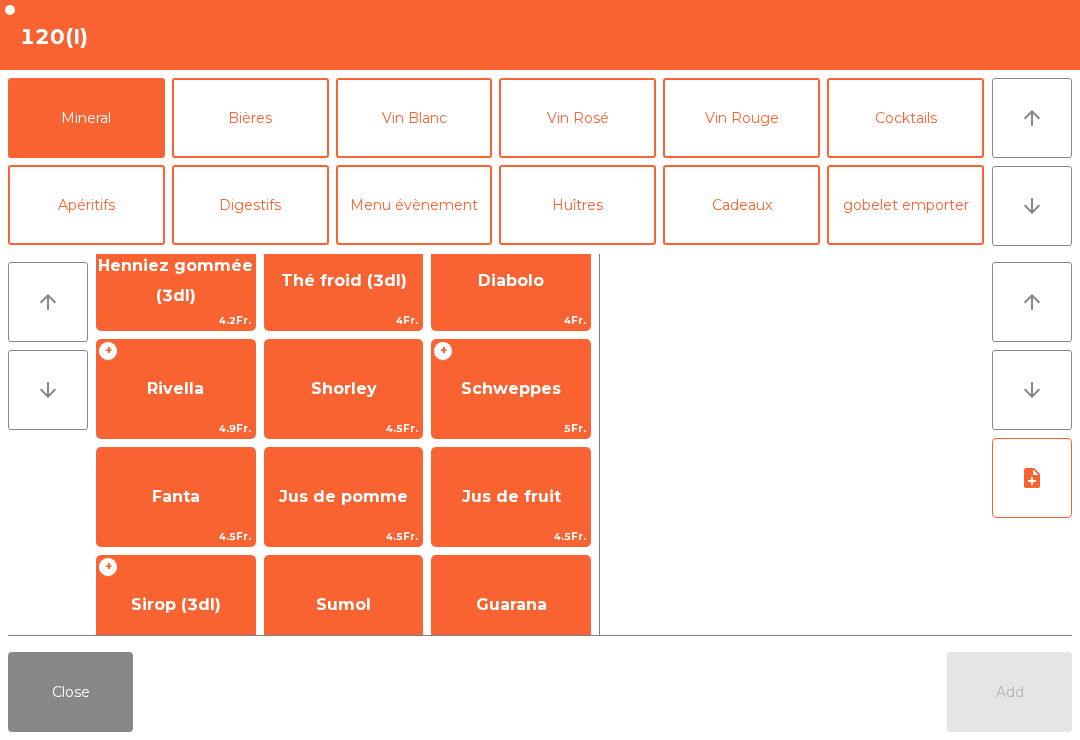 click on "Henniez gommée (3dl)" 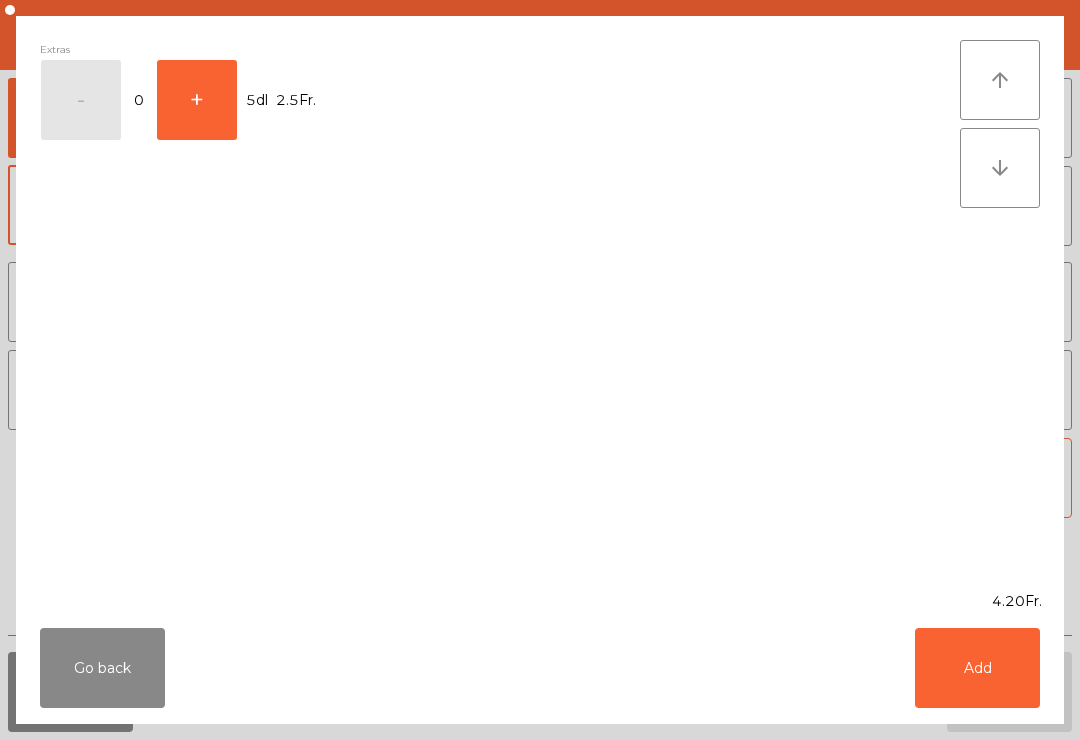 click on "+" 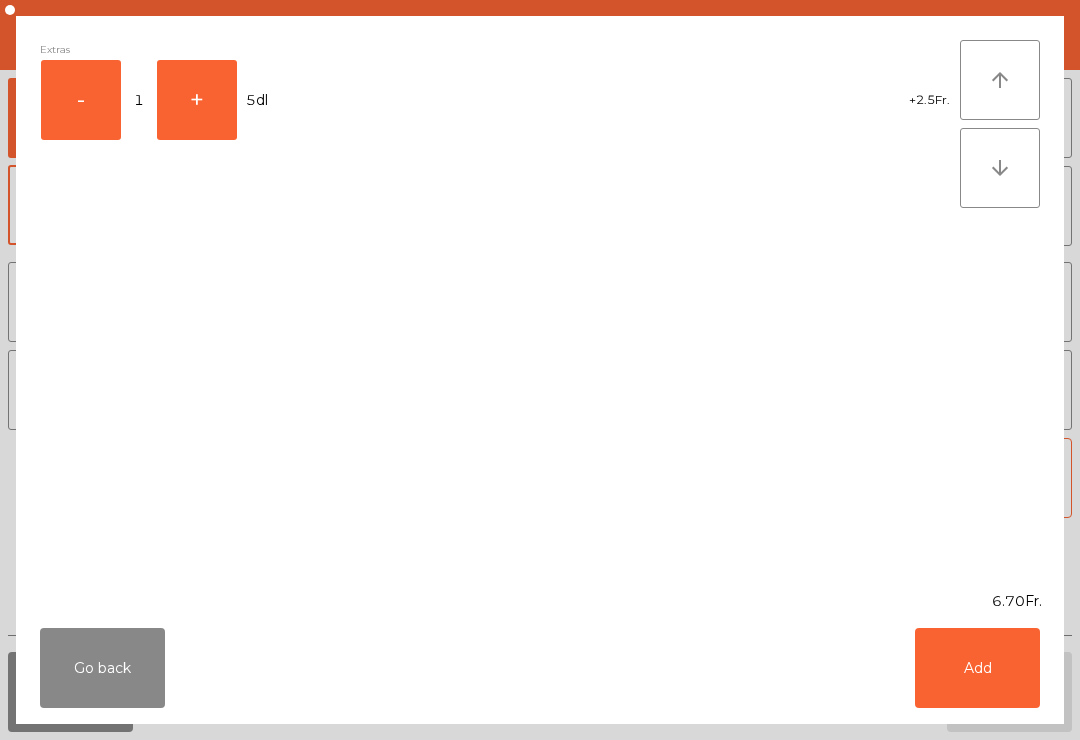 click on "Add" 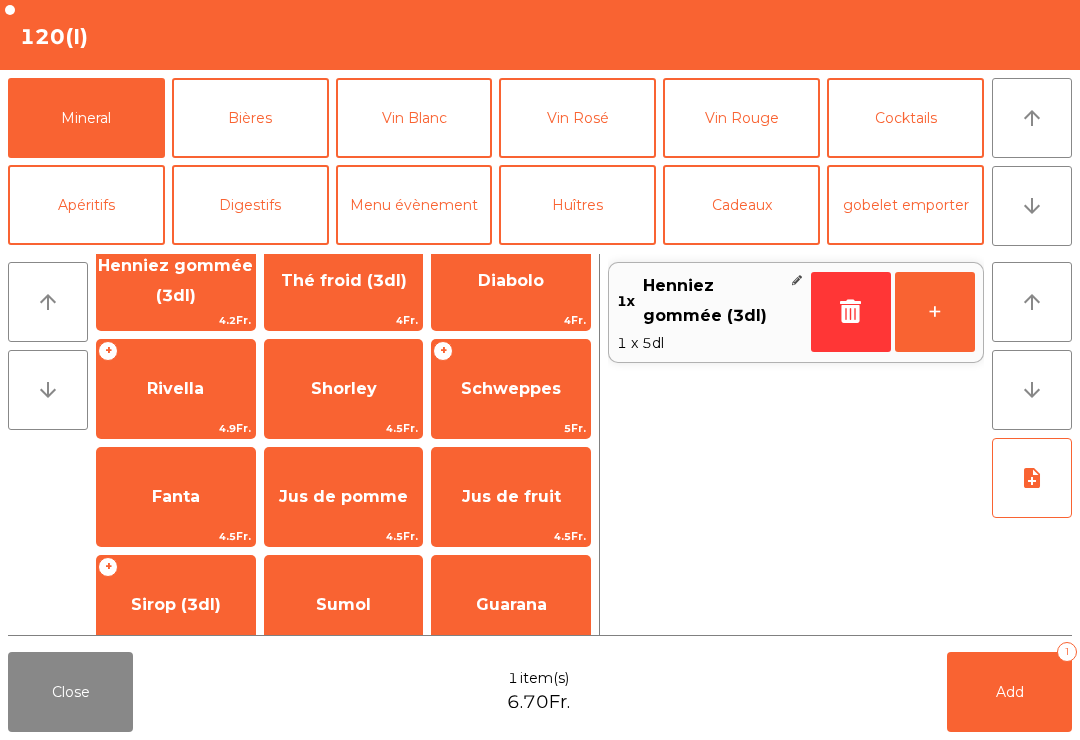 scroll, scrollTop: 174, scrollLeft: 0, axis: vertical 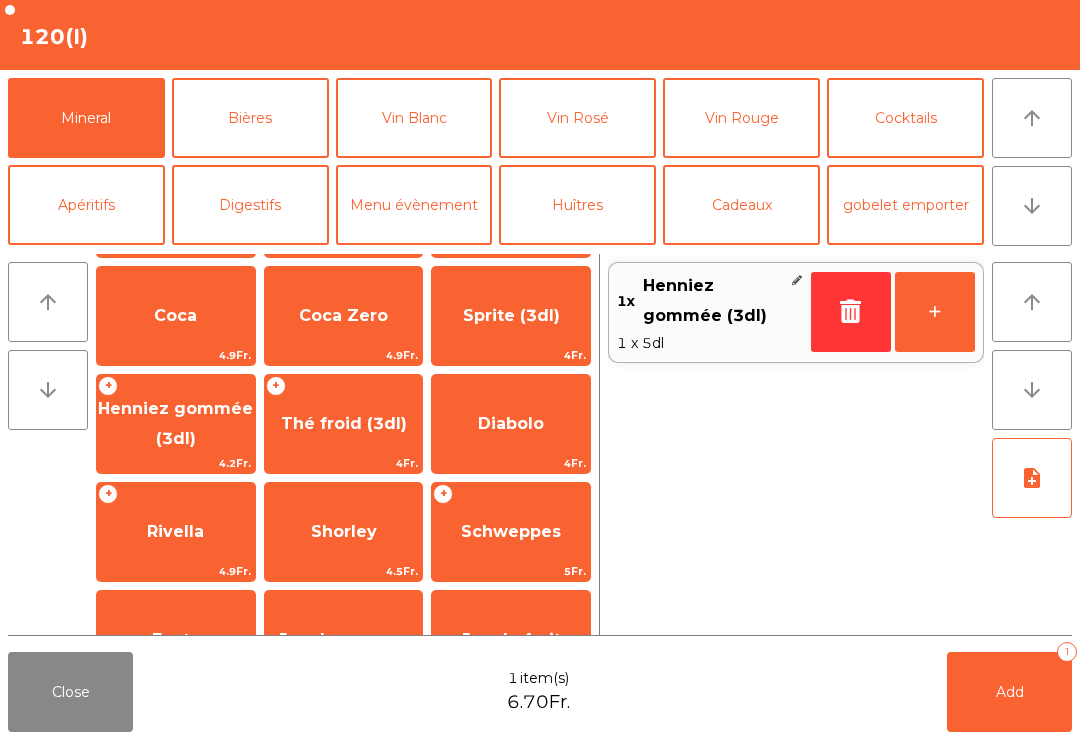 click on "Bières" 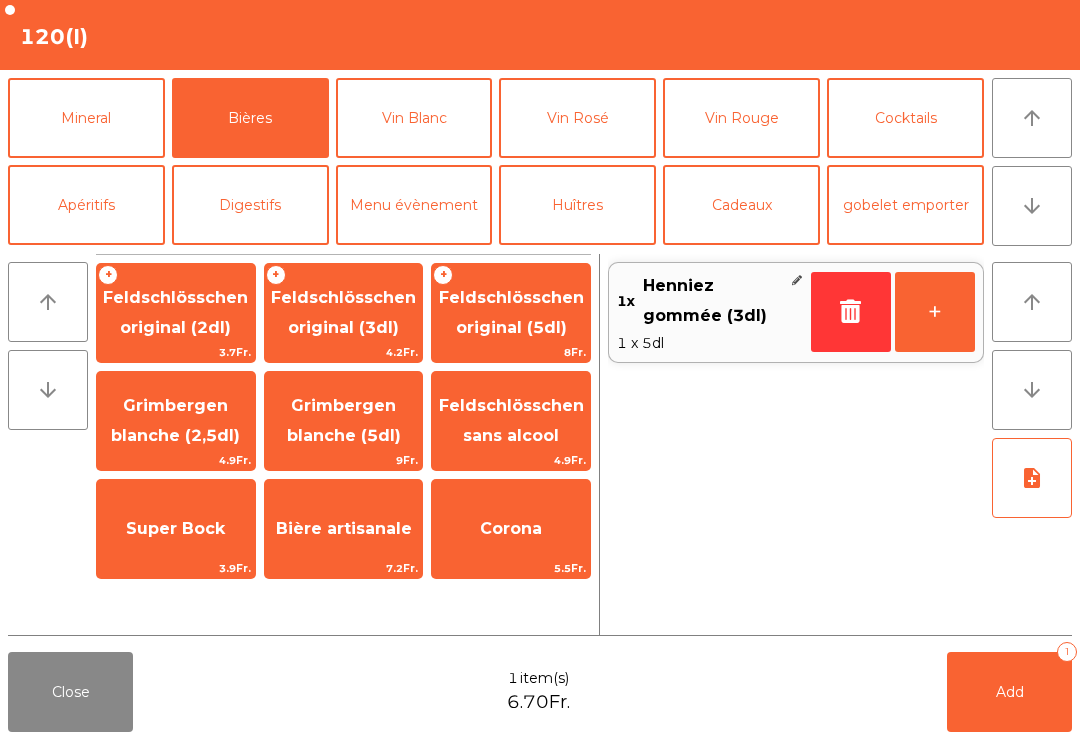 click on "Feldschlösschen sans alcool" 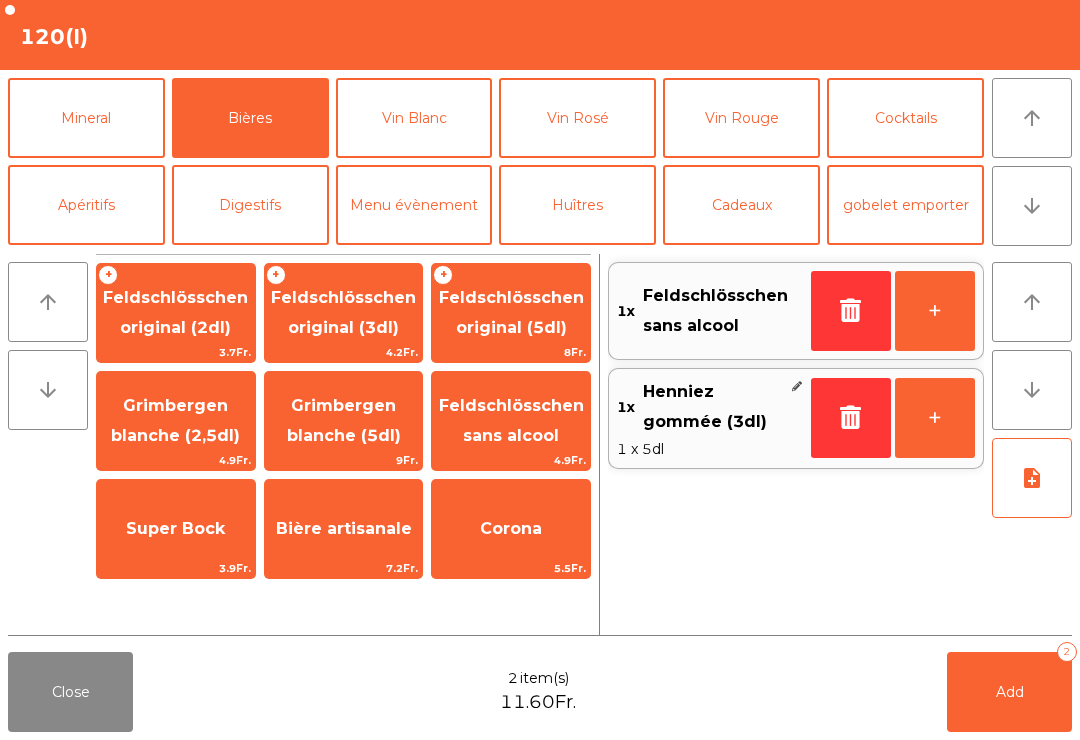 scroll, scrollTop: 0, scrollLeft: 0, axis: both 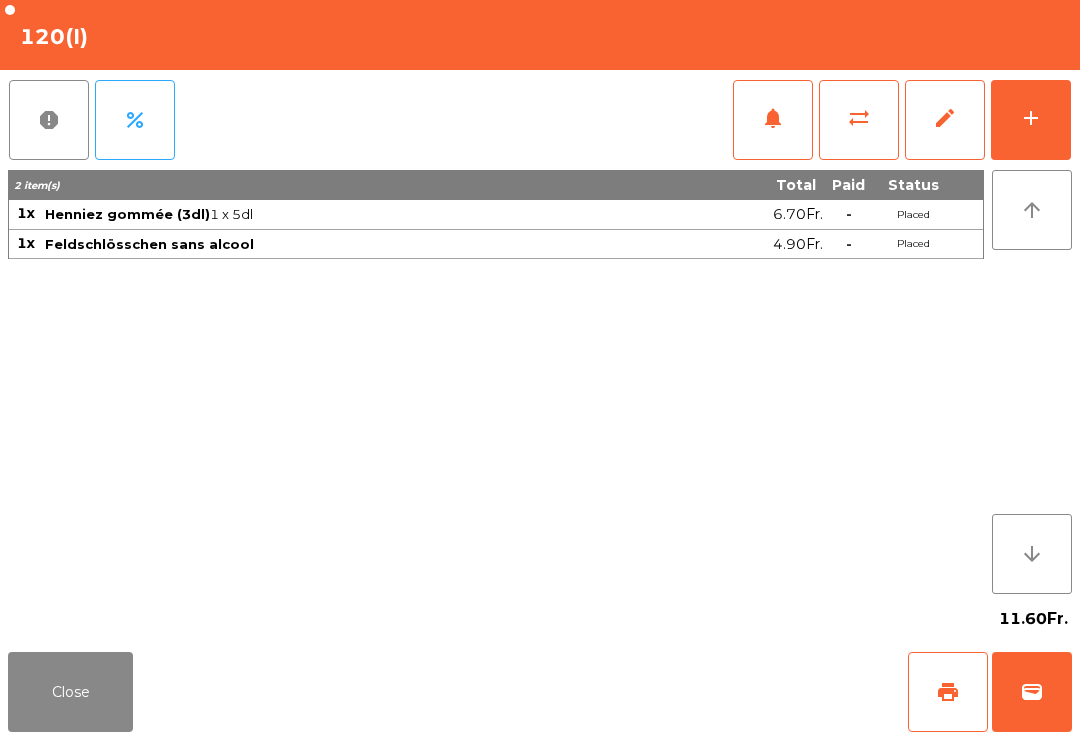 click on "Close" 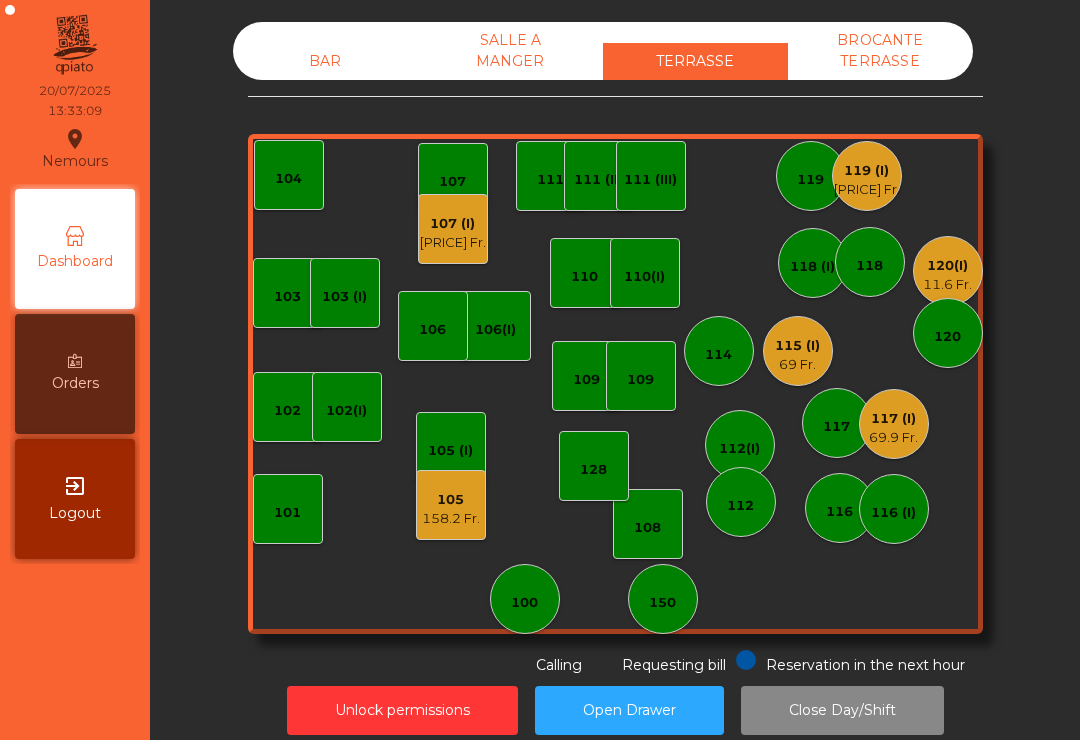 scroll, scrollTop: 16, scrollLeft: 0, axis: vertical 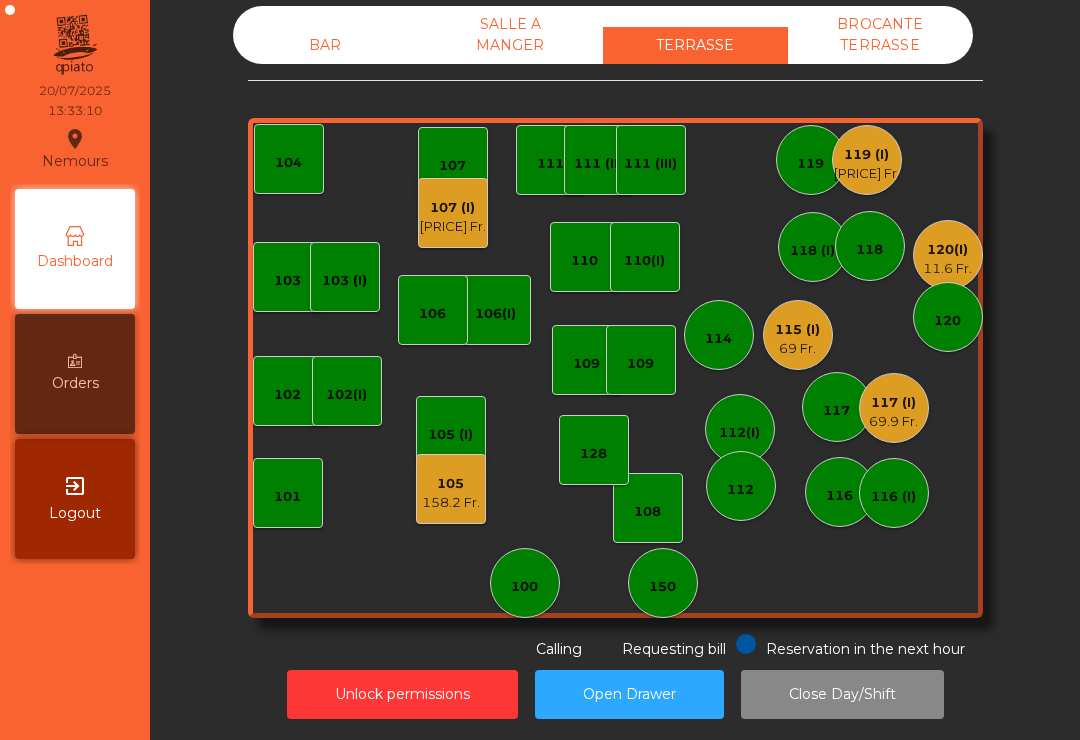 click on "110" 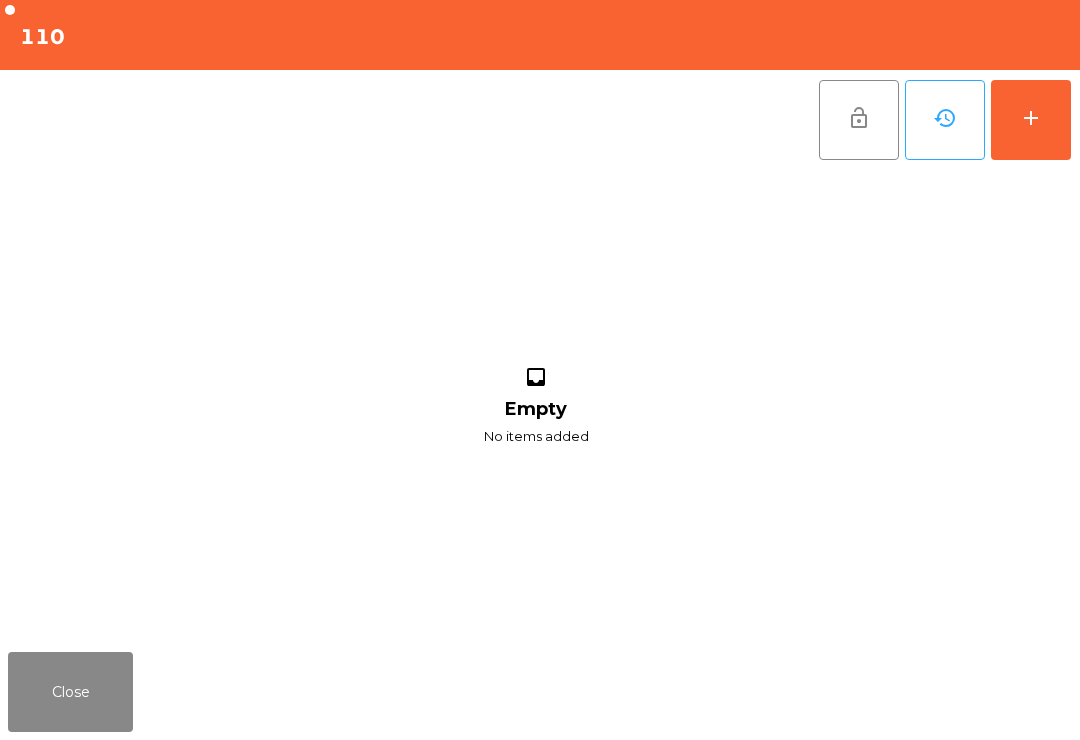 click on "add" 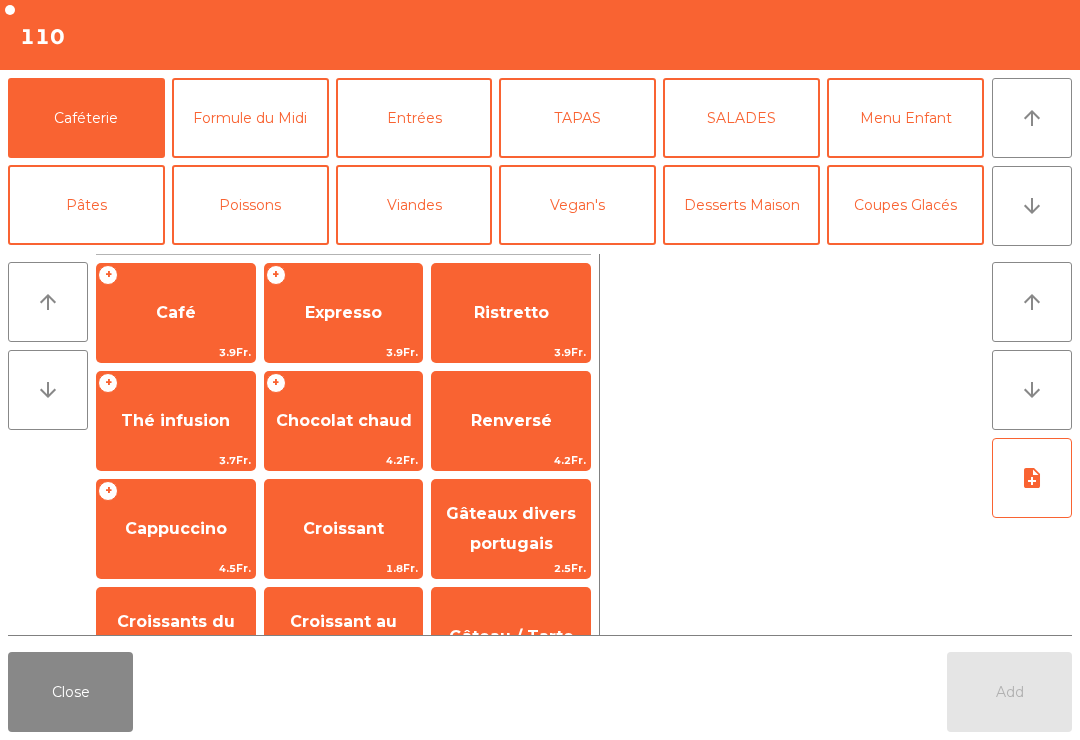 click on "arrow_upward" 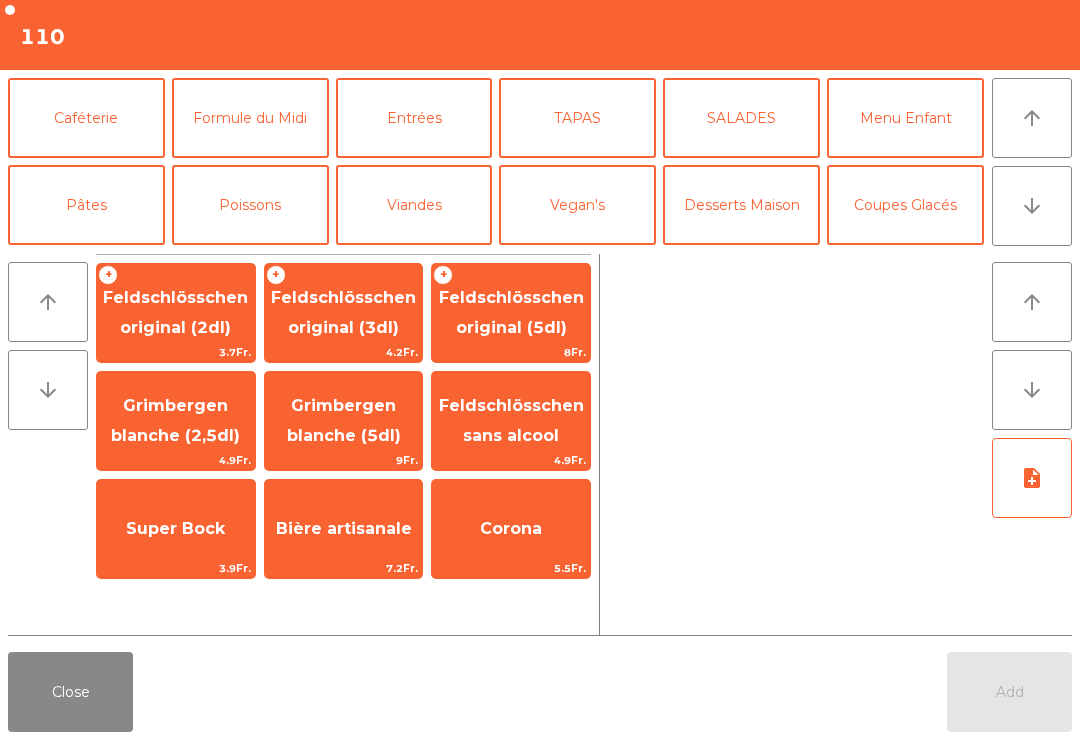 scroll, scrollTop: 174, scrollLeft: 0, axis: vertical 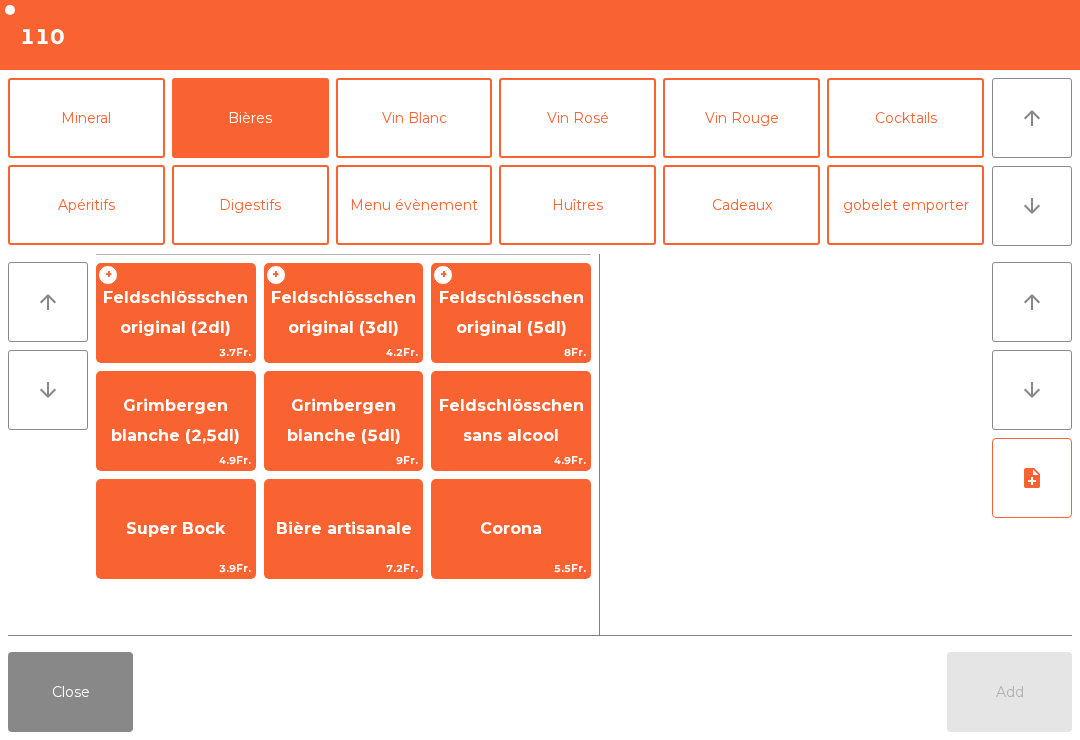 click on "Feldschlösschen sans alcool" 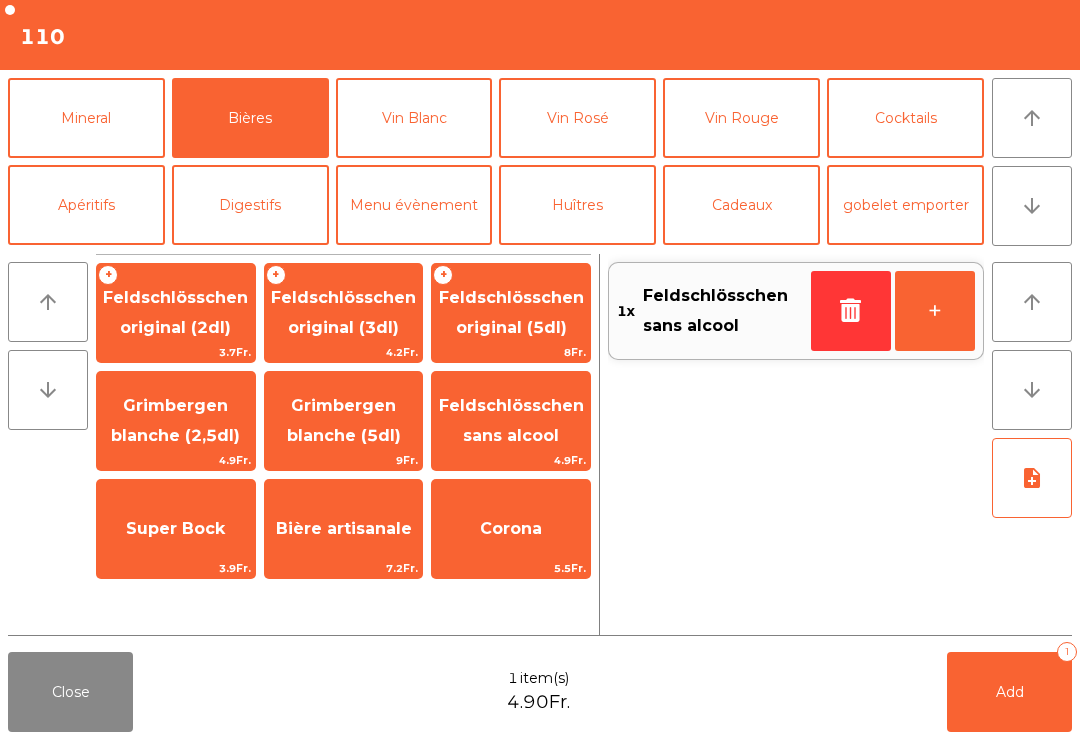 click on "arrow_upward" 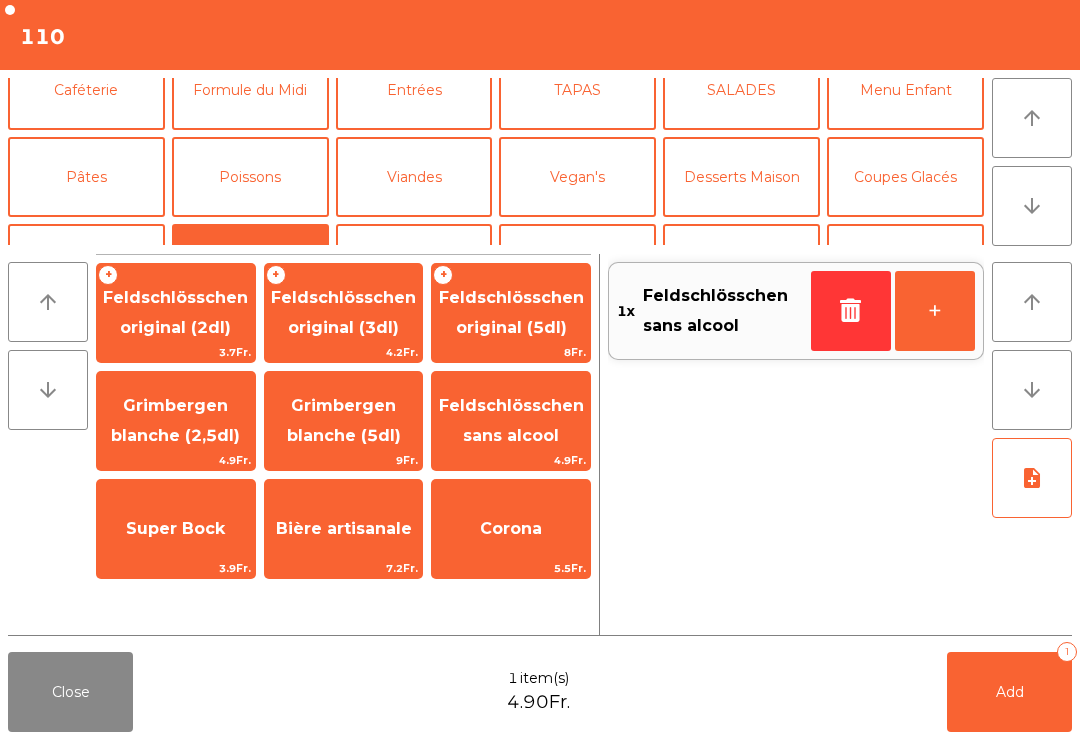 click on "Mineral" 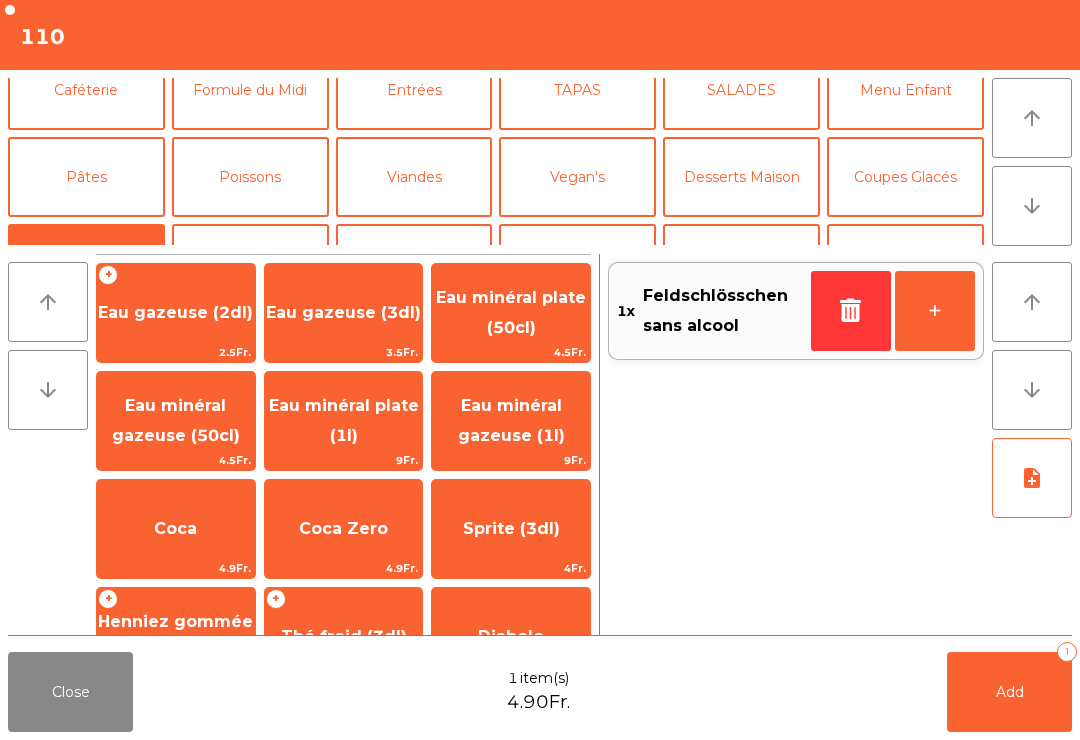 click on "Eau minéral gazeuse (50cl)" 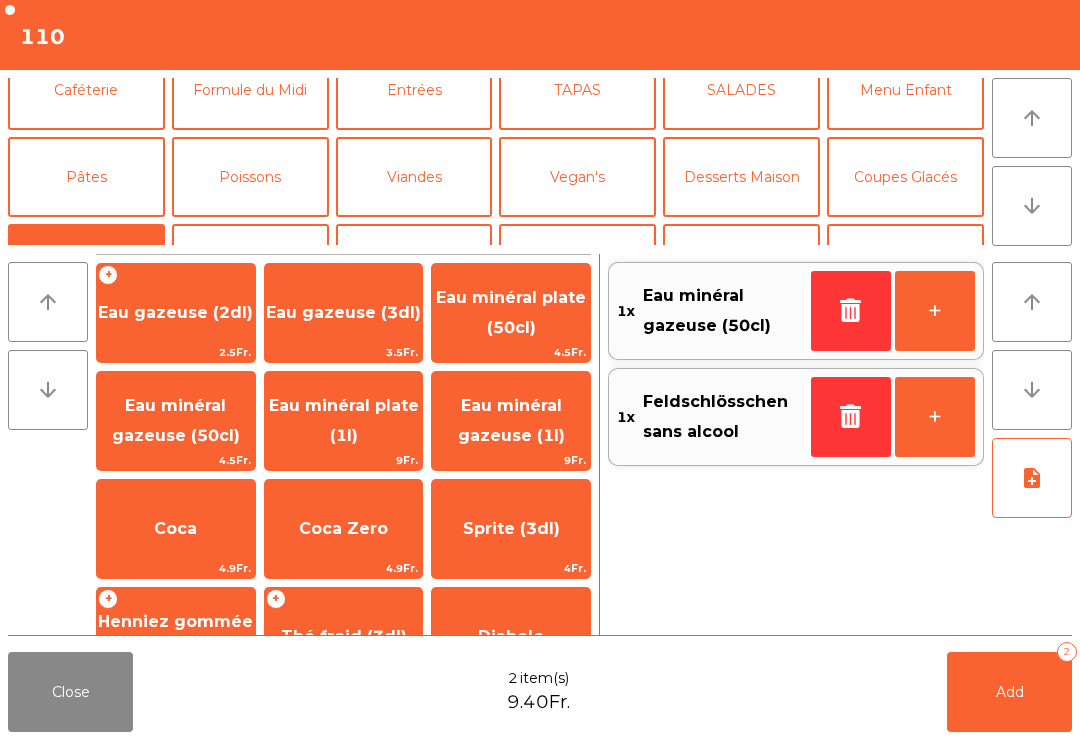 scroll, scrollTop: 174, scrollLeft: 0, axis: vertical 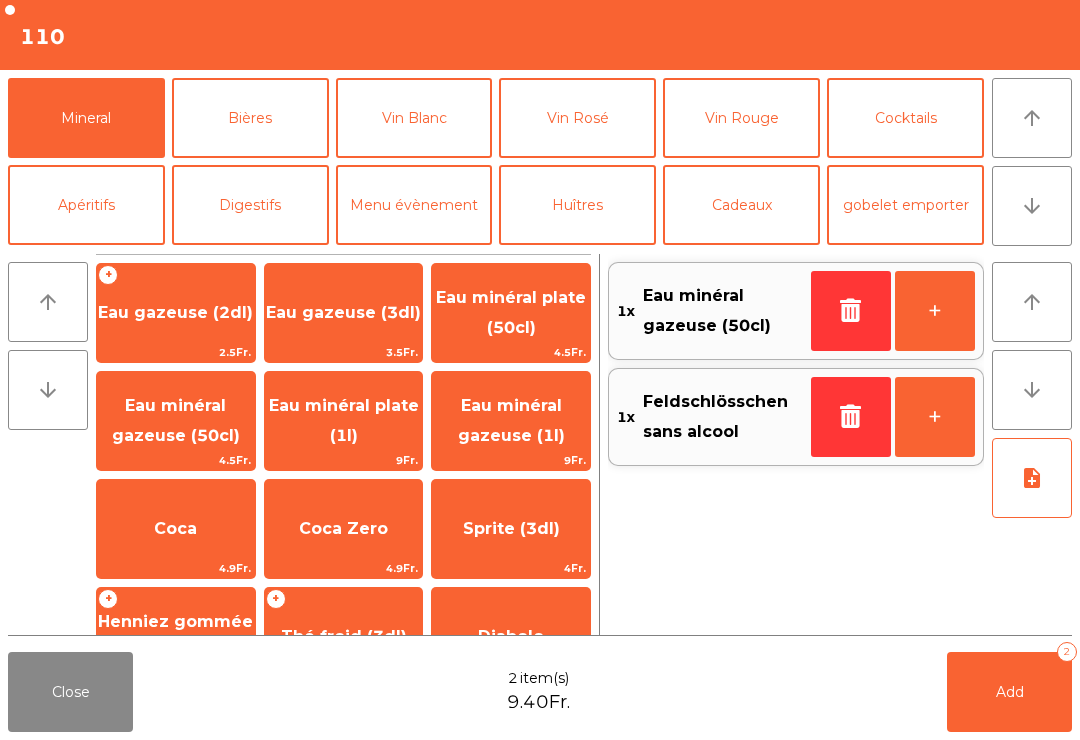 click on "arrow_downward" 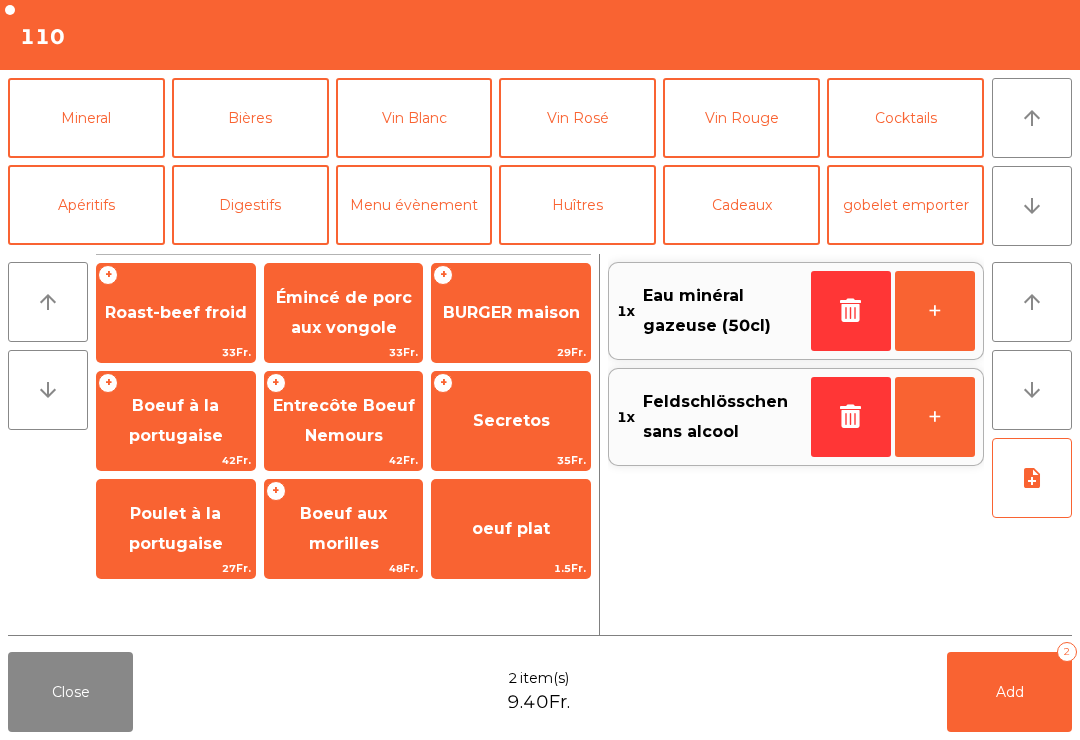 click on "Poulet à la portugaise" 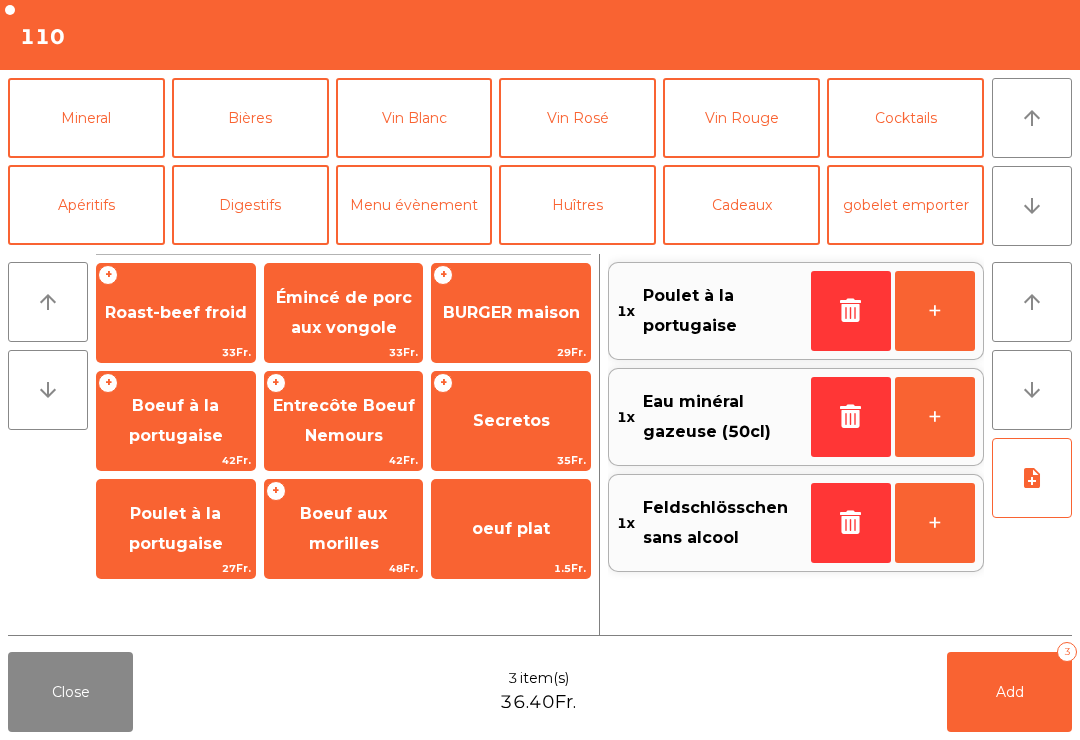 scroll, scrollTop: 0, scrollLeft: 0, axis: both 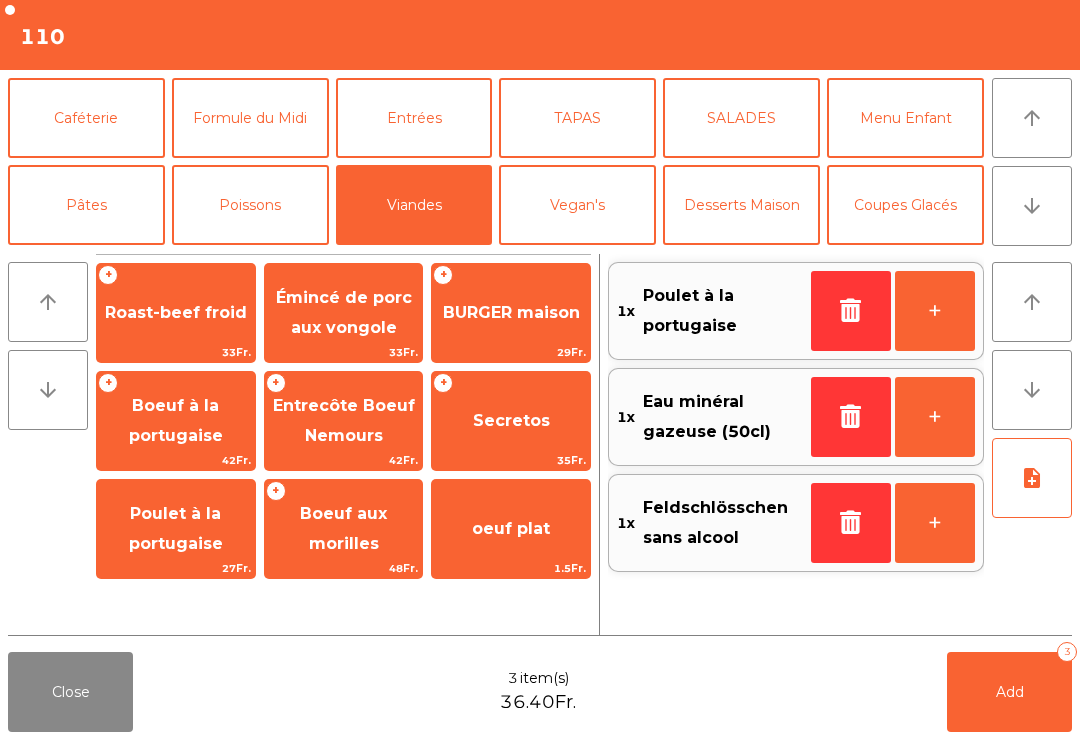 click on "+" 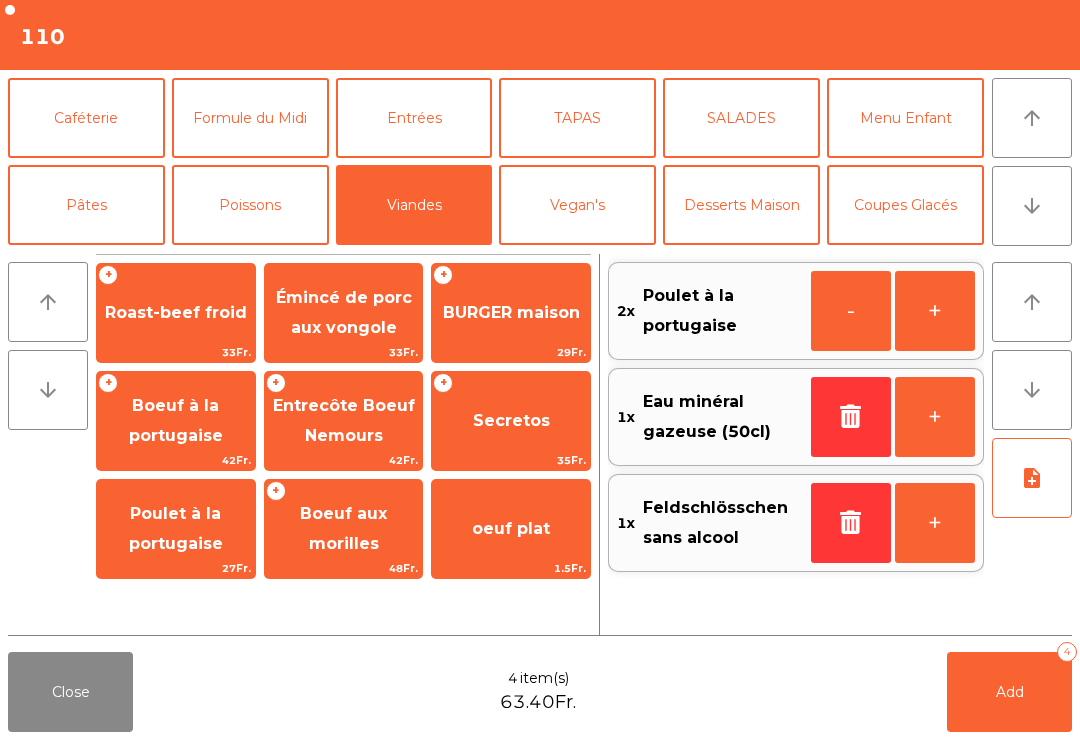 click on "Add" 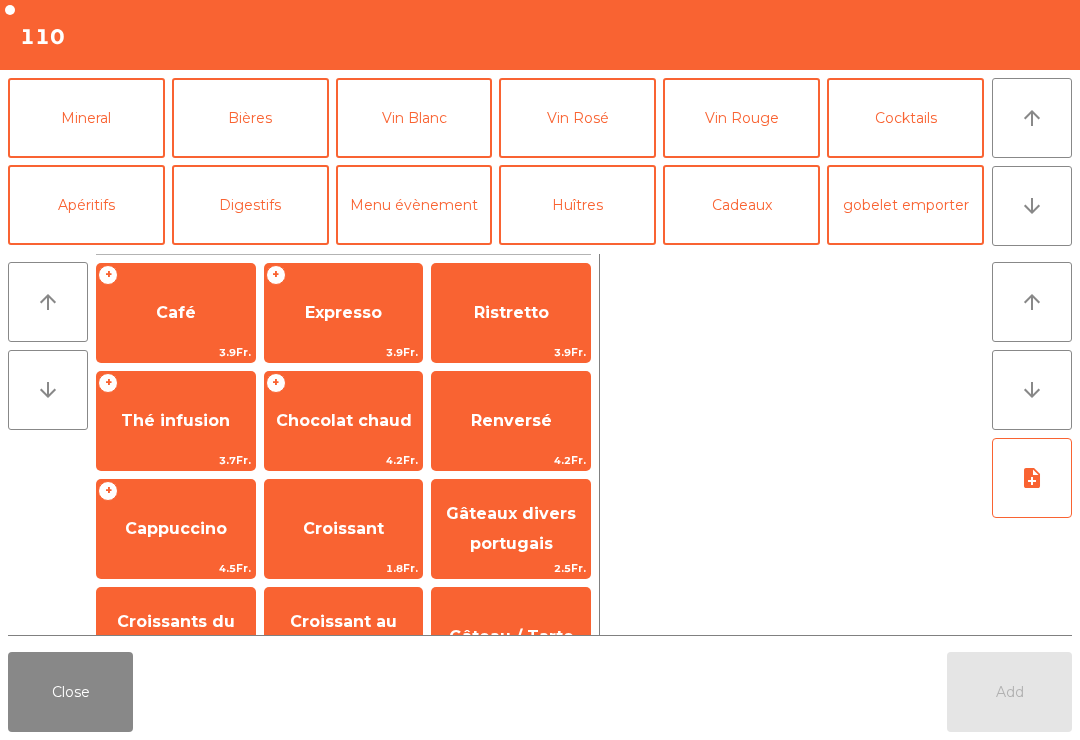 click on "Close" 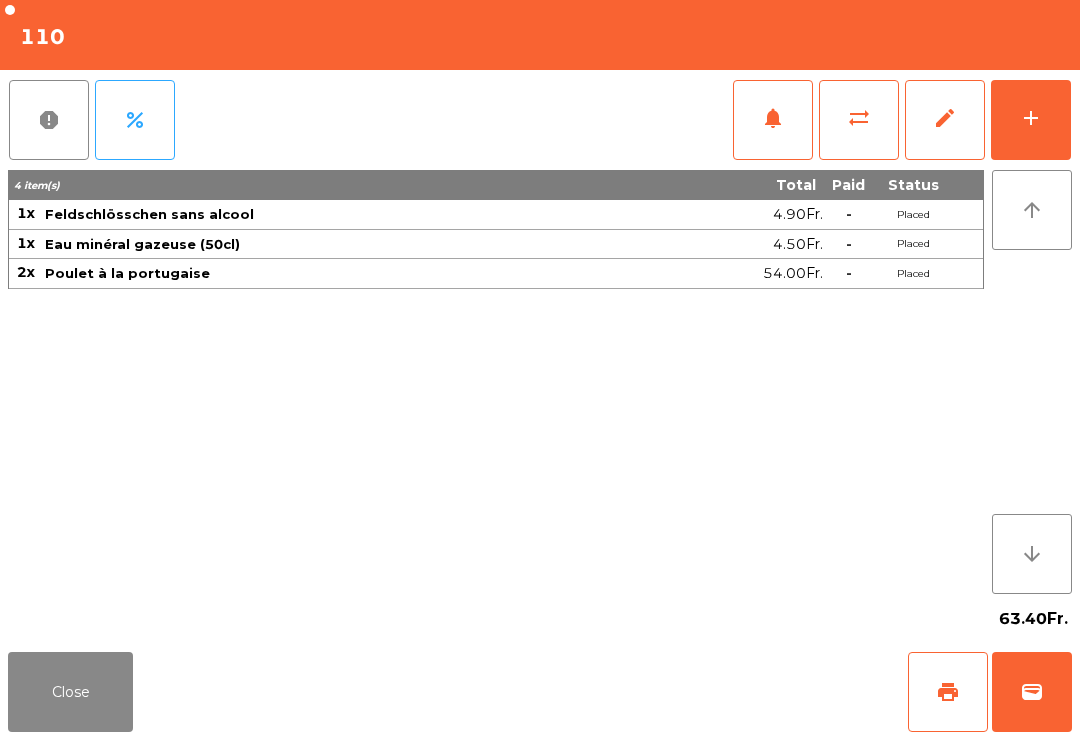 click on "Close" 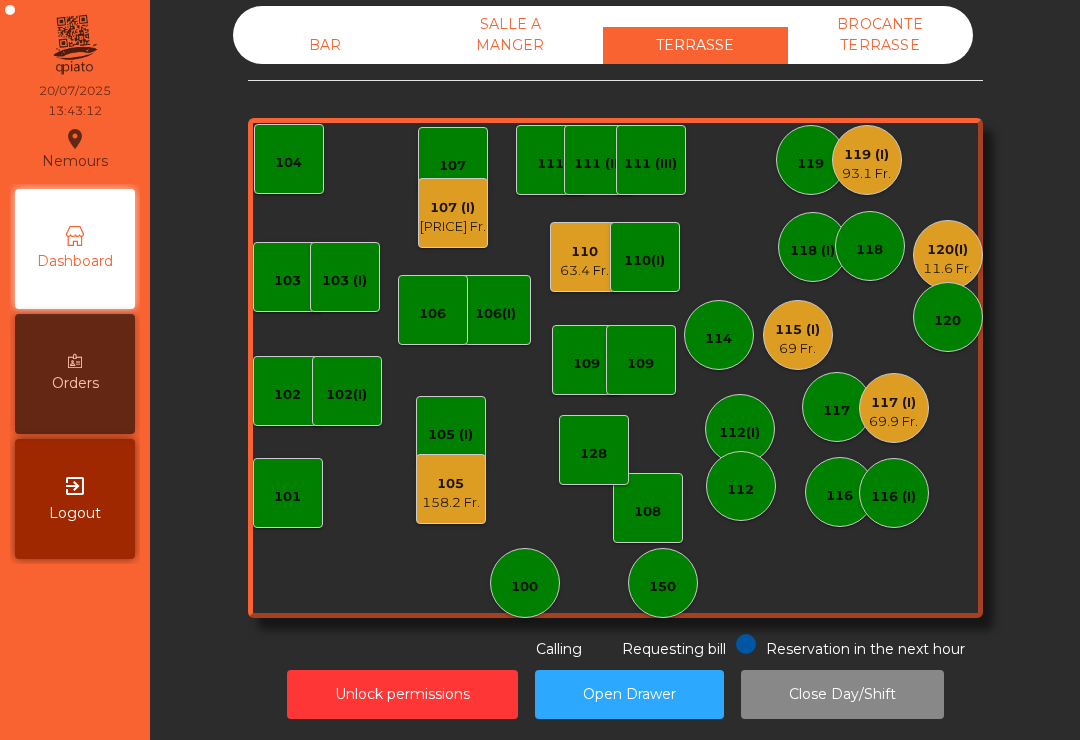 click on "115 (I)" 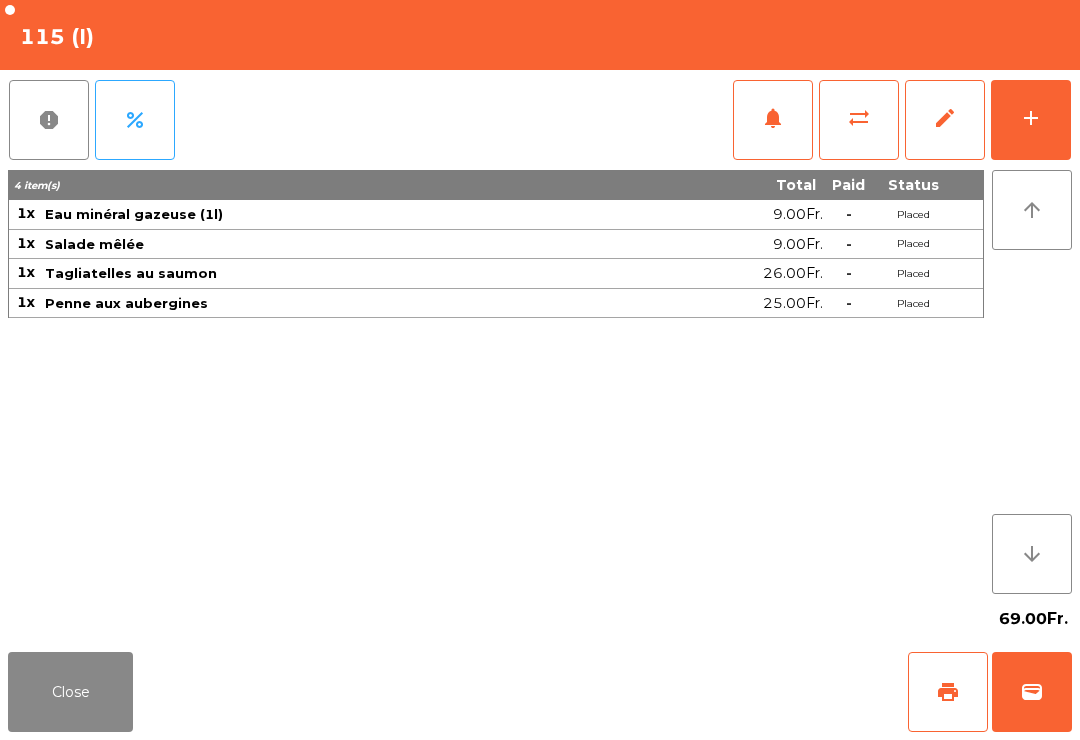 click on "Close" 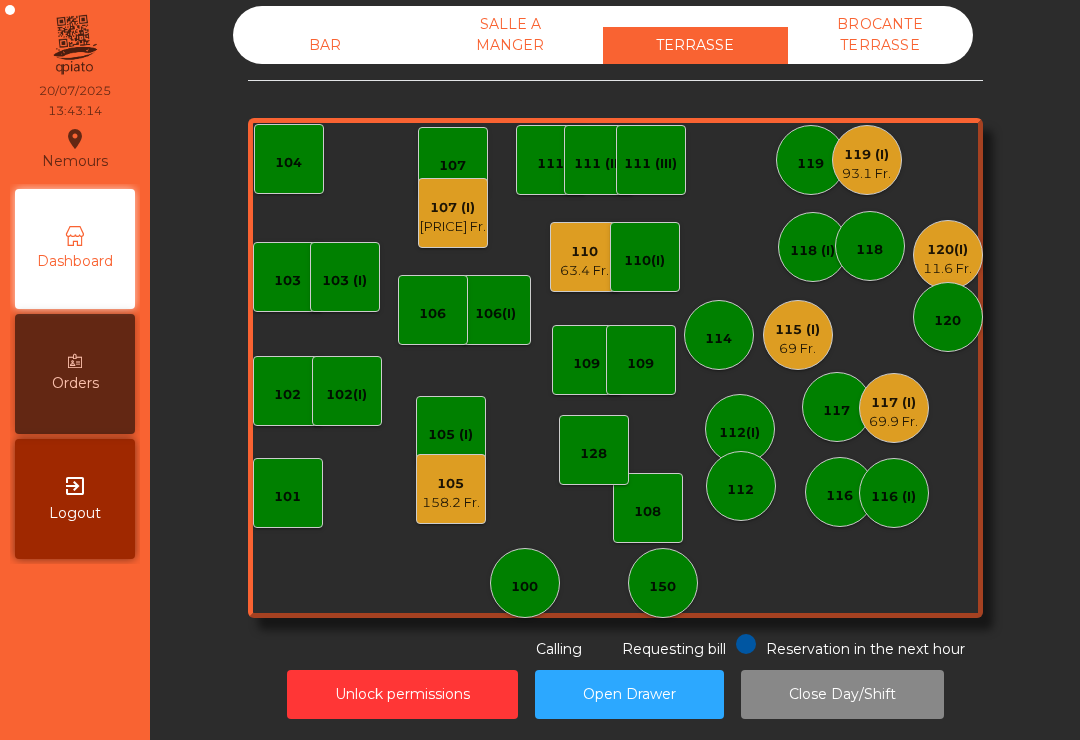 click on "93.1 Fr." 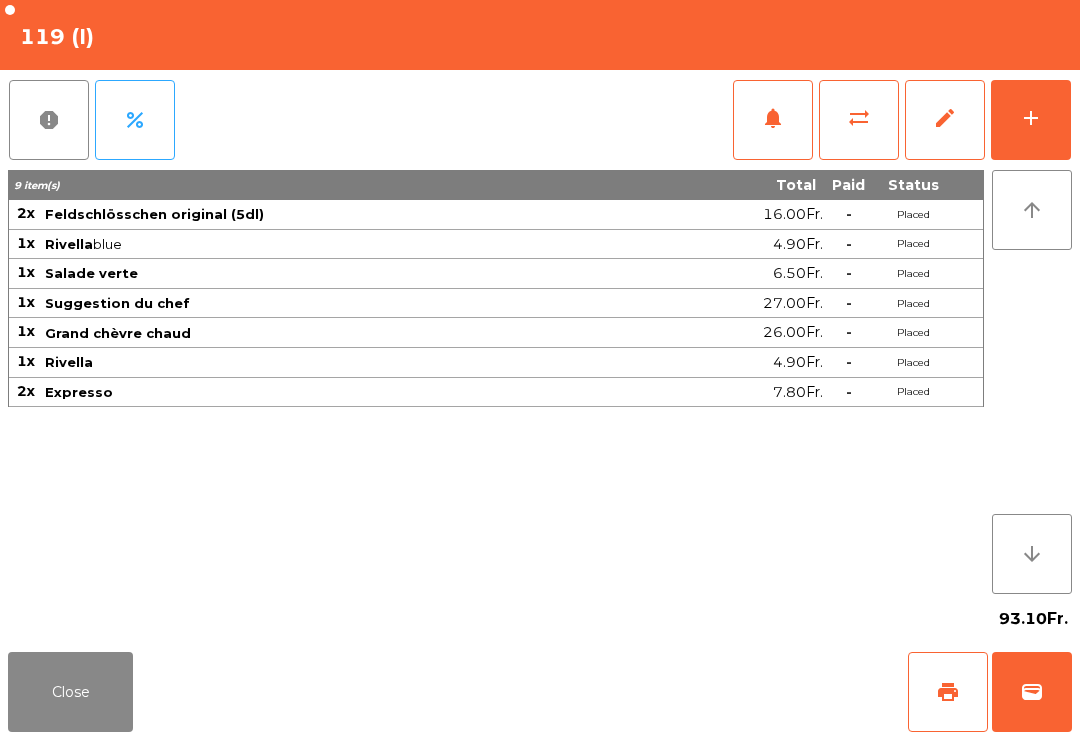 click on "print" 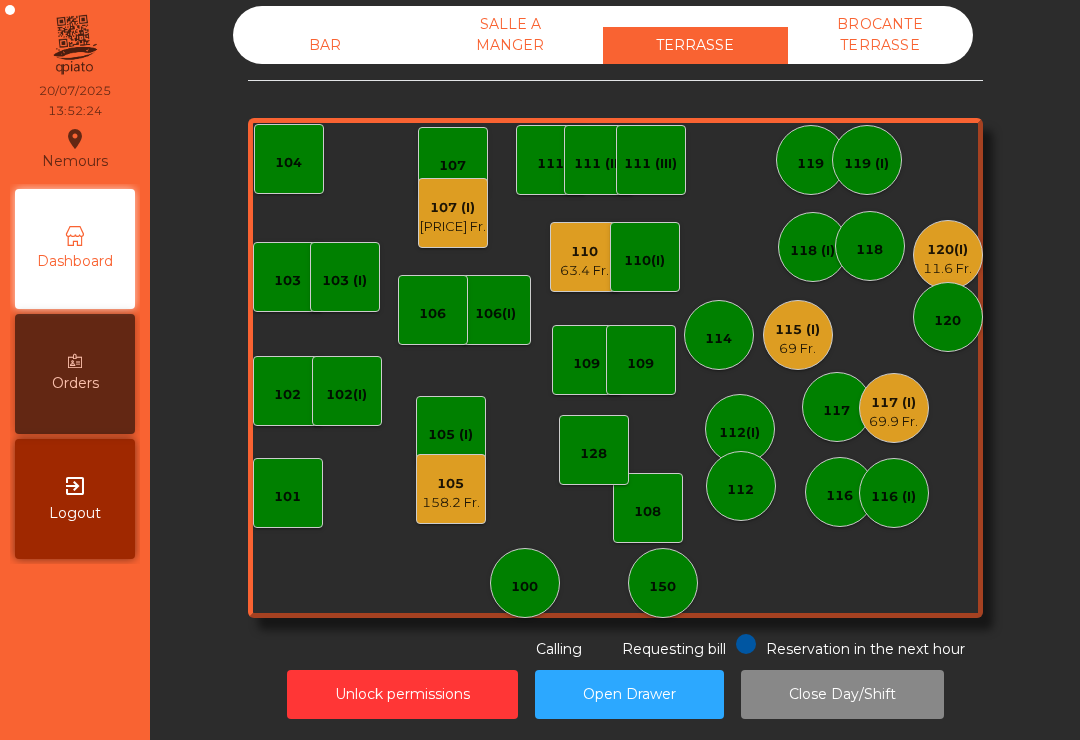 click on "117 (I)" 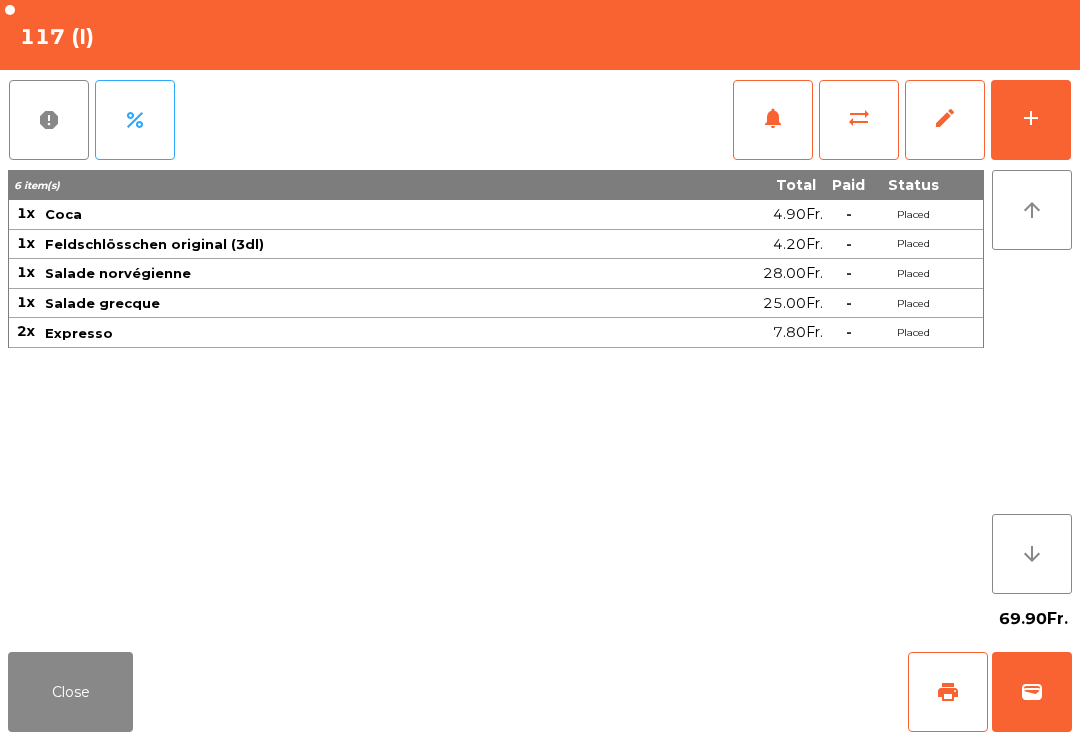 click on "print" 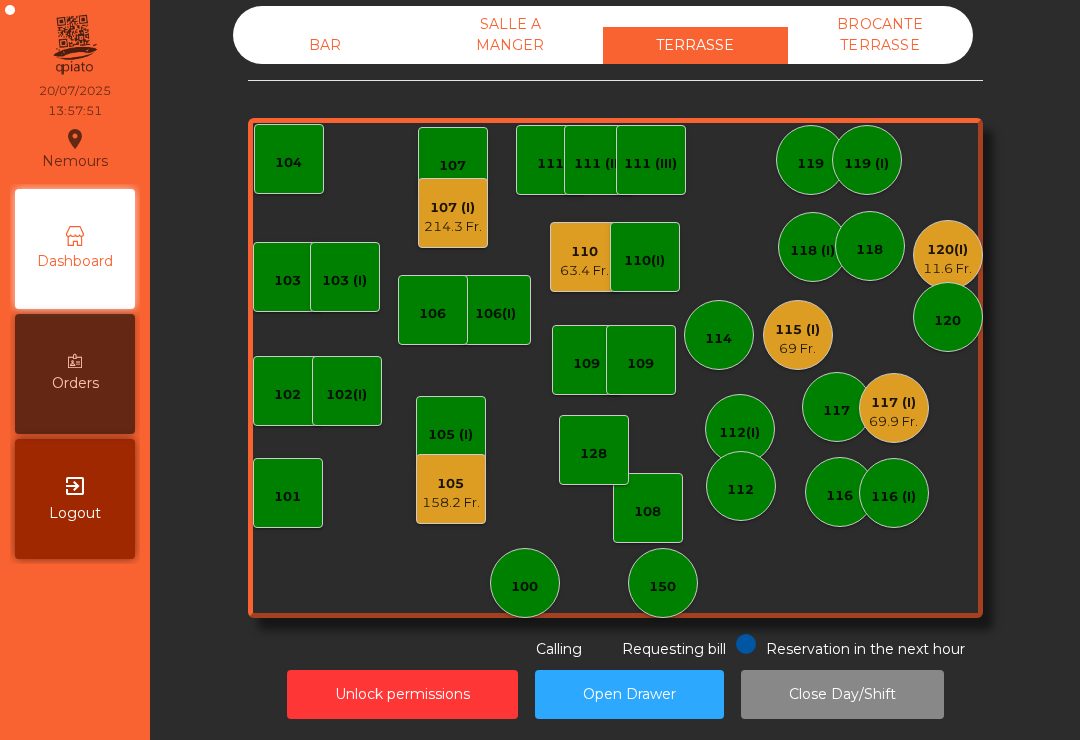 click on "116" 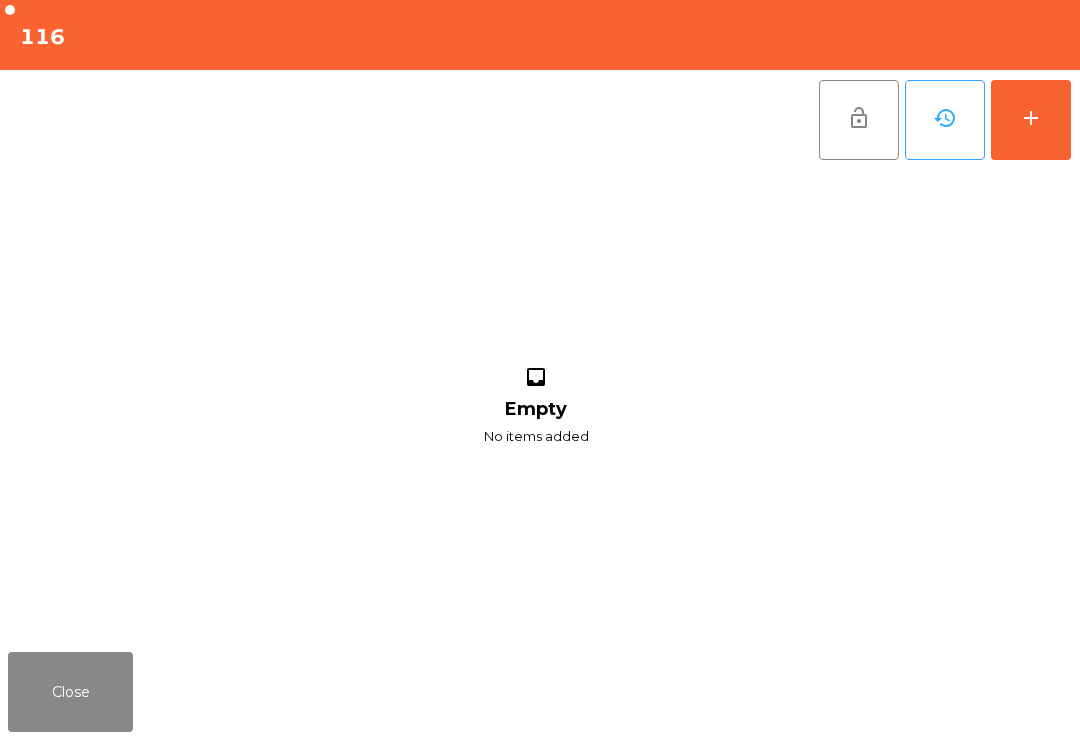 click on "add" 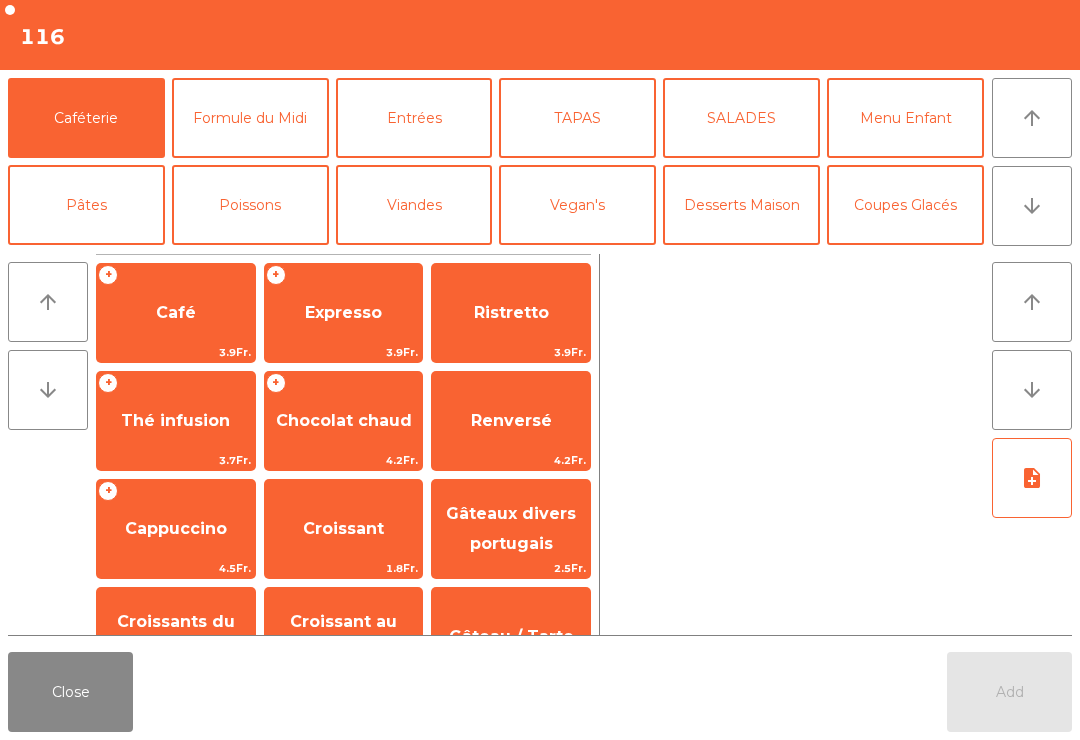 click on "Coupes Glacés" 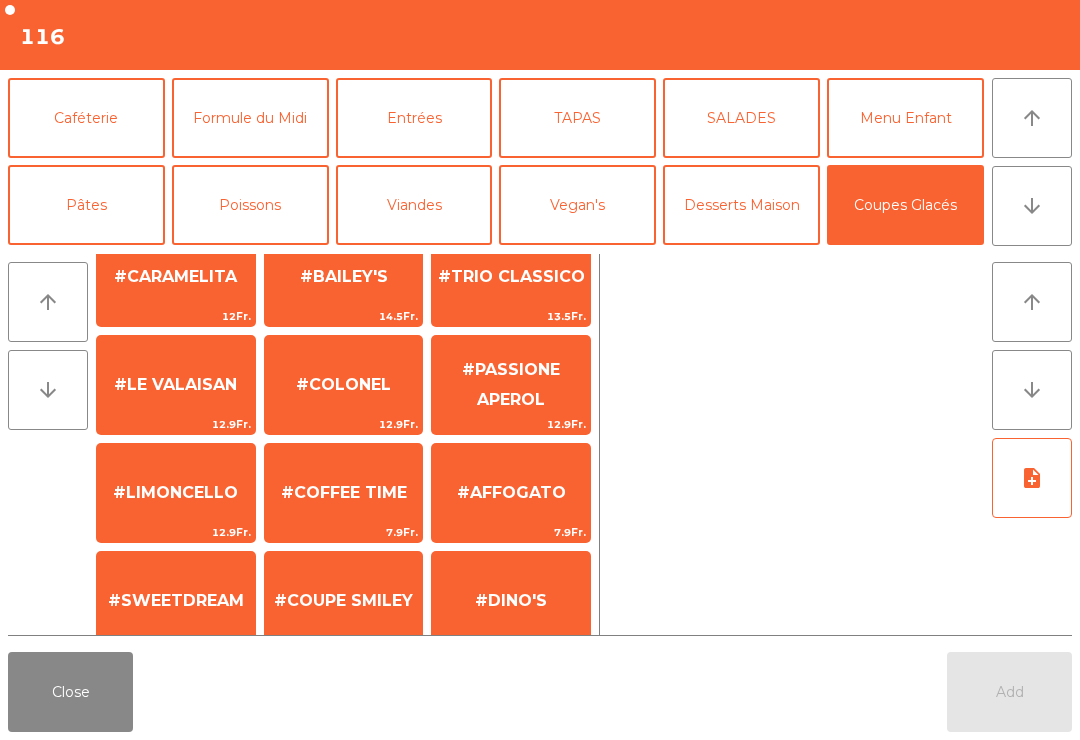 scroll, scrollTop: 384, scrollLeft: 0, axis: vertical 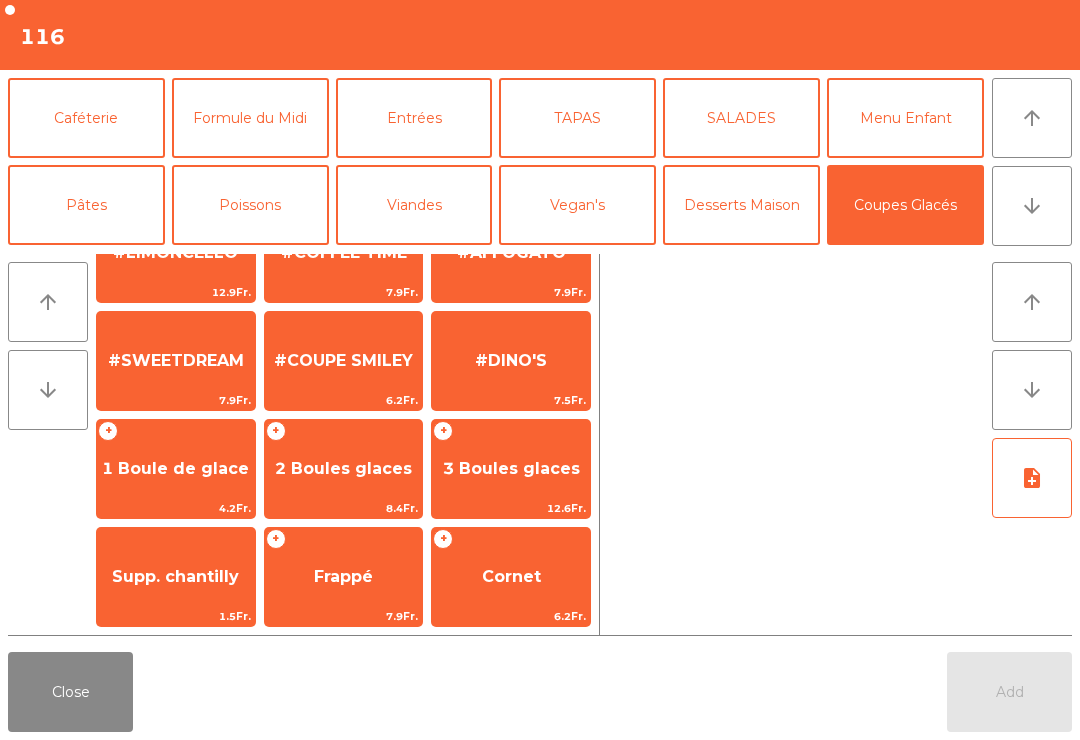 click on "#DINO'S" 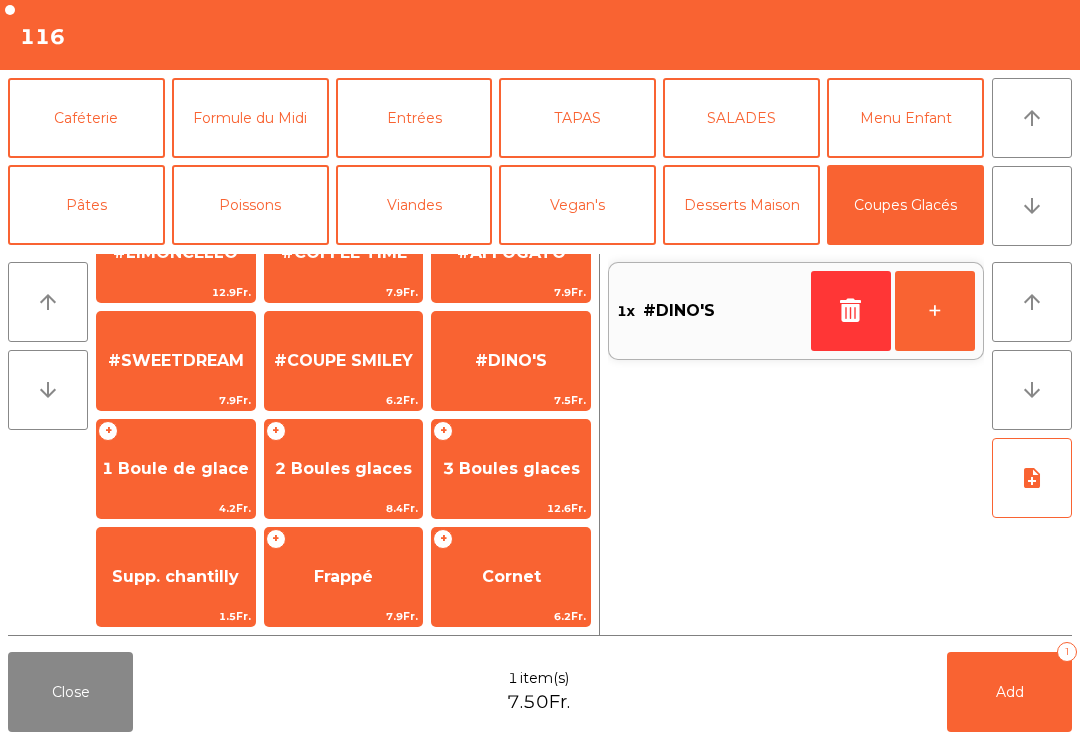 click on "arrow_upward" 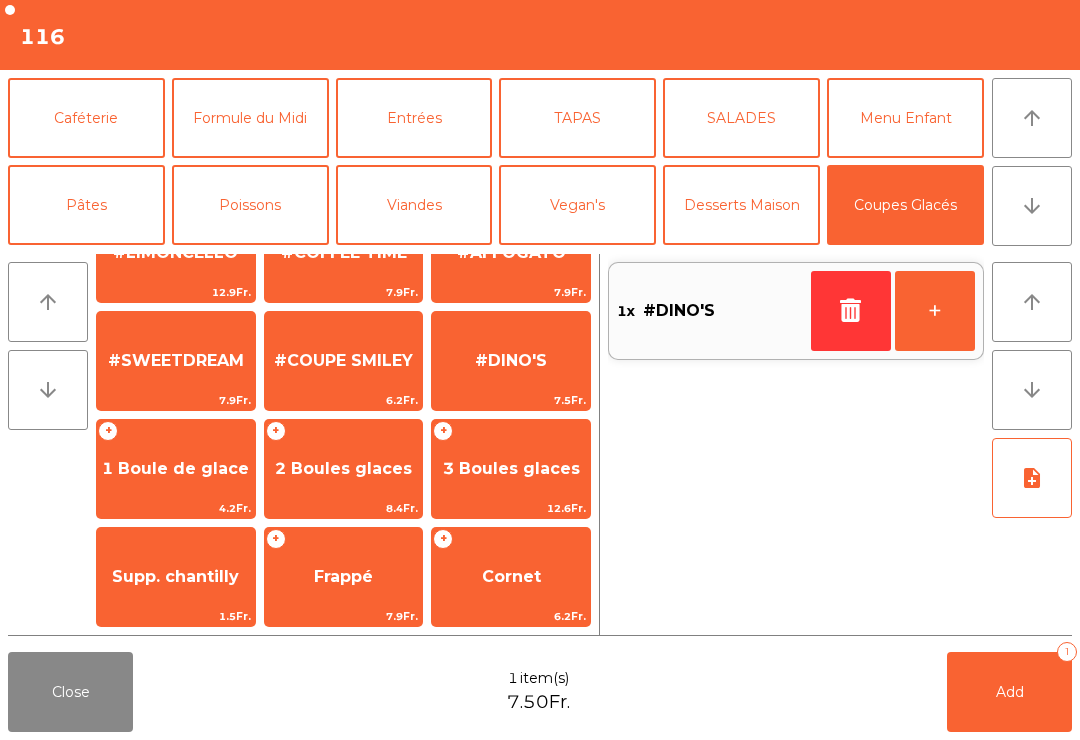 click on "arrow_downward" 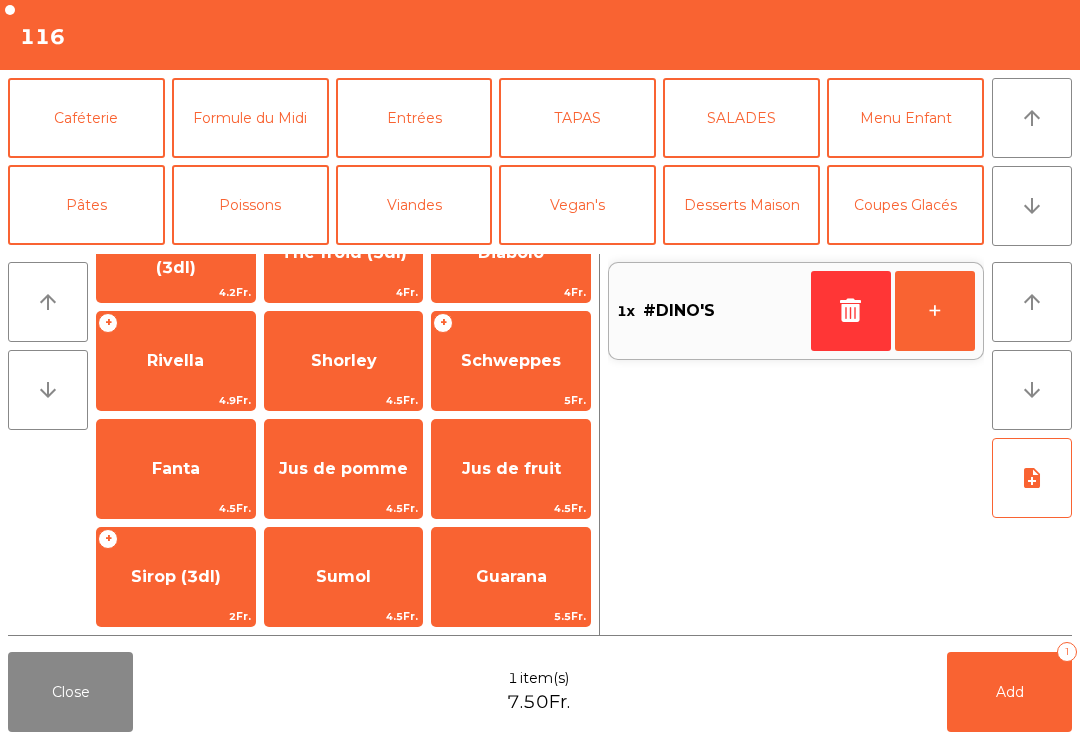 scroll, scrollTop: 174, scrollLeft: 0, axis: vertical 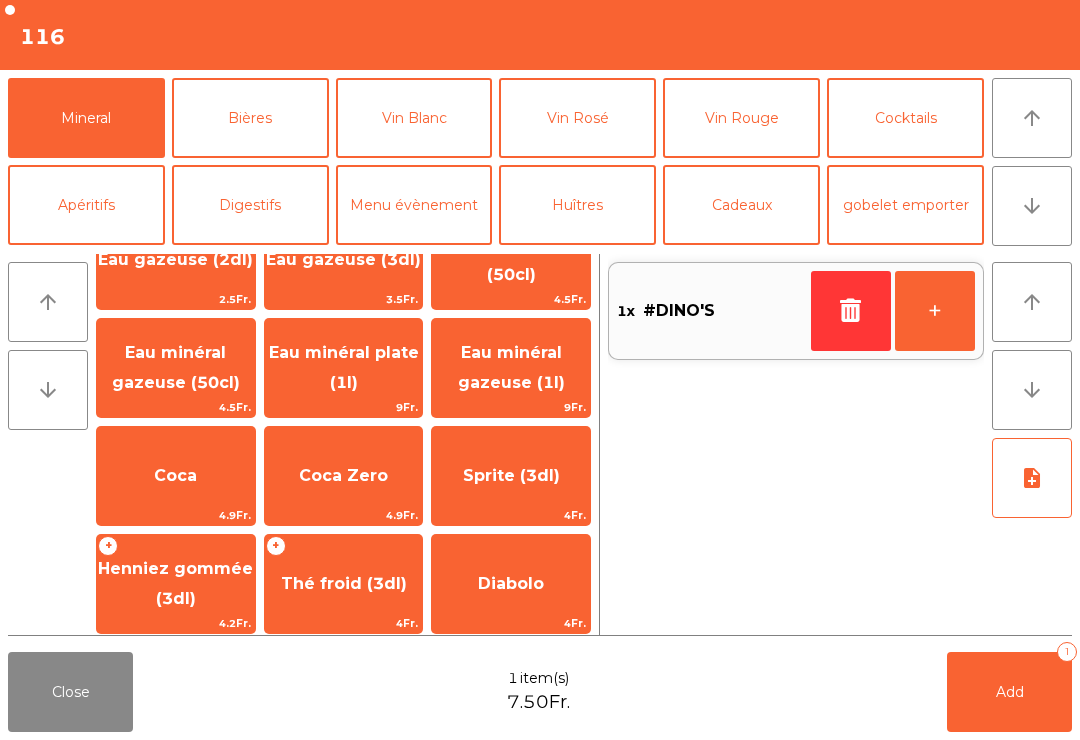 click on "Henniez gommée (3dl)" 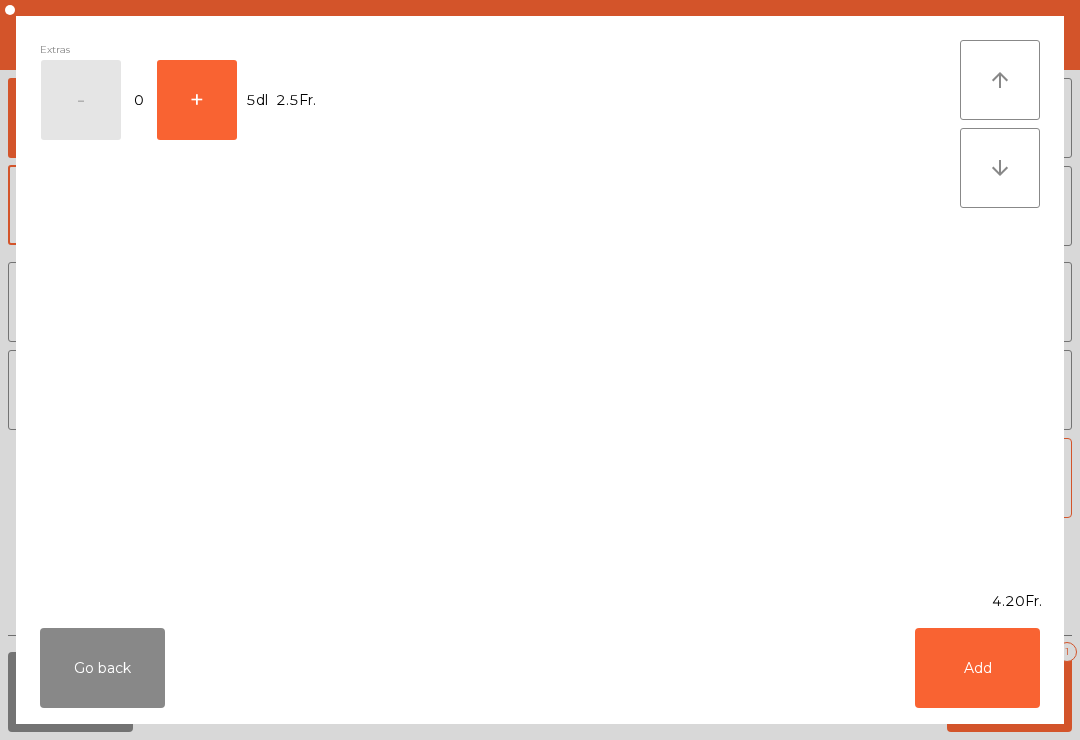 click on "+" 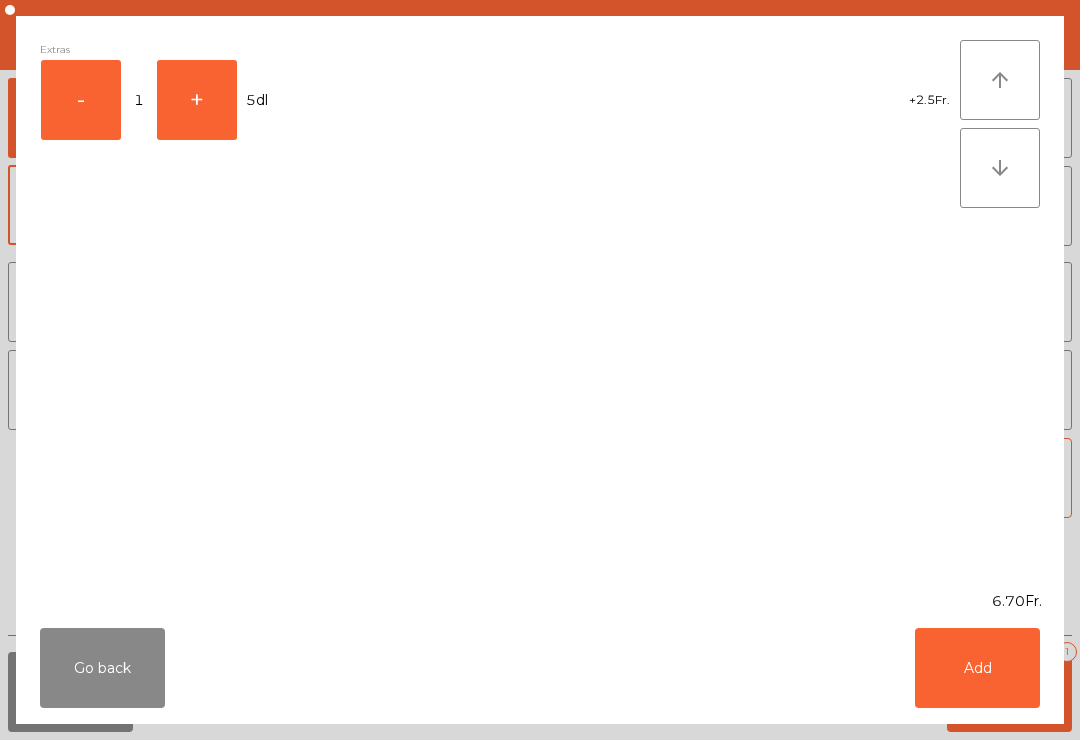 scroll, scrollTop: 182, scrollLeft: 0, axis: vertical 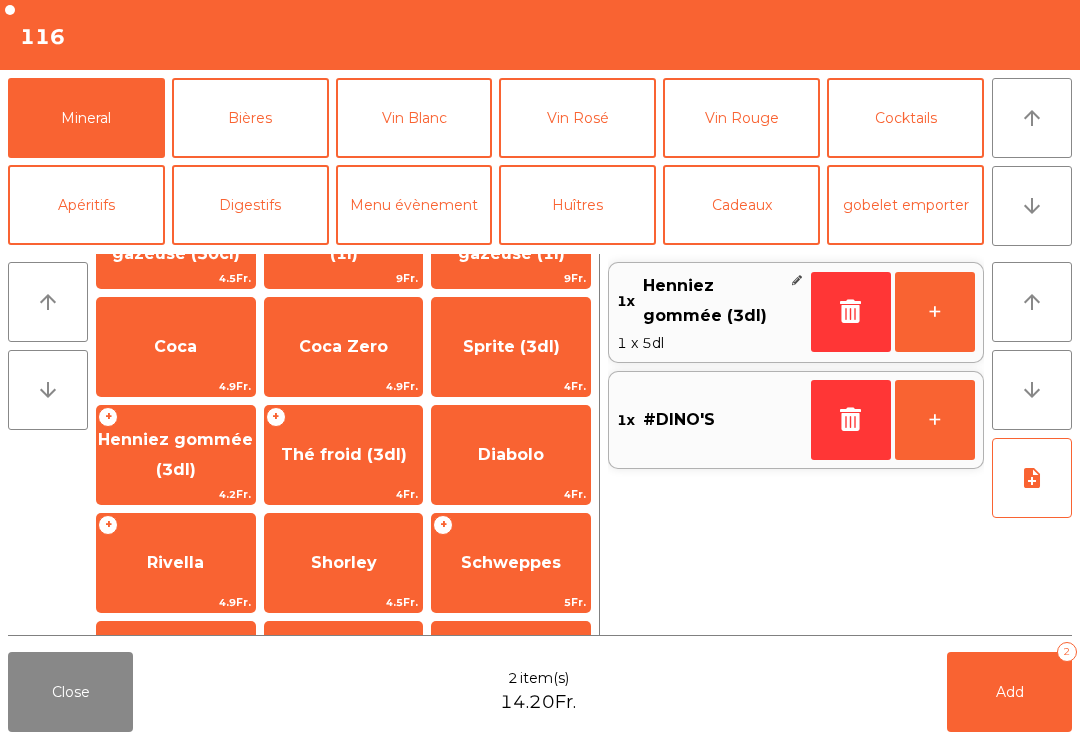click on "Bières" 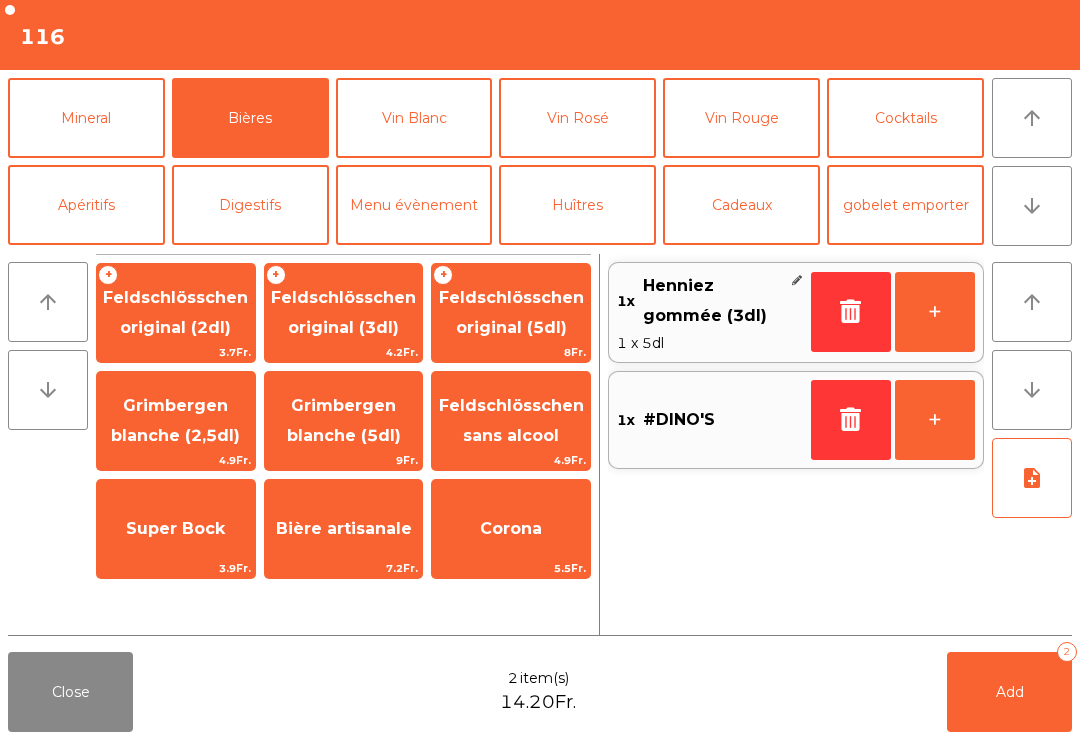 scroll, scrollTop: 0, scrollLeft: 0, axis: both 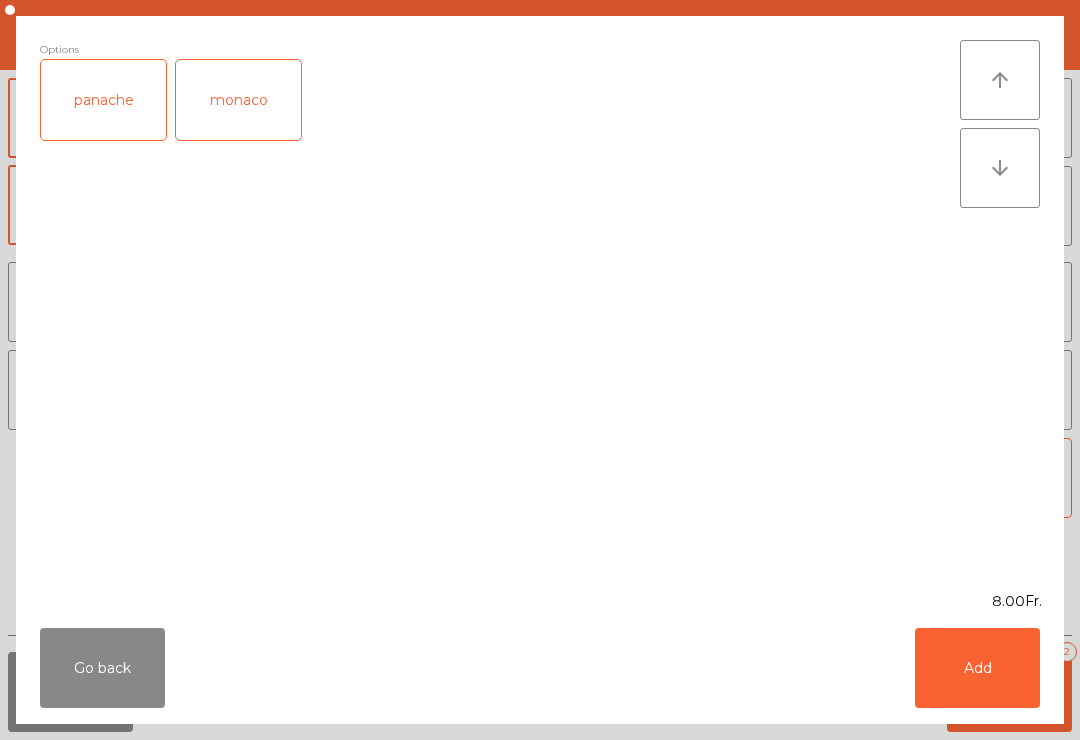 click on "Add" 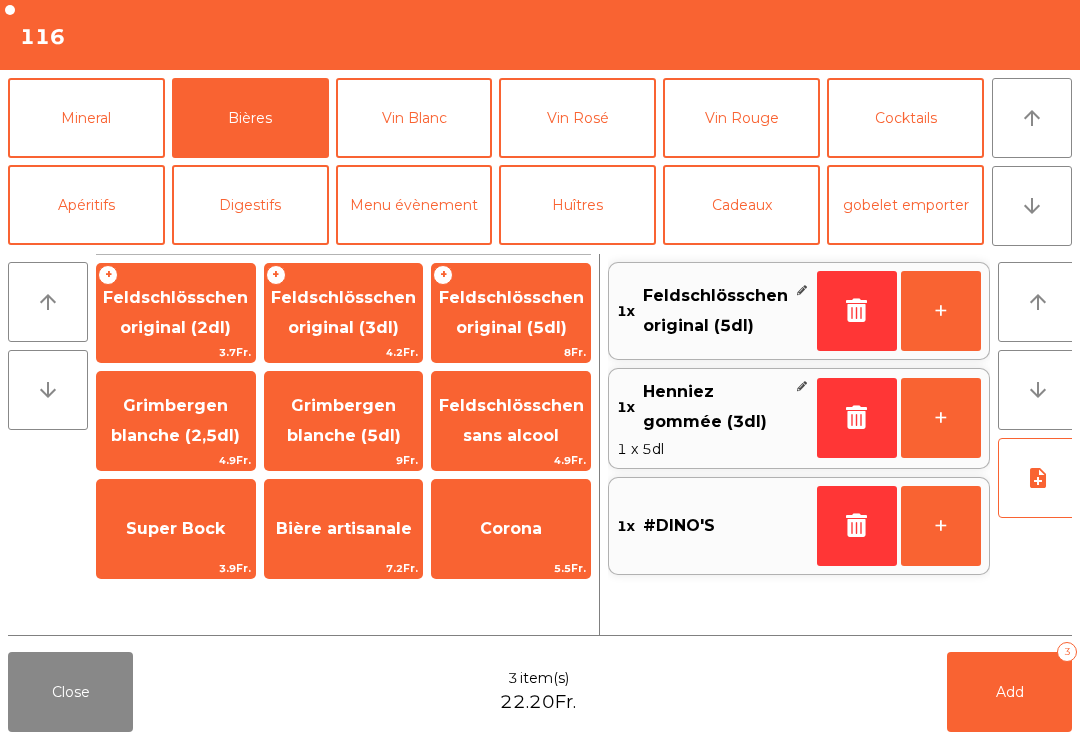 click on "Add" 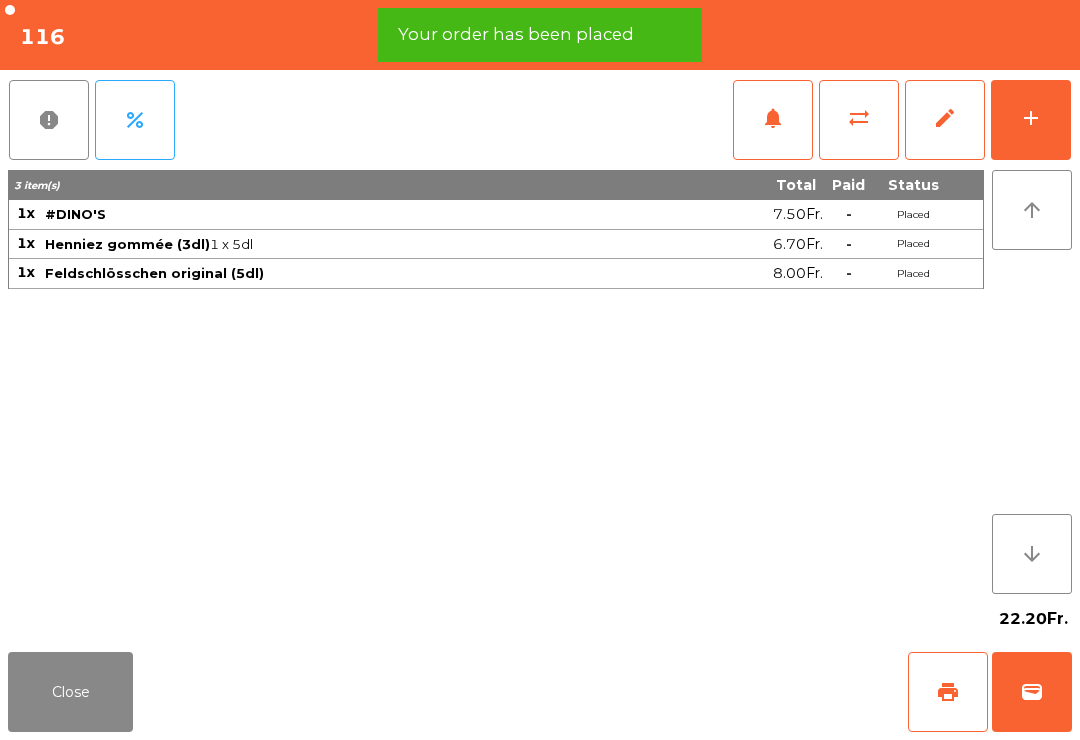 click on "print" 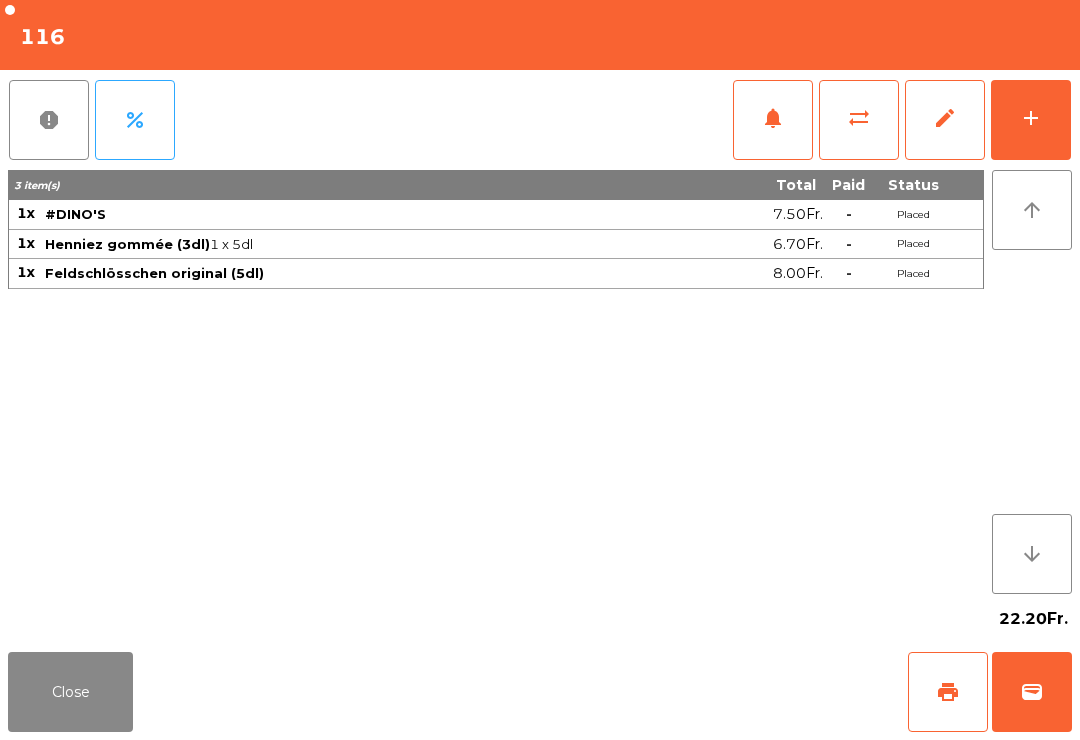 click on "Close" 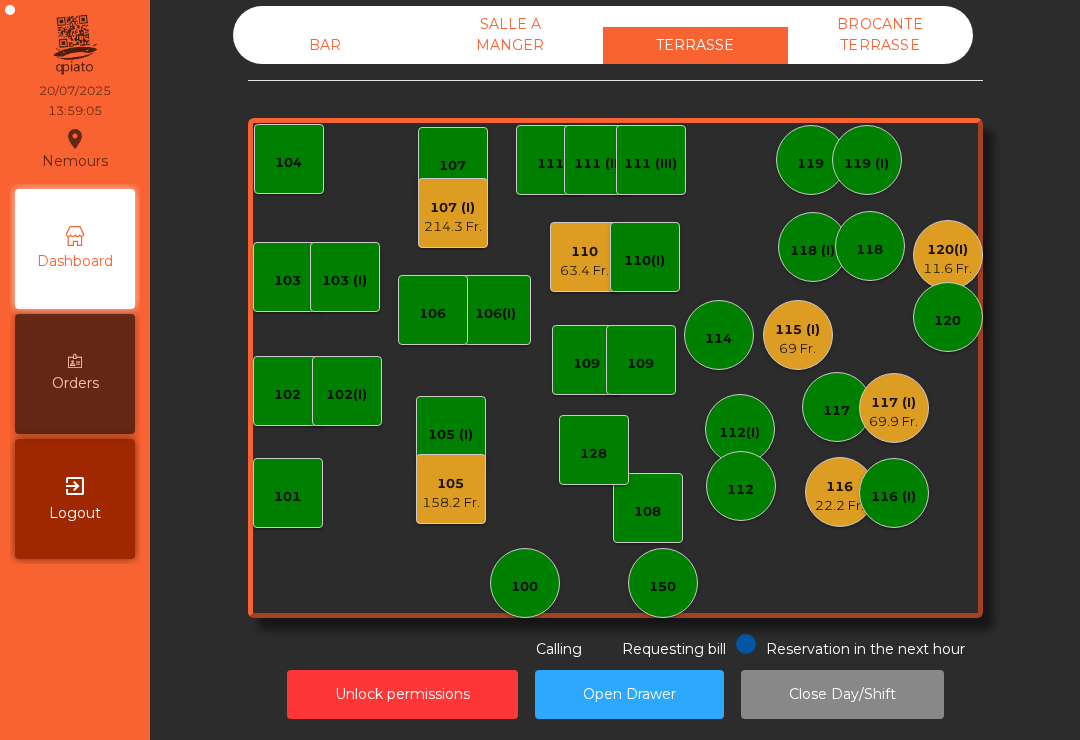 click on "120(I)" 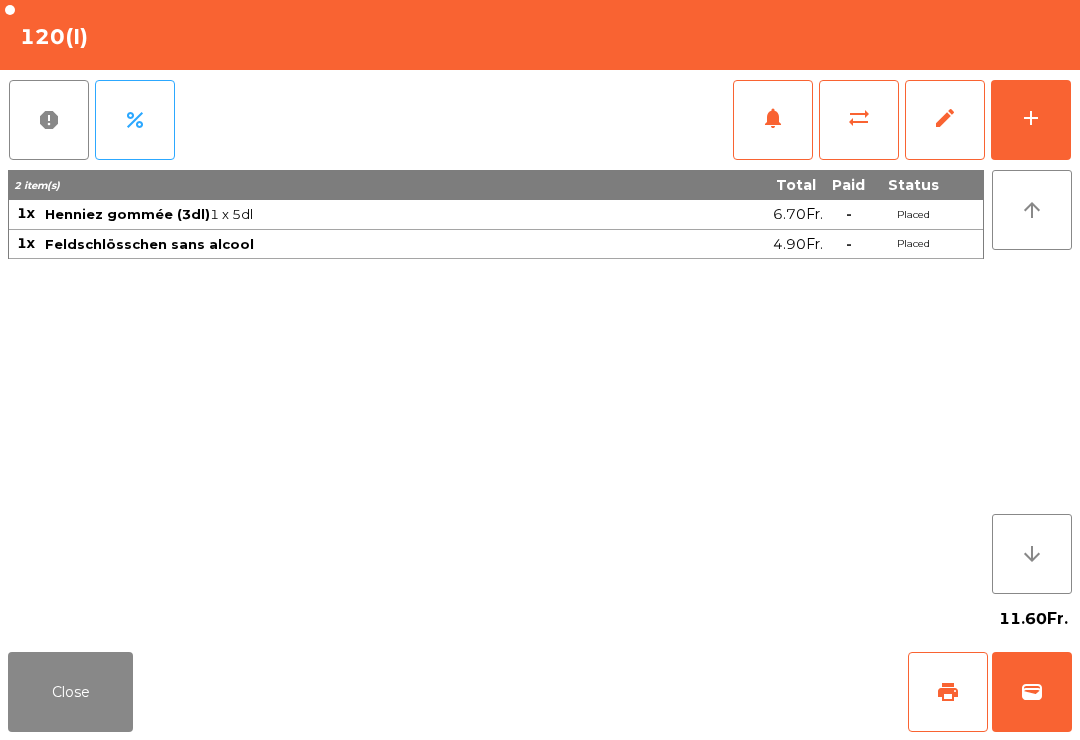 click on "print" 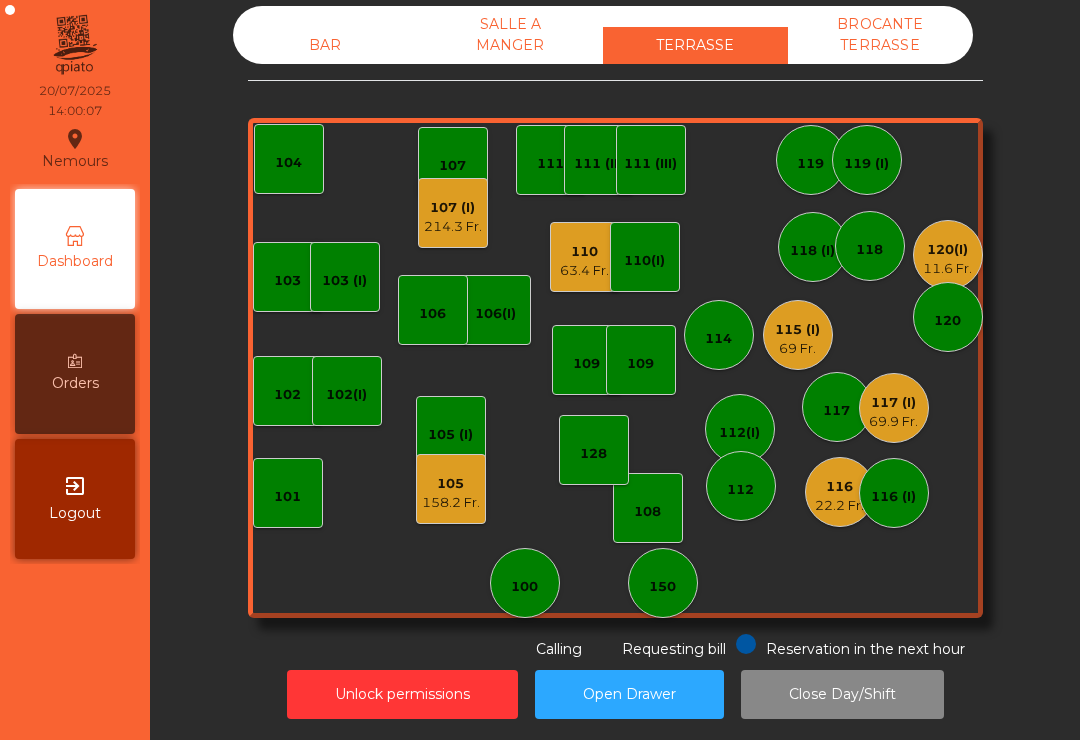 scroll, scrollTop: -2, scrollLeft: 0, axis: vertical 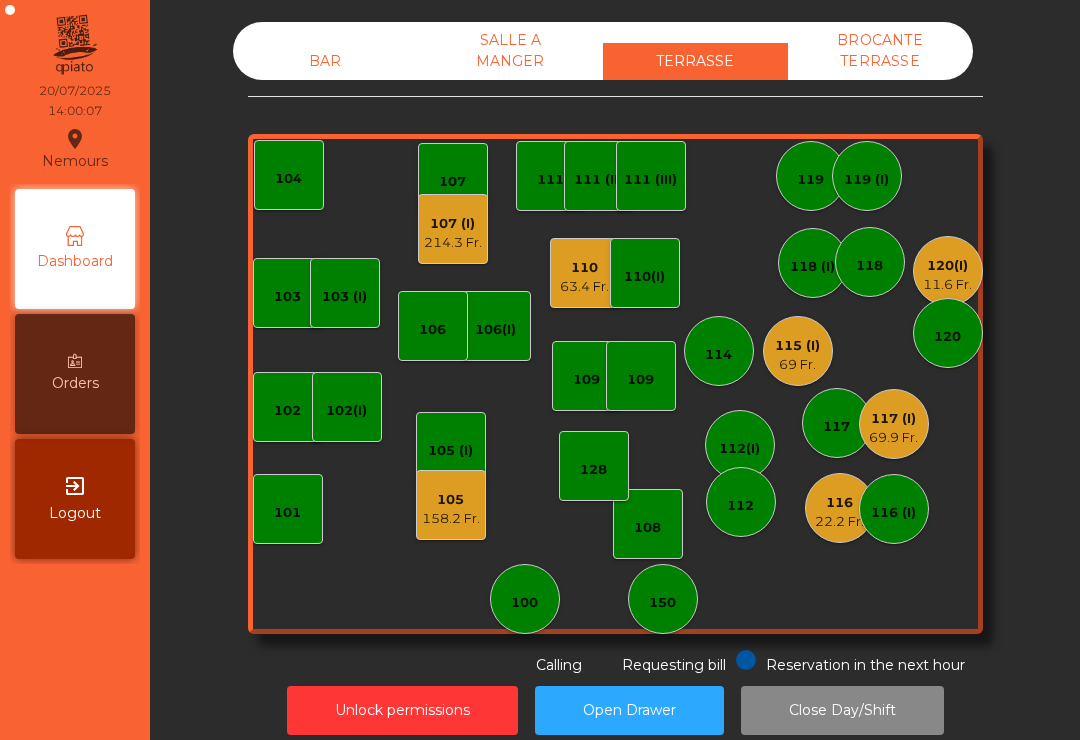 click on "BAR" 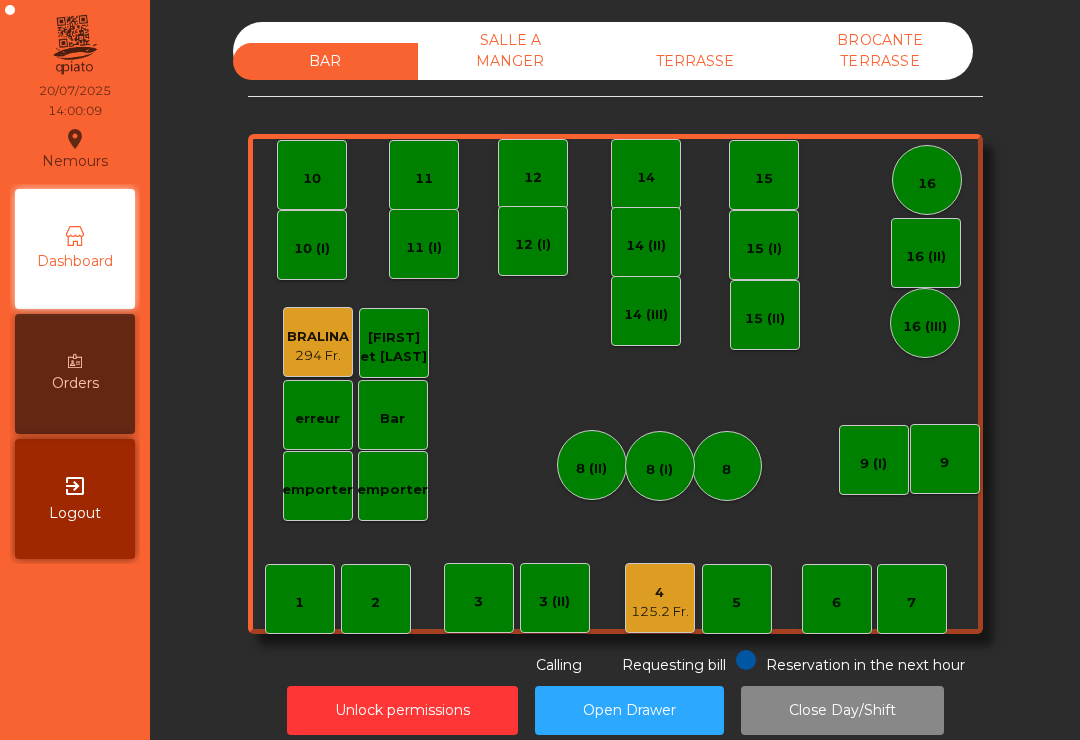 scroll, scrollTop: 0, scrollLeft: 0, axis: both 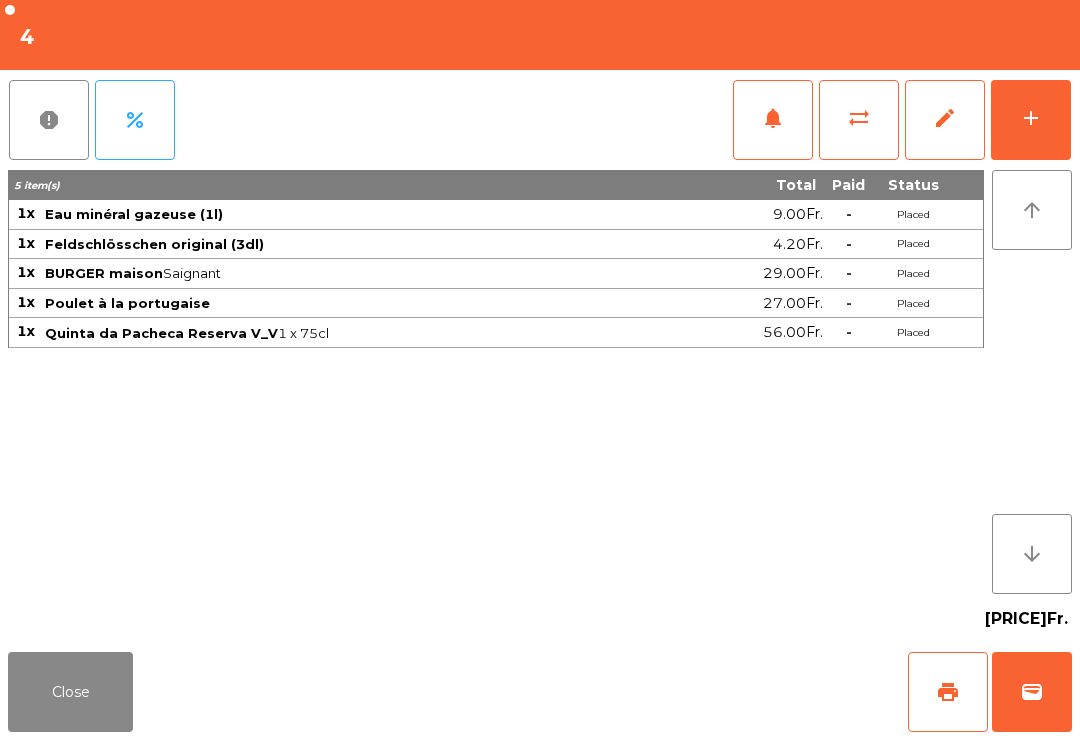 click on "add" 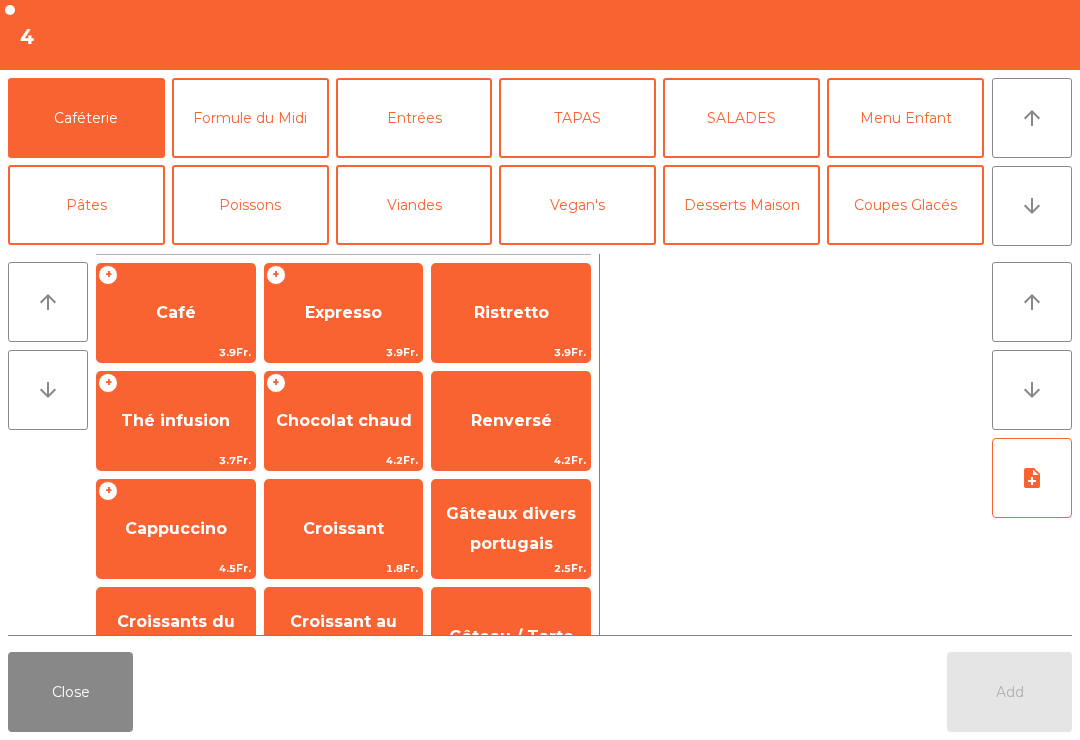 click on "Desserts Maison" 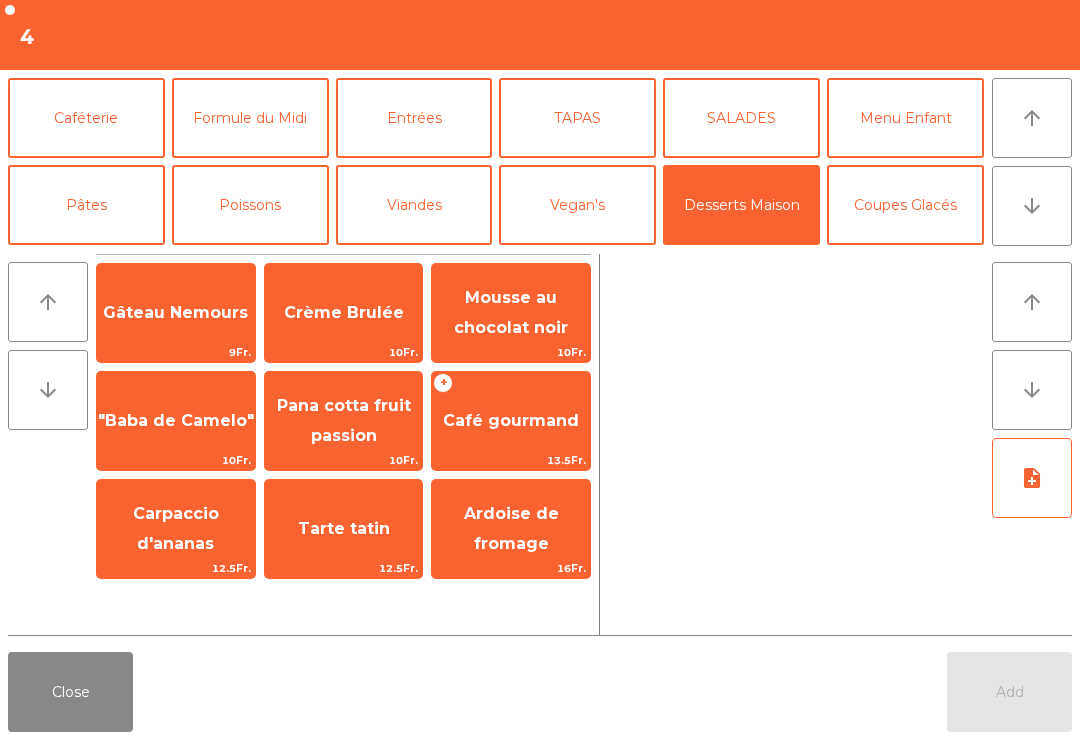 click on "Ardoise de fromage" 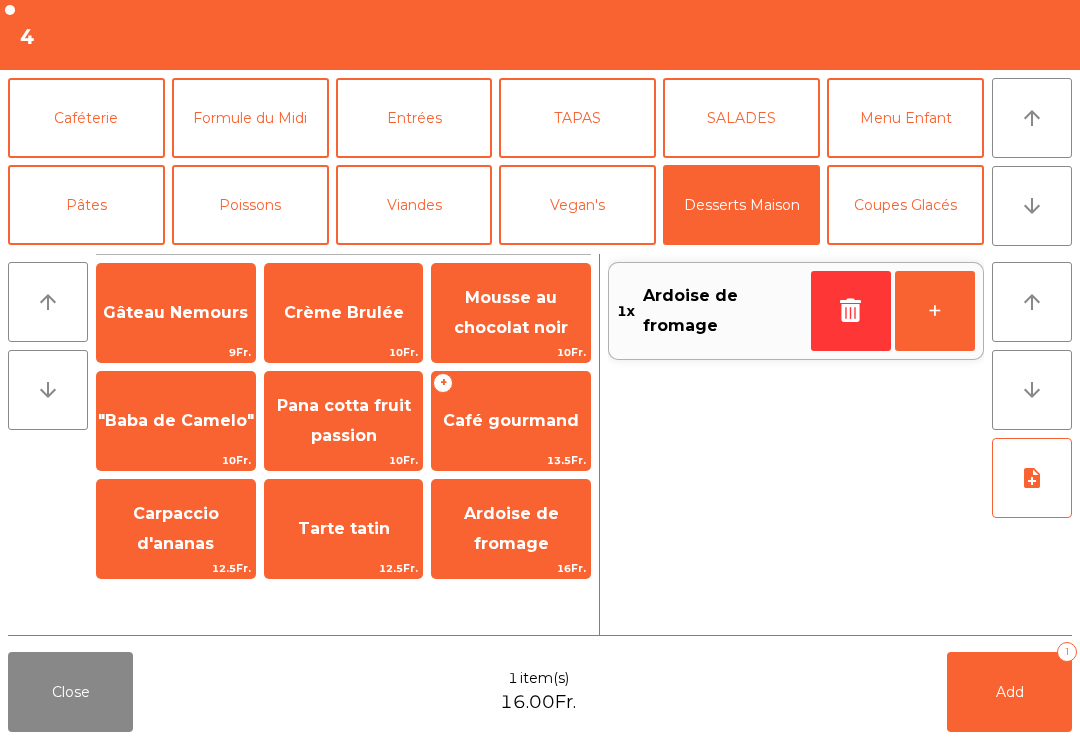 click on "Crème Brulée" 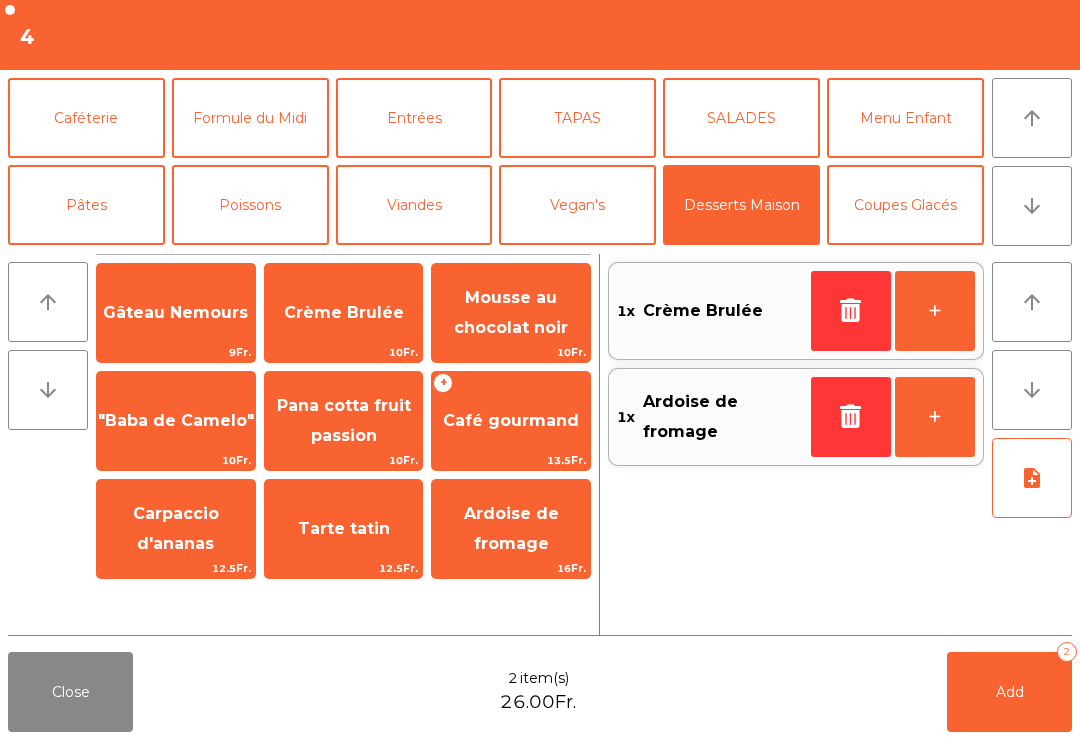 click on "note_add" 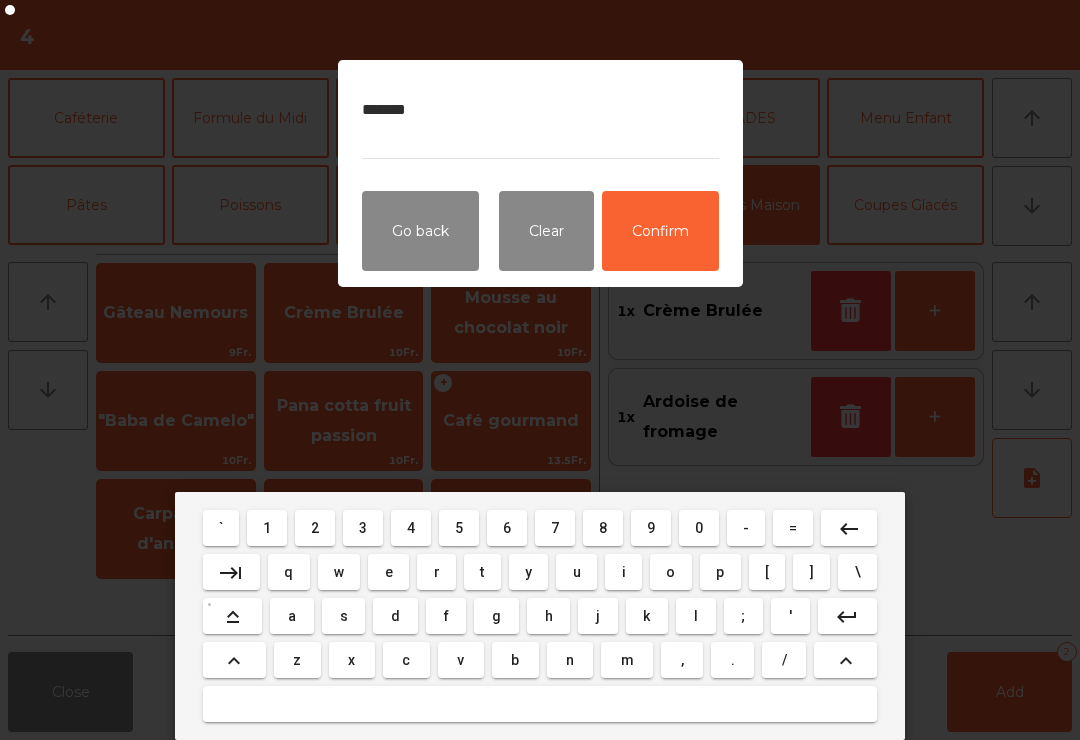 type on "********" 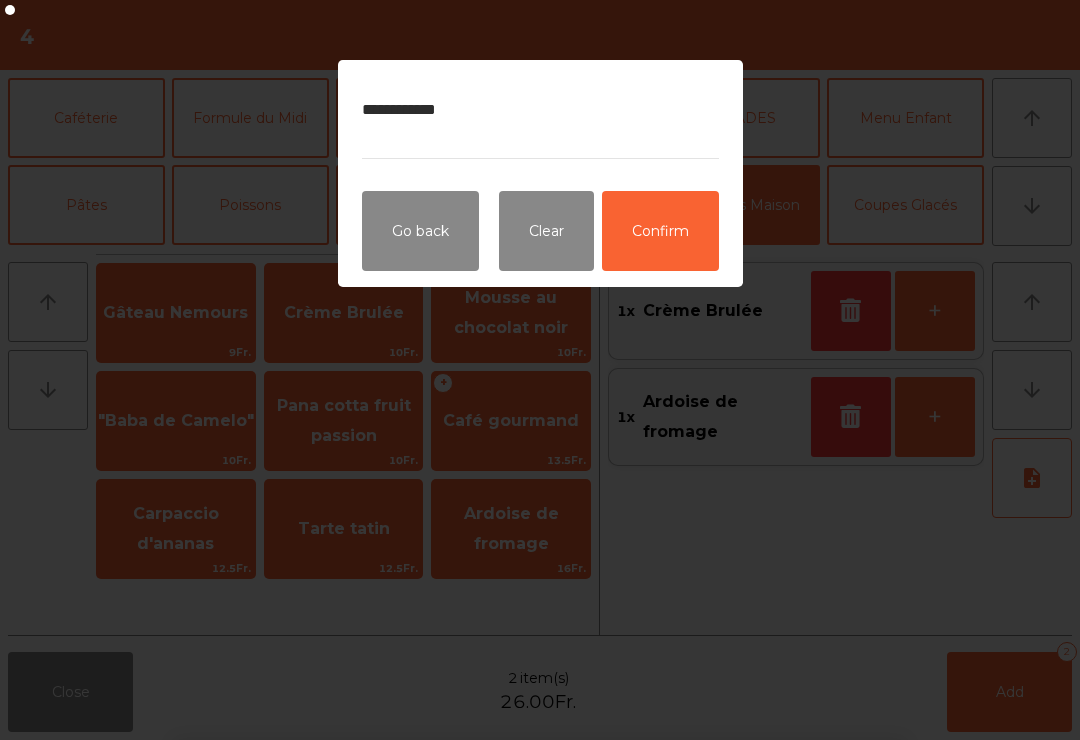 click on "Confirm" 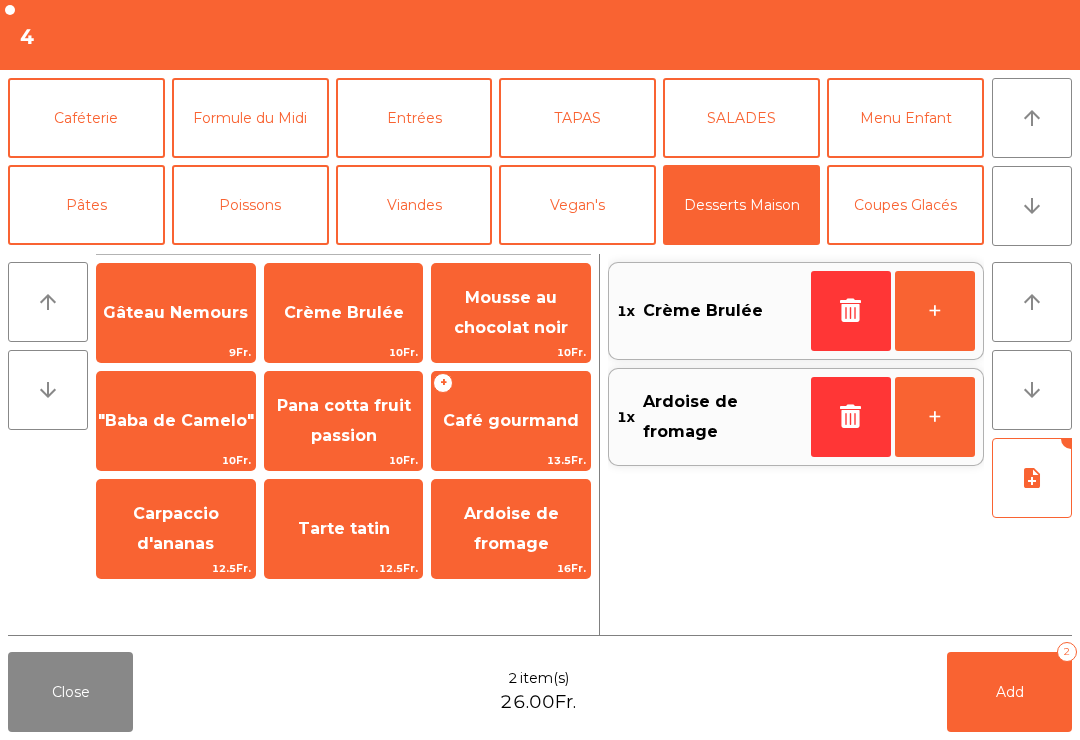 click on "arrow_downward" 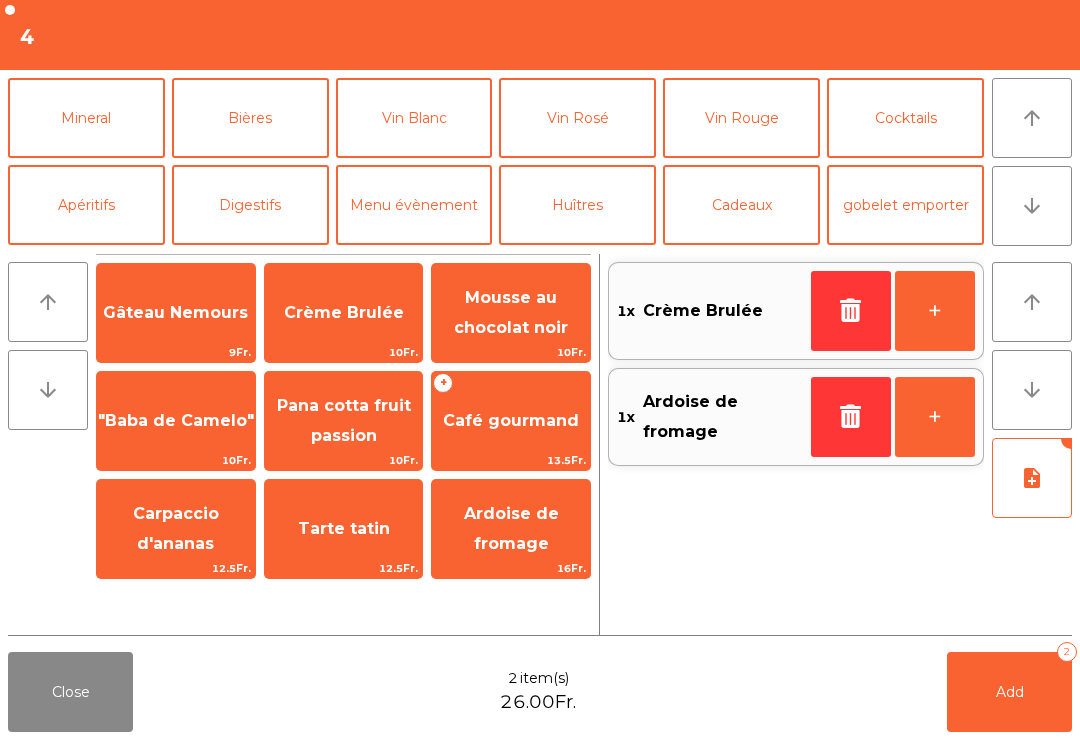 click on "Vin Rouge" 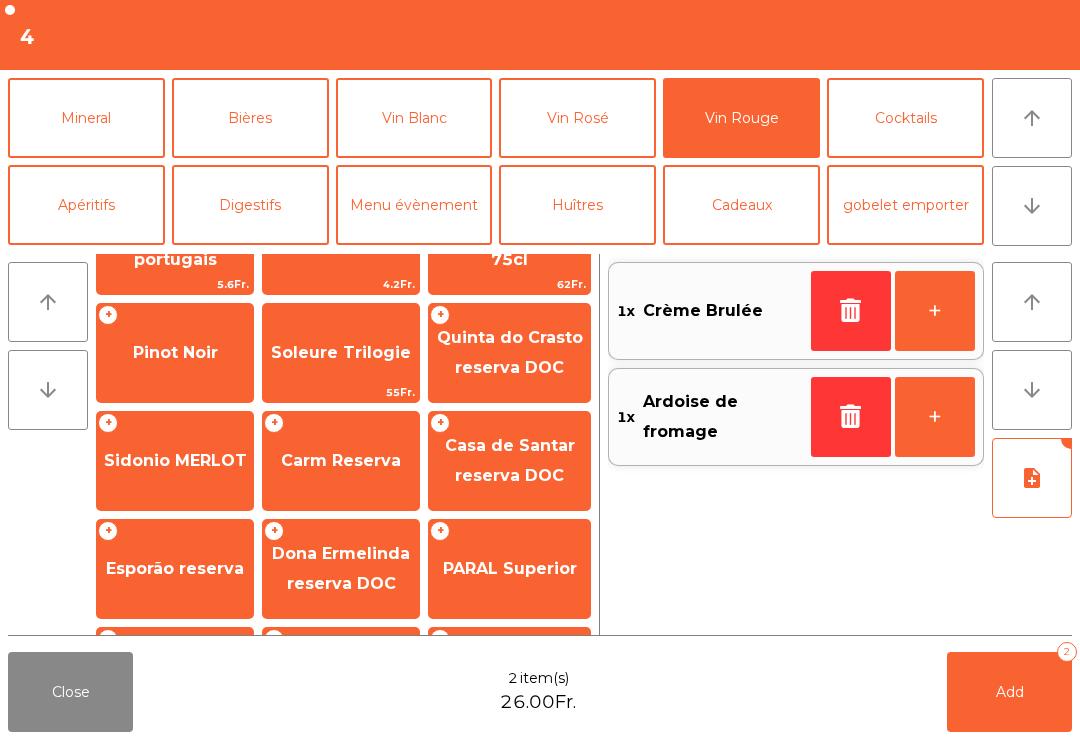 scroll, scrollTop: 413, scrollLeft: 0, axis: vertical 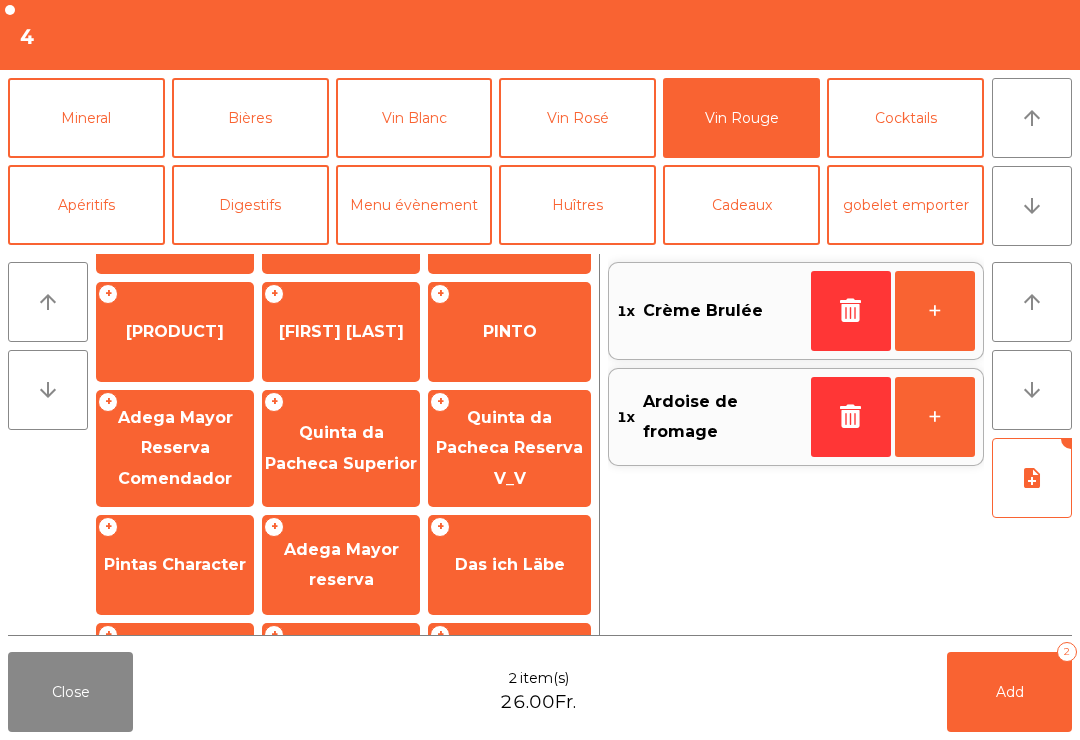 click on "Quinta da Pacheca Reserva V_V" 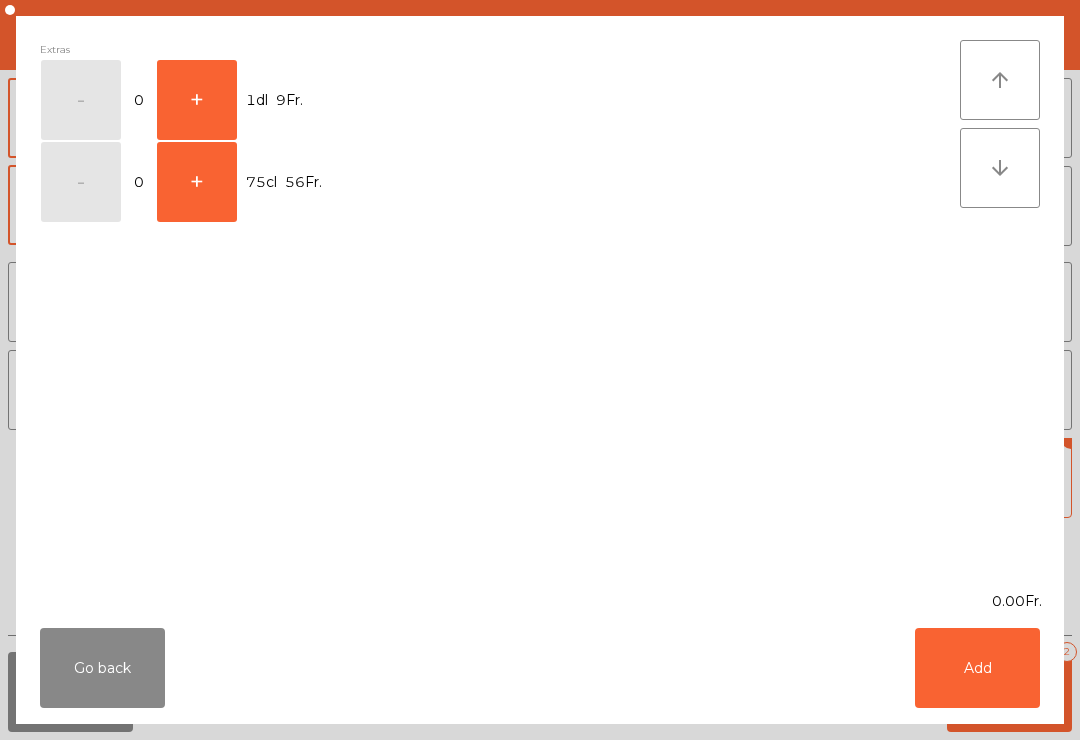click on "+" 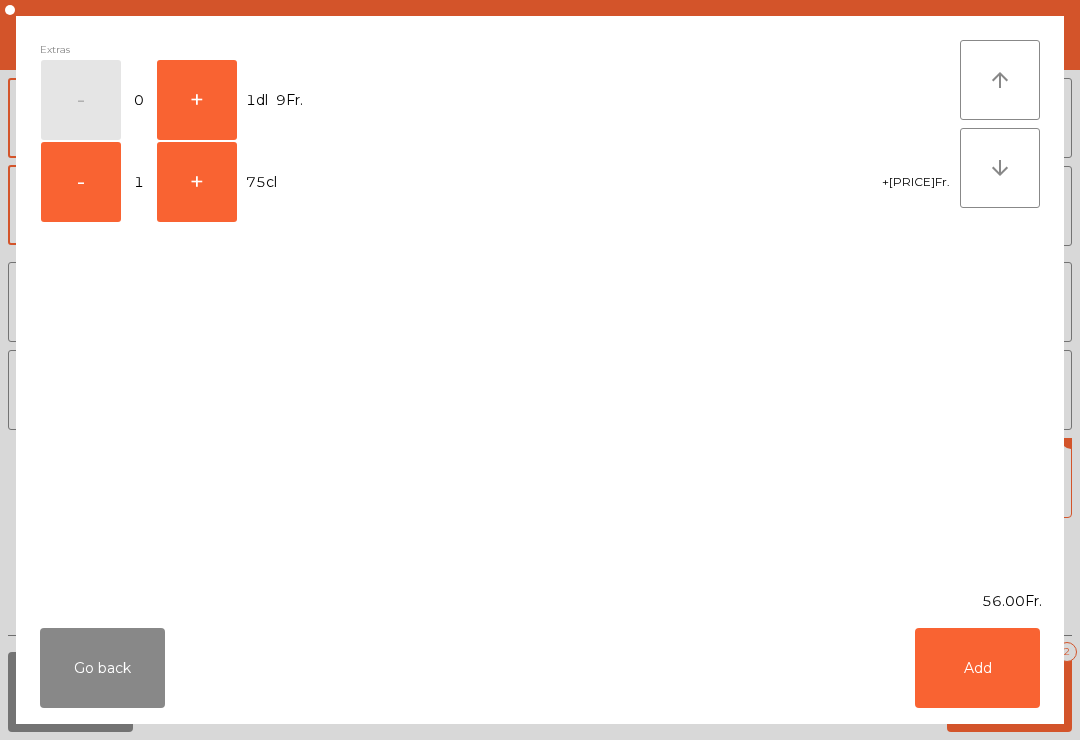 click on "Add" 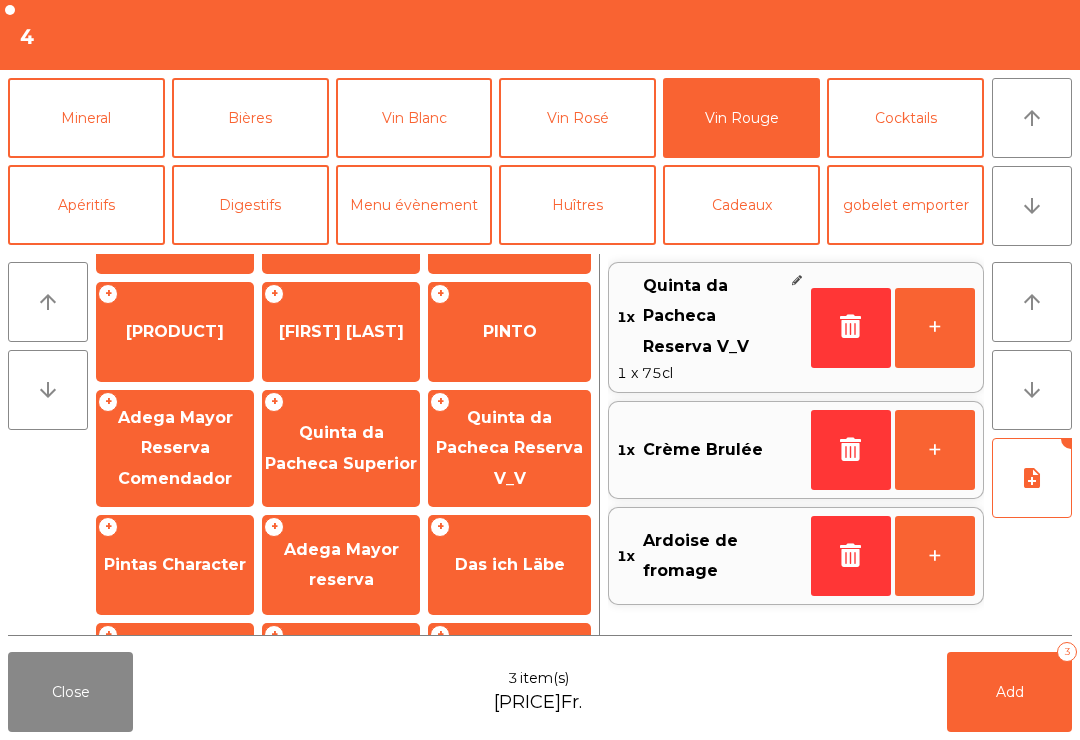 click on "Add   3" 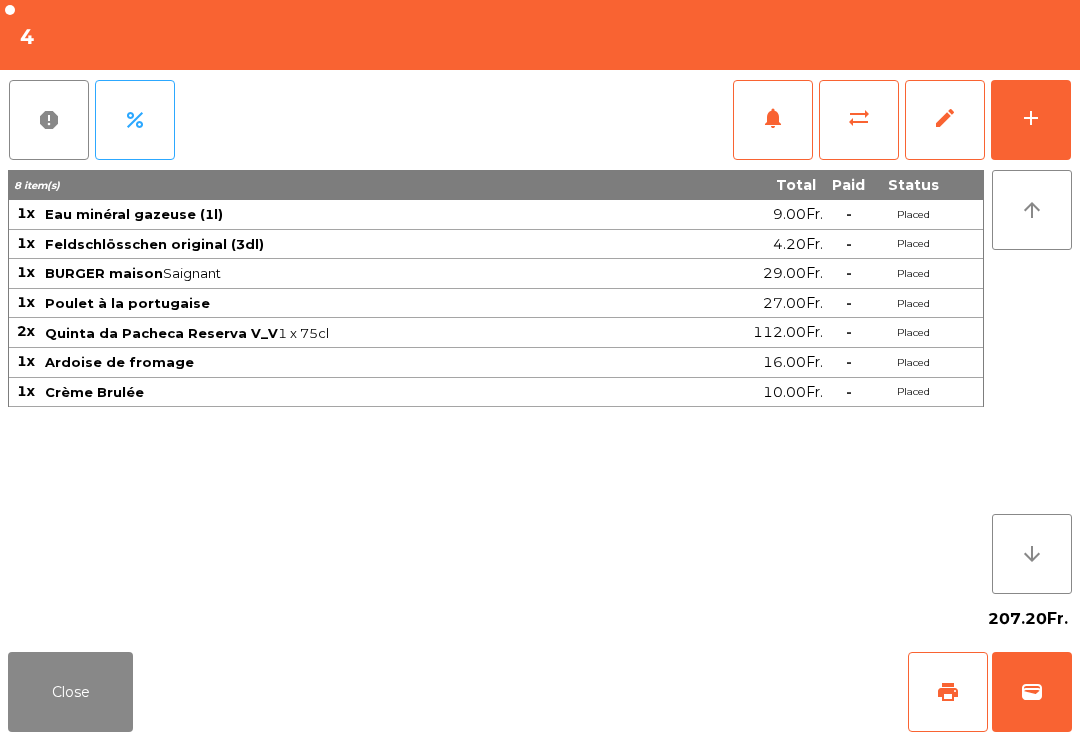 click on "Close" 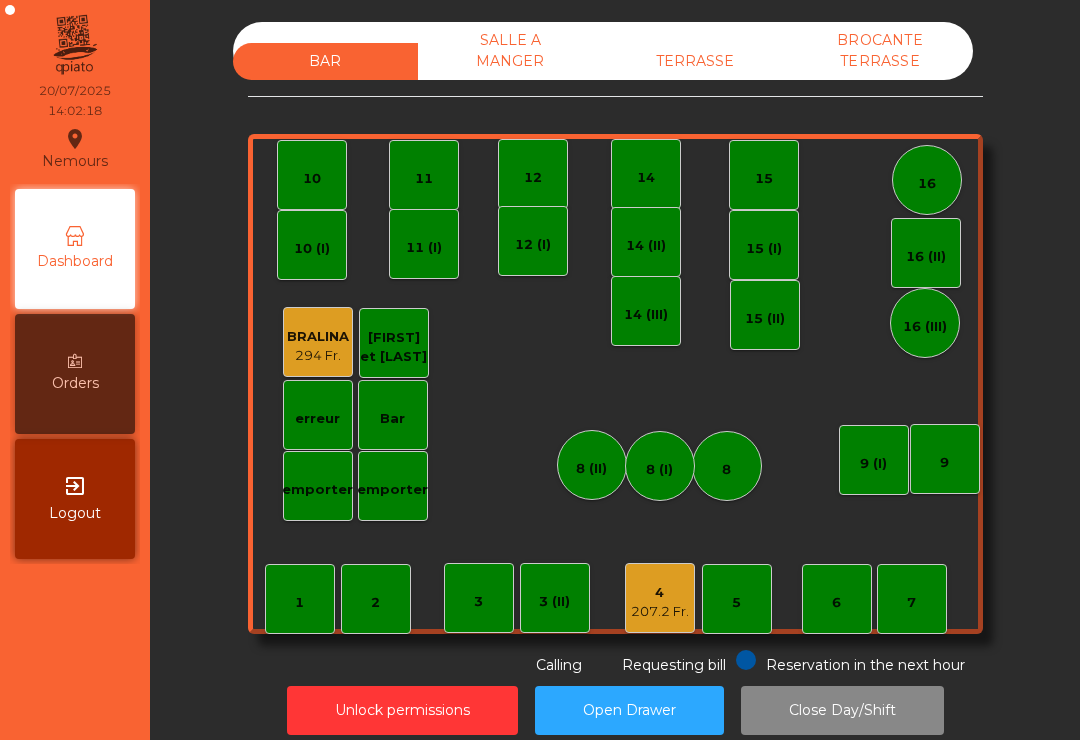 click on "TERRASSE" 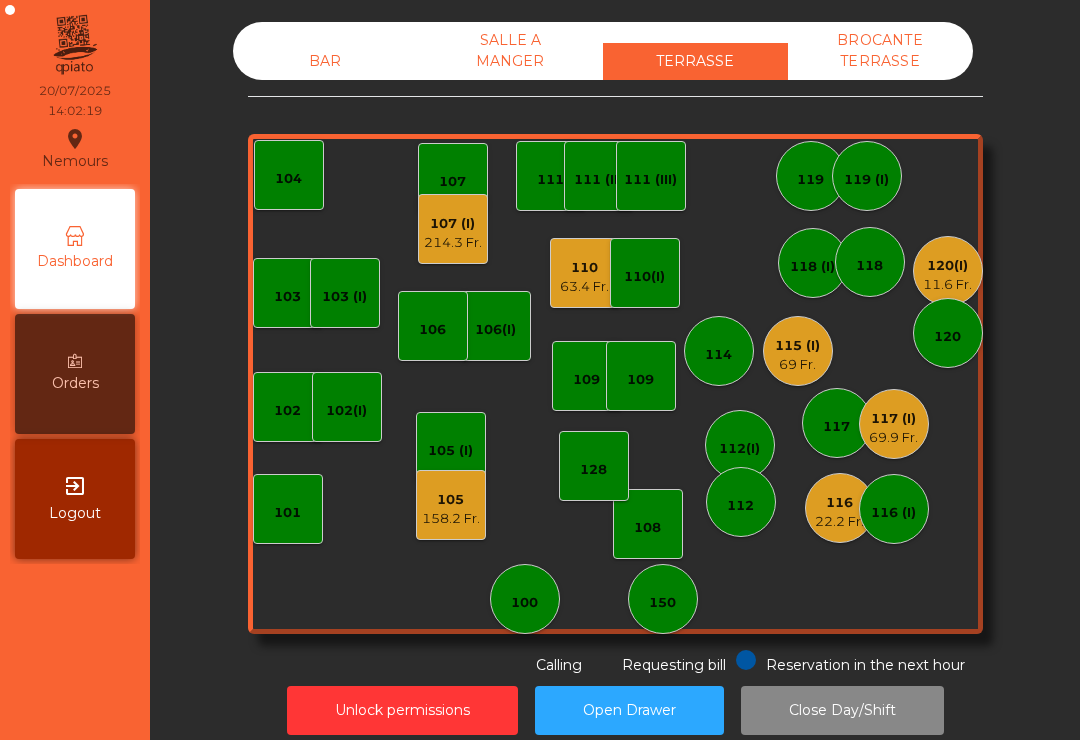click on "103 (I)" 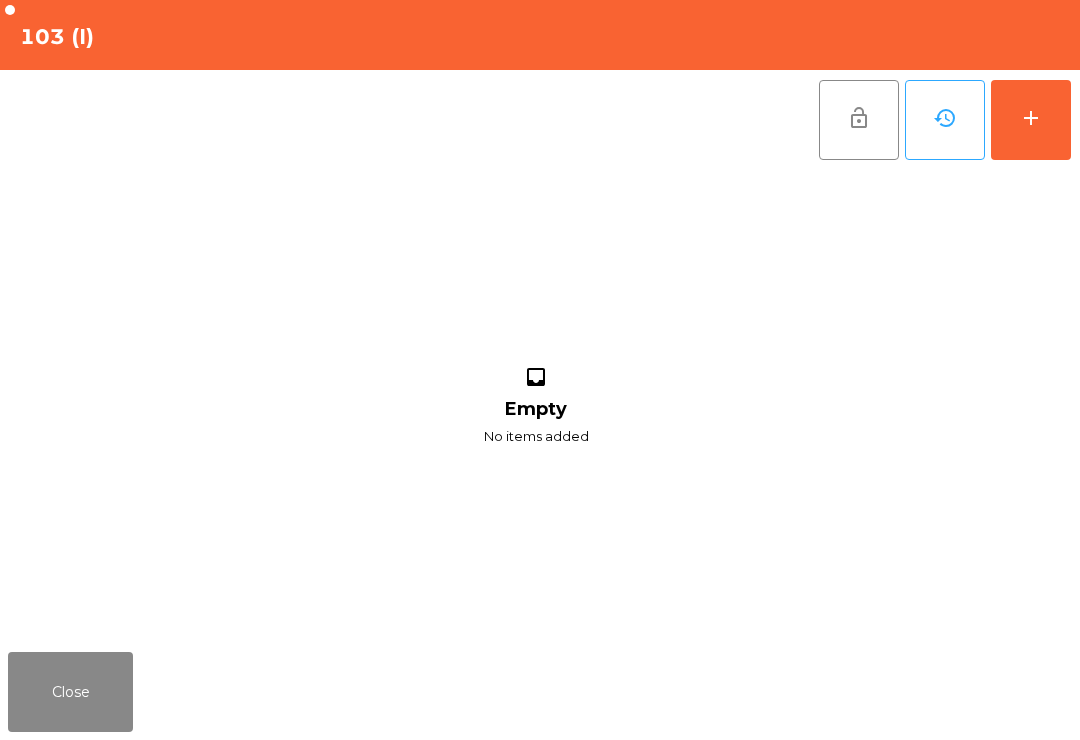 click on "add" 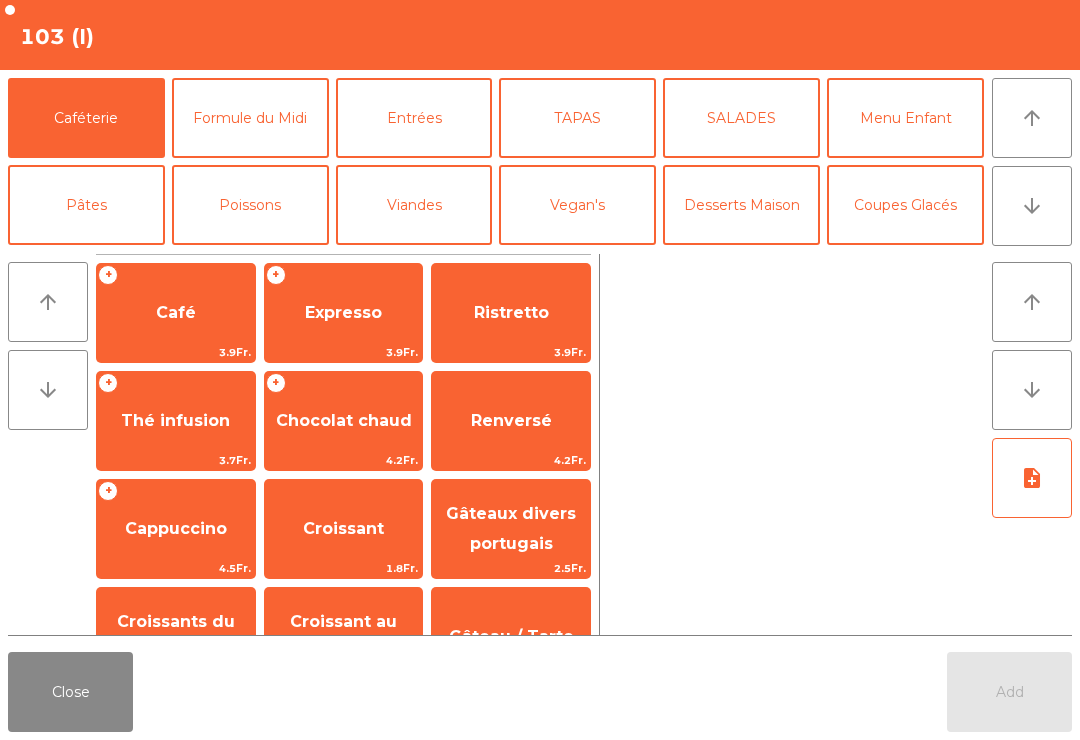 click on "arrow_downward" 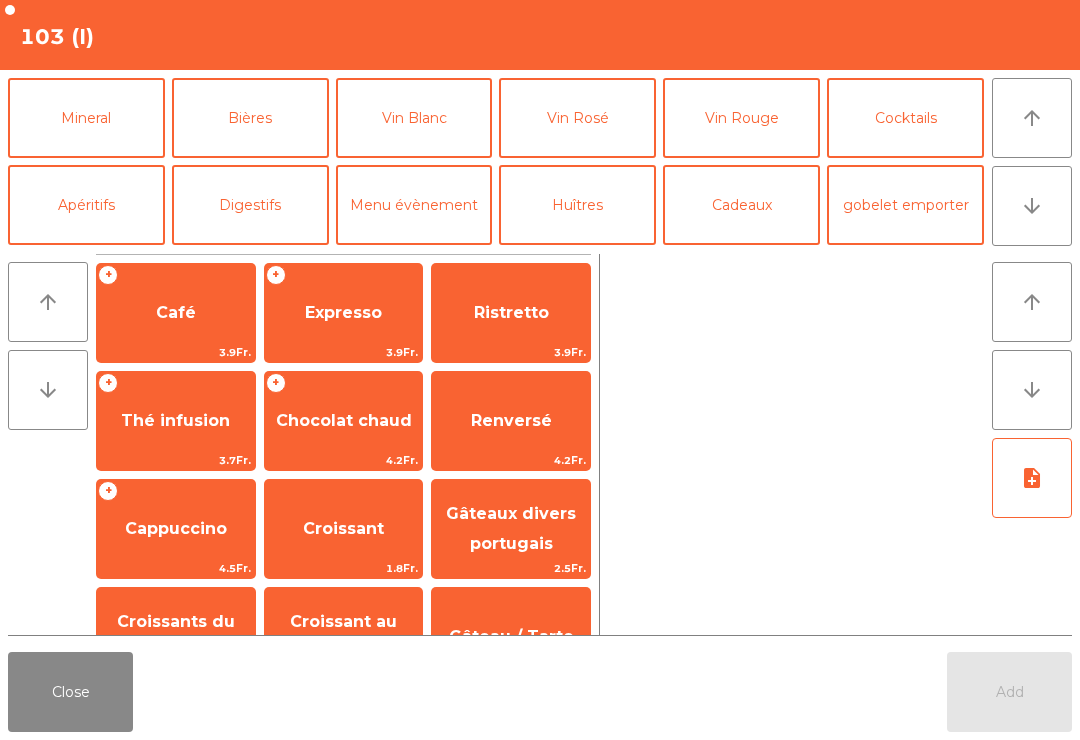 click on "Café" 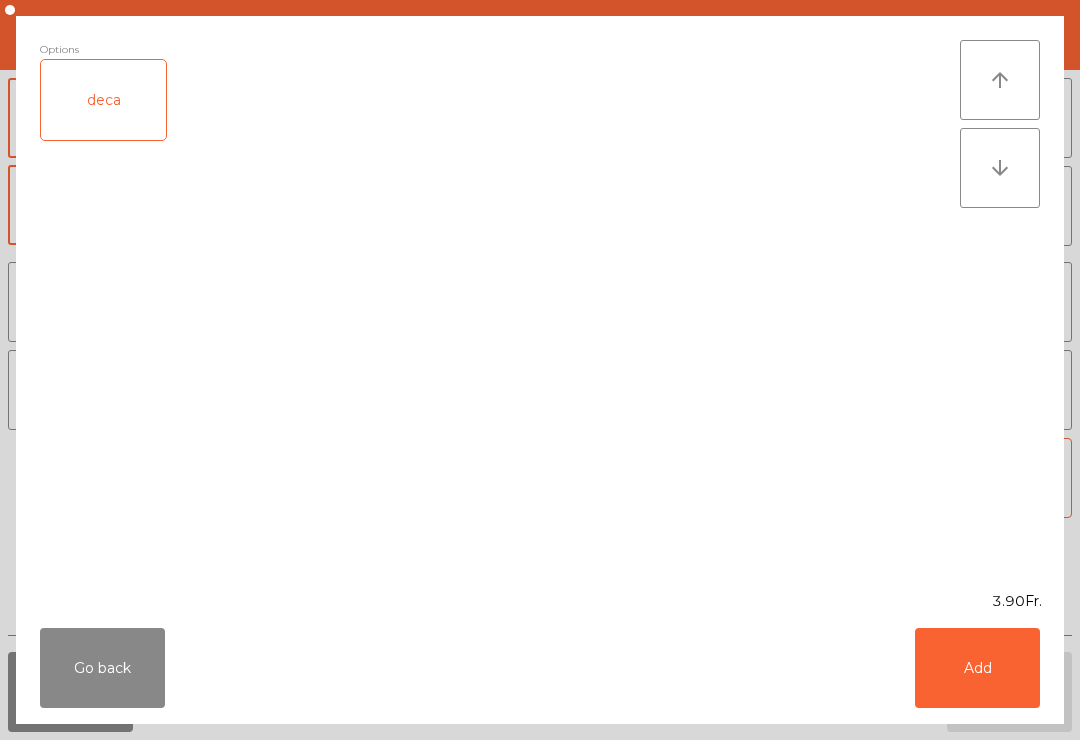 click on "Add" 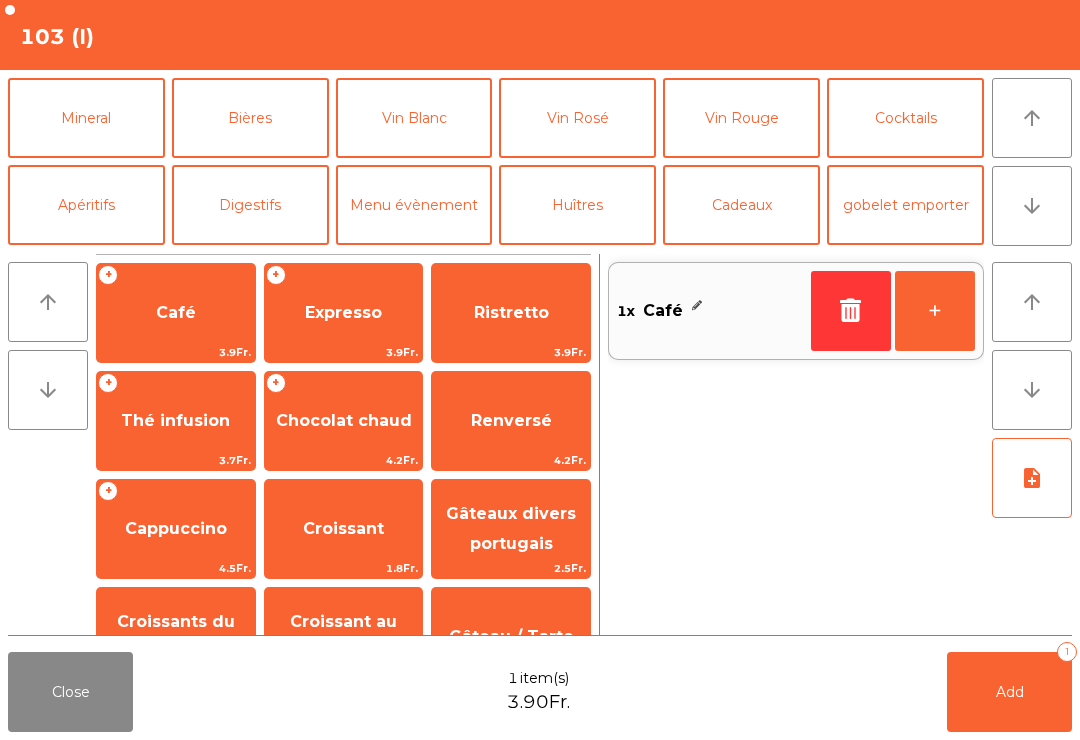 click on "+" 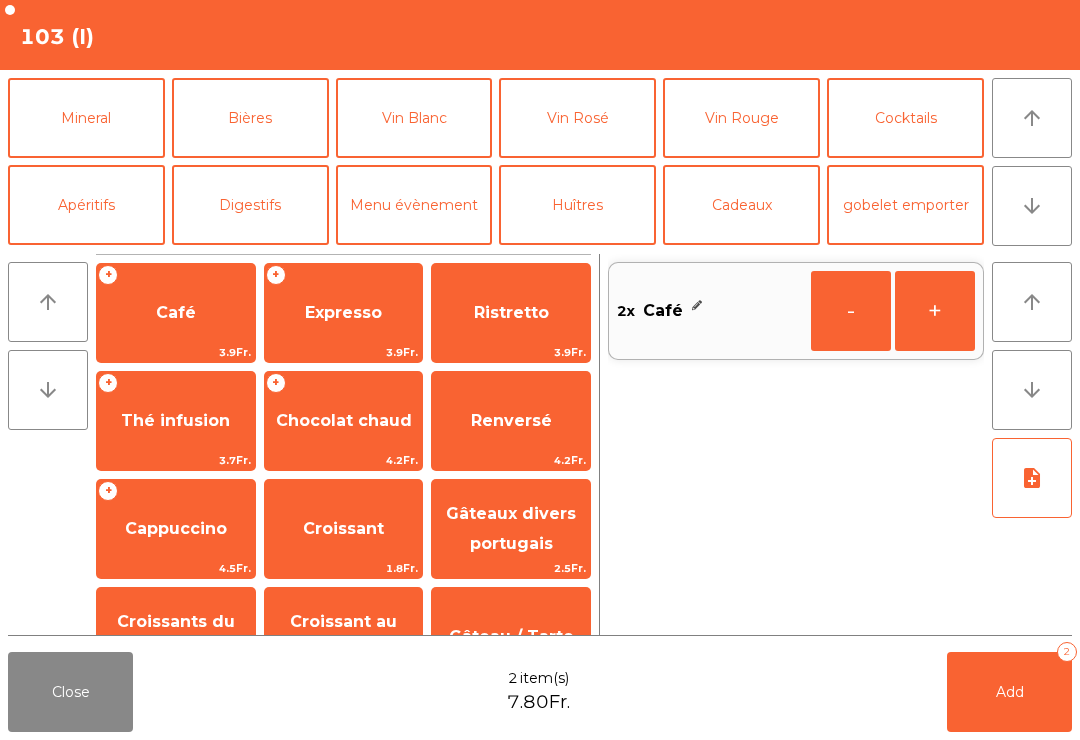 click on "Vin Blanc" 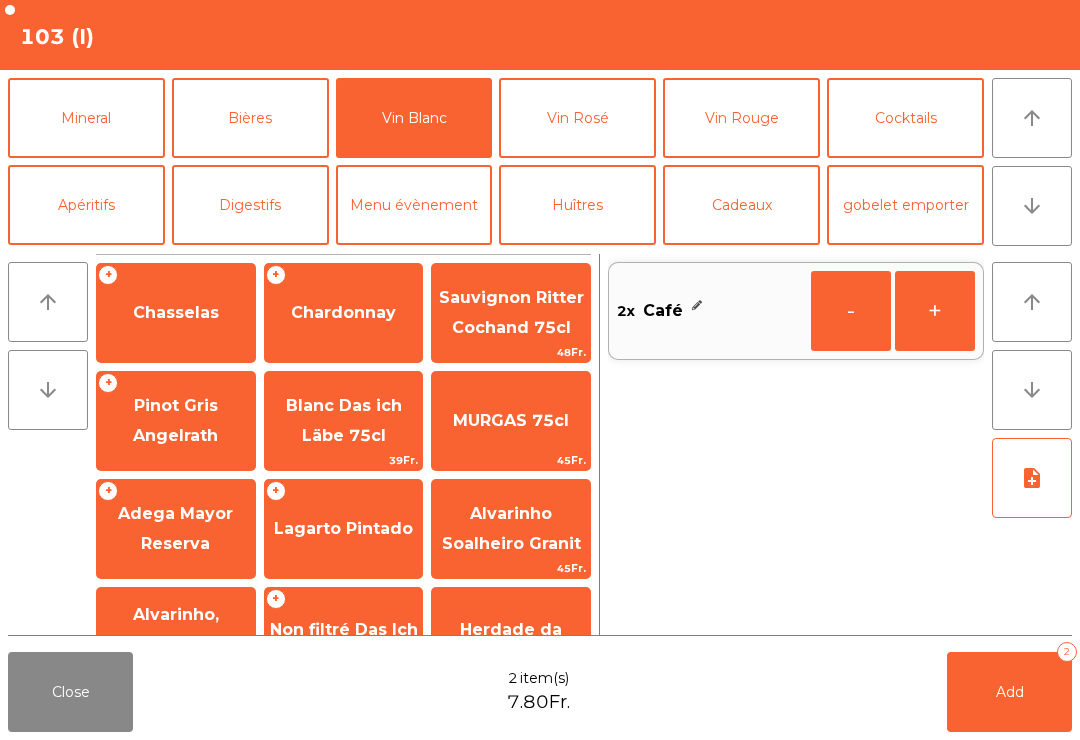 click on "Chasselas" 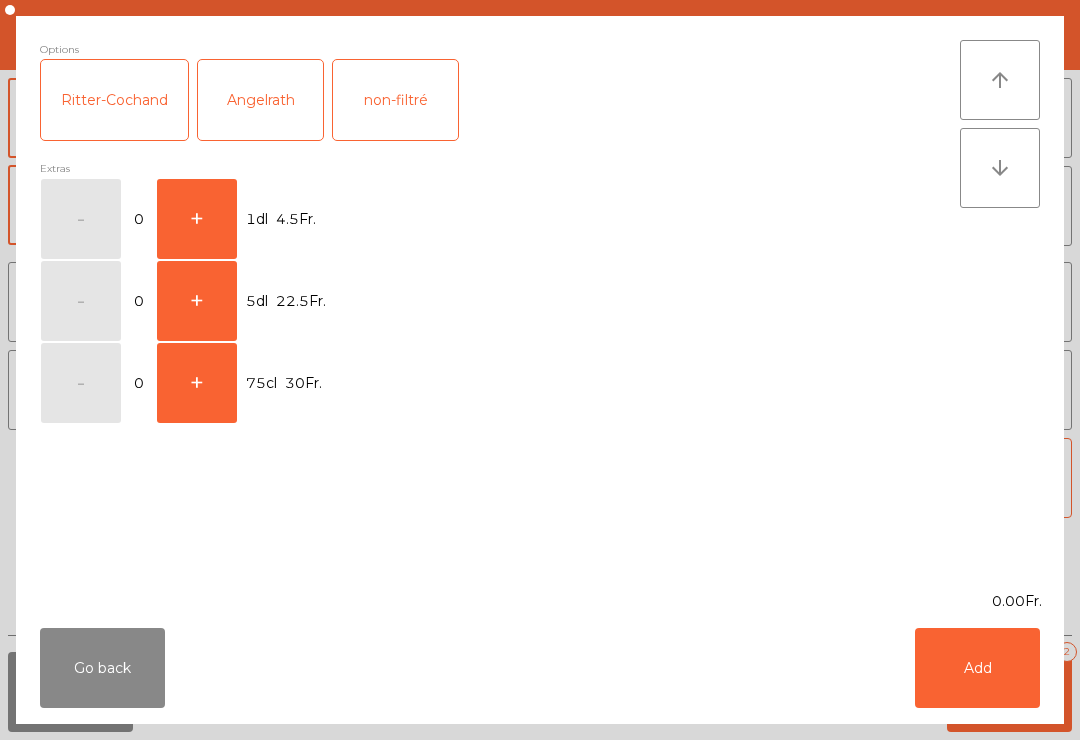 click on "Add" 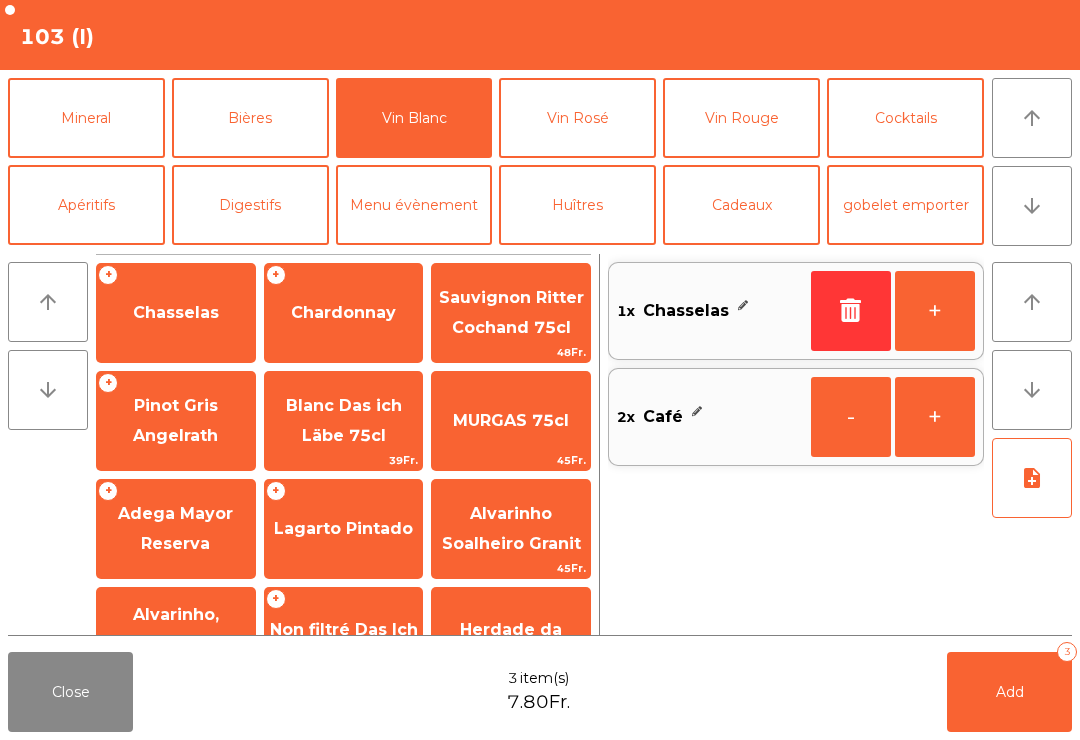 click 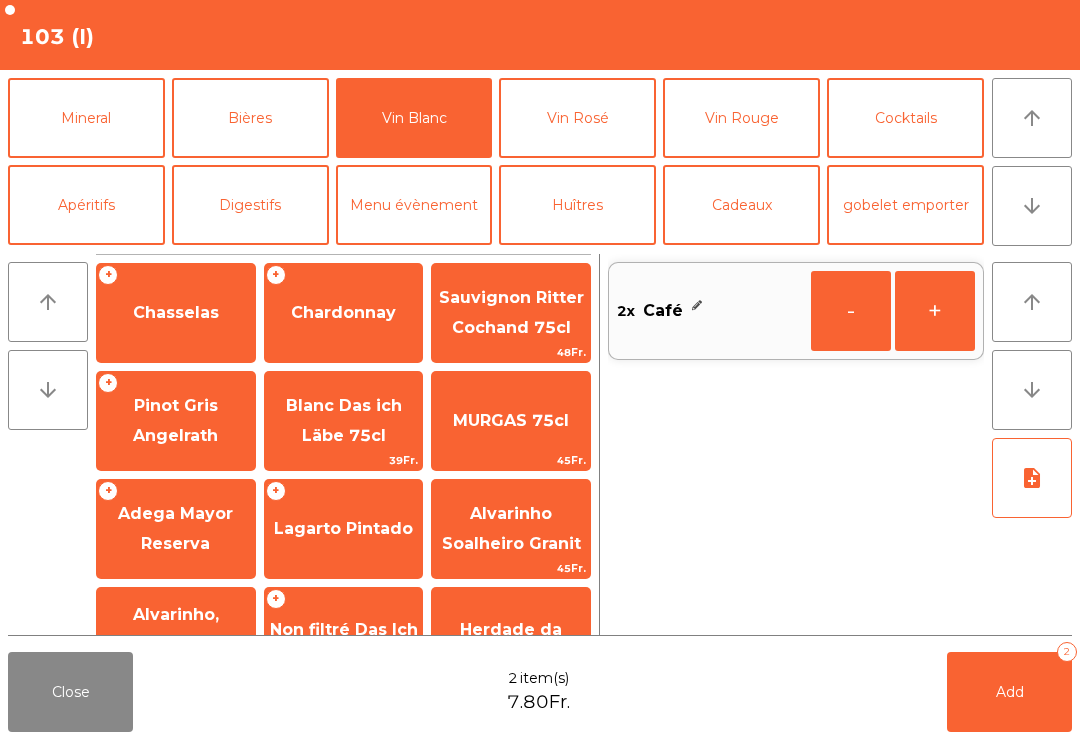 click on "Chasselas" 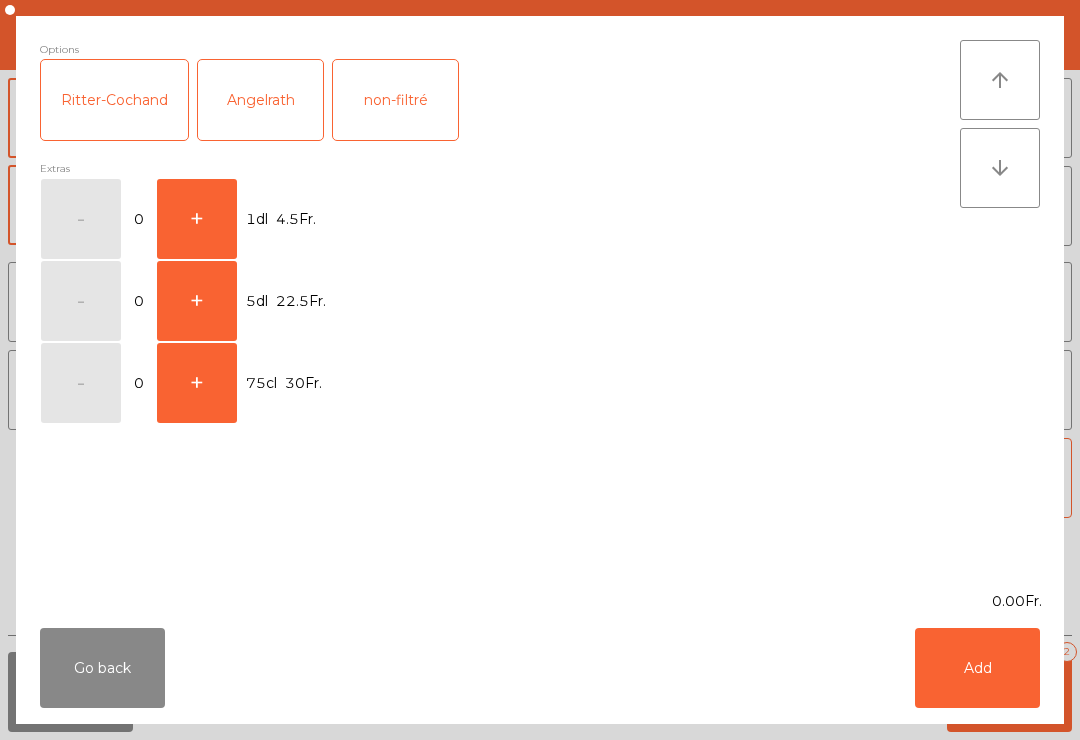 click on "+" 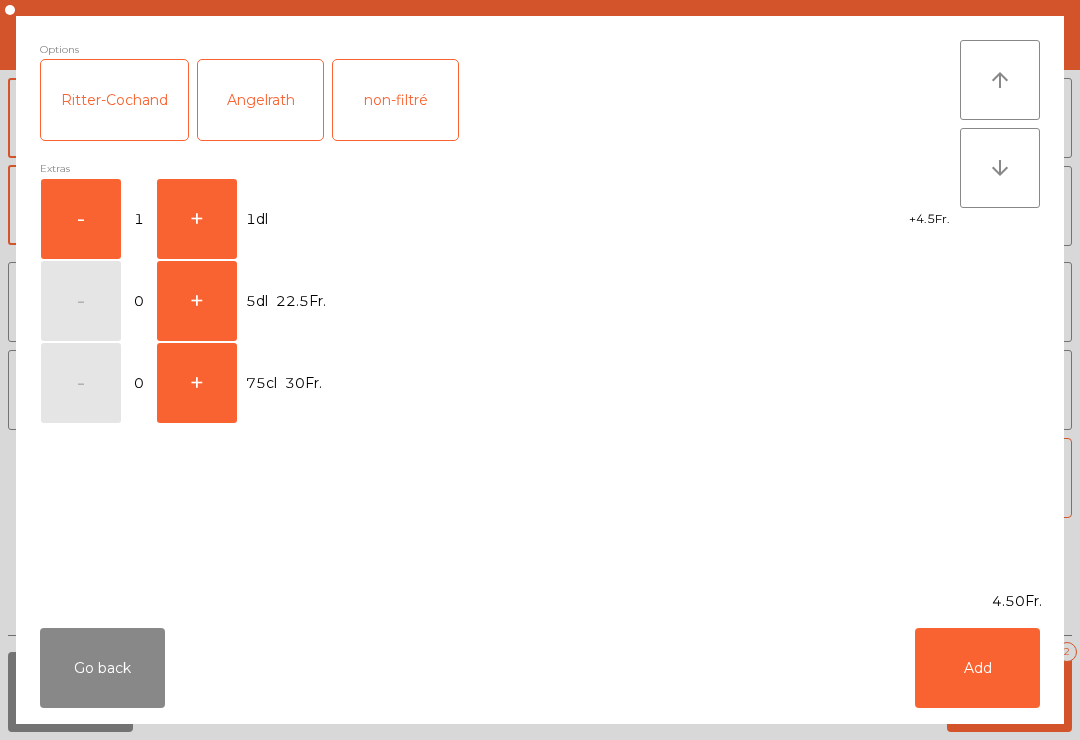 click on "Add" 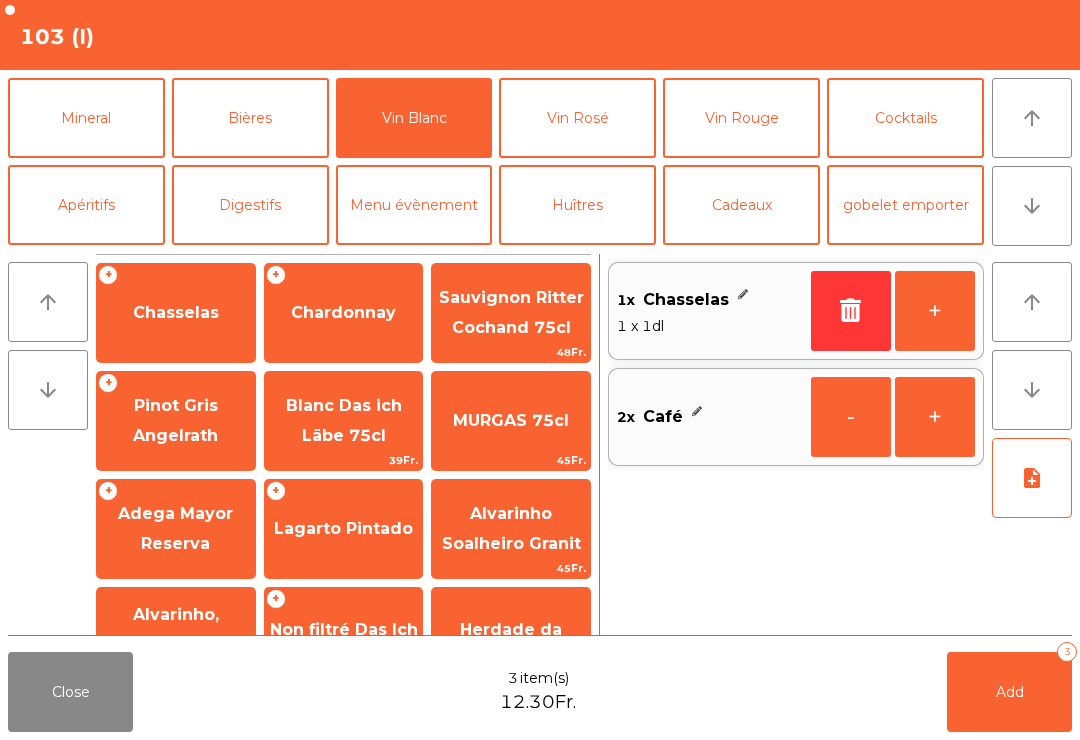 scroll, scrollTop: 82, scrollLeft: 0, axis: vertical 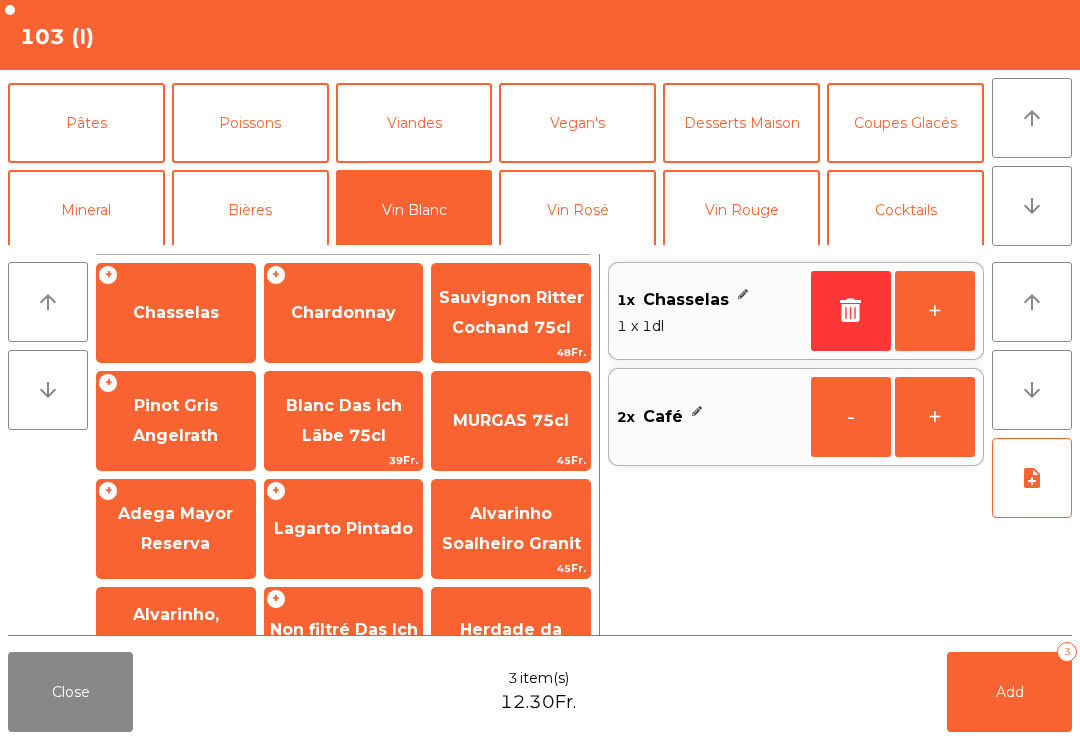 click on "Desserts Maison" 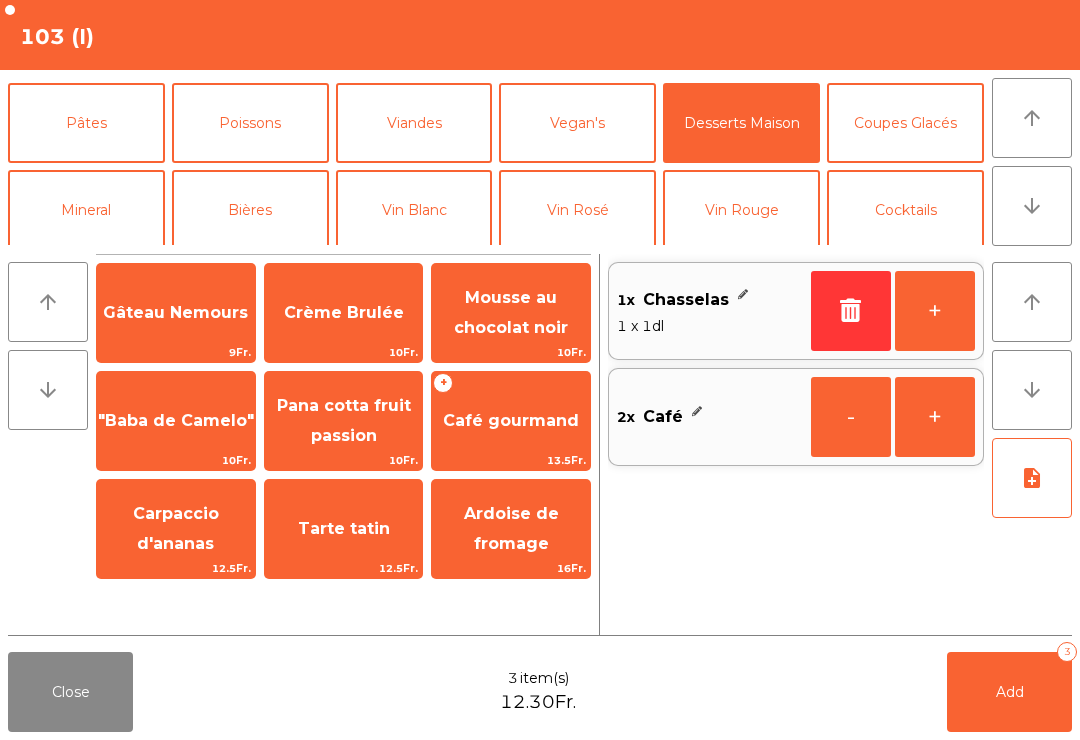 click on "Tarte tatin" 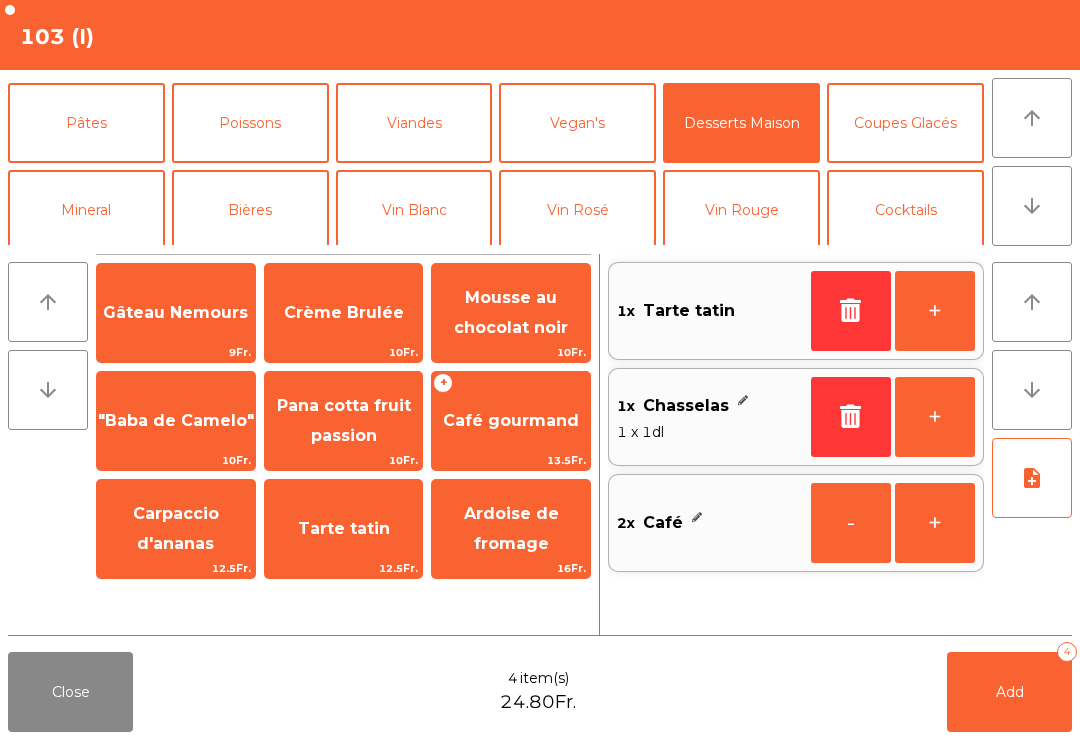 click on "Tarte tatin" 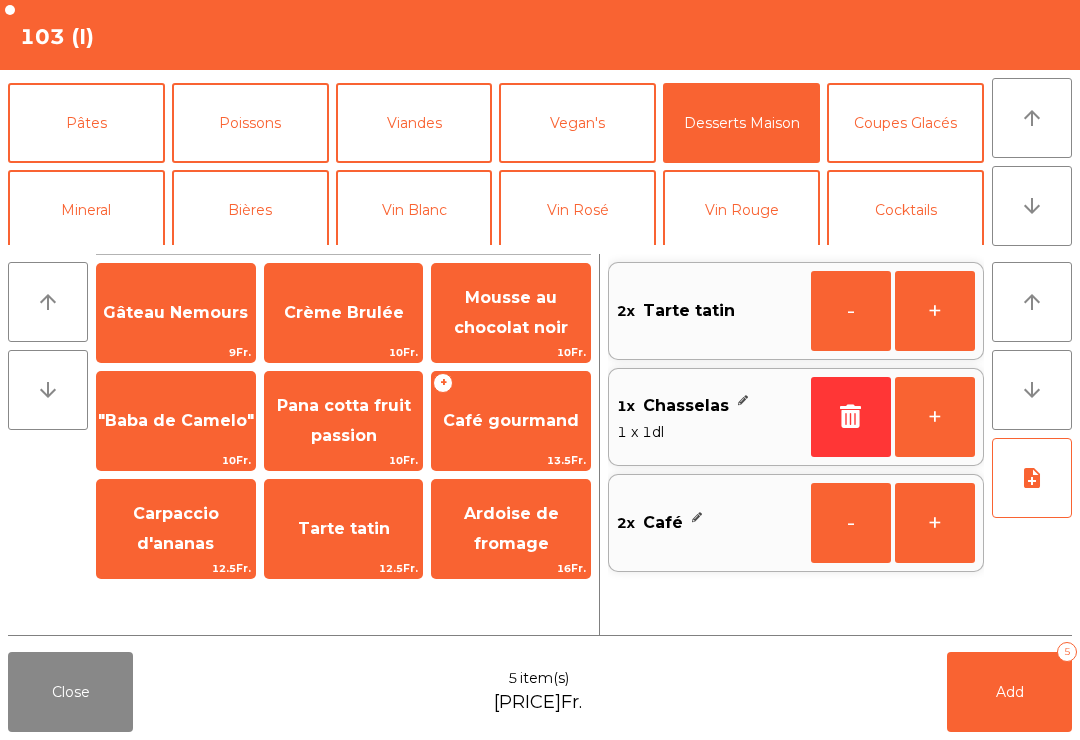 click on "Tarte tatin" 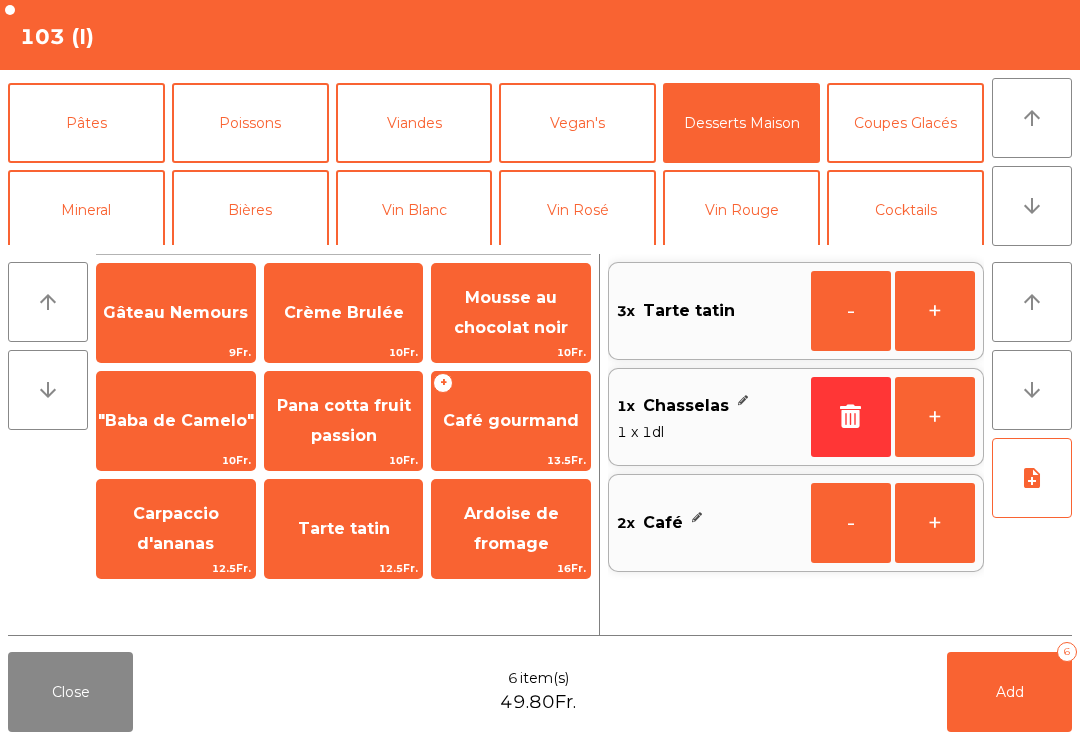 click on "Add   6" 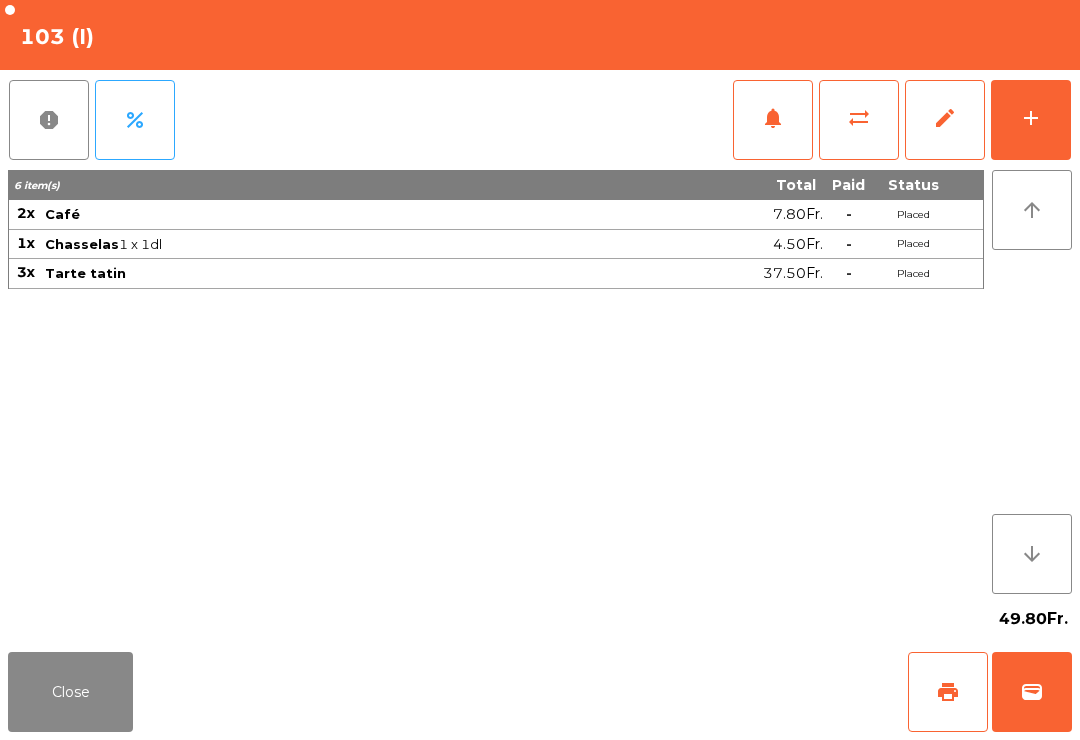 click on "Close" 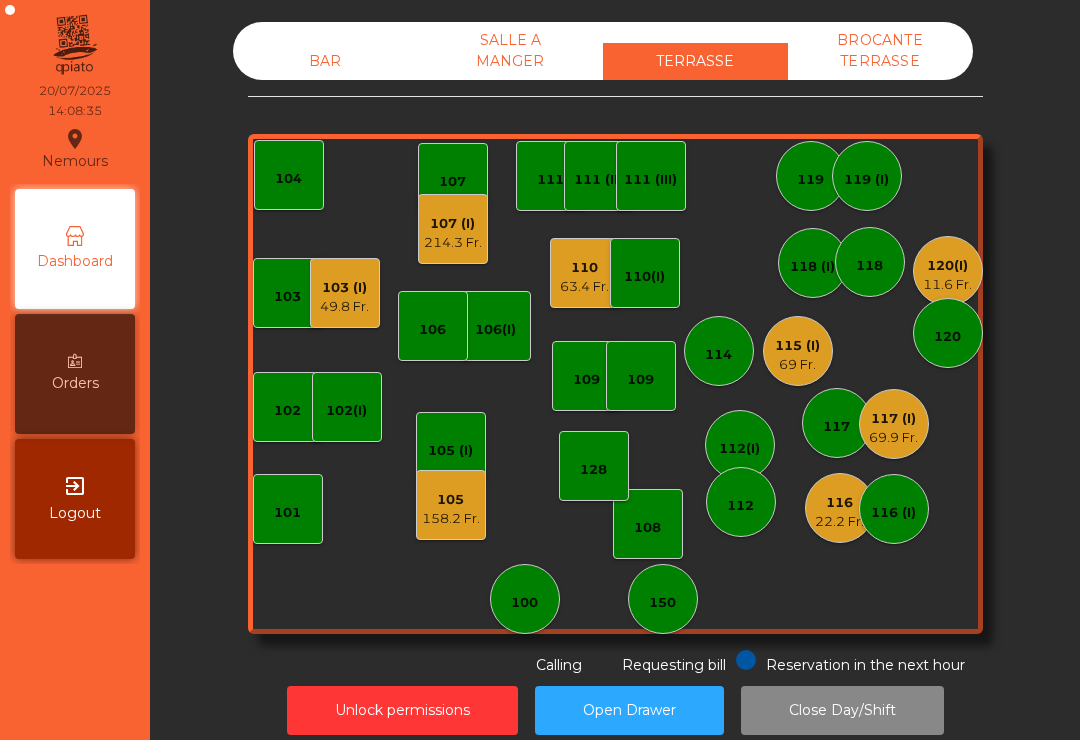 scroll, scrollTop: 0, scrollLeft: 0, axis: both 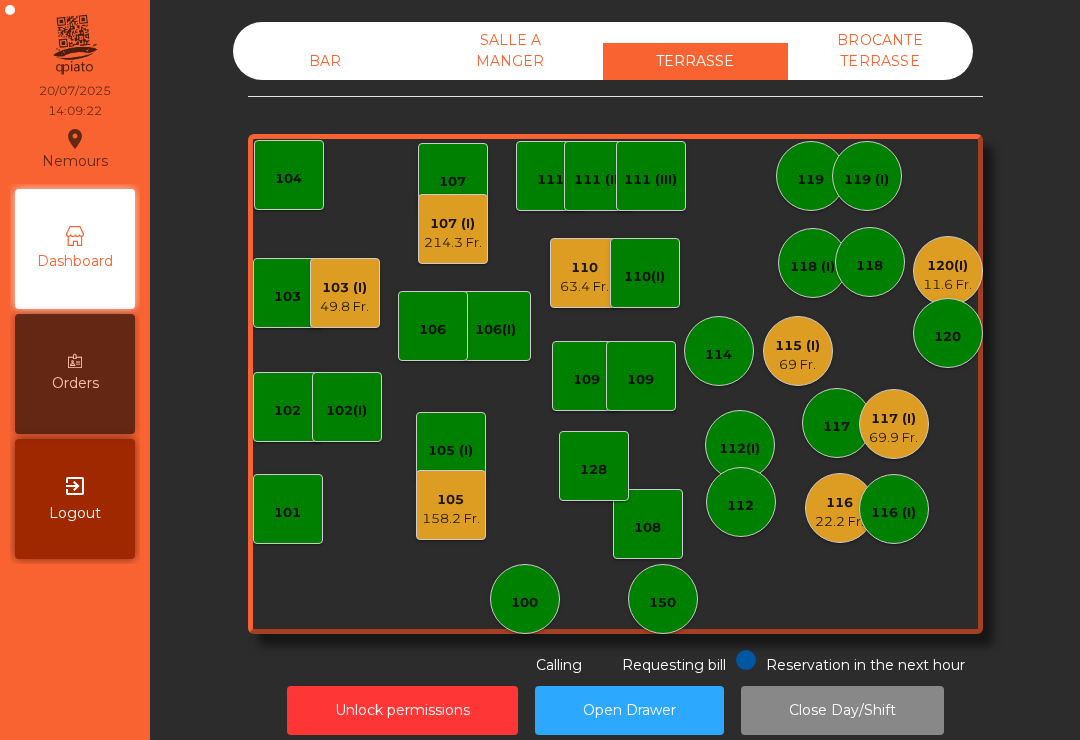 click on "109" 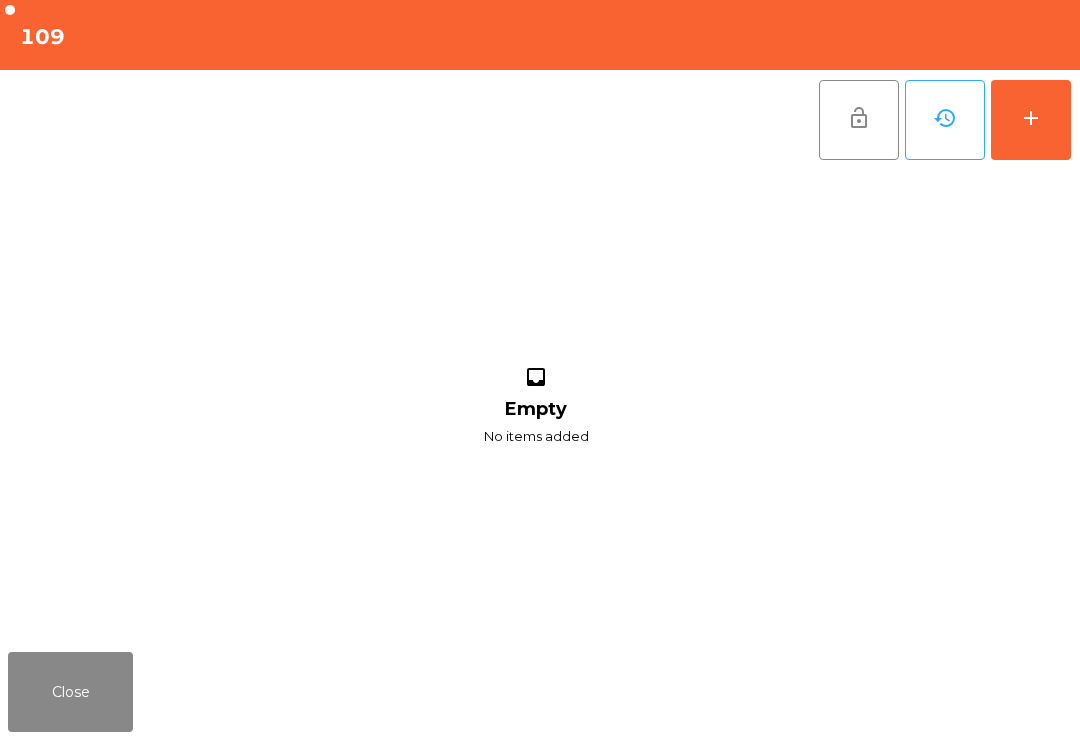 click on "add" 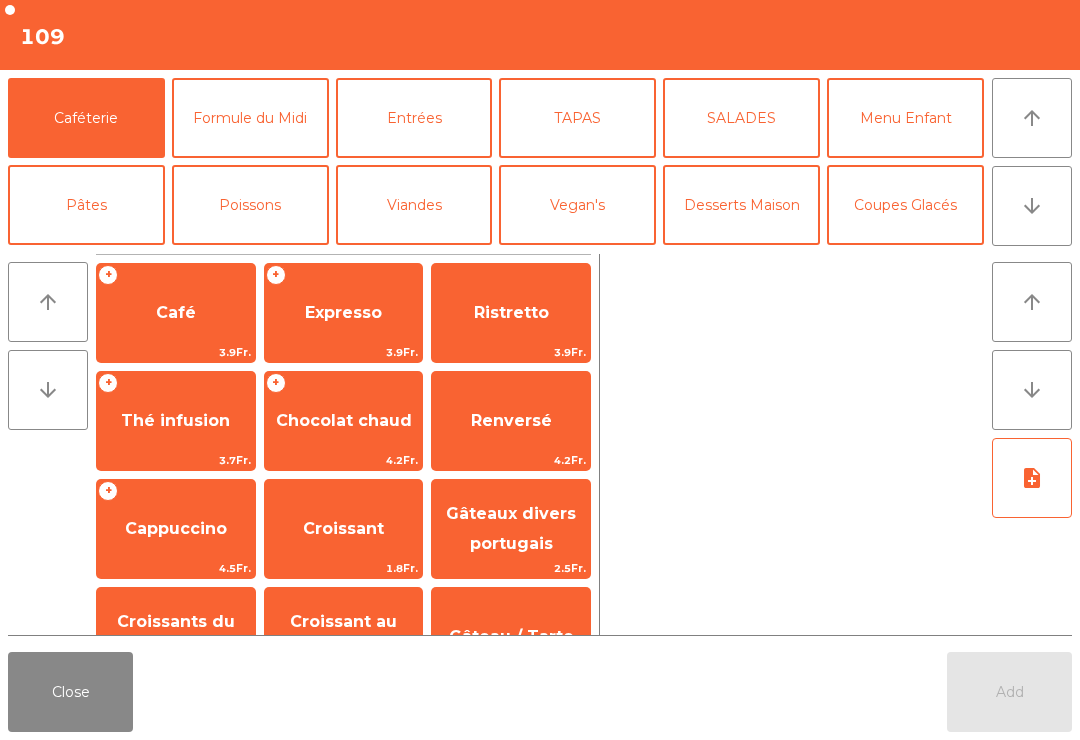 click on "Cappuccino" 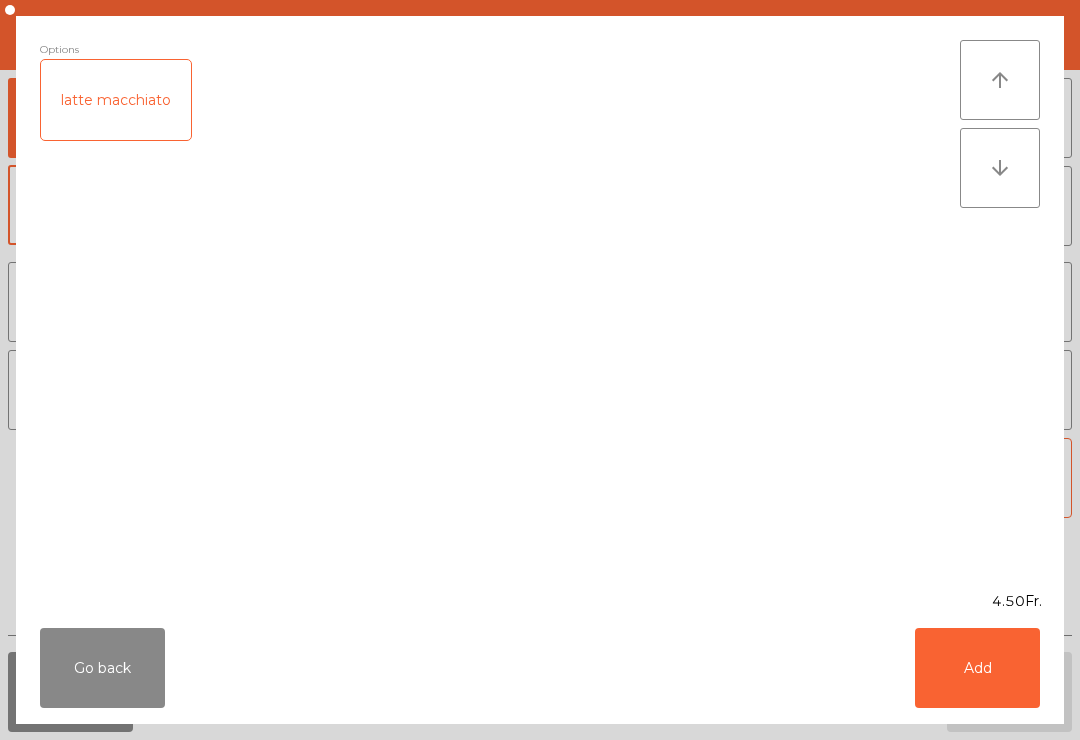 click on "Add" 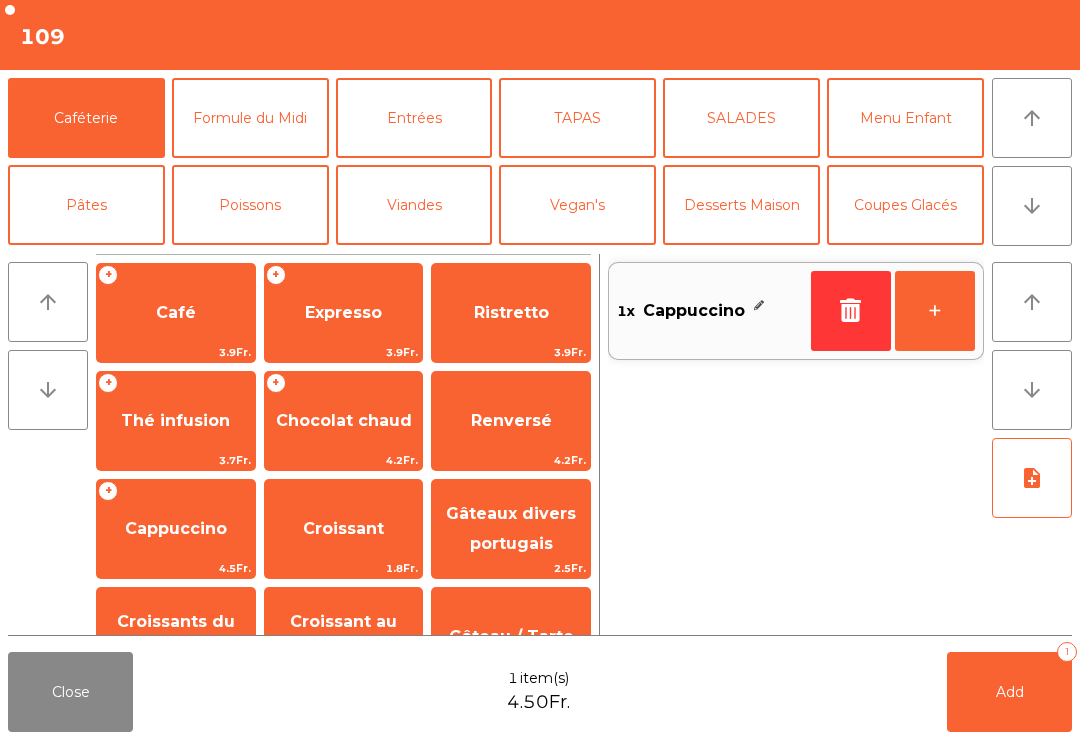 click on "+" 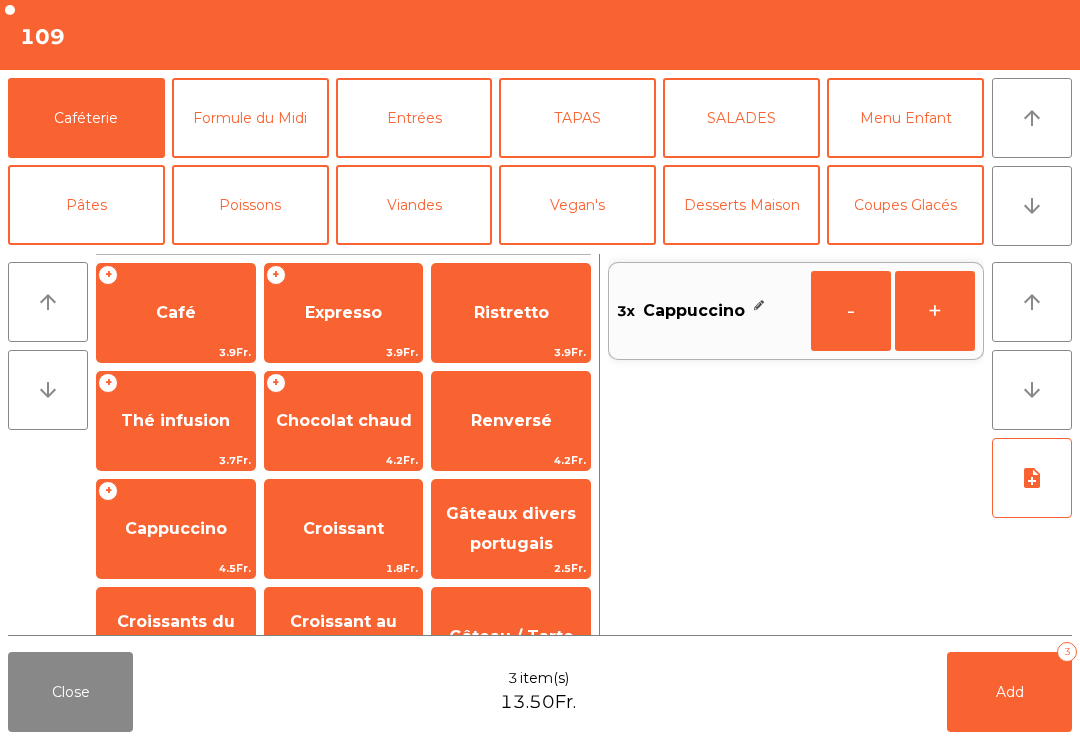 click on "Entrées" 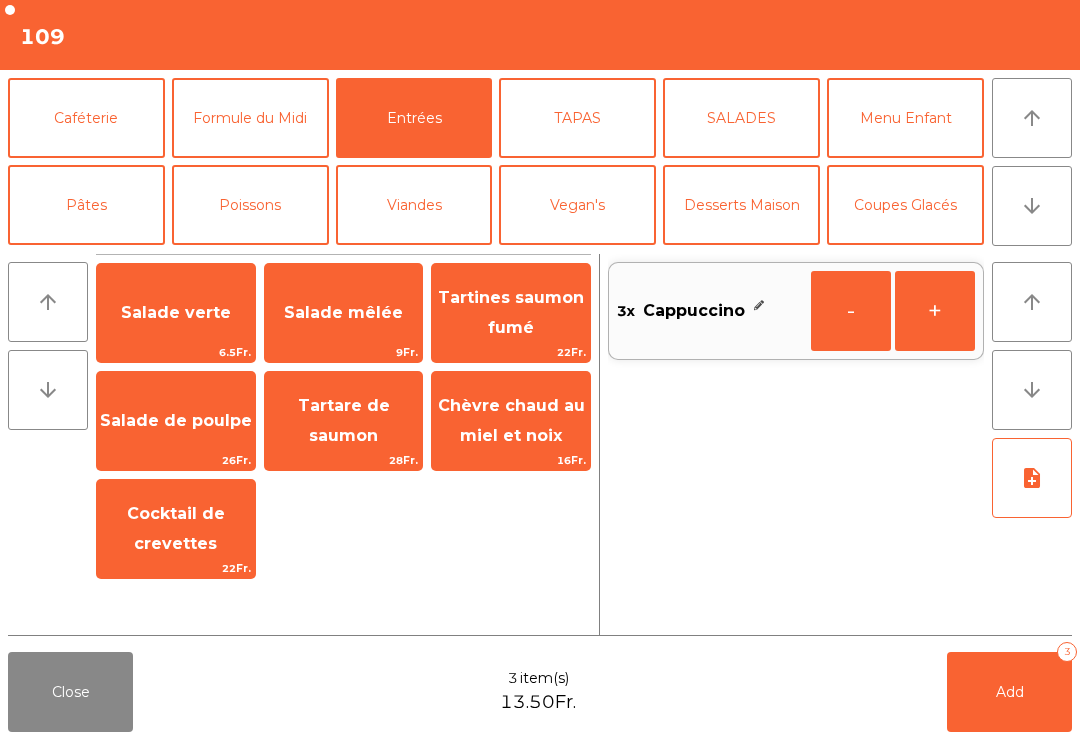 click on "TAPAS" 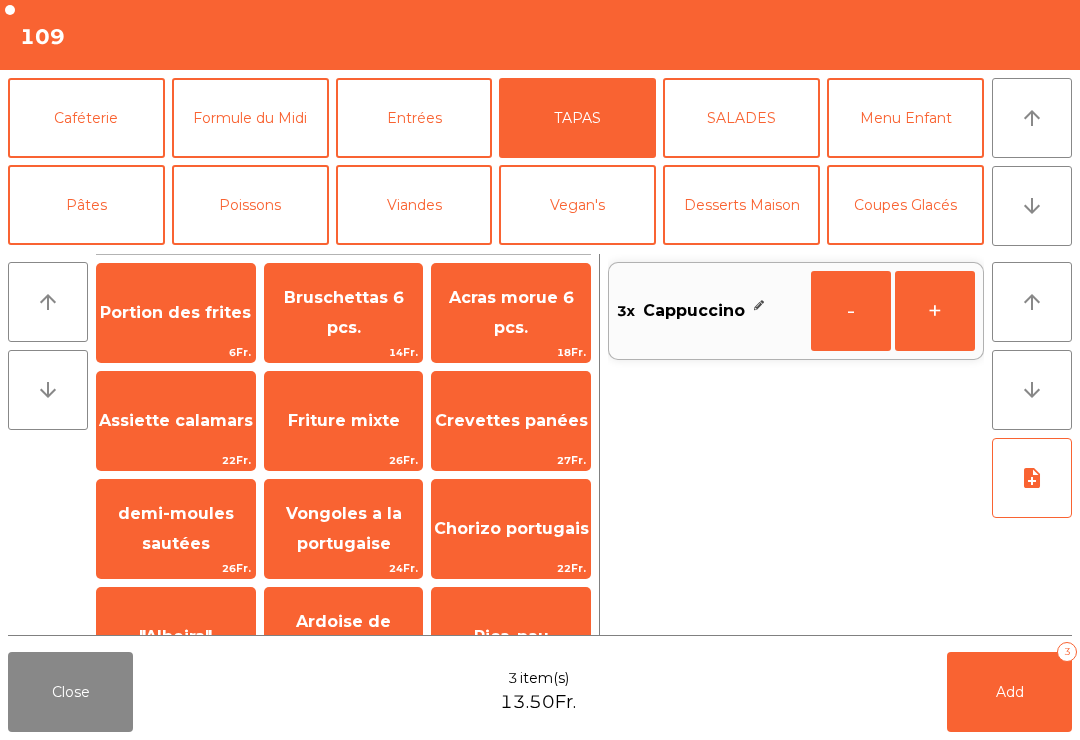 scroll, scrollTop: 122, scrollLeft: 0, axis: vertical 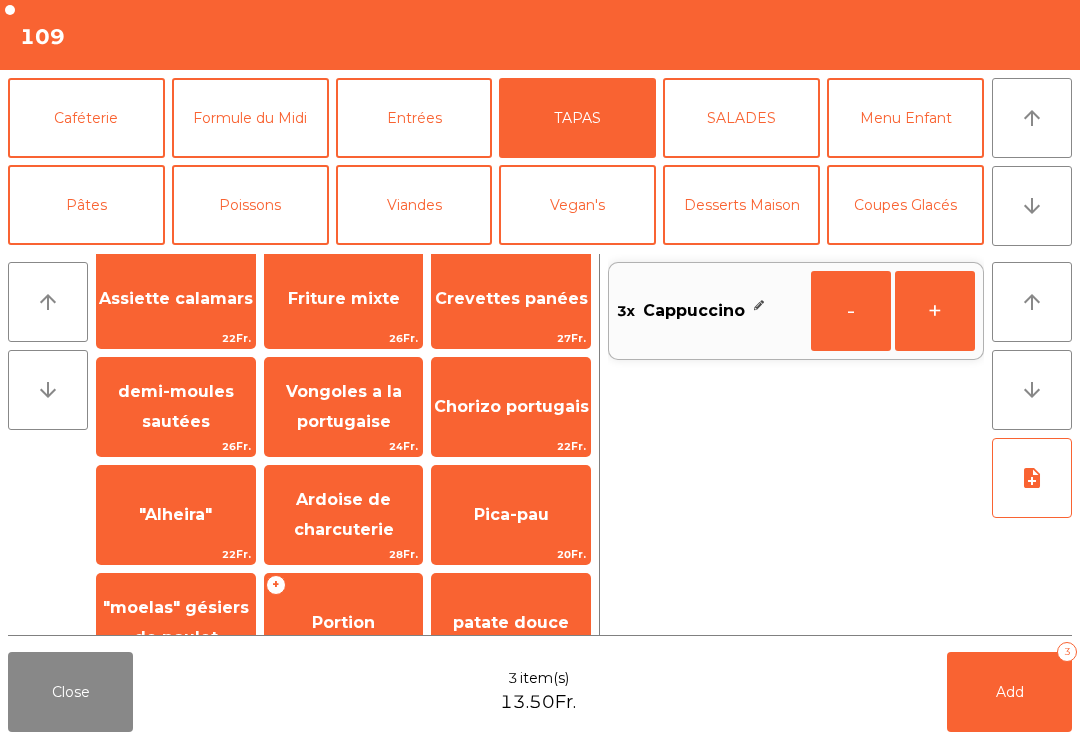 click on "Ardoise de charcuterie" 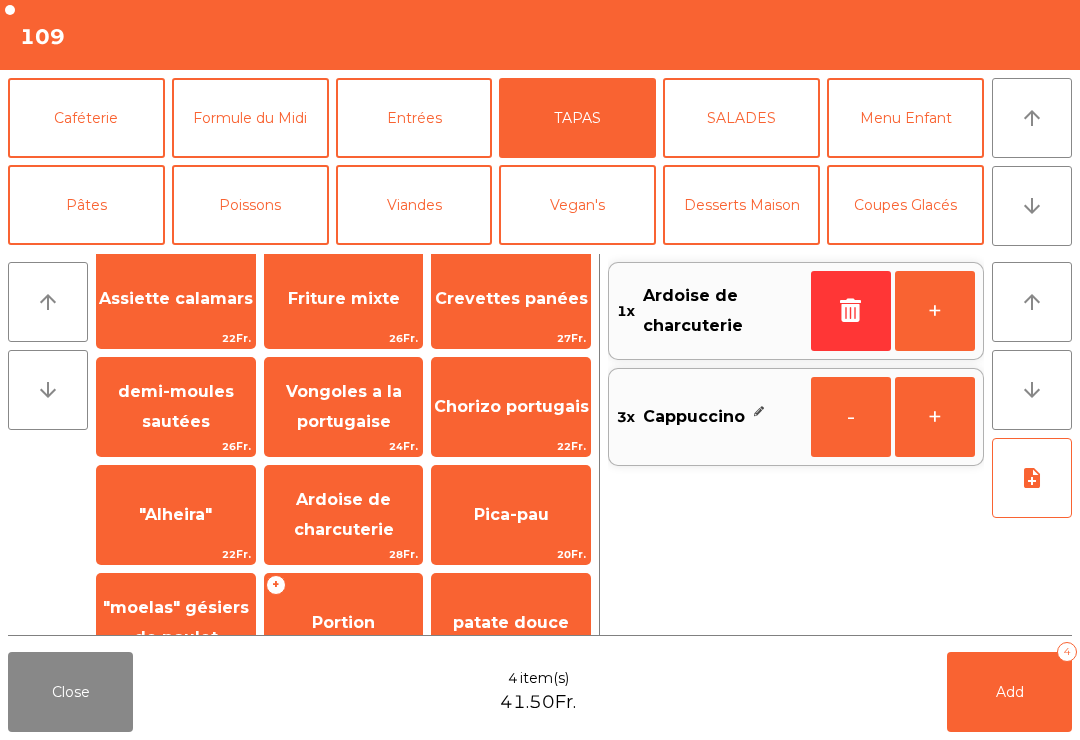 click on "Add   4" 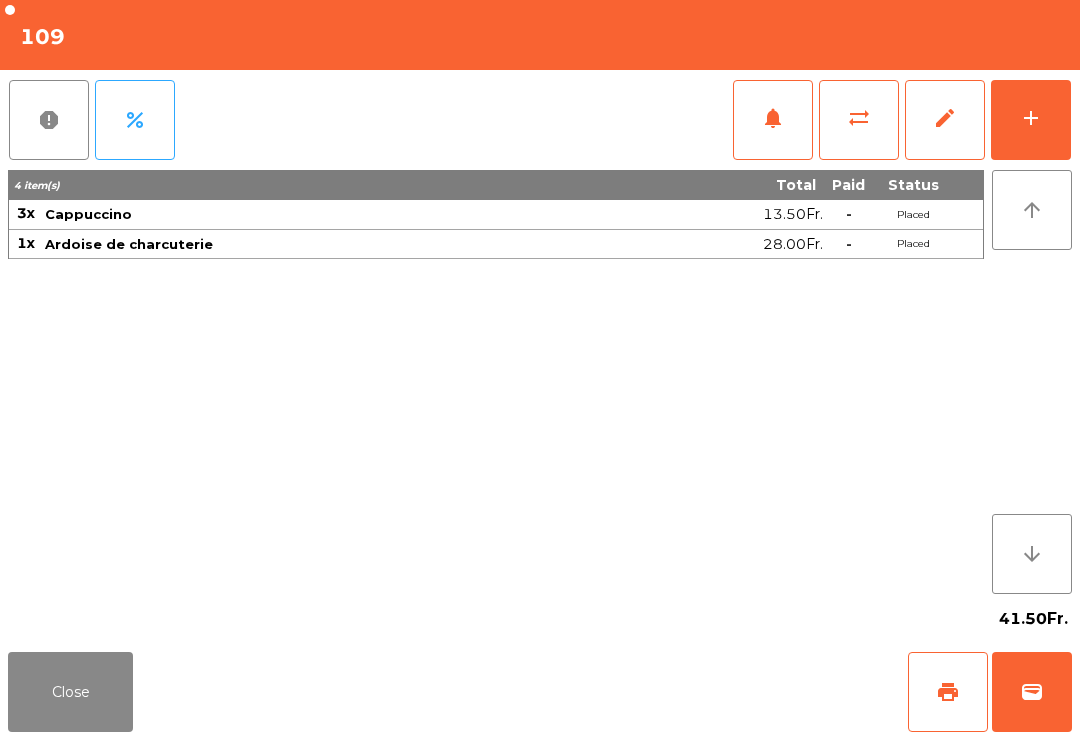 click on "Close" 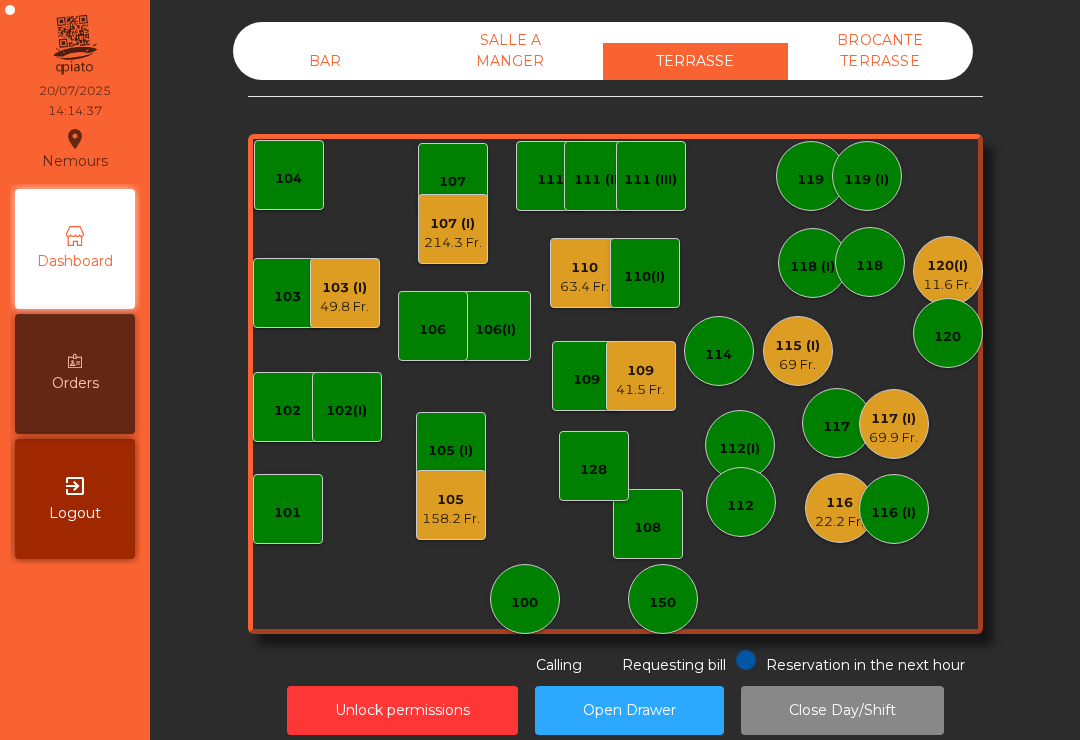 click on "101" 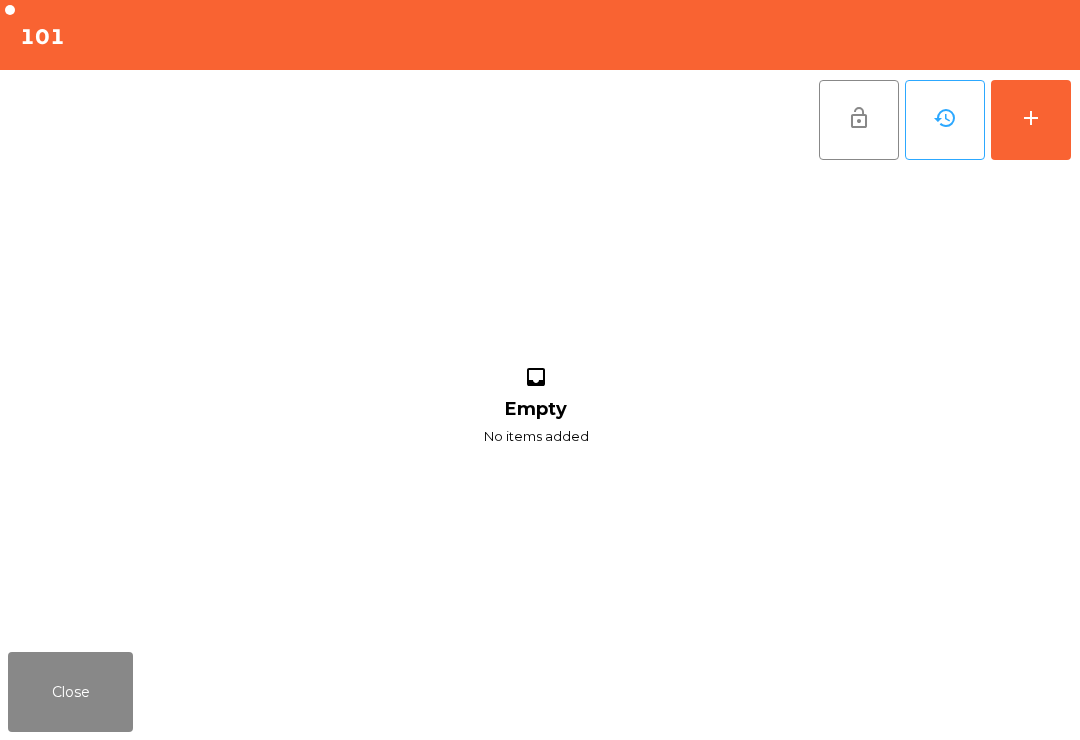 click on "add" 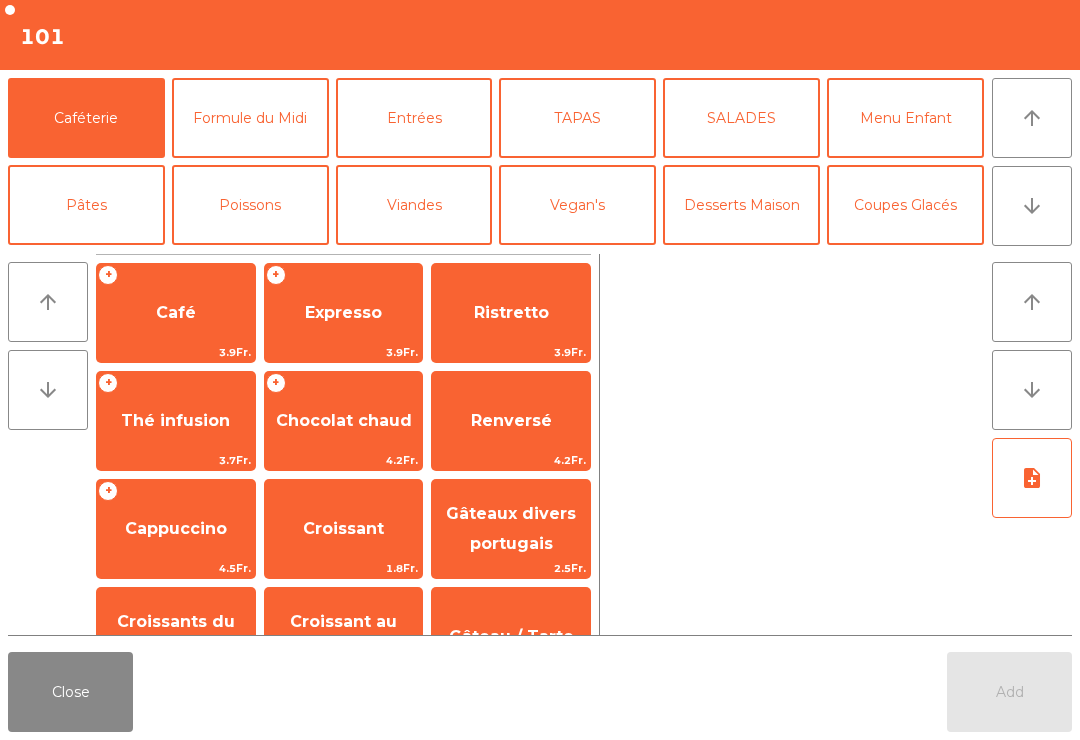 click on "arrow_downward" 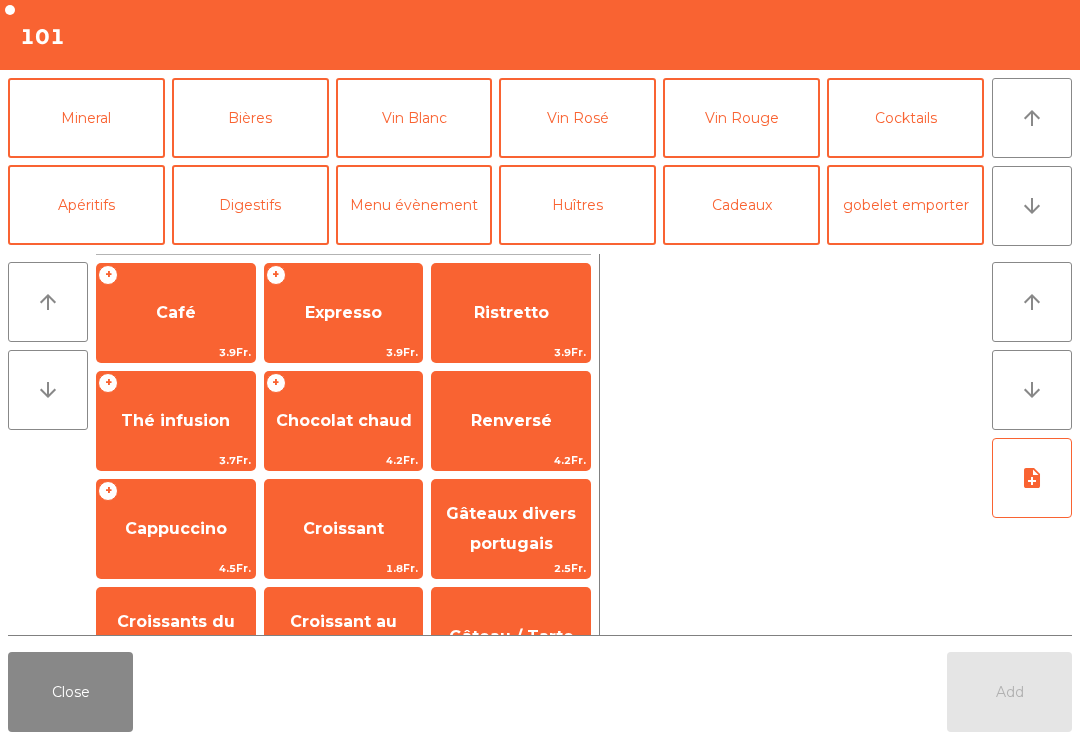 click on "Bières" 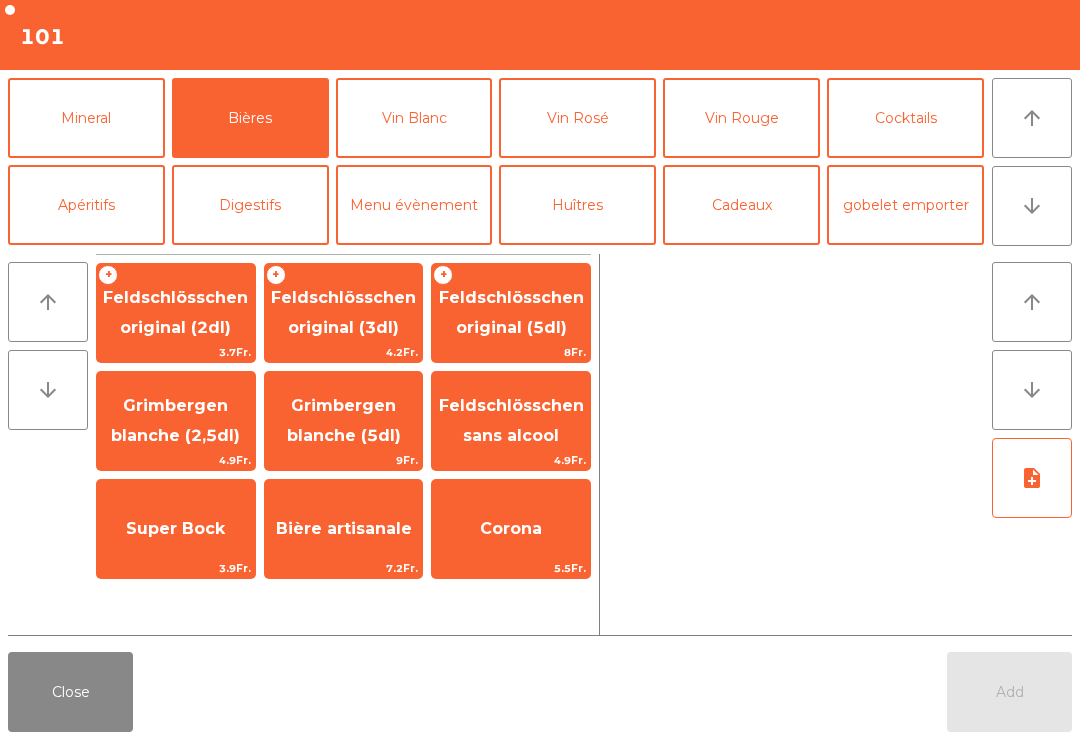 click on "Feldschlösschen original (5dl)" 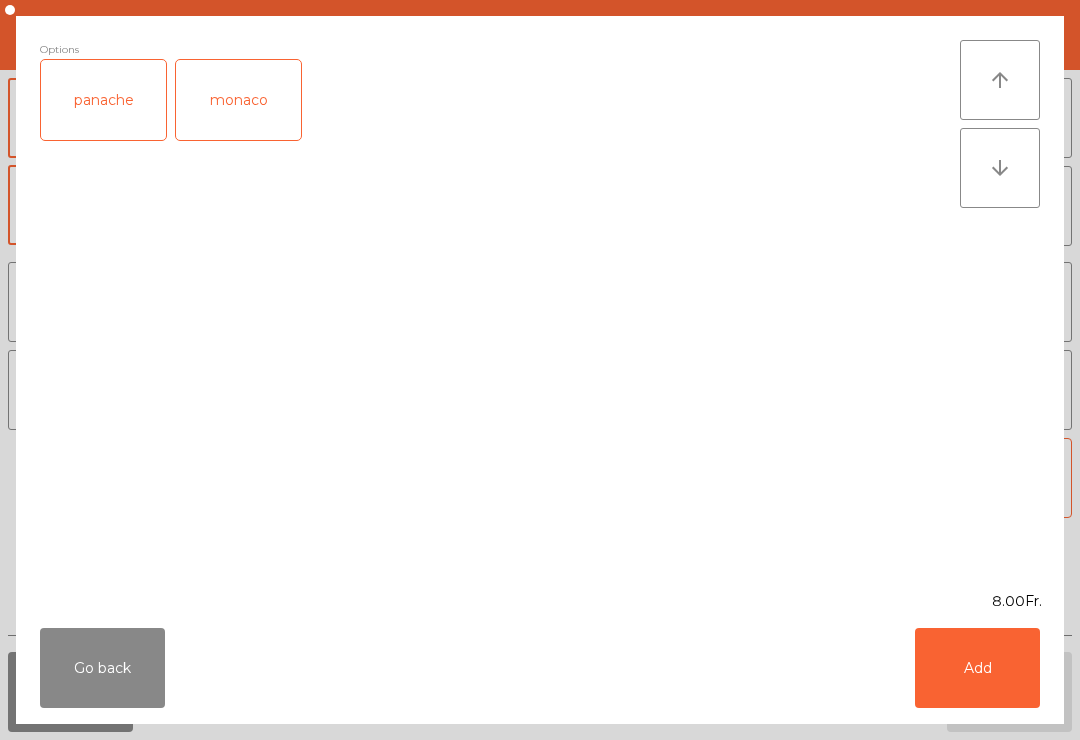 click on "Add" 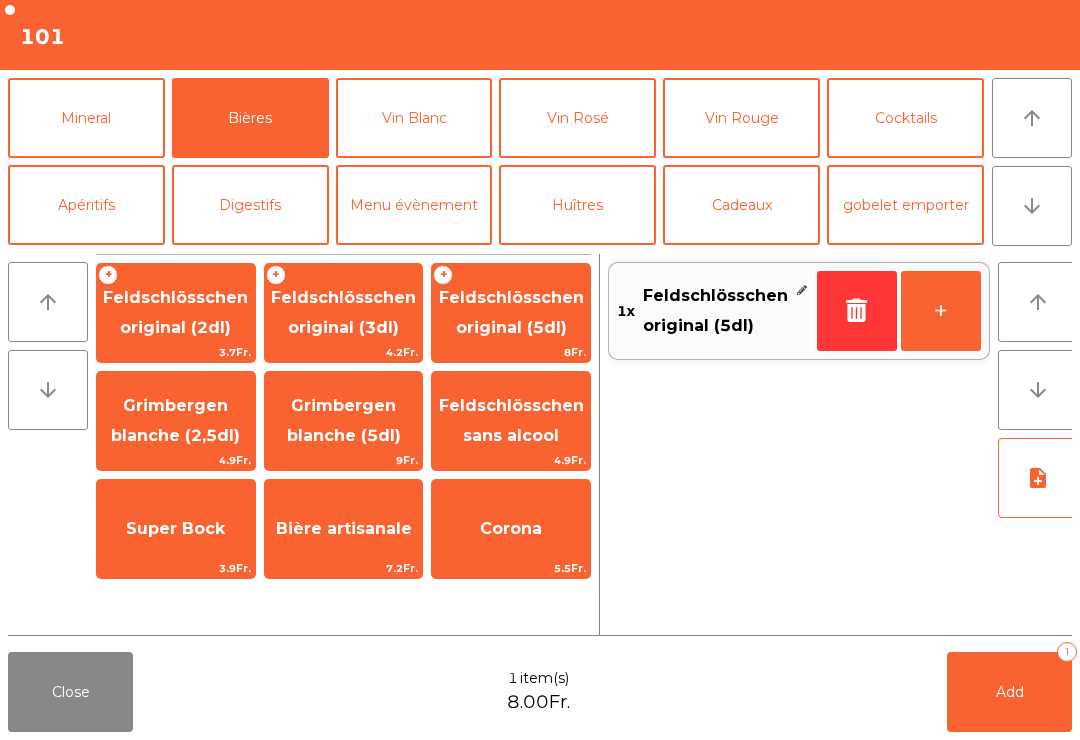 click on "Add   1" 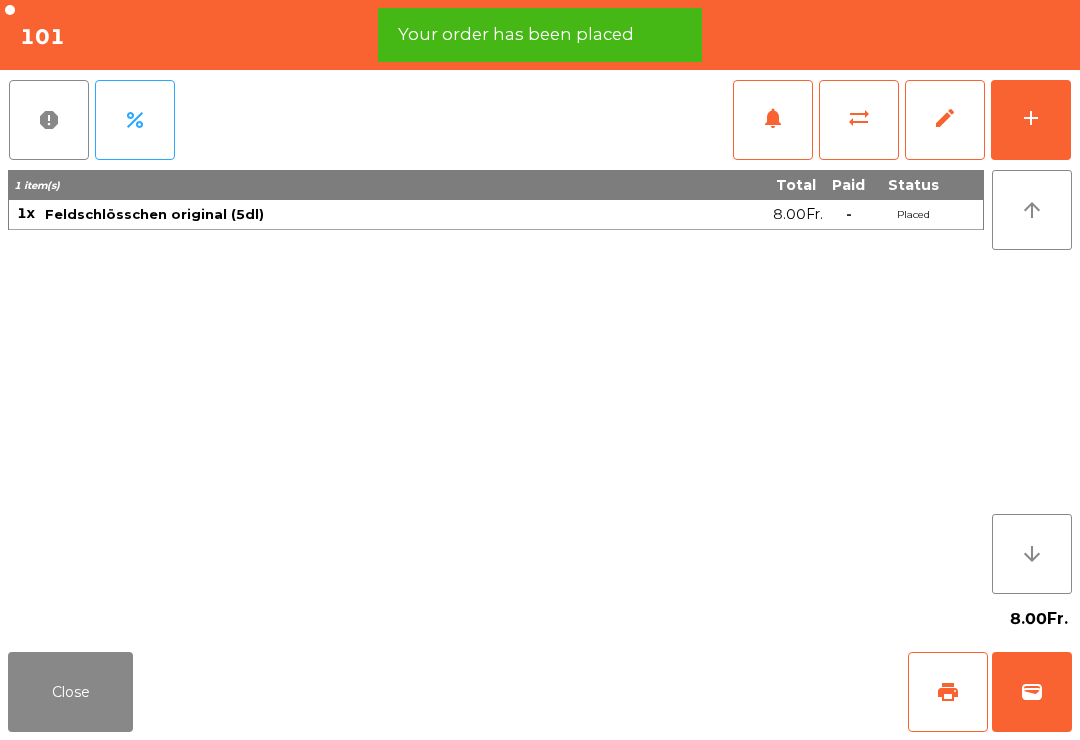 click on "print" 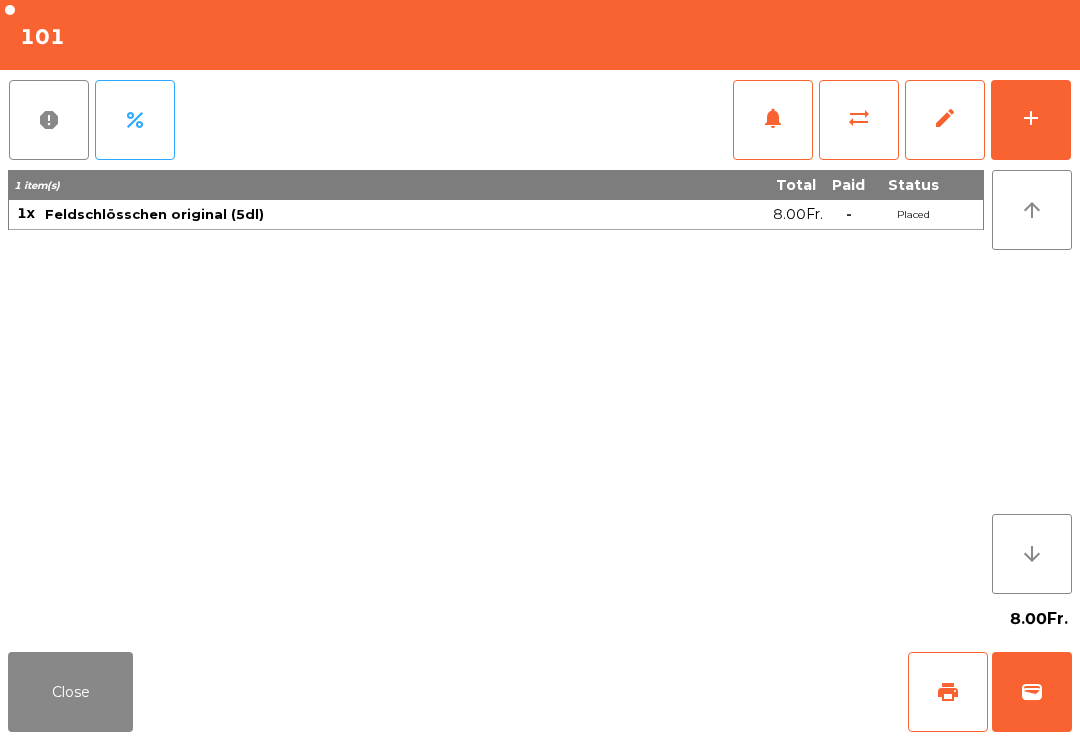 click on "Close   print   wallet" 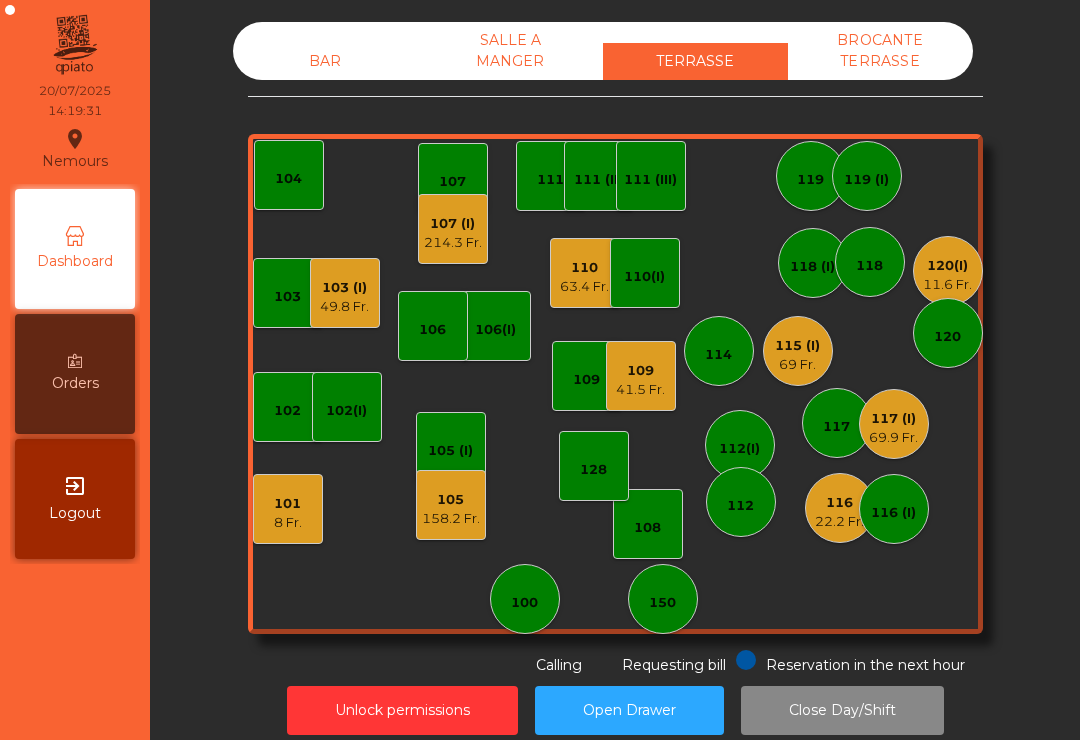 click on "107 (I)   [PRICE]" 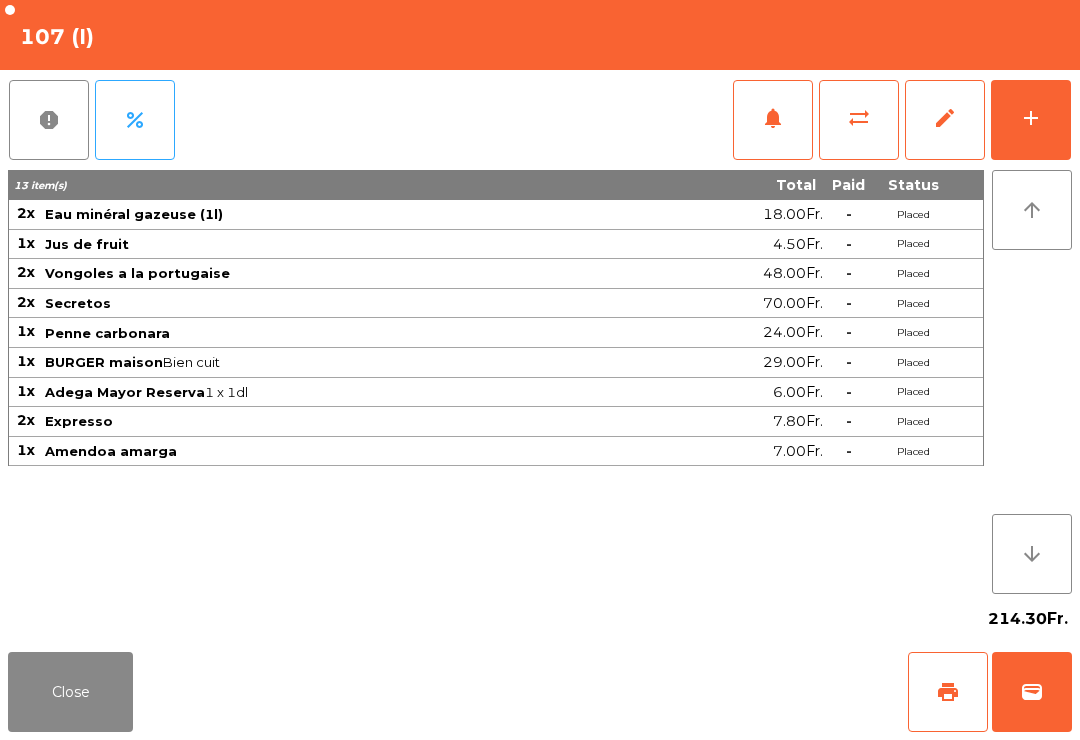 click on "Close" 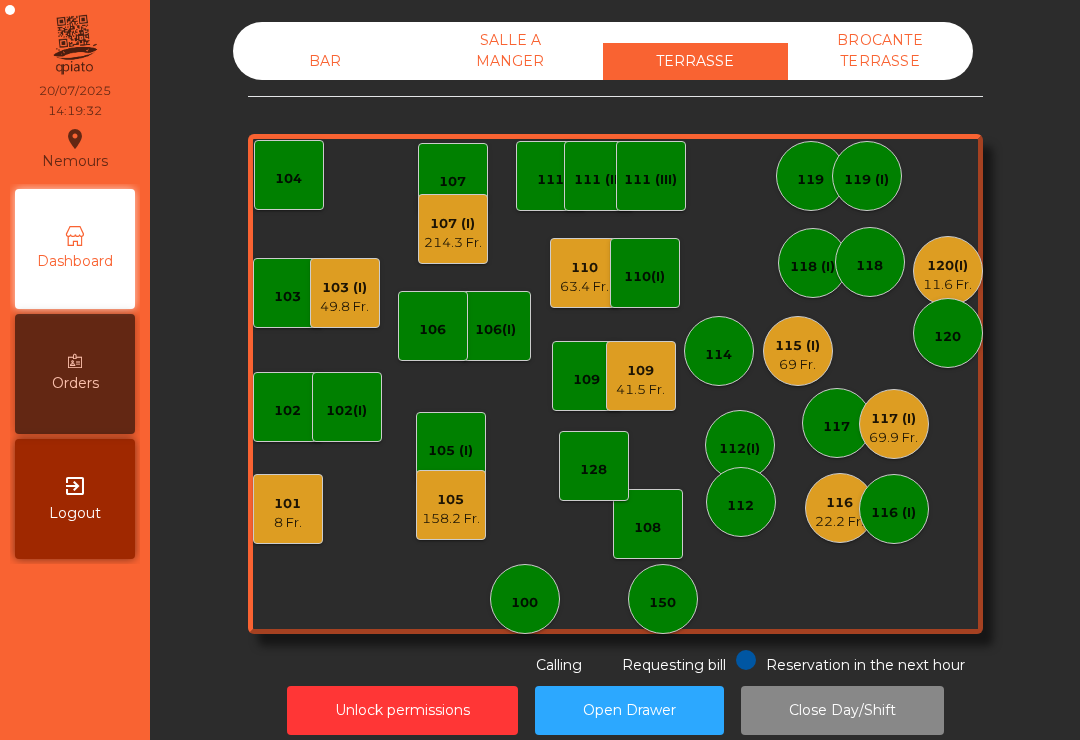 click on "214.3 Fr." 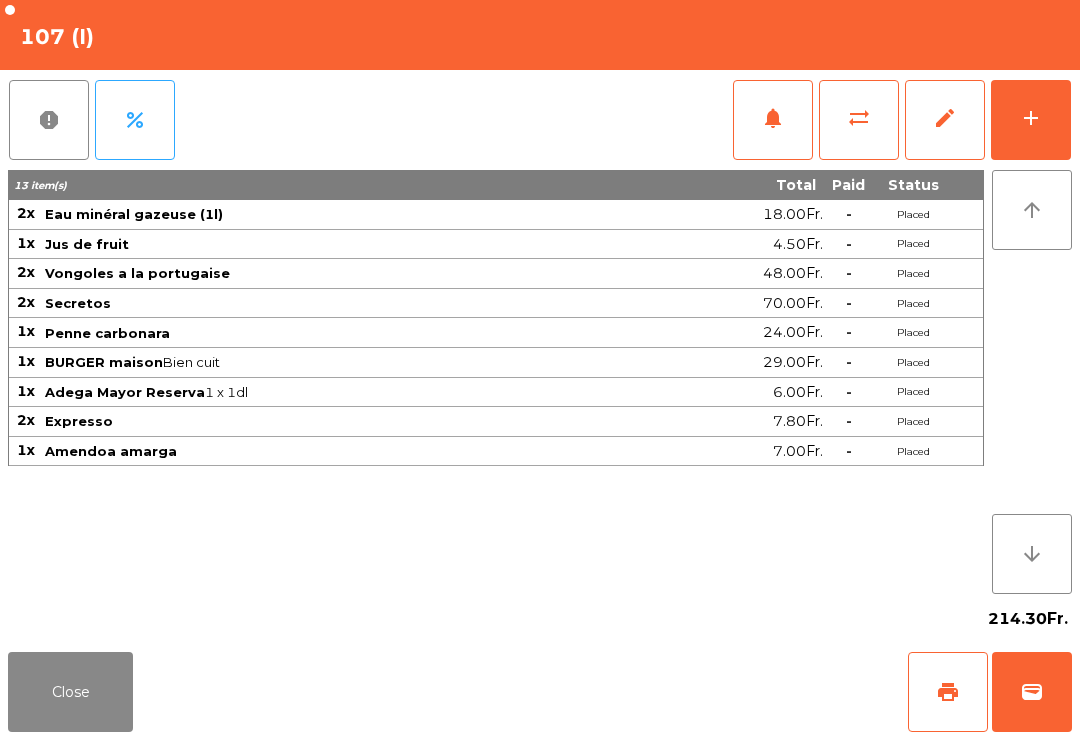 click on "wallet" 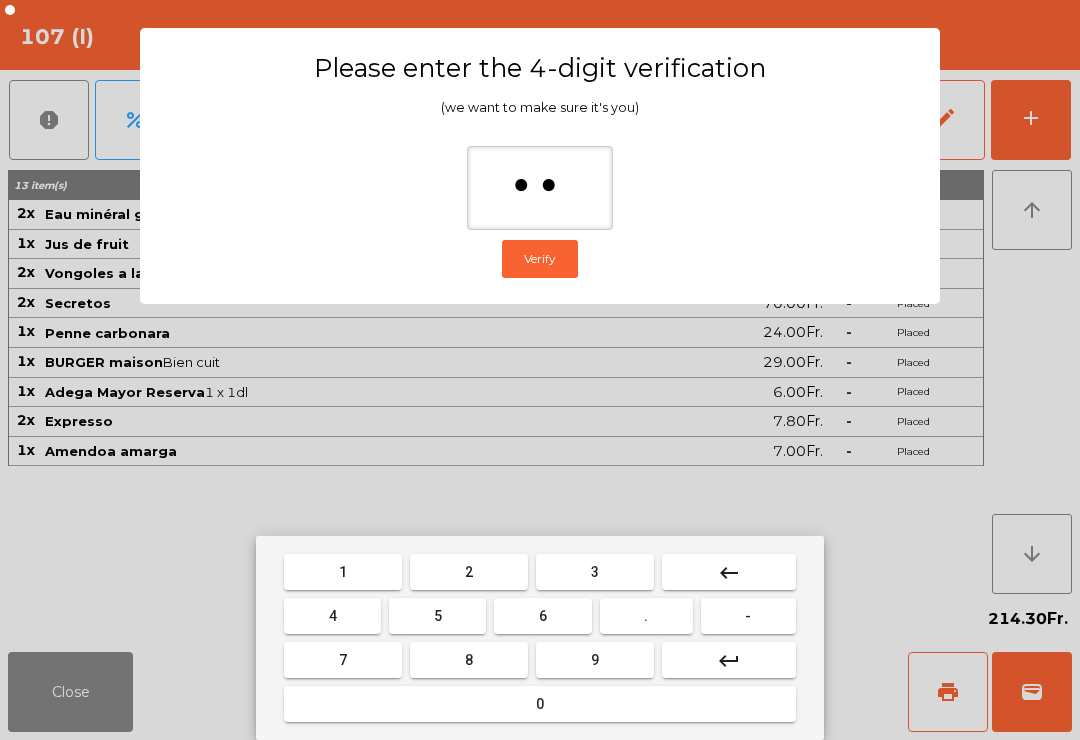 type on "***" 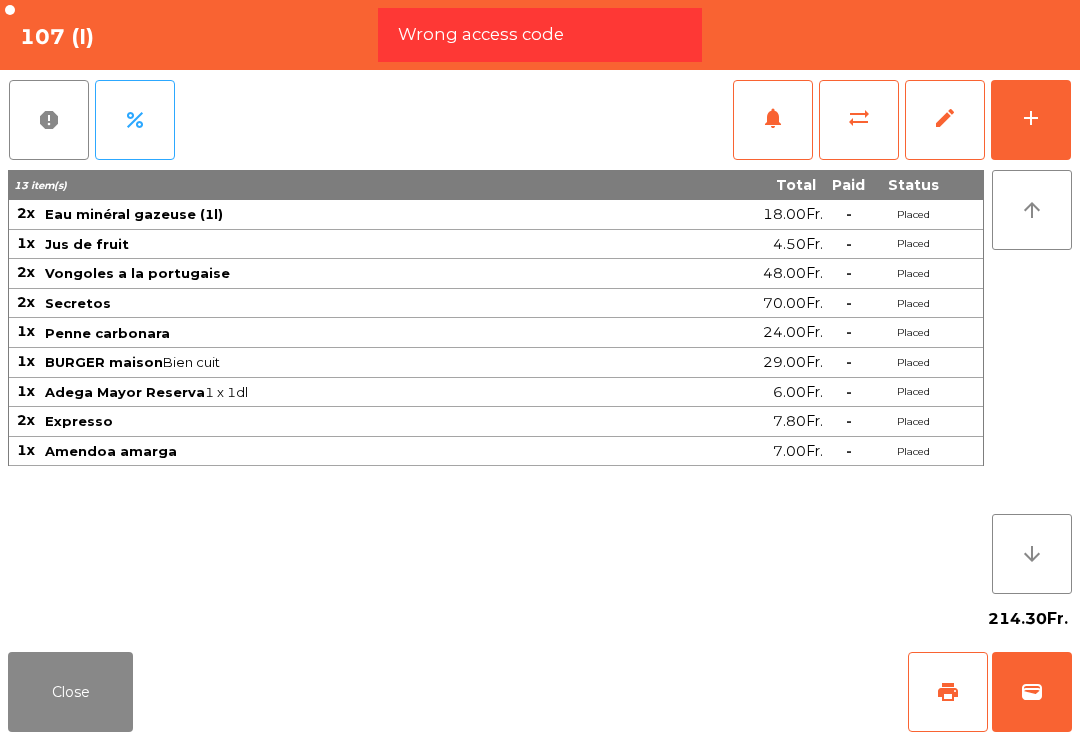 click on "wallet" 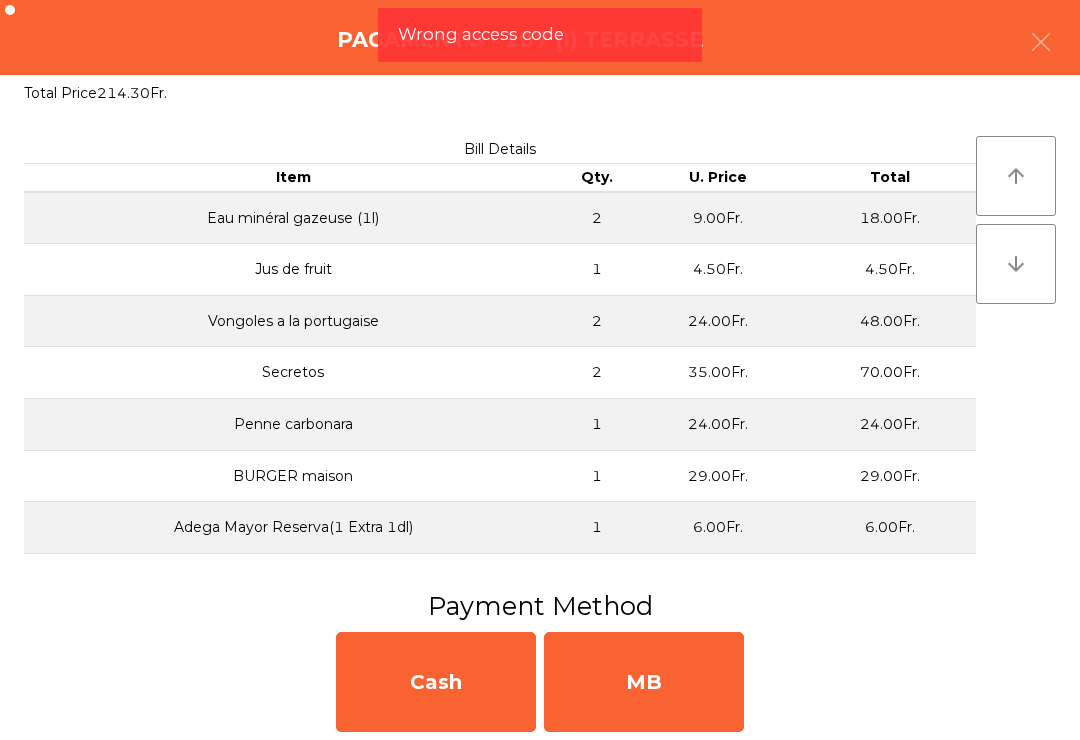 click on "MB" 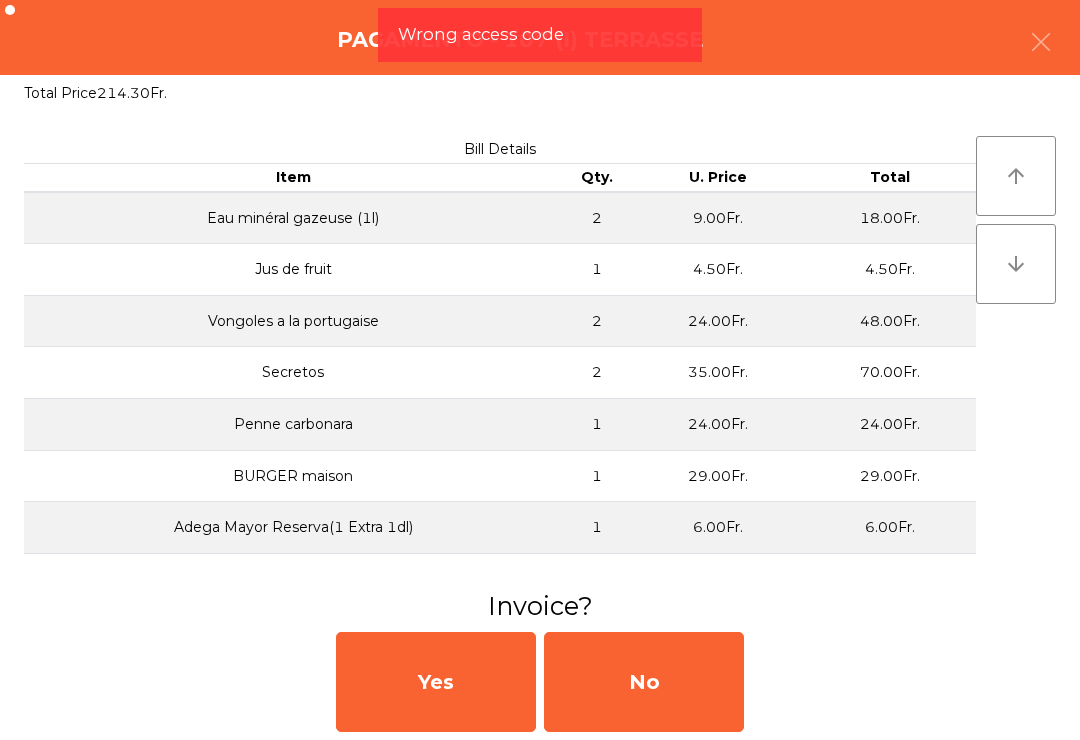 click on "No" 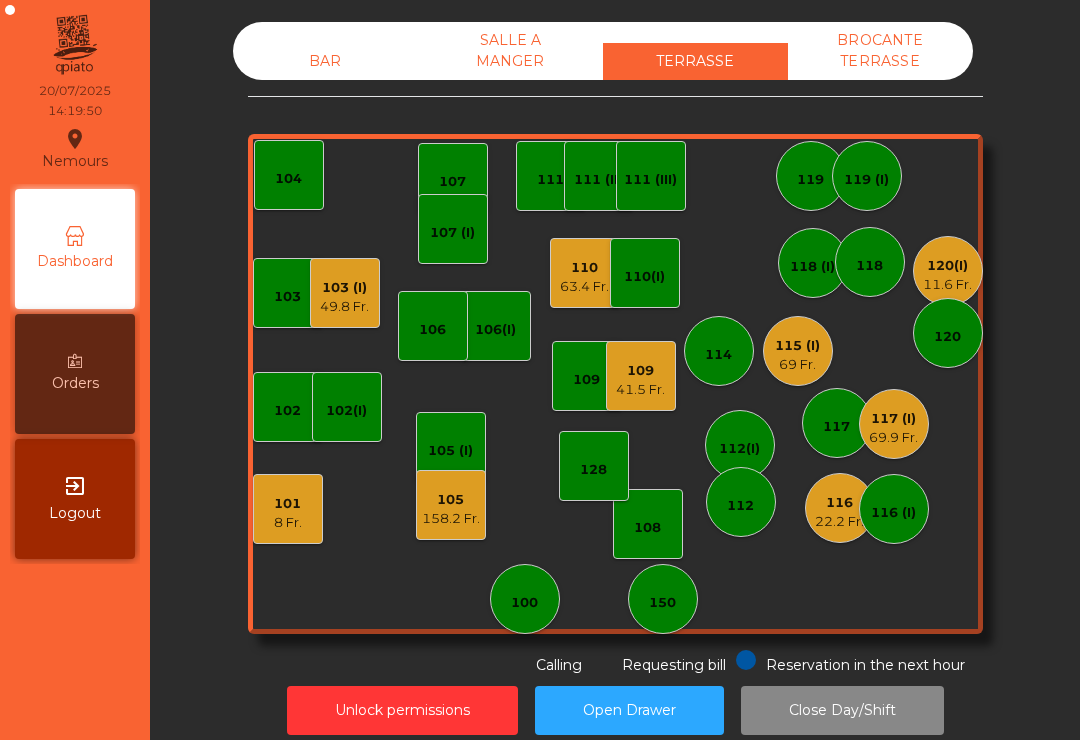 click on "41.5 Fr." 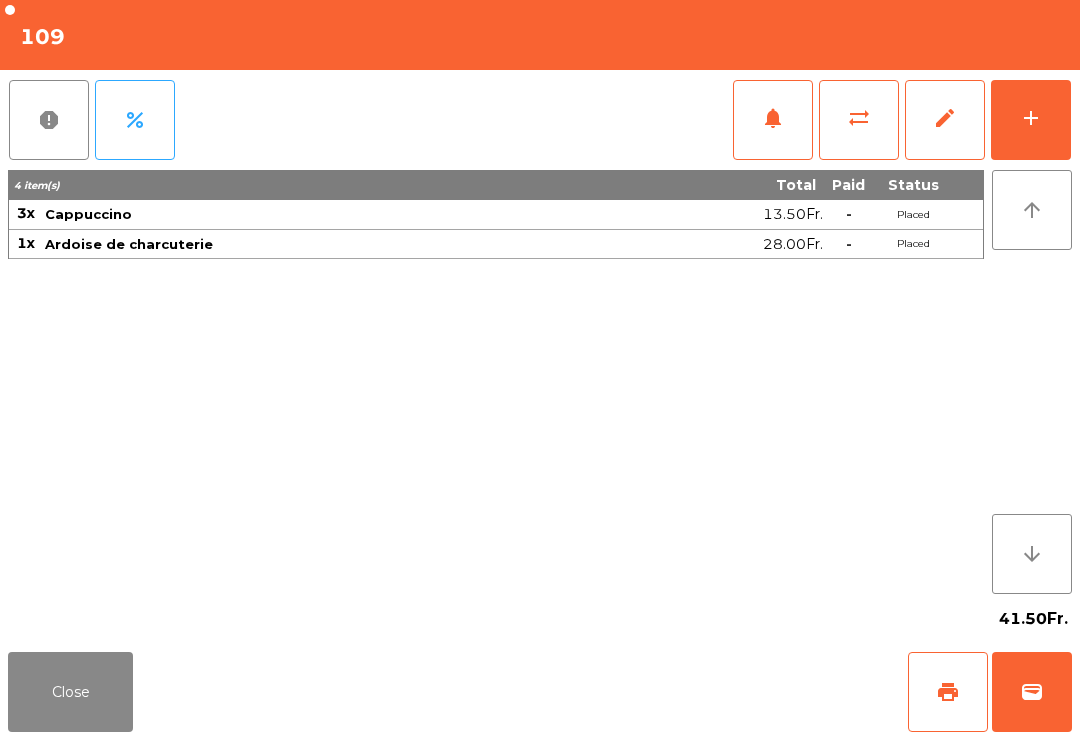 click on "Close" 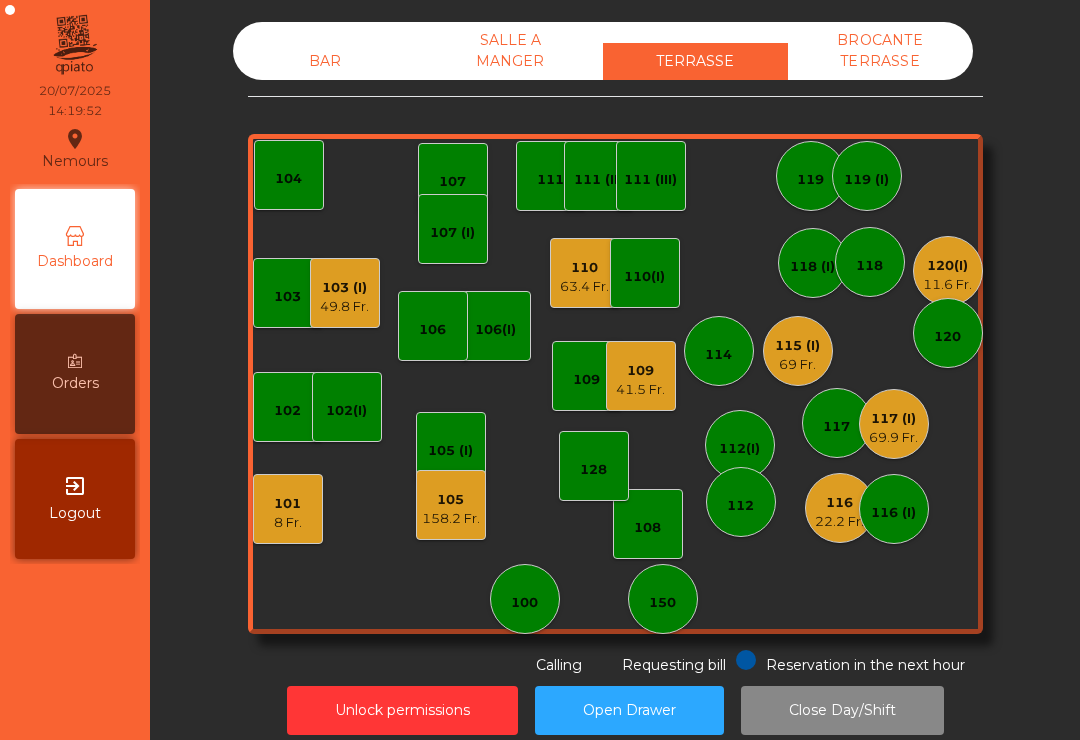 click on "63.4 Fr." 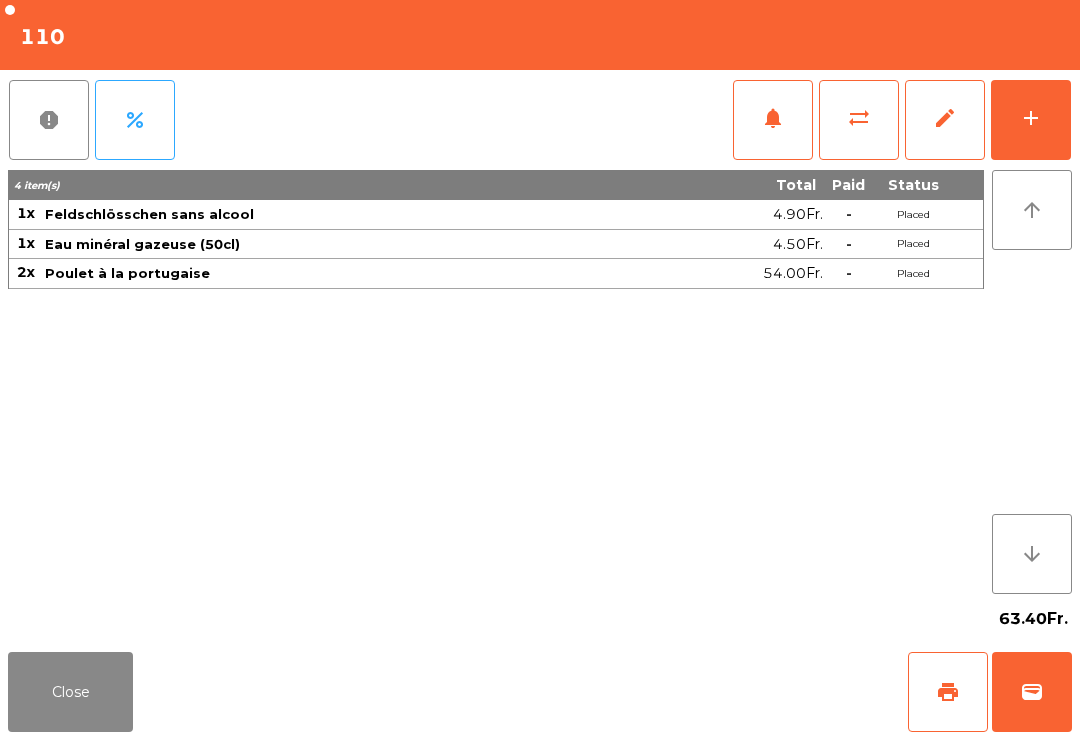 click on "add" 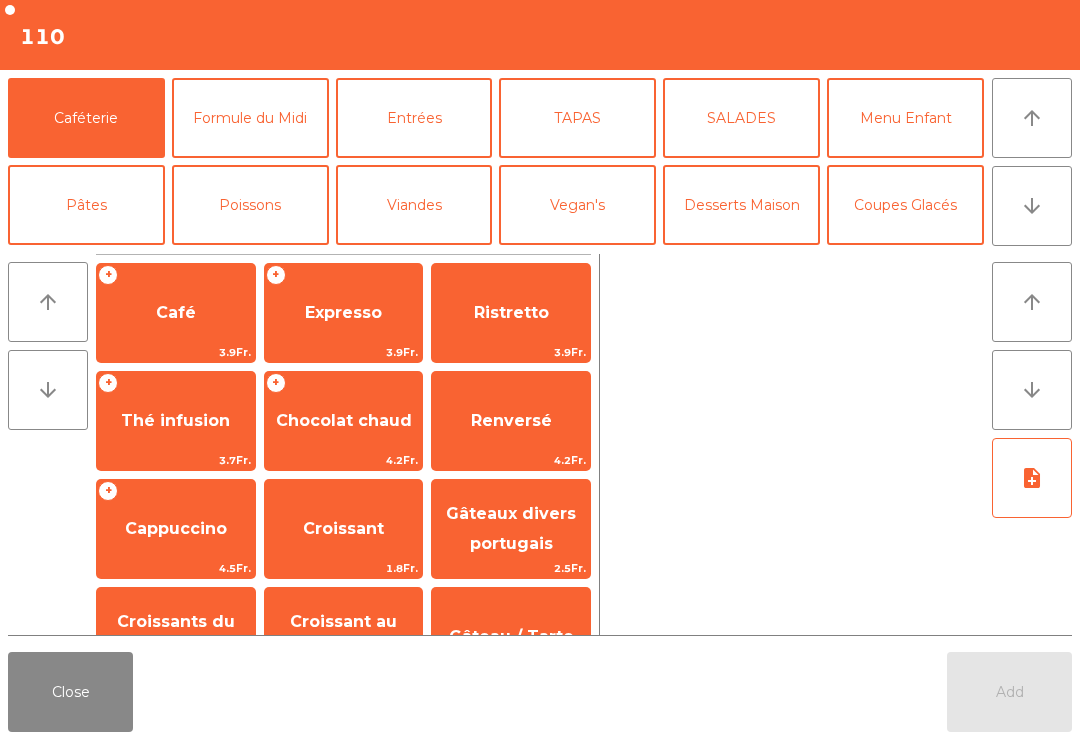 click on "arrow_downward" 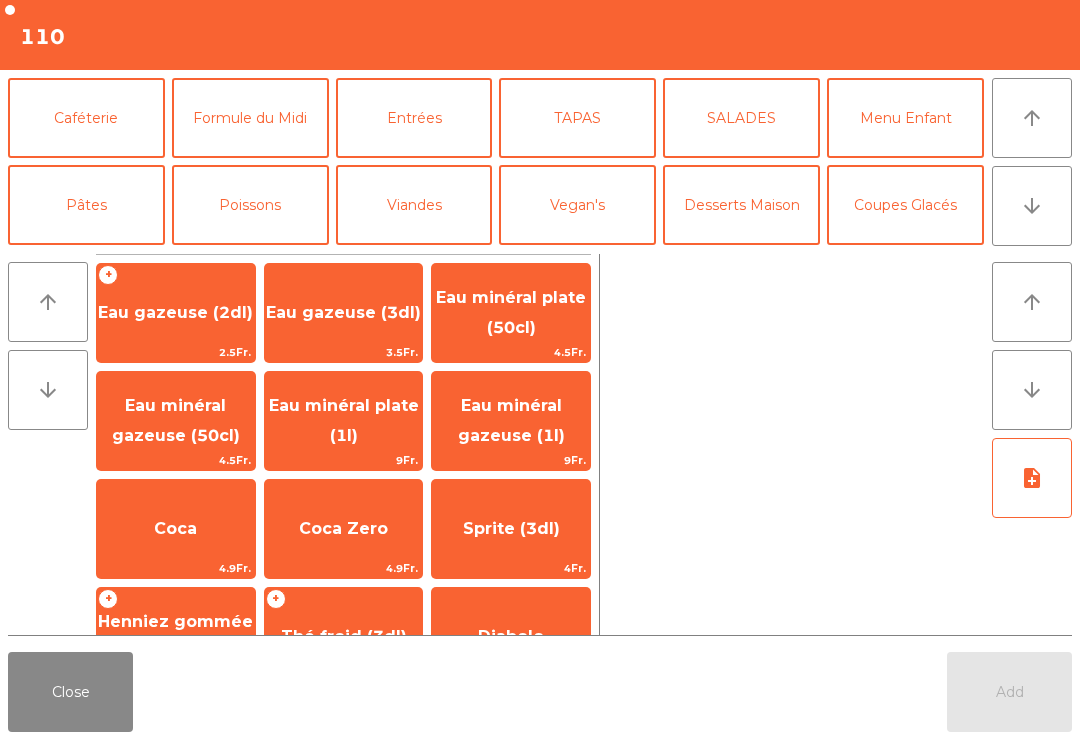 scroll, scrollTop: 174, scrollLeft: 0, axis: vertical 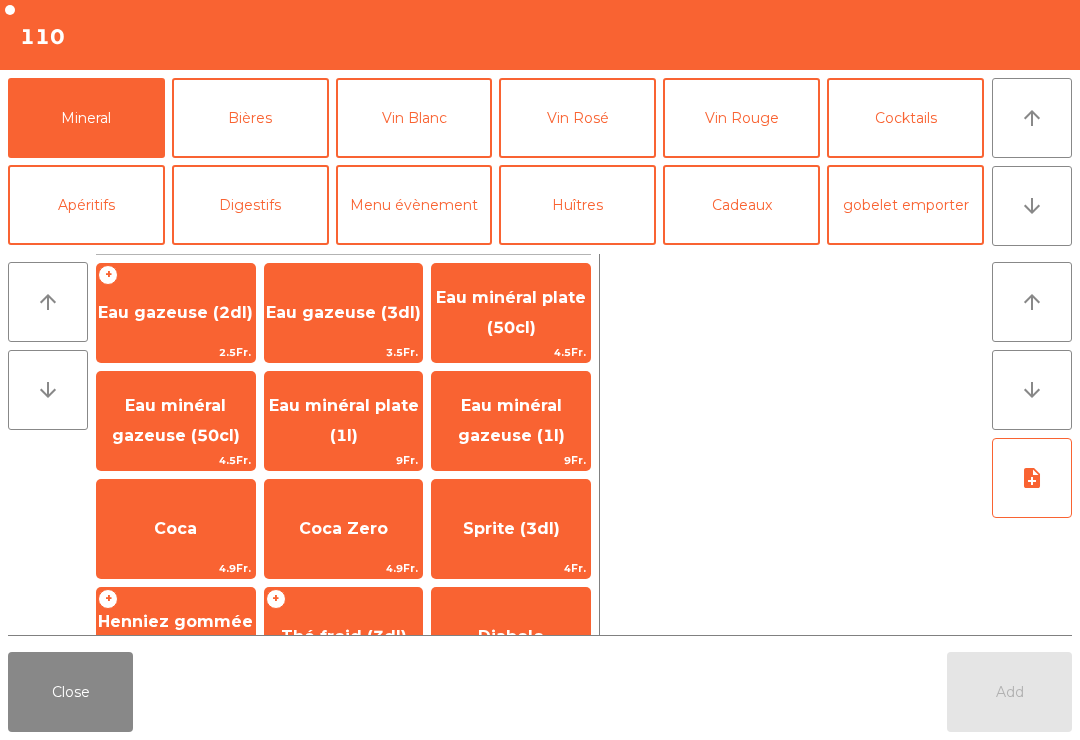 click on "Eau minéral gazeuse (50cl)" 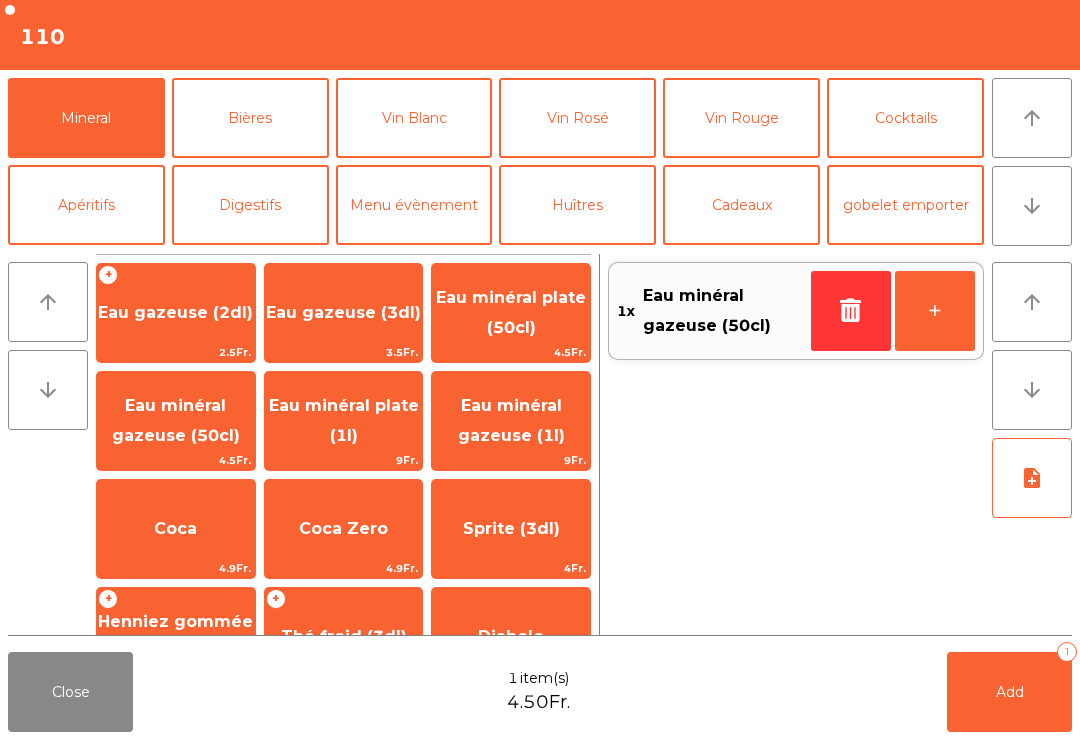 click on "Add   1" 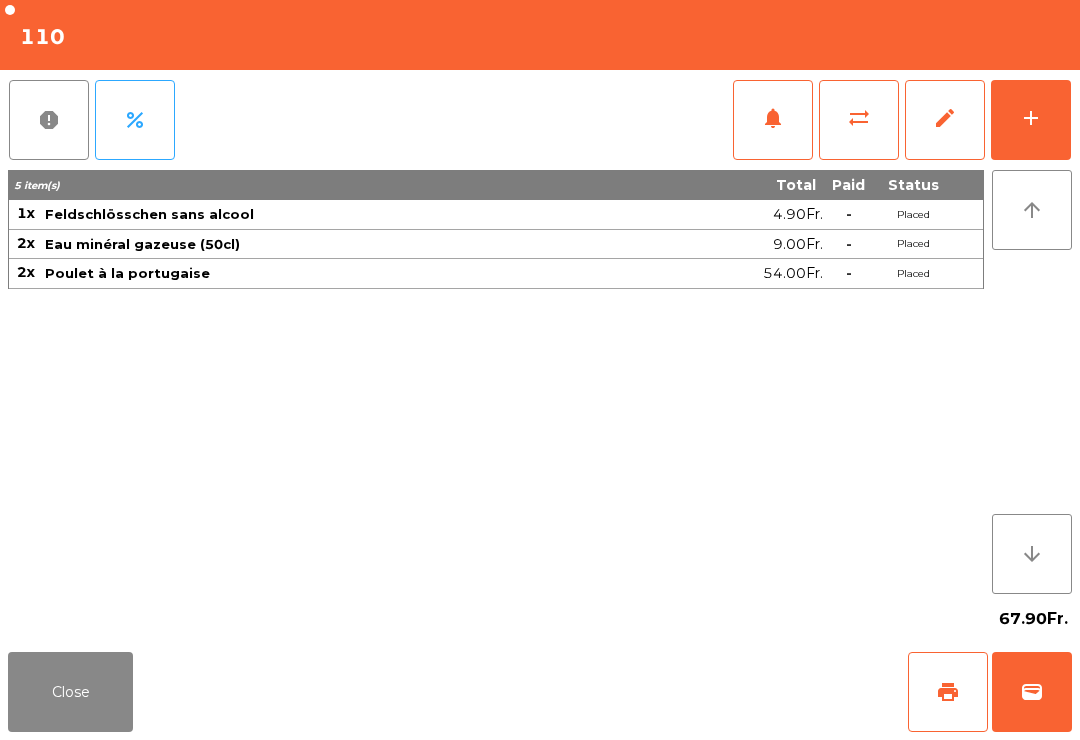 click on "Close" 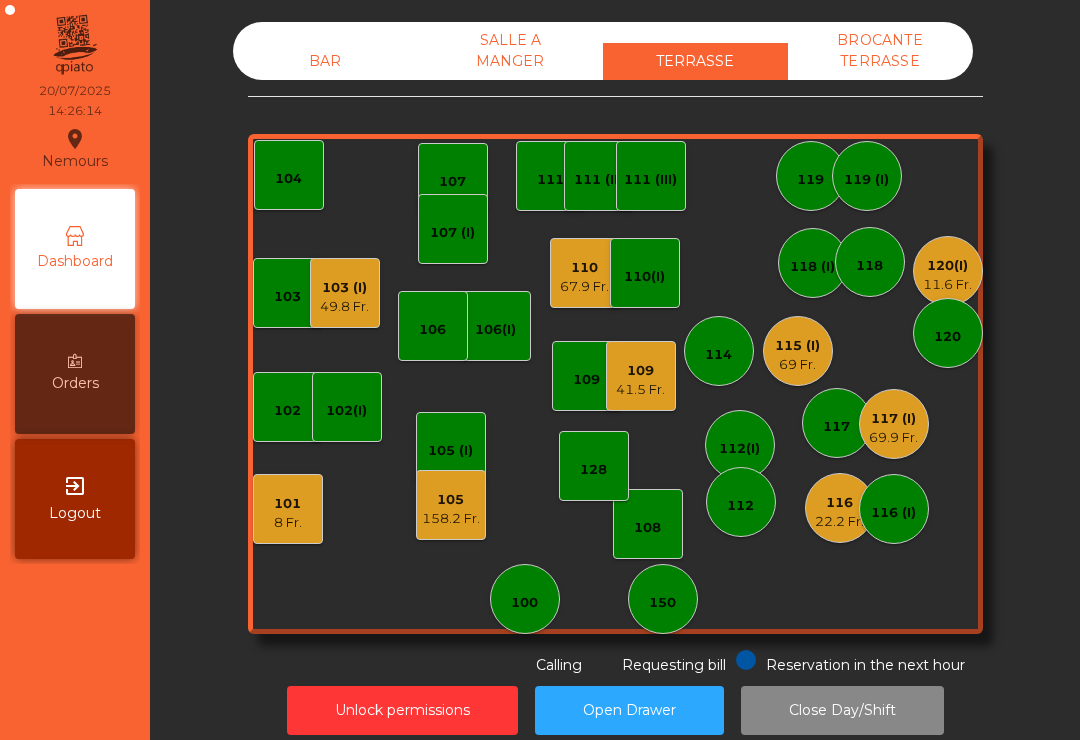 click on "109" 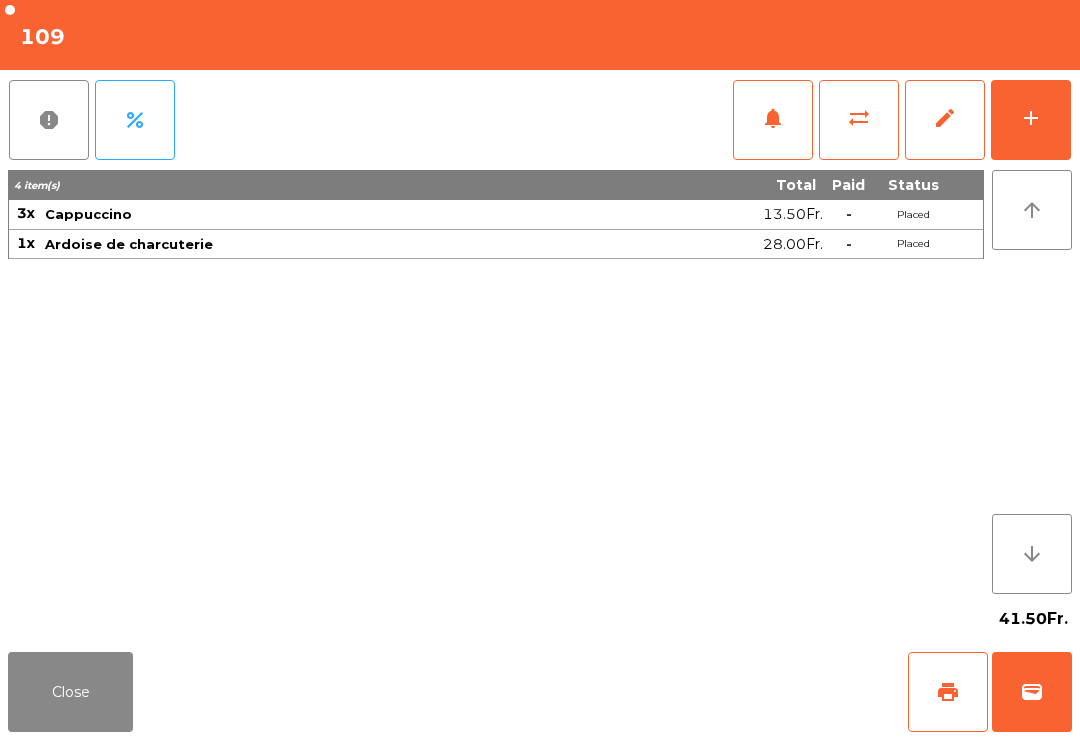 click on "Close" 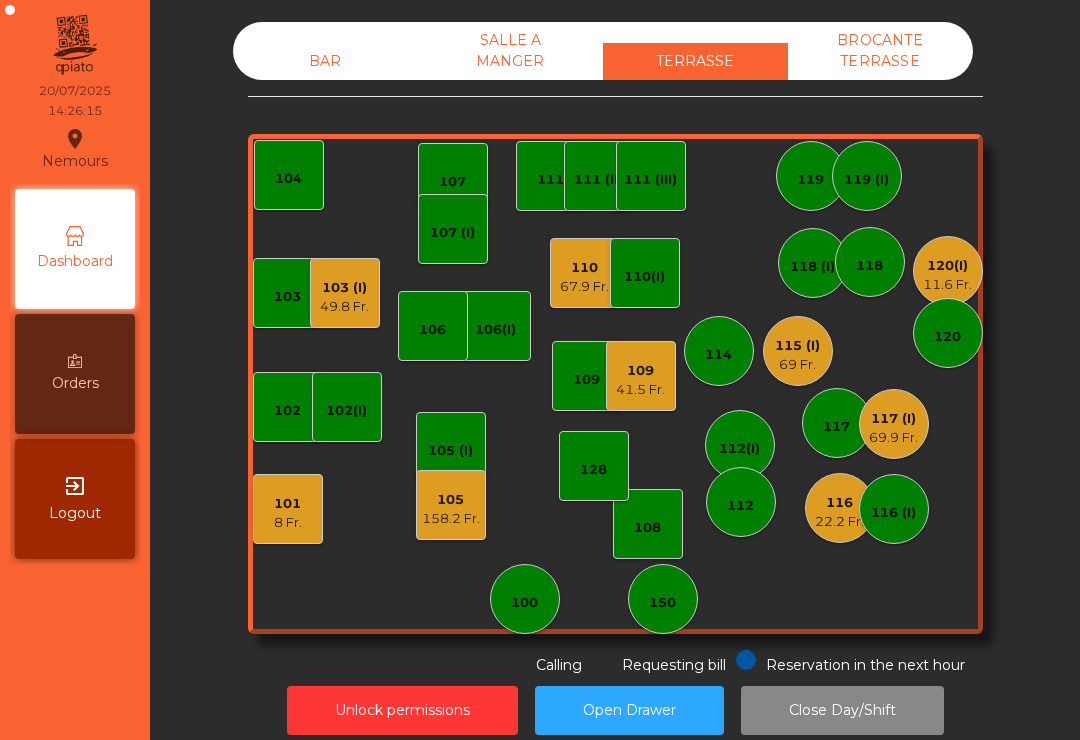 click on "110" 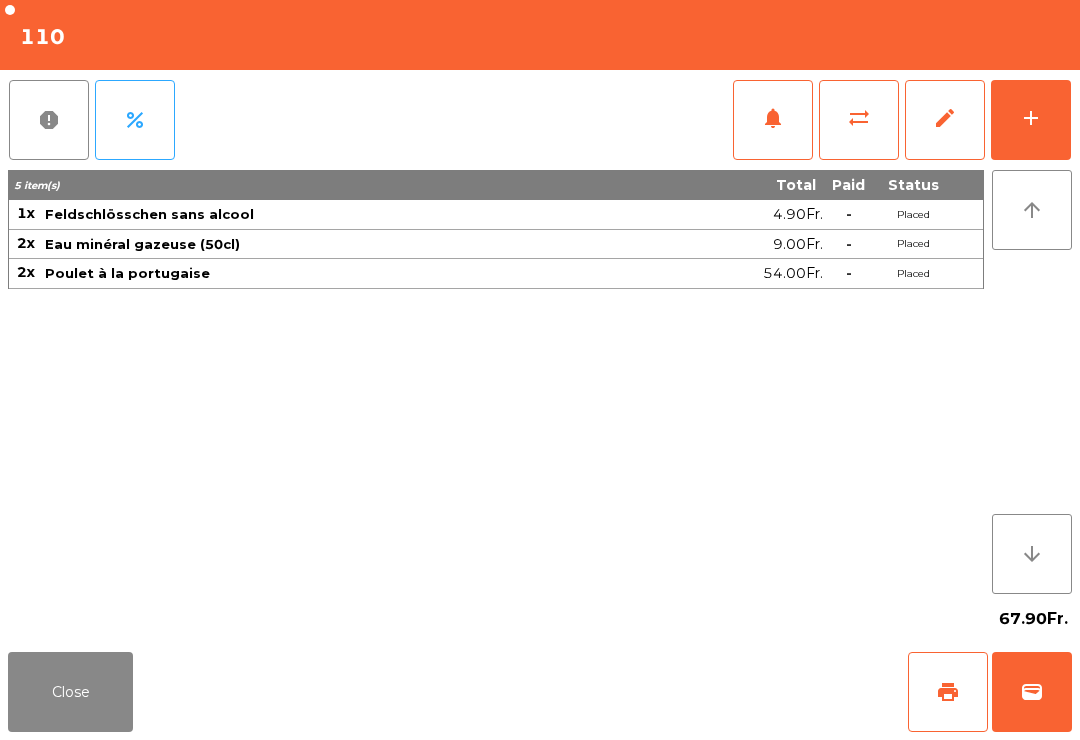 click on "print" 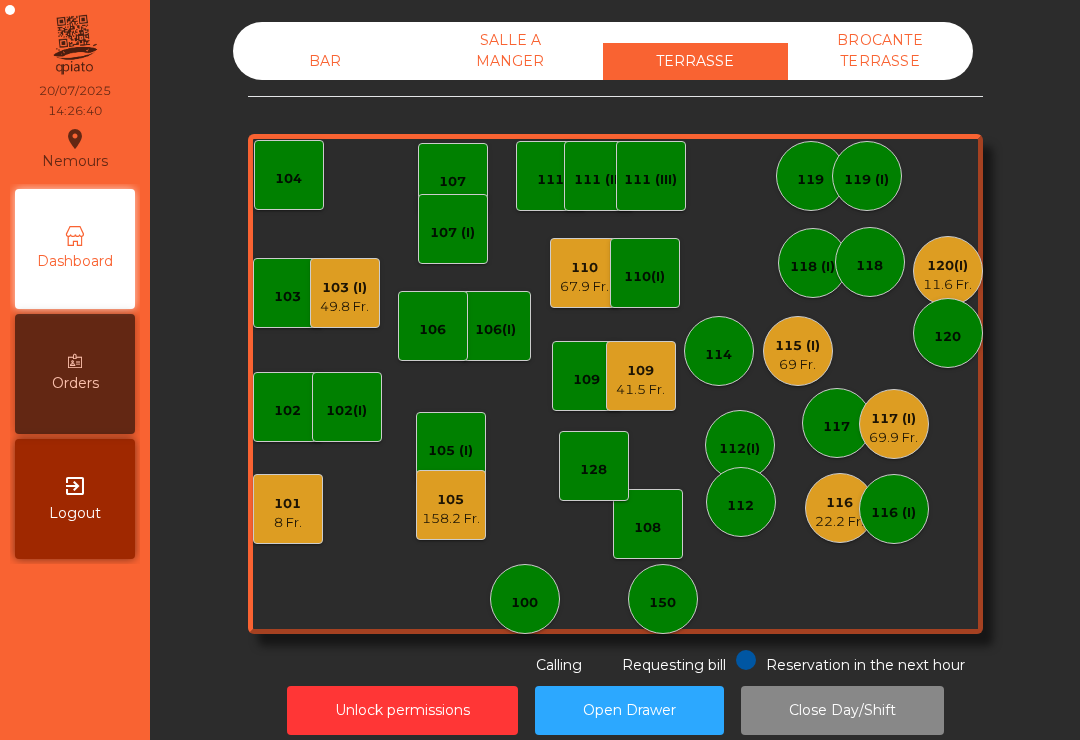 click on "112(I)" 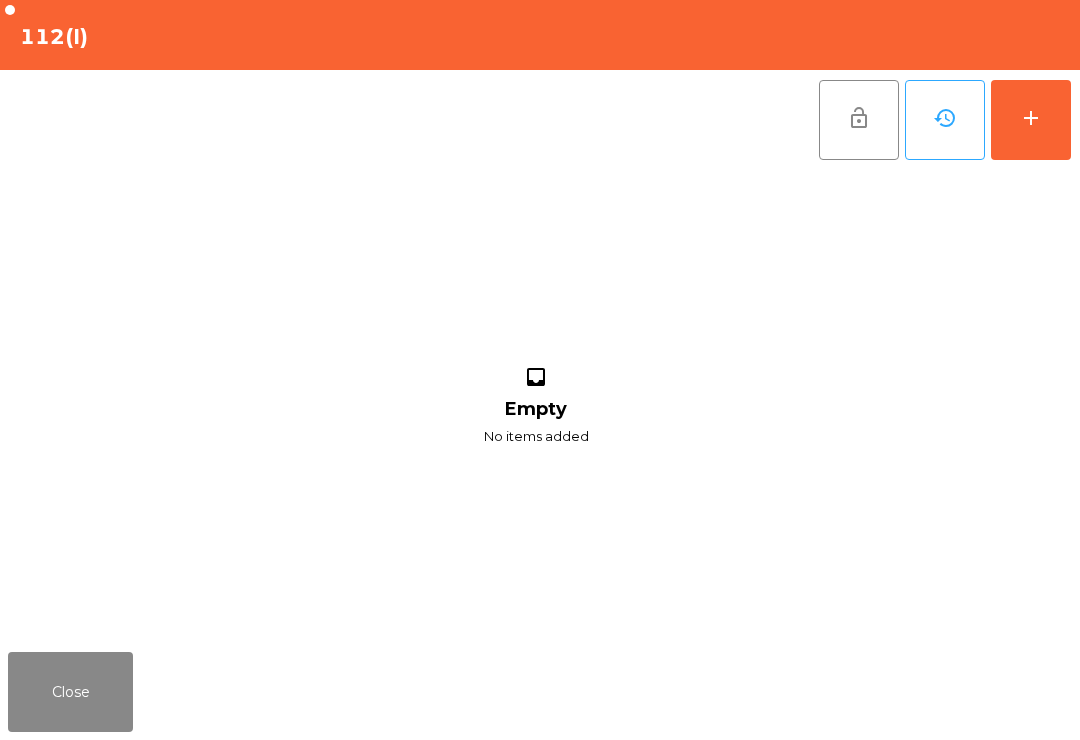 click on "add" 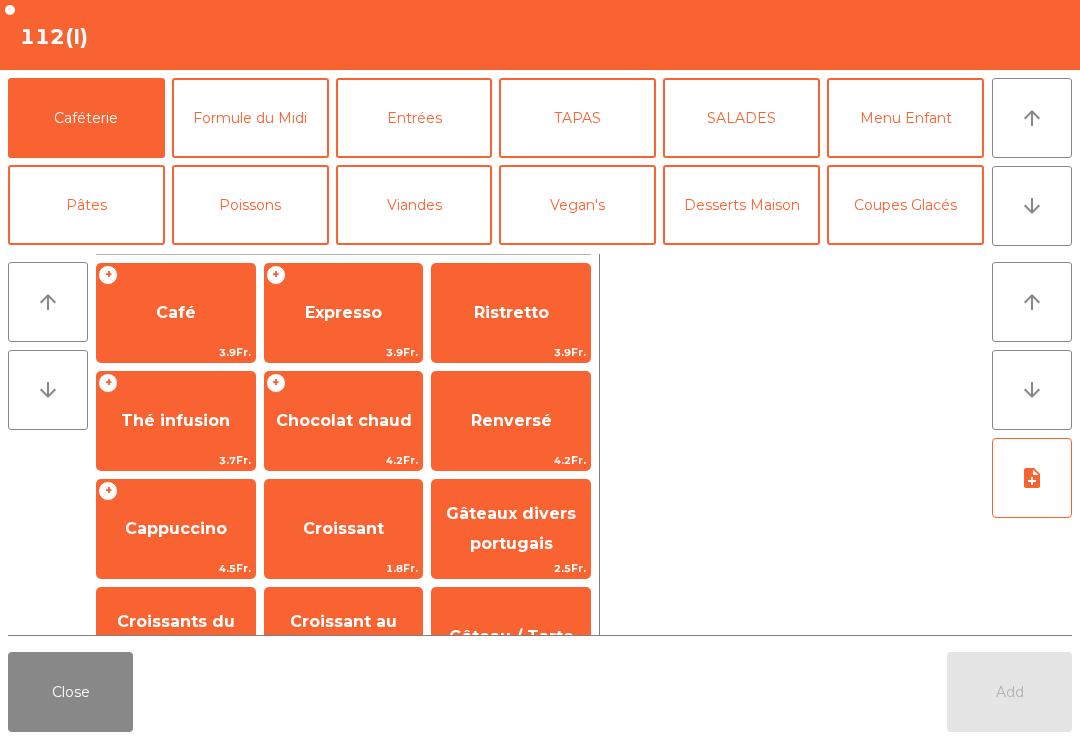 click on "Viandes" 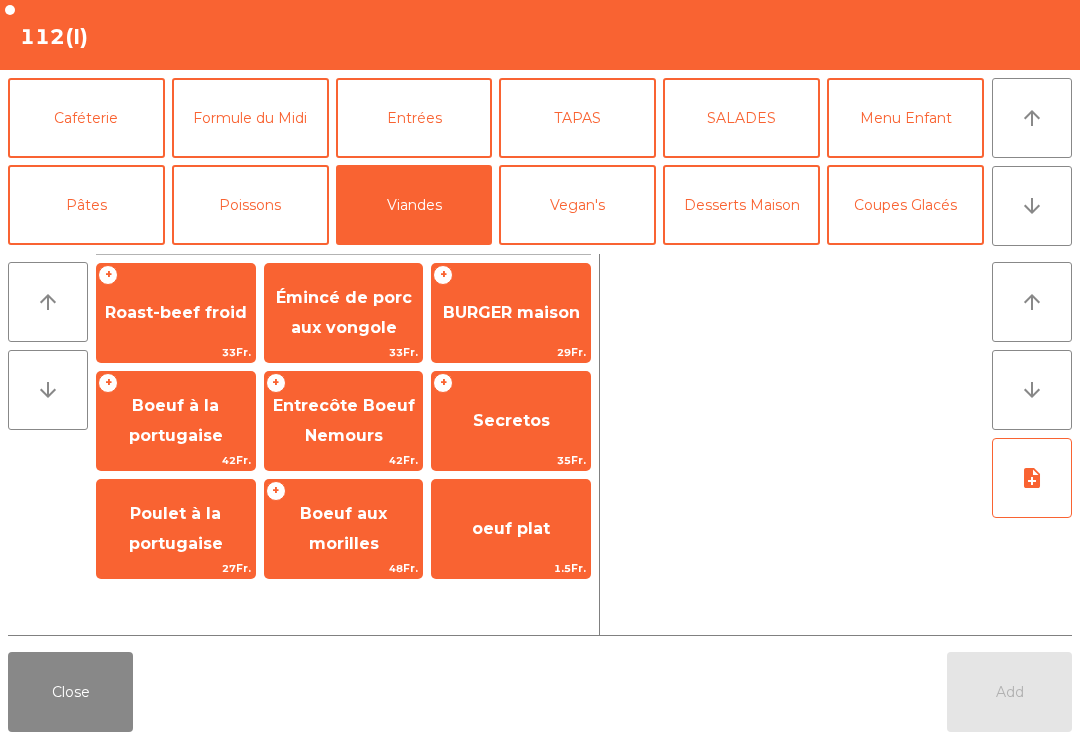click on "Poulet à la portugaise" 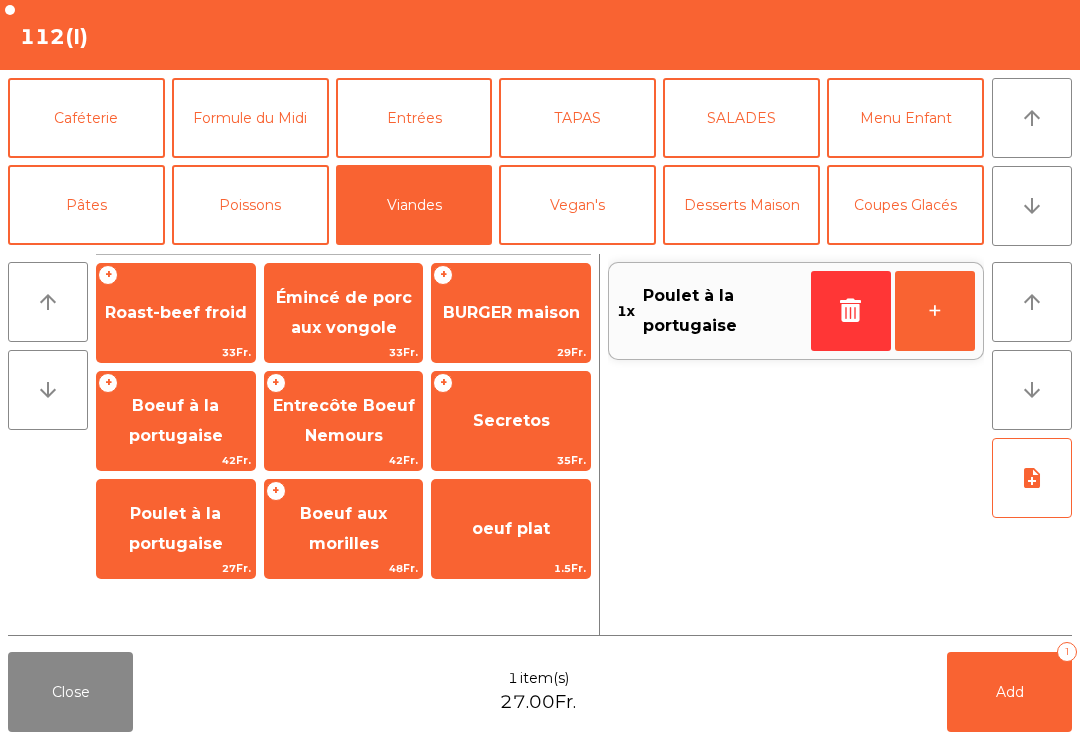 click on "SALADES" 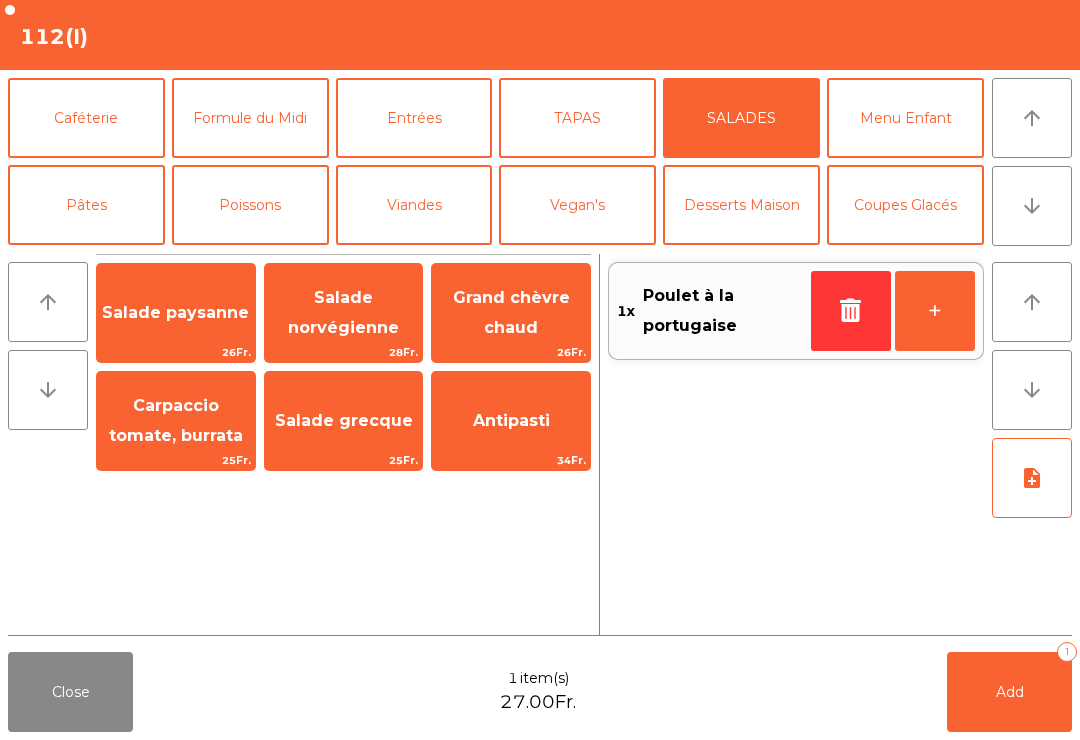 click on "Grand chèvre chaud" 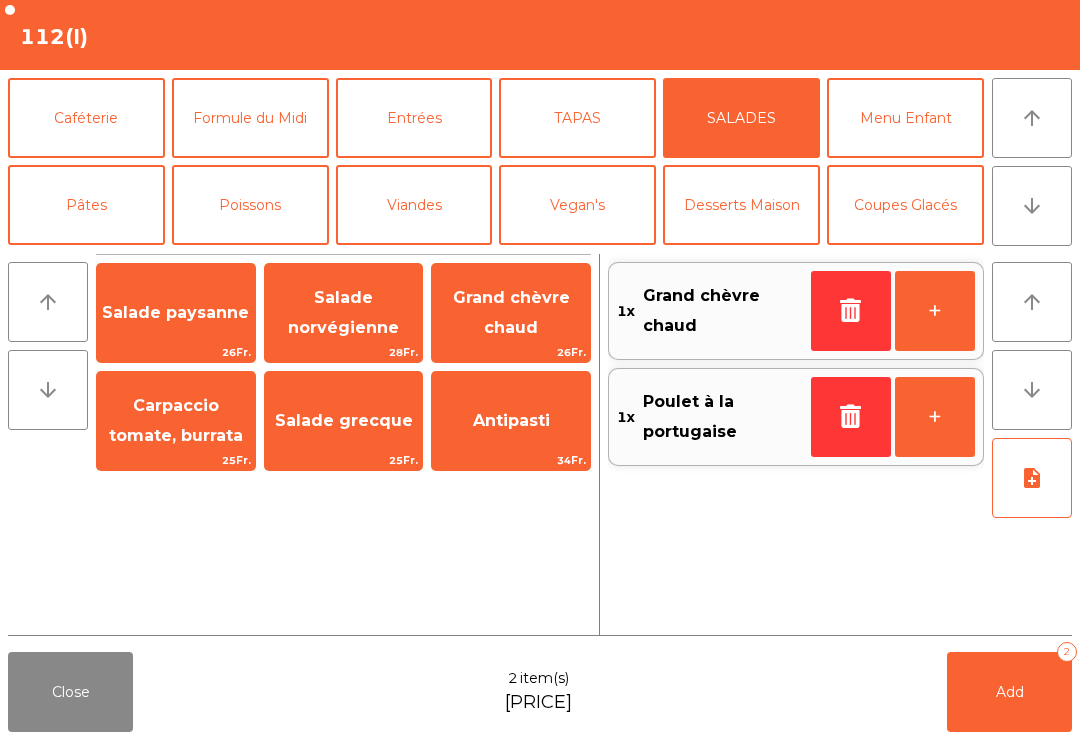 click on "Formule du Midi" 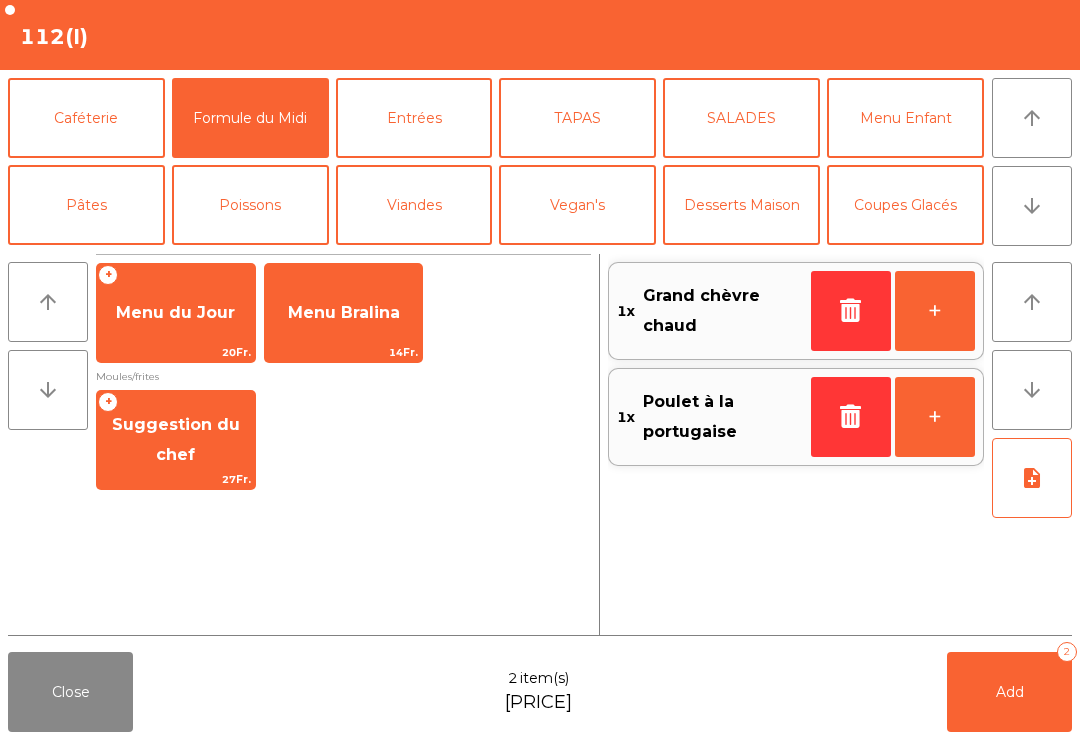 click on "Suggestion du chef" 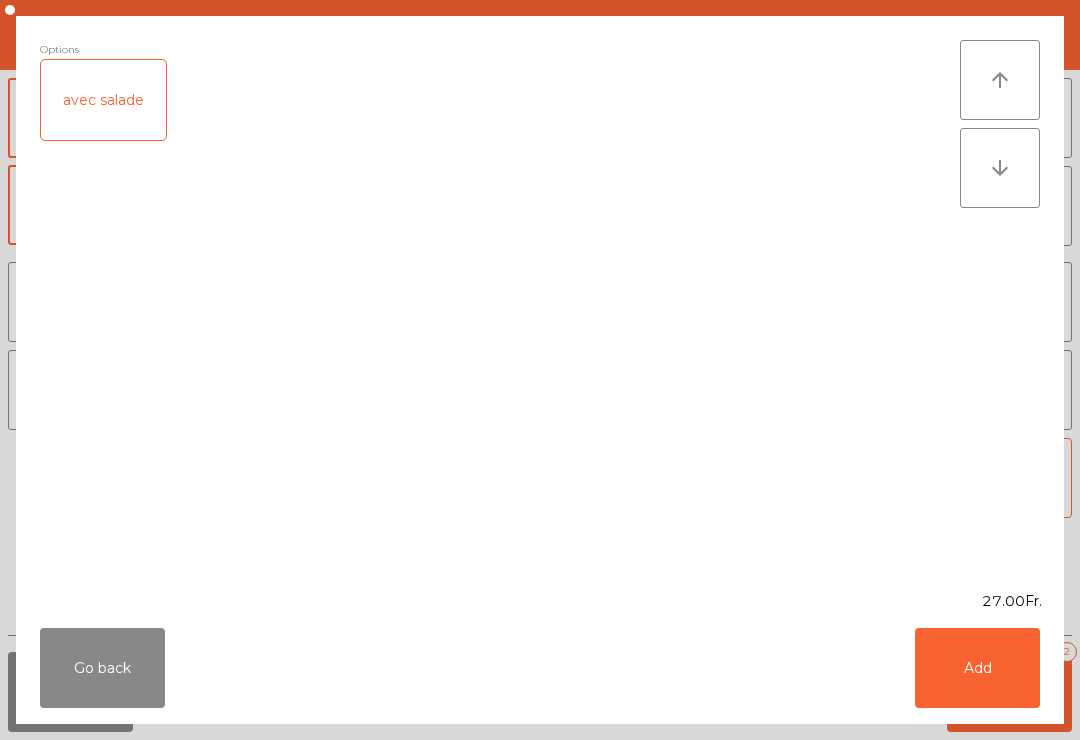 click on "Add" 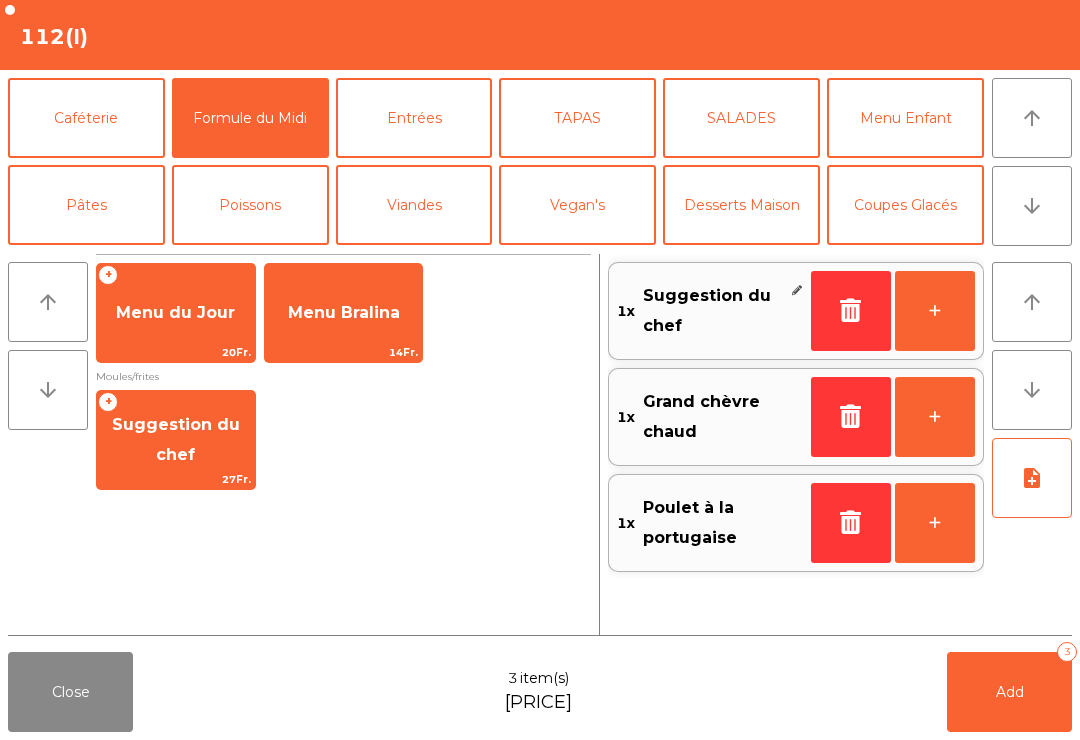 click on "+" 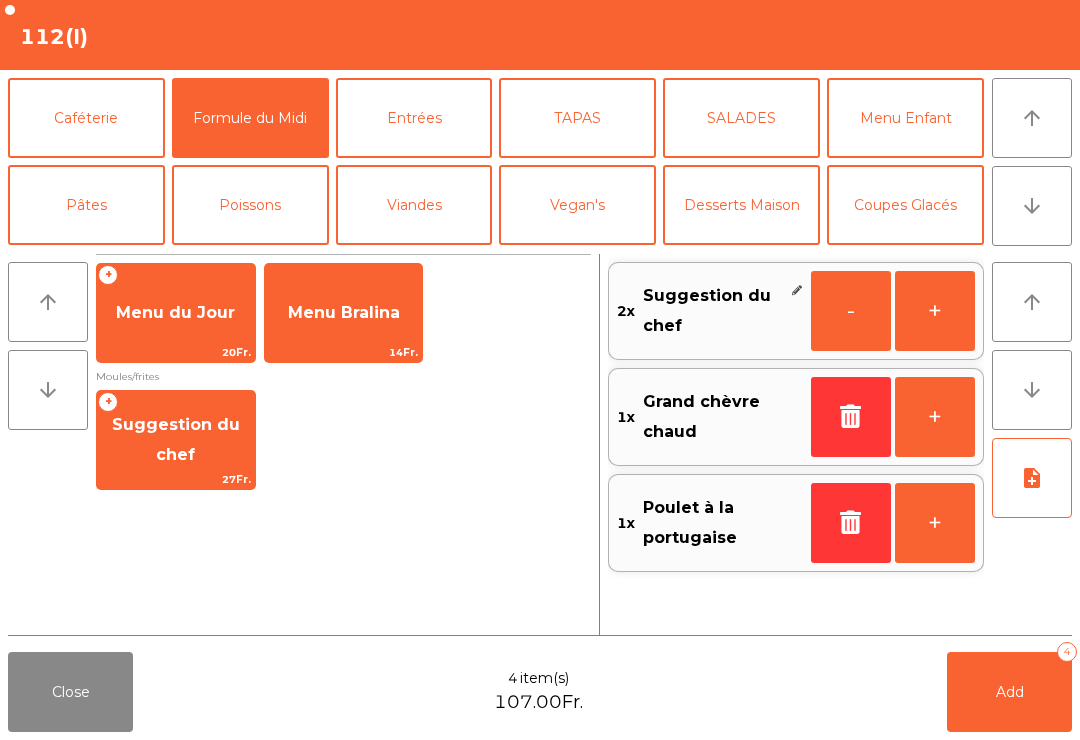 click on "arrow_downward" 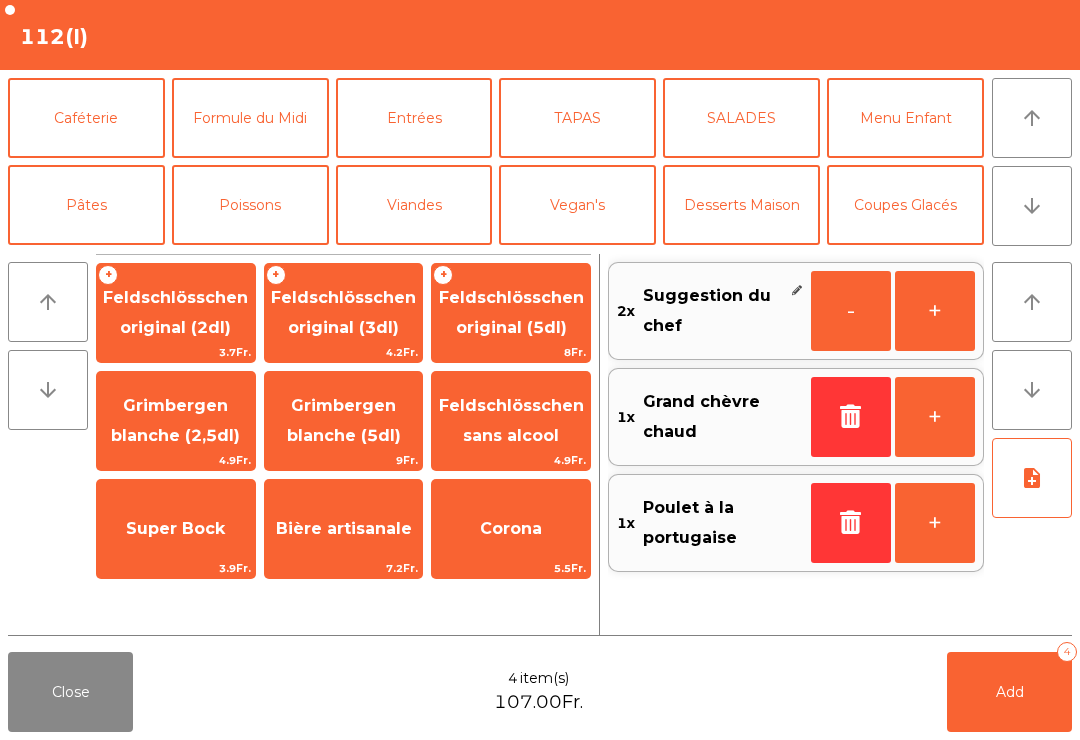 scroll, scrollTop: 174, scrollLeft: 0, axis: vertical 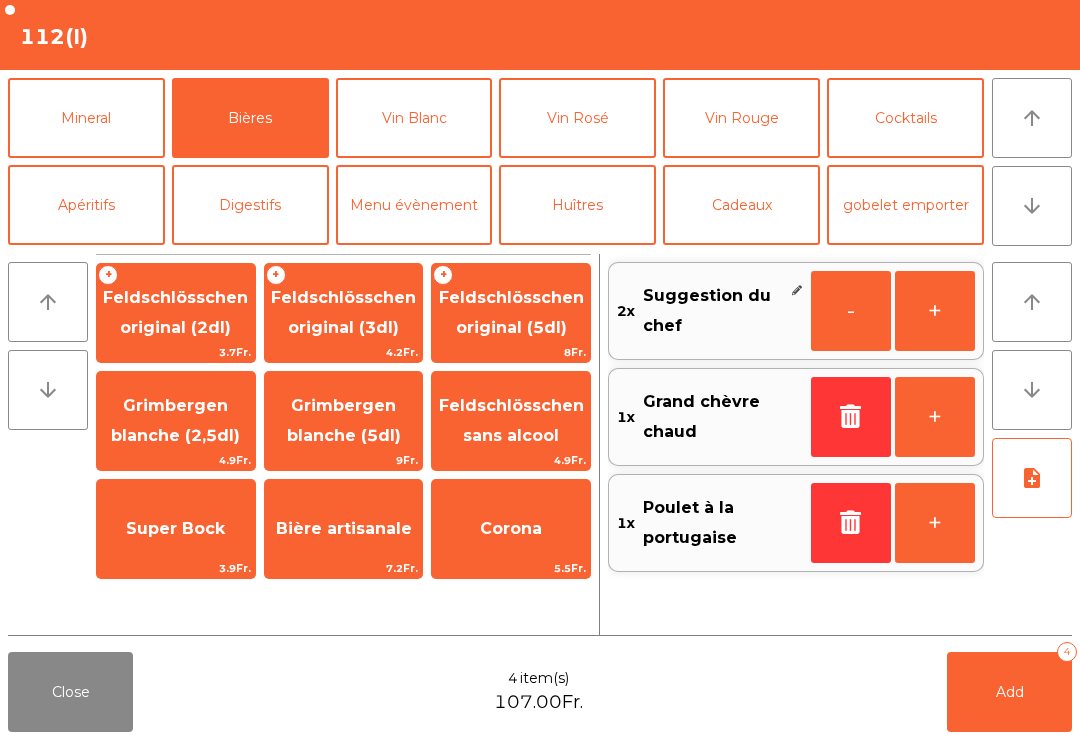 click on "Feldschlösschen original (3dl)" 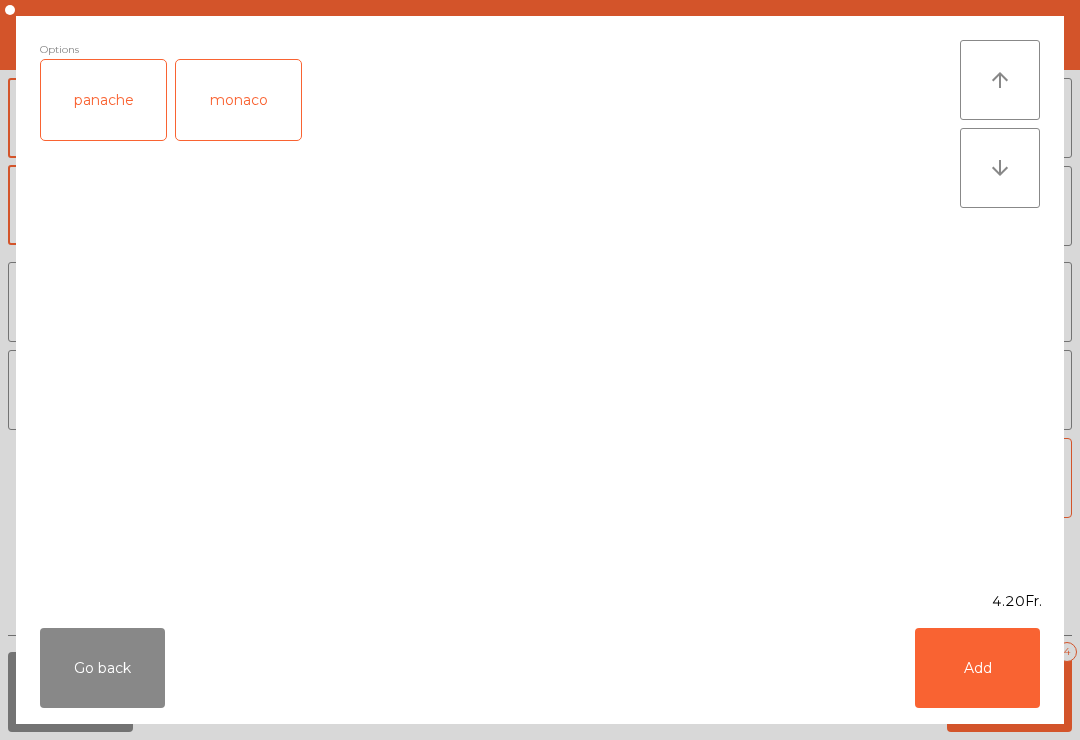 click on "panache" 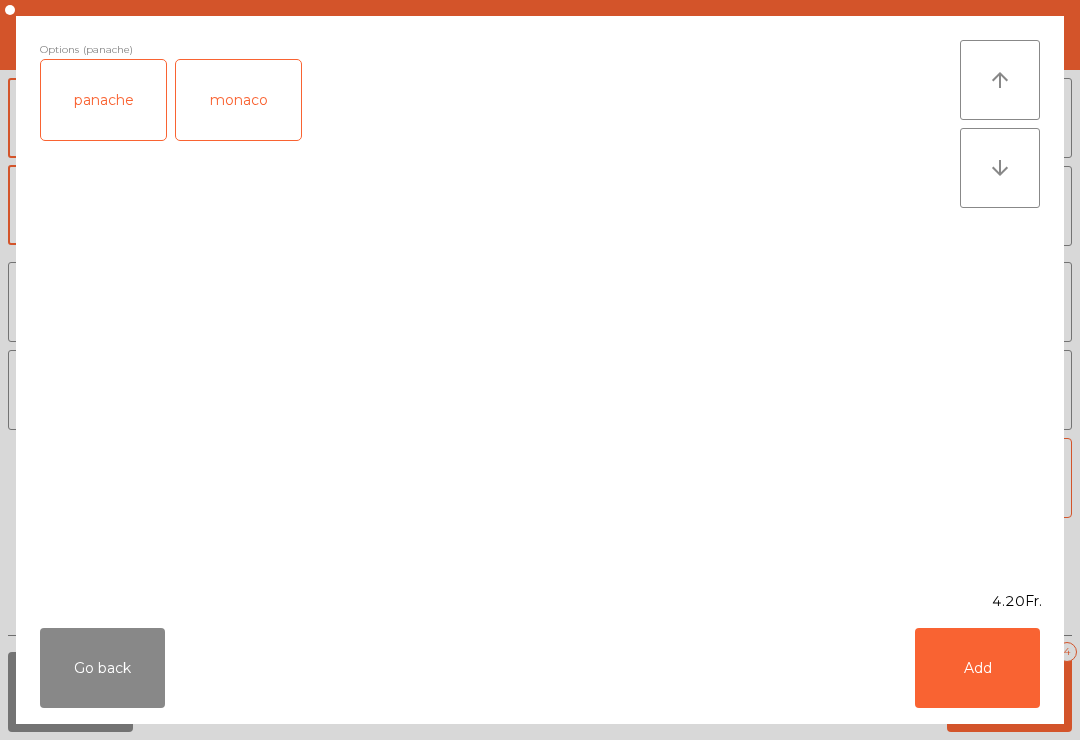 click on "Add" 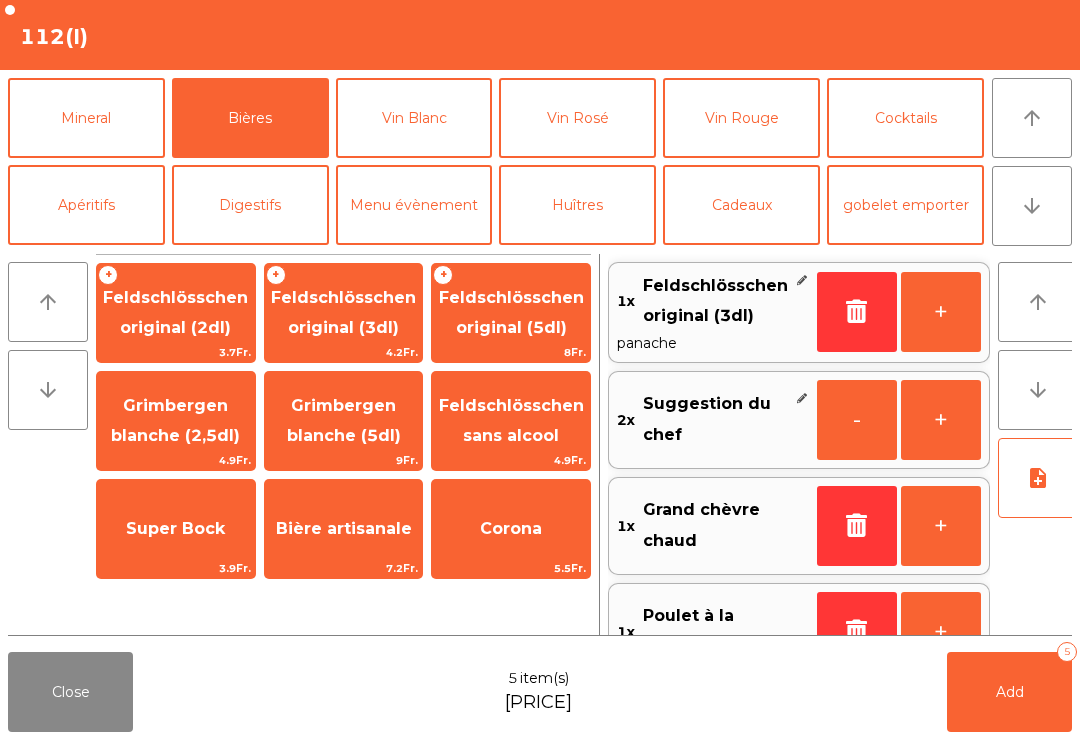click on "+" 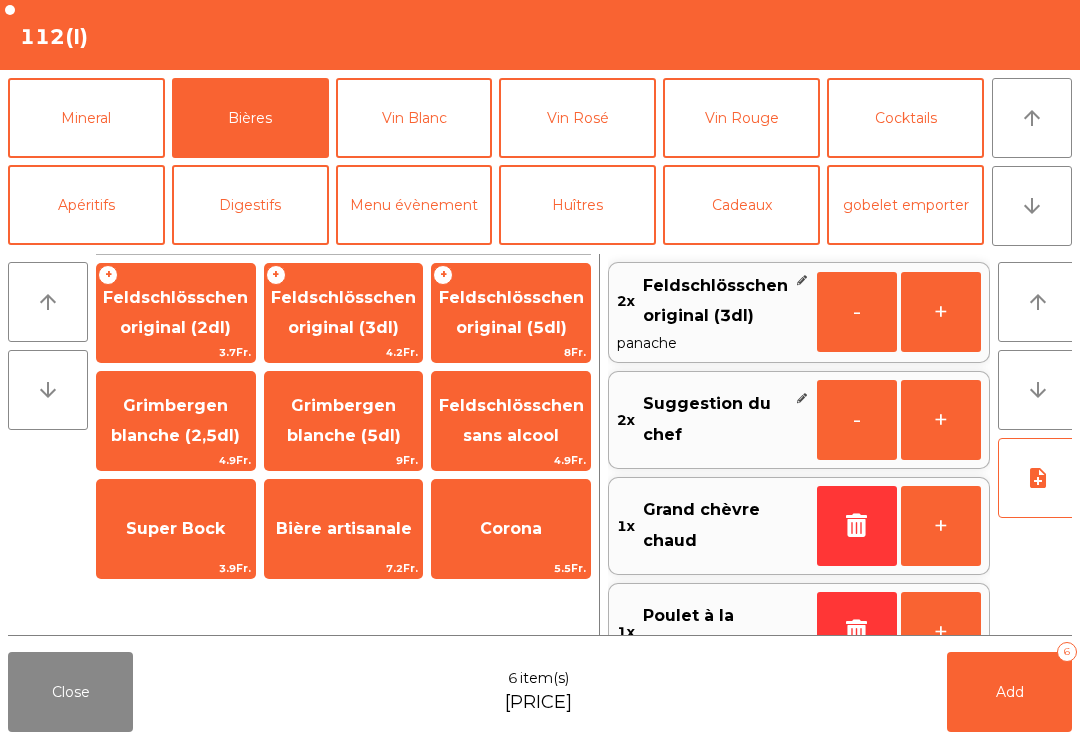 scroll, scrollTop: 8, scrollLeft: 0, axis: vertical 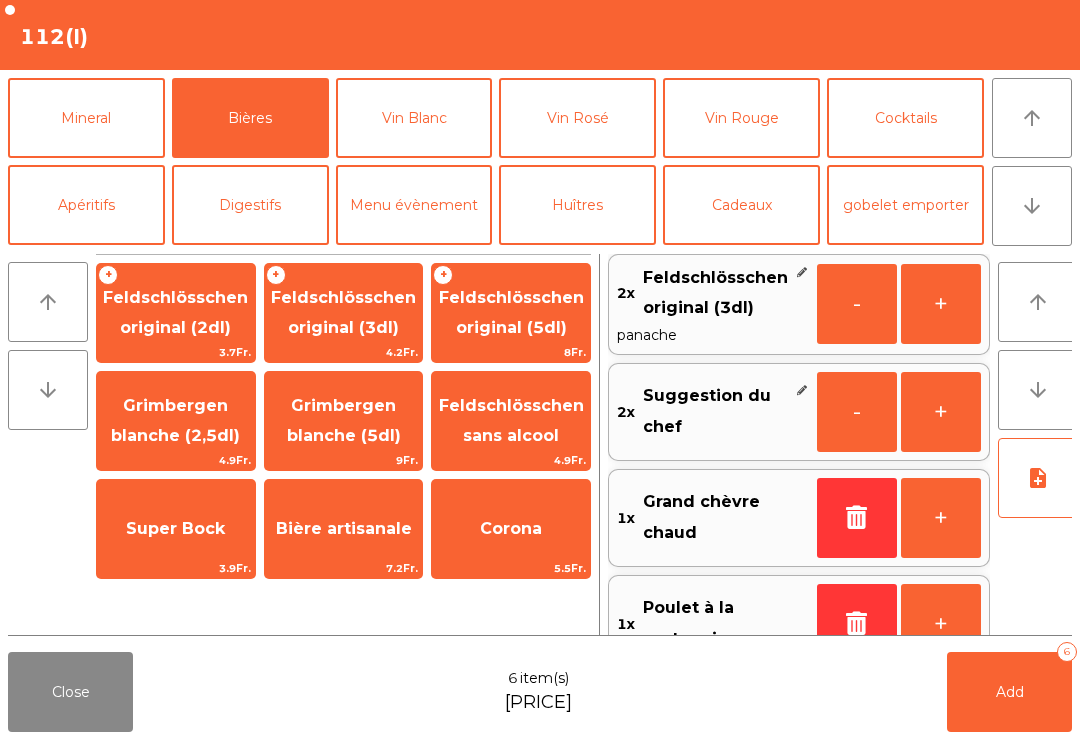 click on "Feldschlösschen original (3dl)" 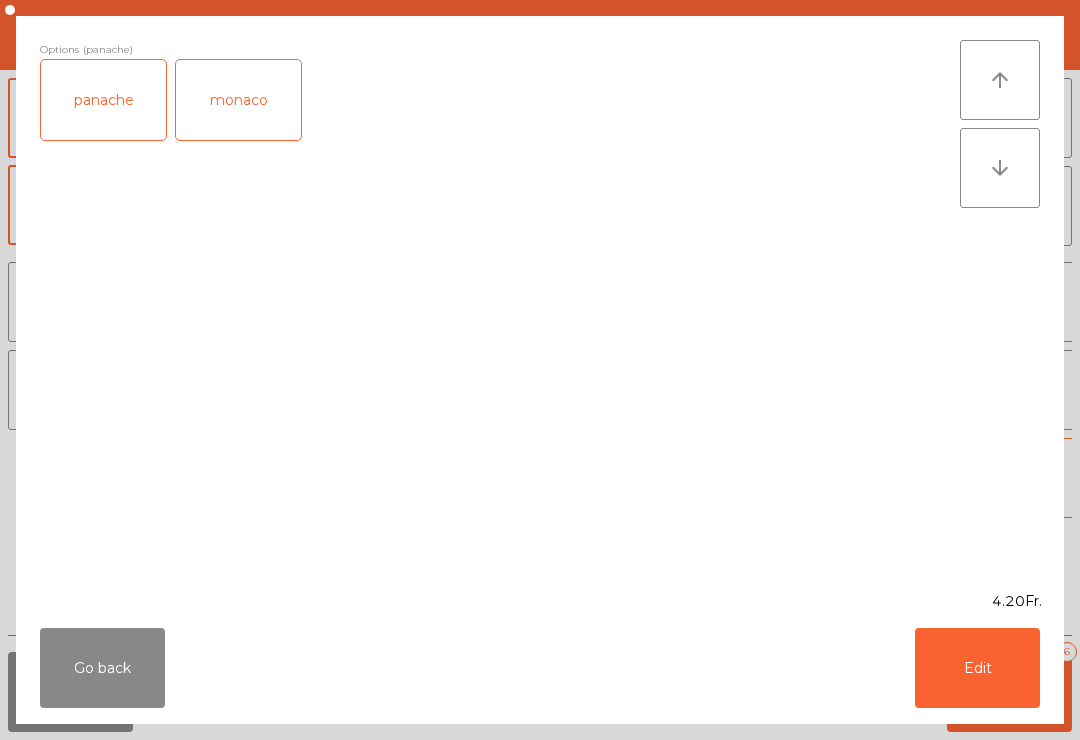 click on "Go back" 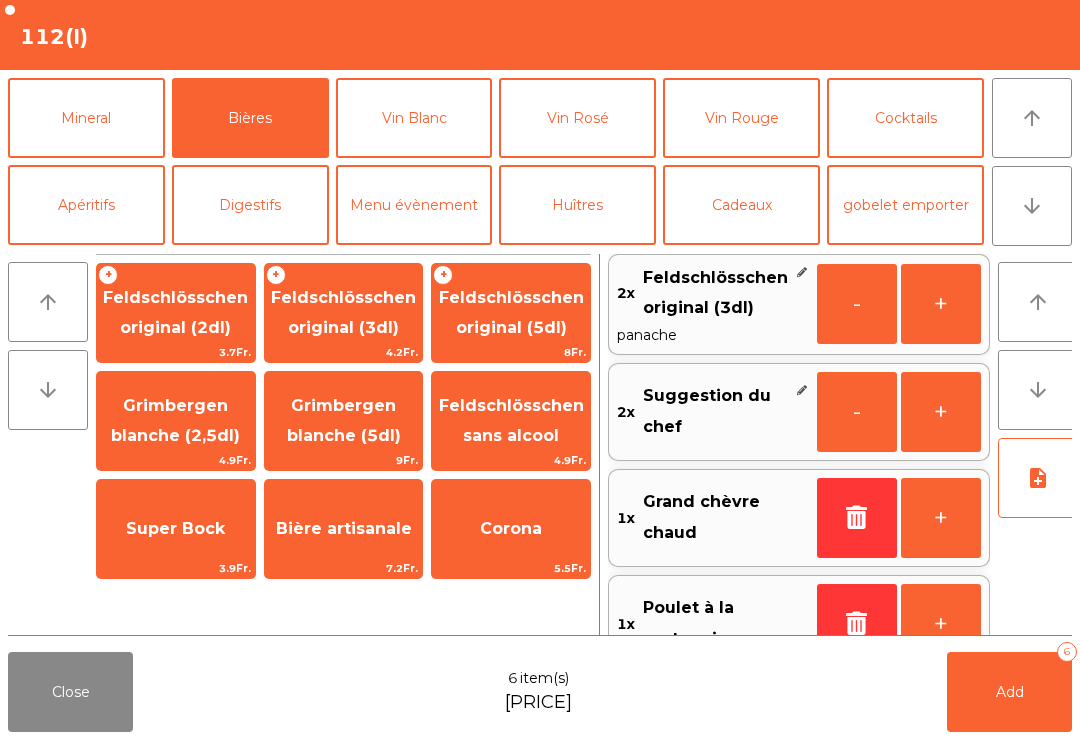 scroll, scrollTop: 17, scrollLeft: 0, axis: vertical 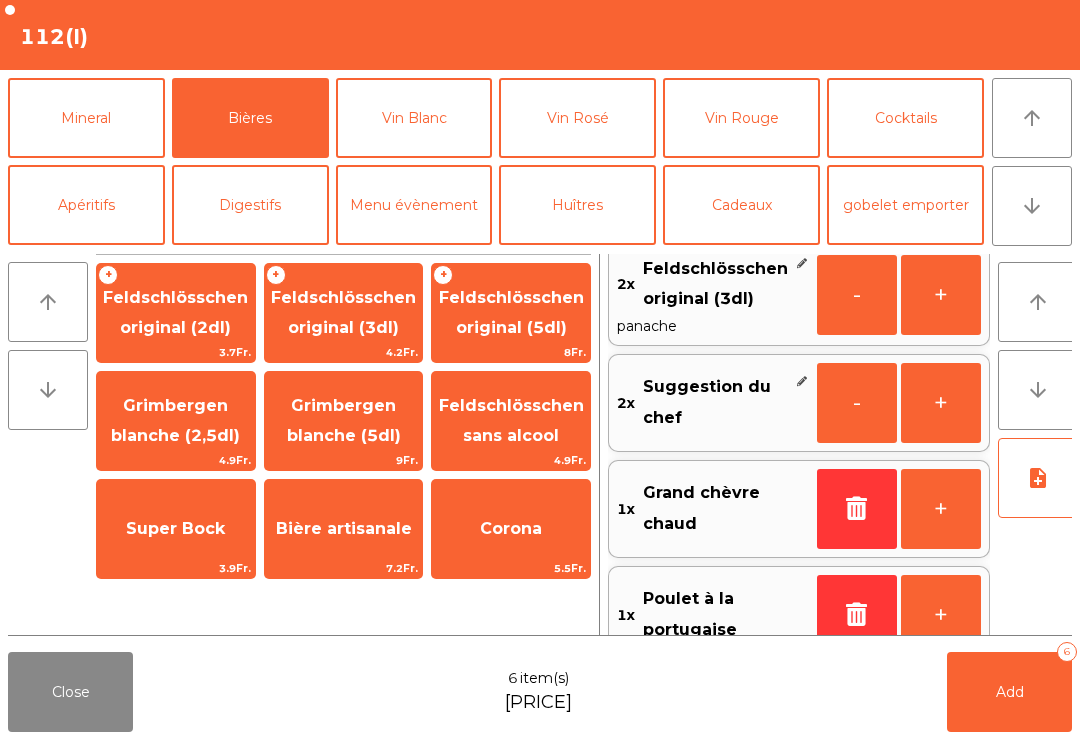 click on "Super Bock" 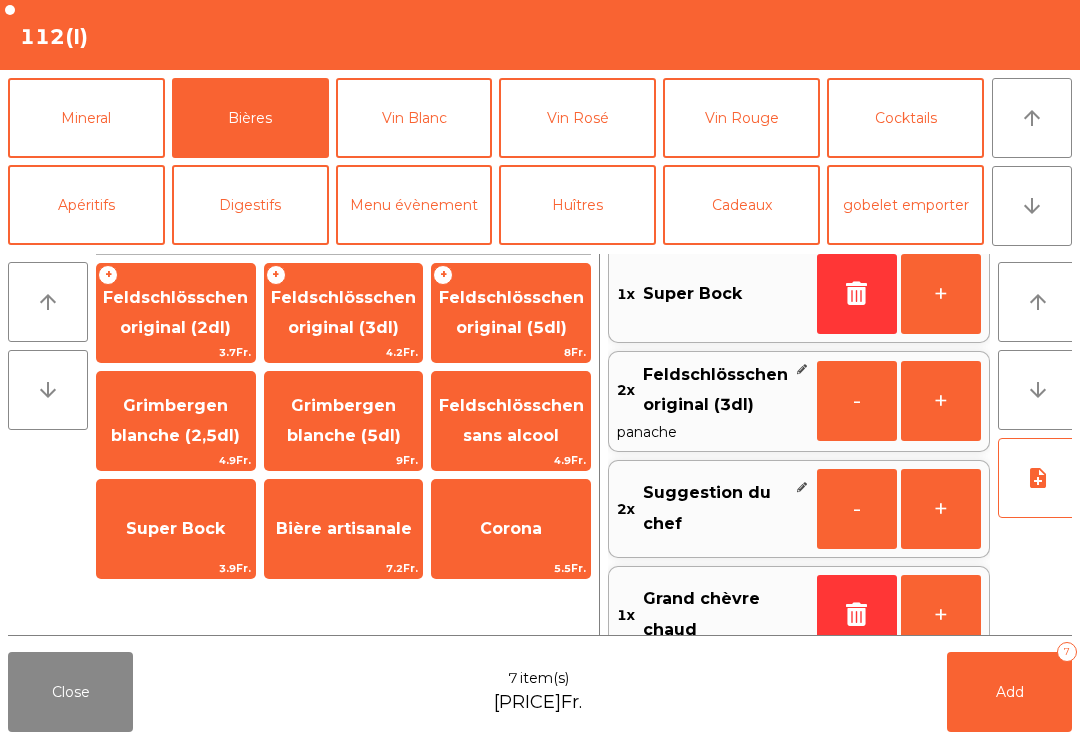 click on "Super Bock" 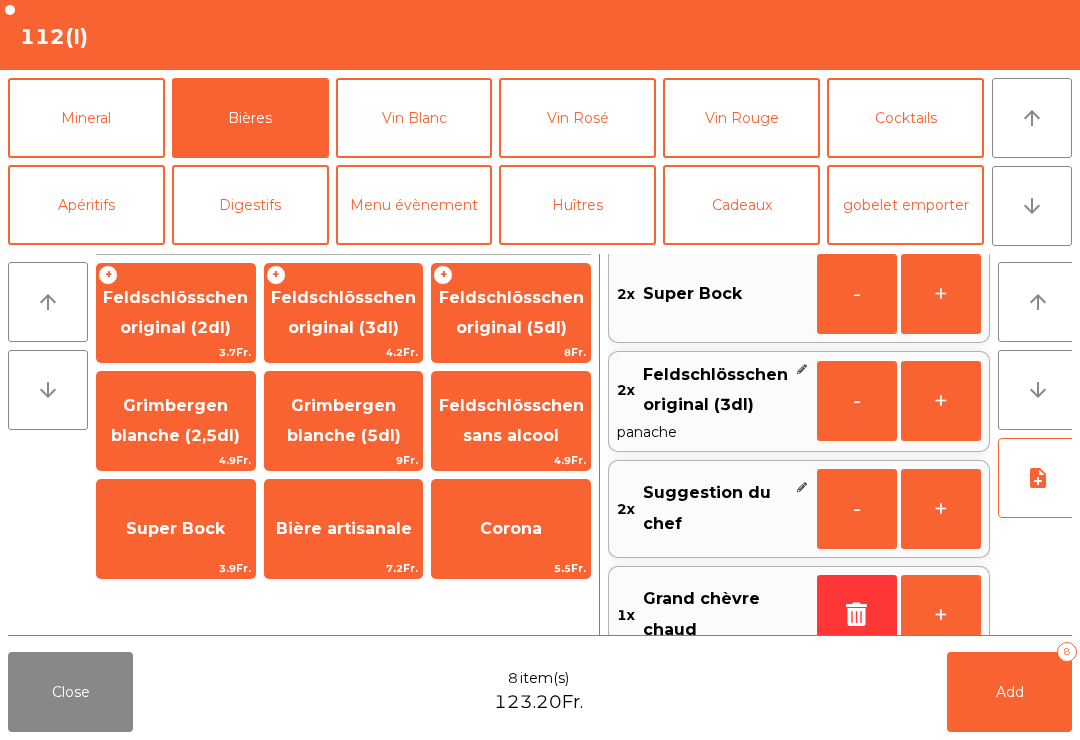 scroll, scrollTop: 8, scrollLeft: 0, axis: vertical 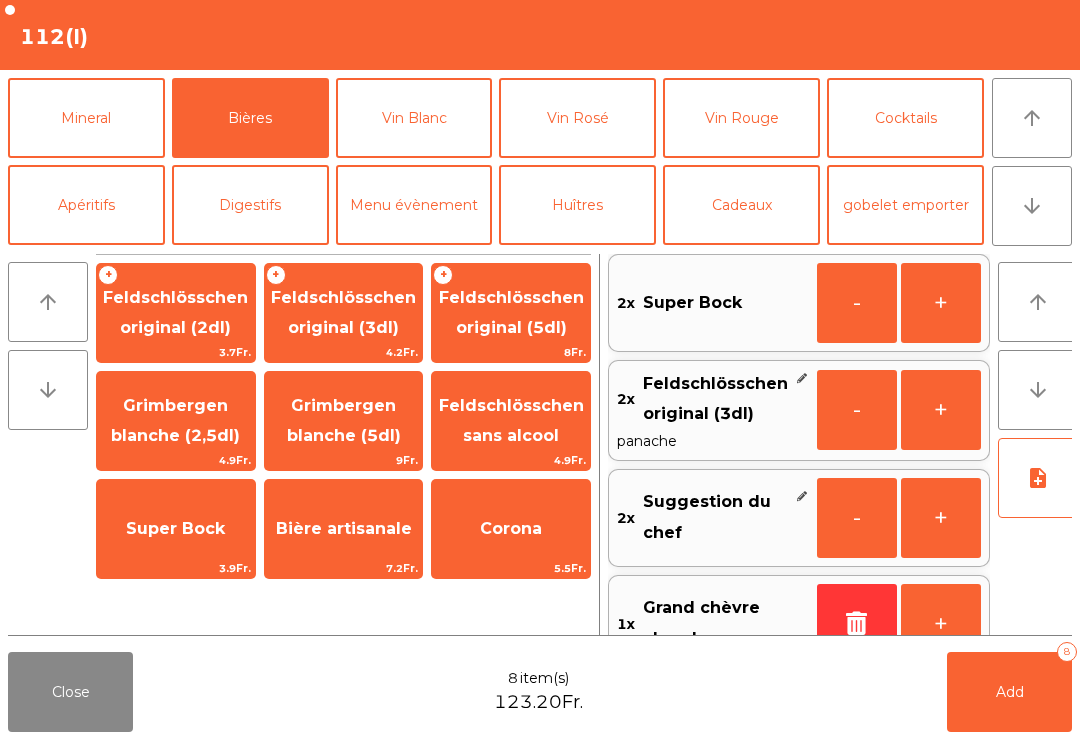 click on "Add   8" 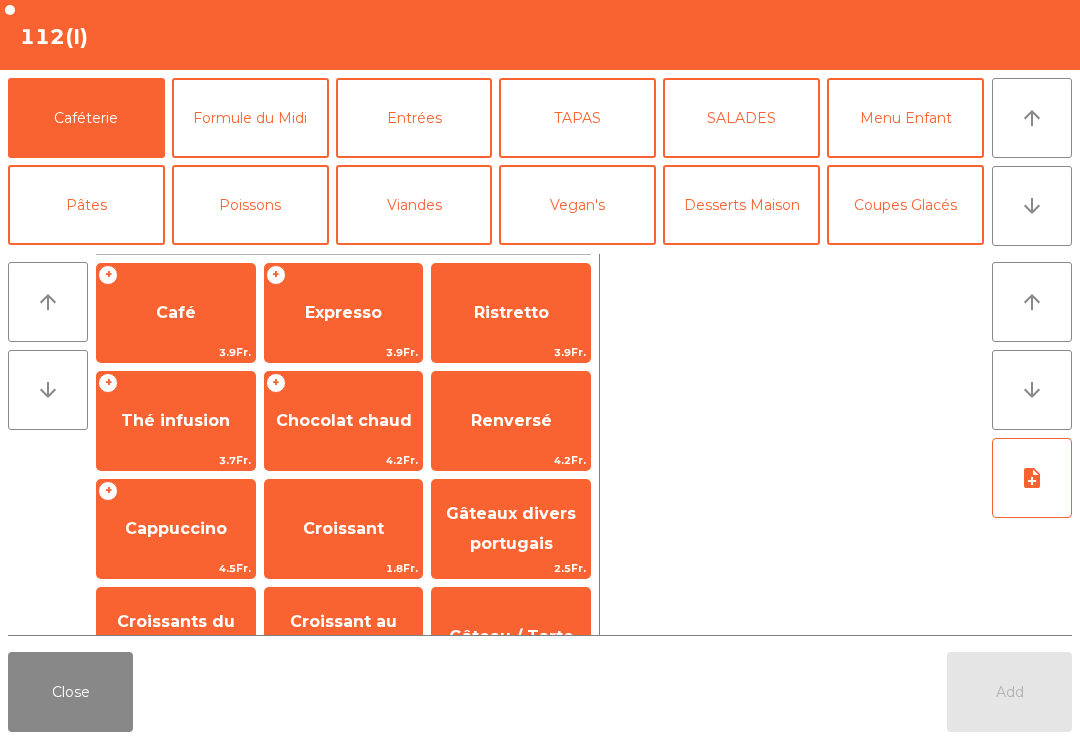 click on "Close" 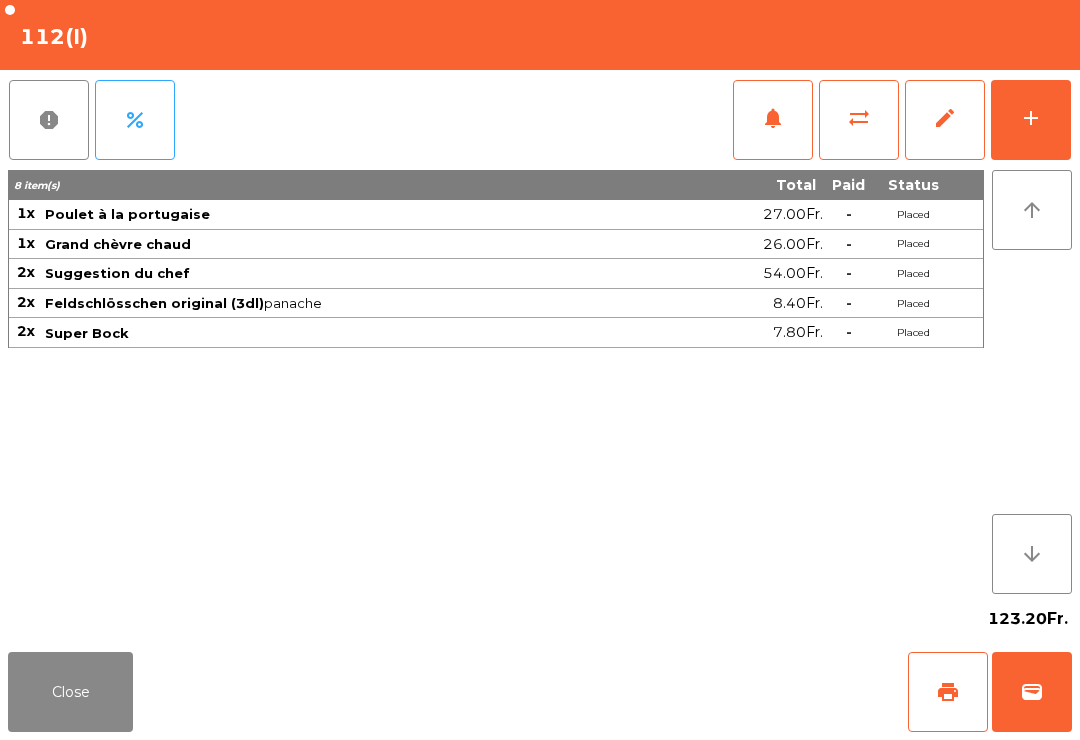 click on "Close" 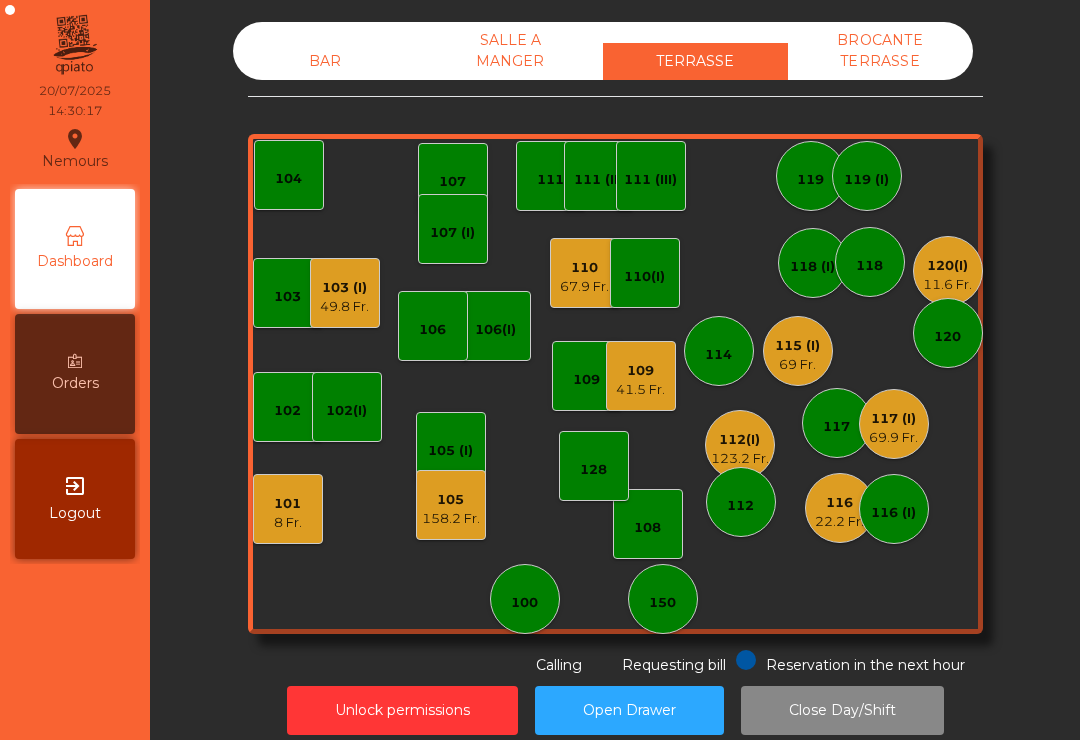 click on "67.9 Fr." 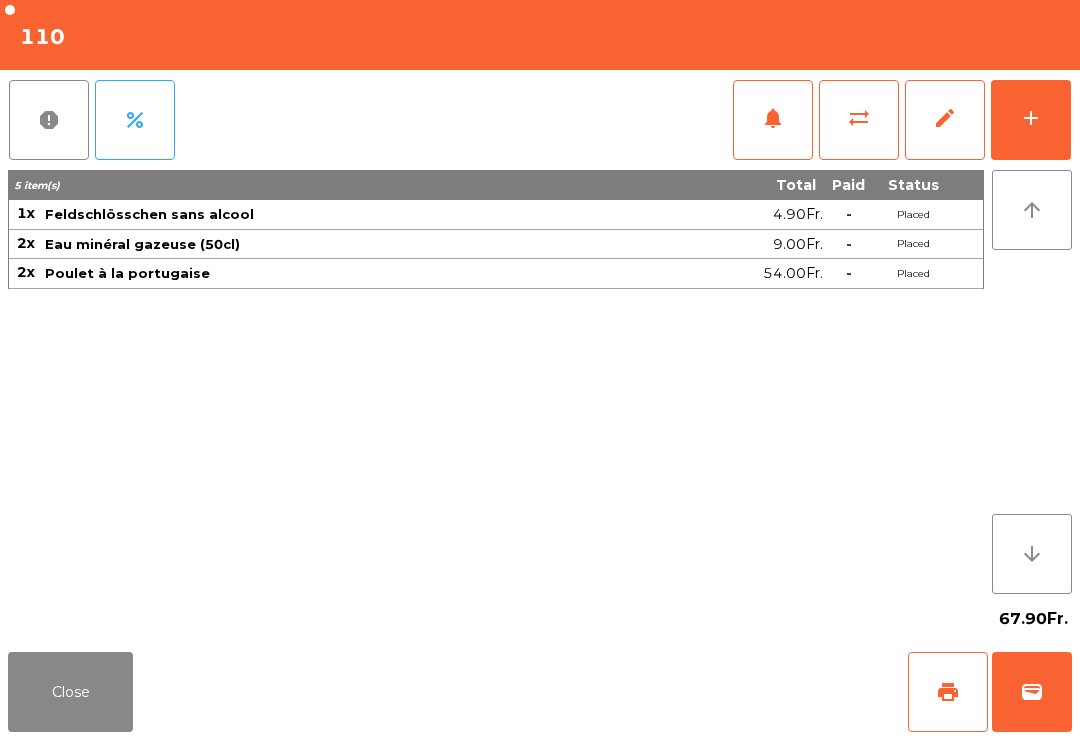 click on "sync_alt" 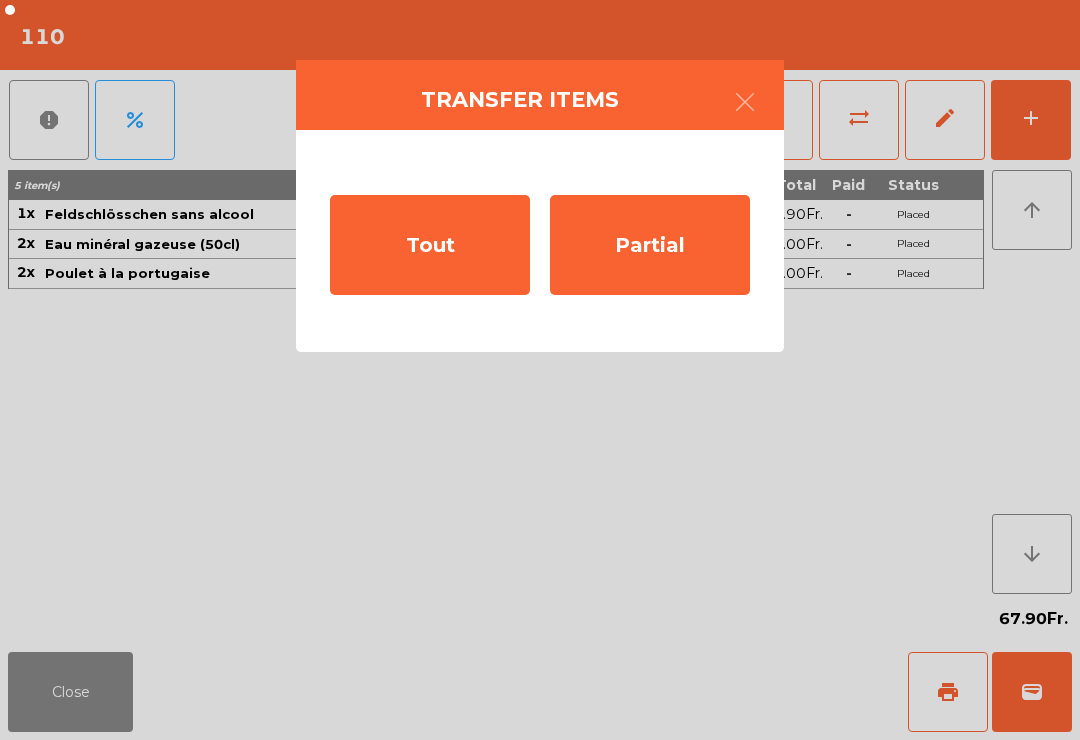 click on "Tout" 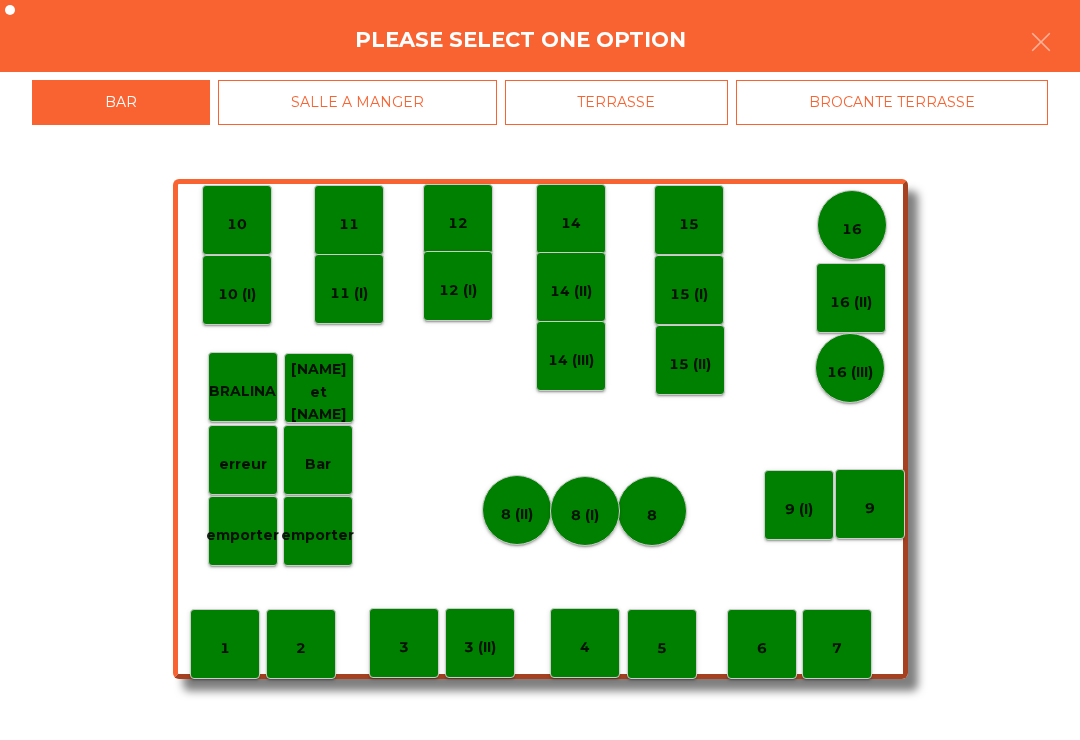 click on "BROCANTE TERRASSE" 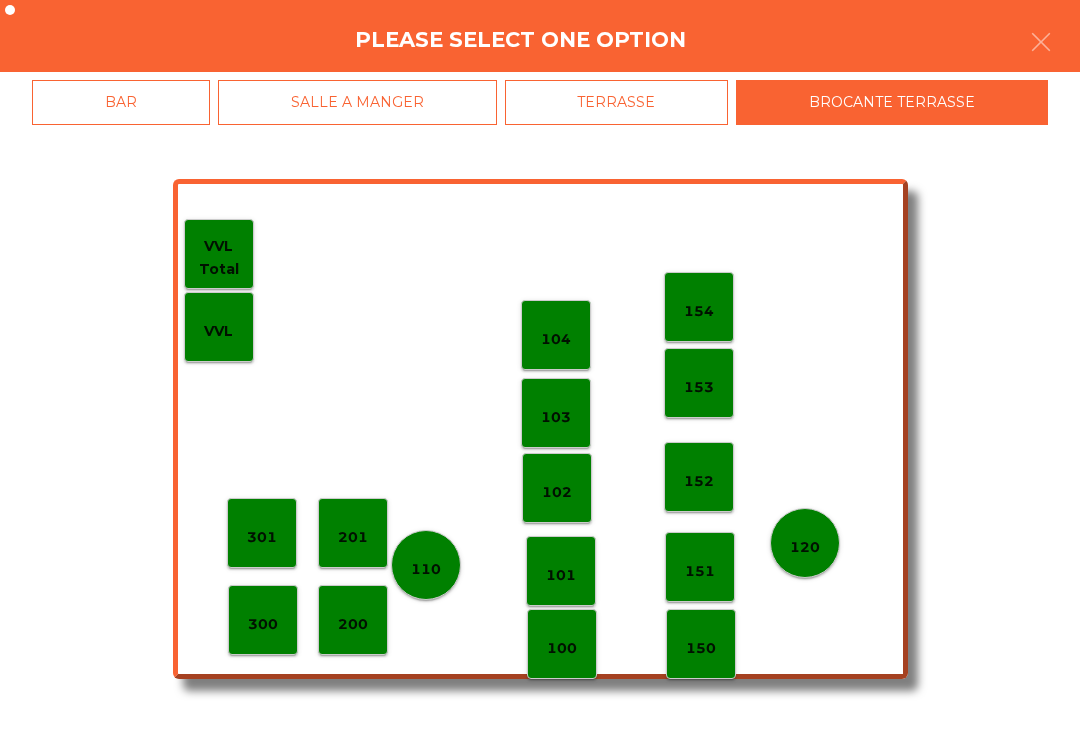 click on "301" 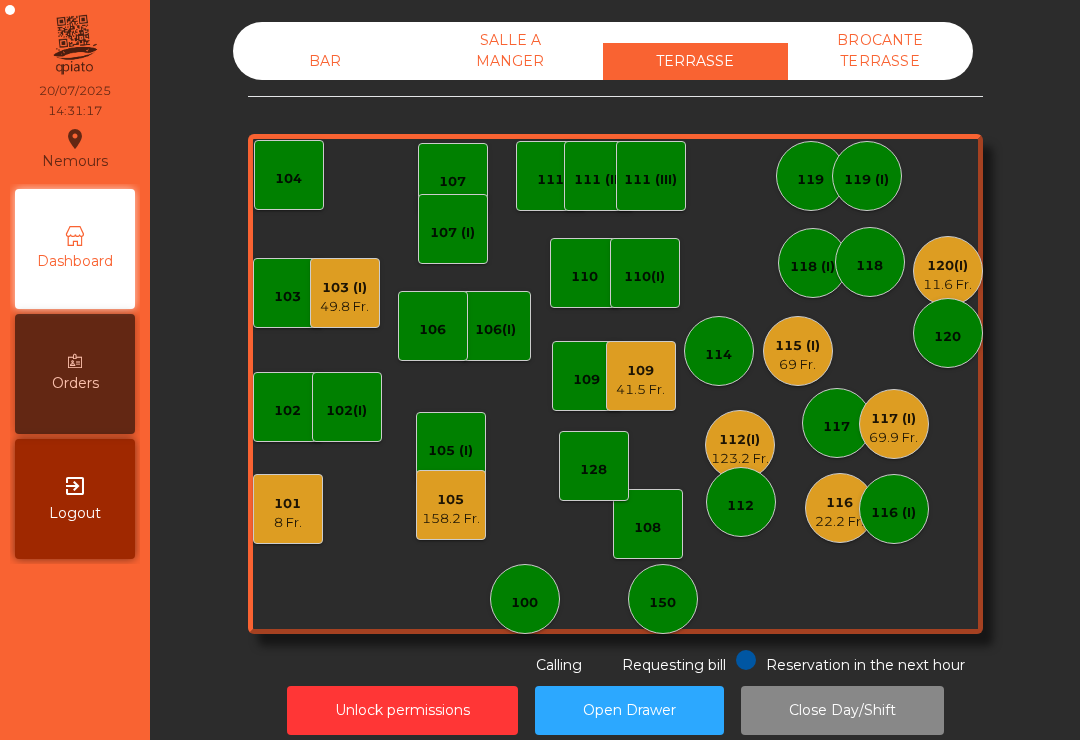 click on "49.8 Fr." 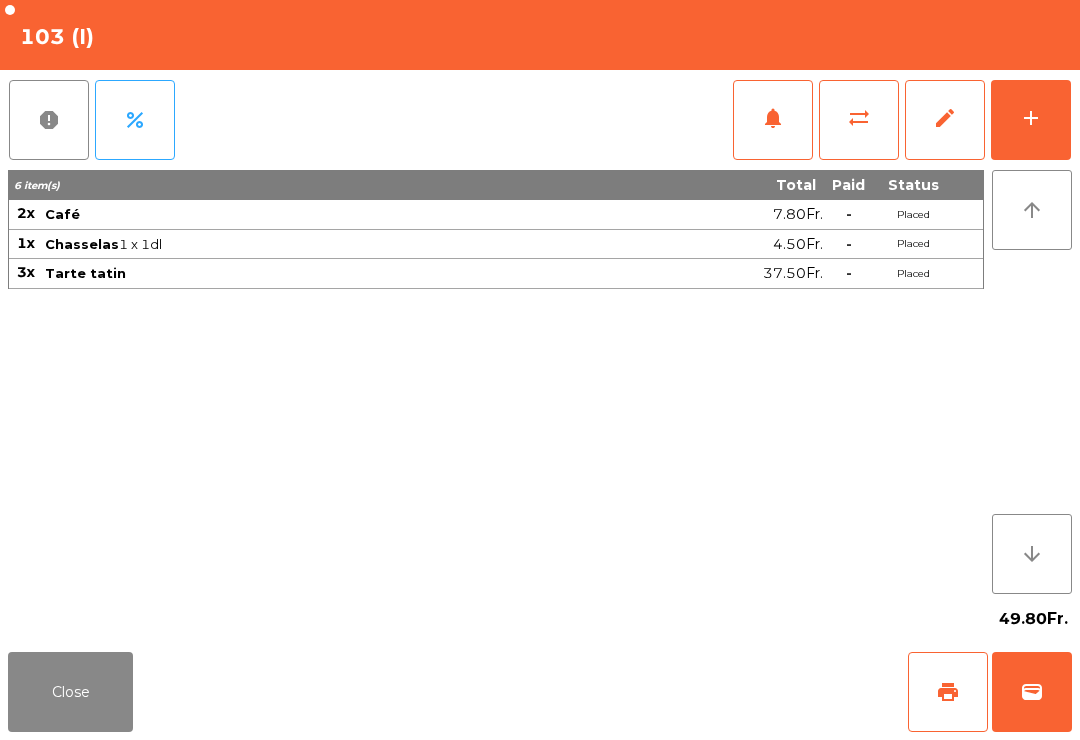 click on "print" 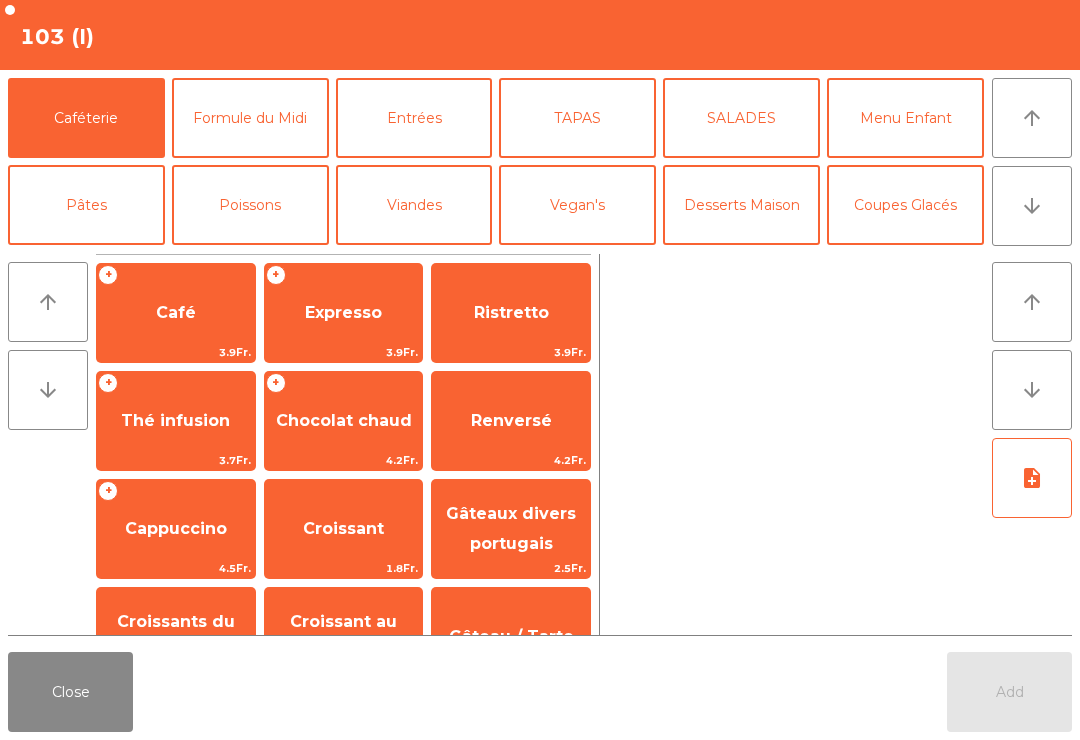 click on "Café" 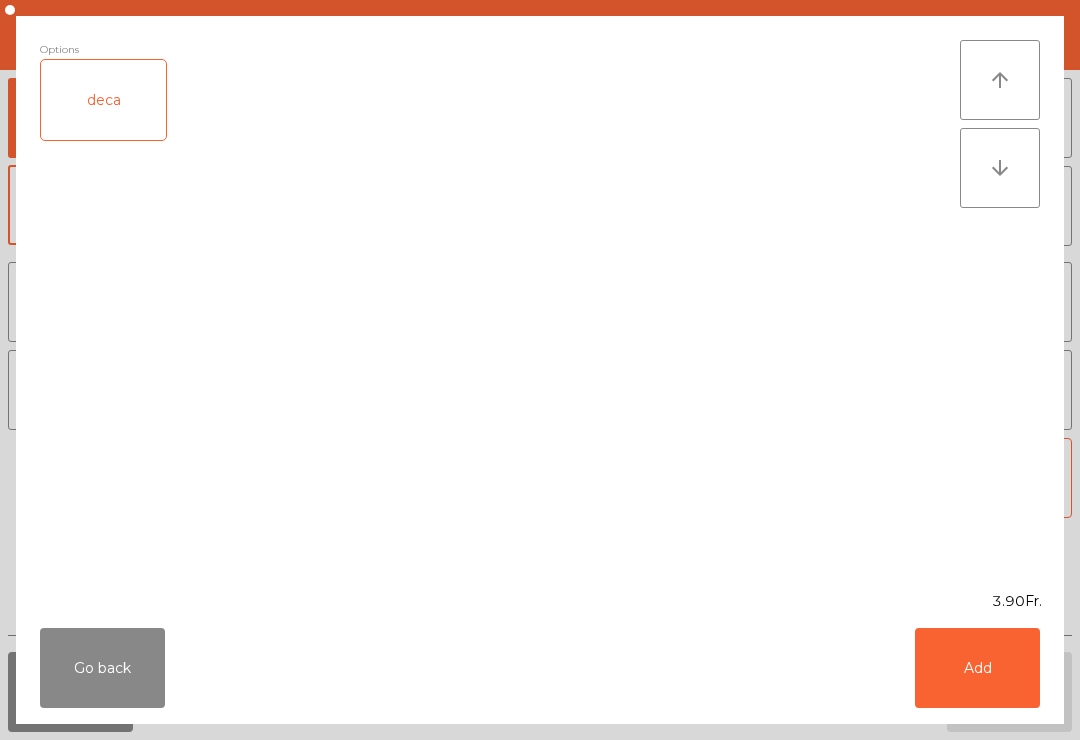 click on "Add" 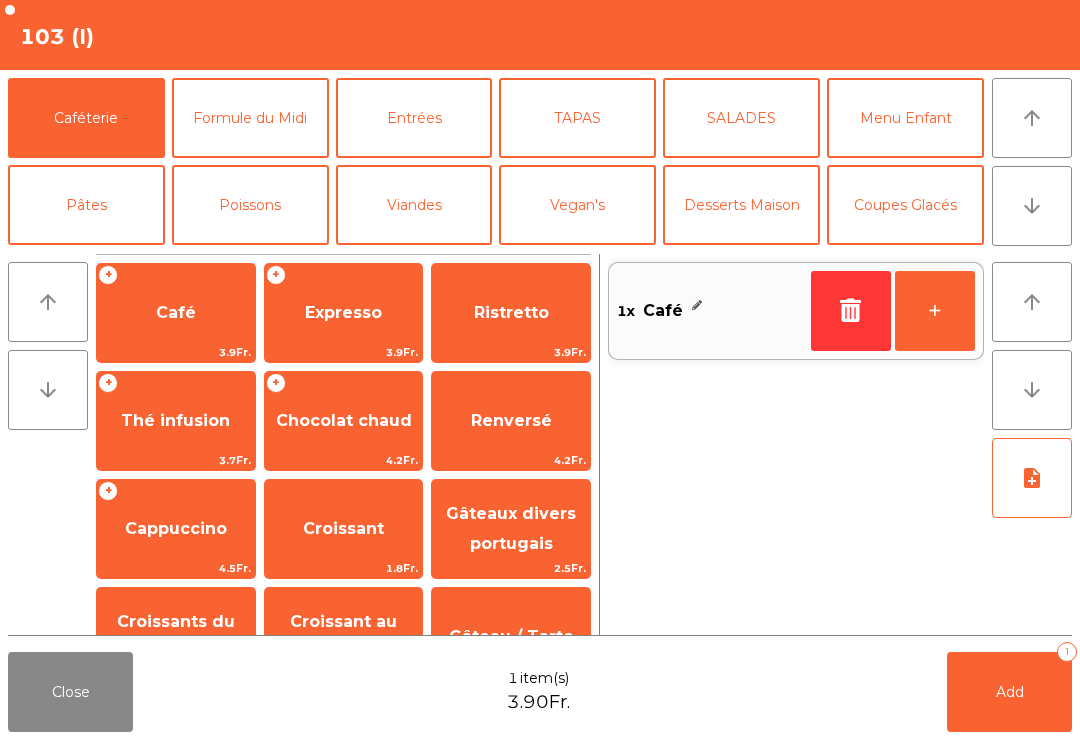 click on "Add   1" 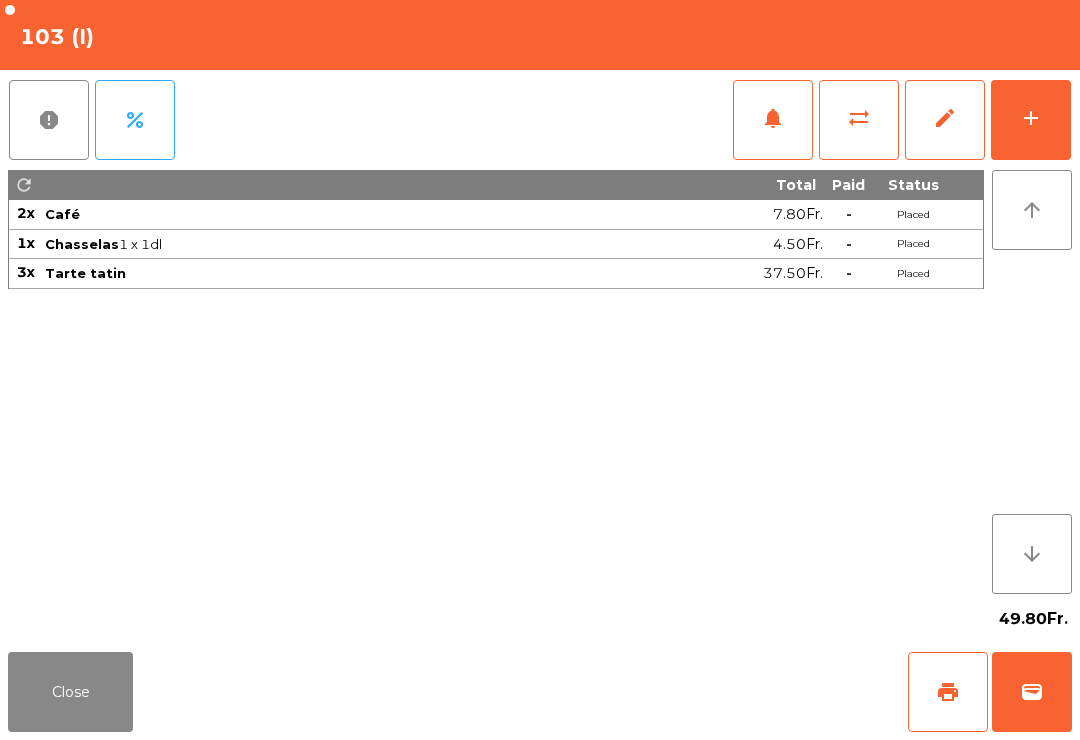 click on "print" 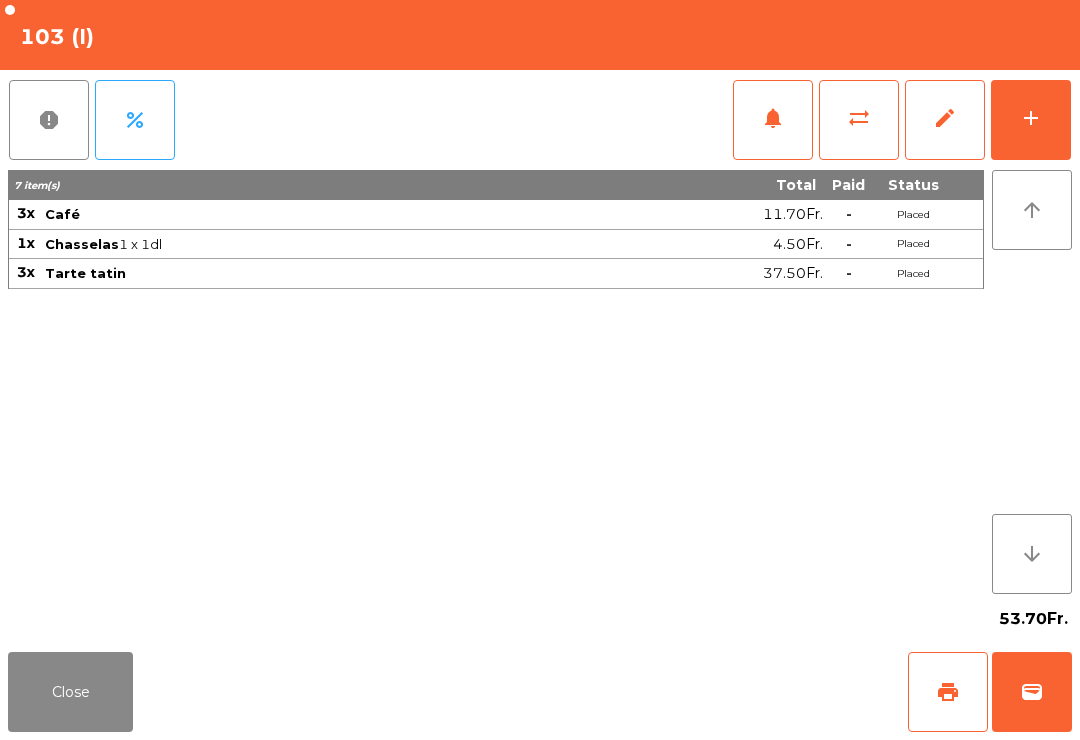 click on "wallet" 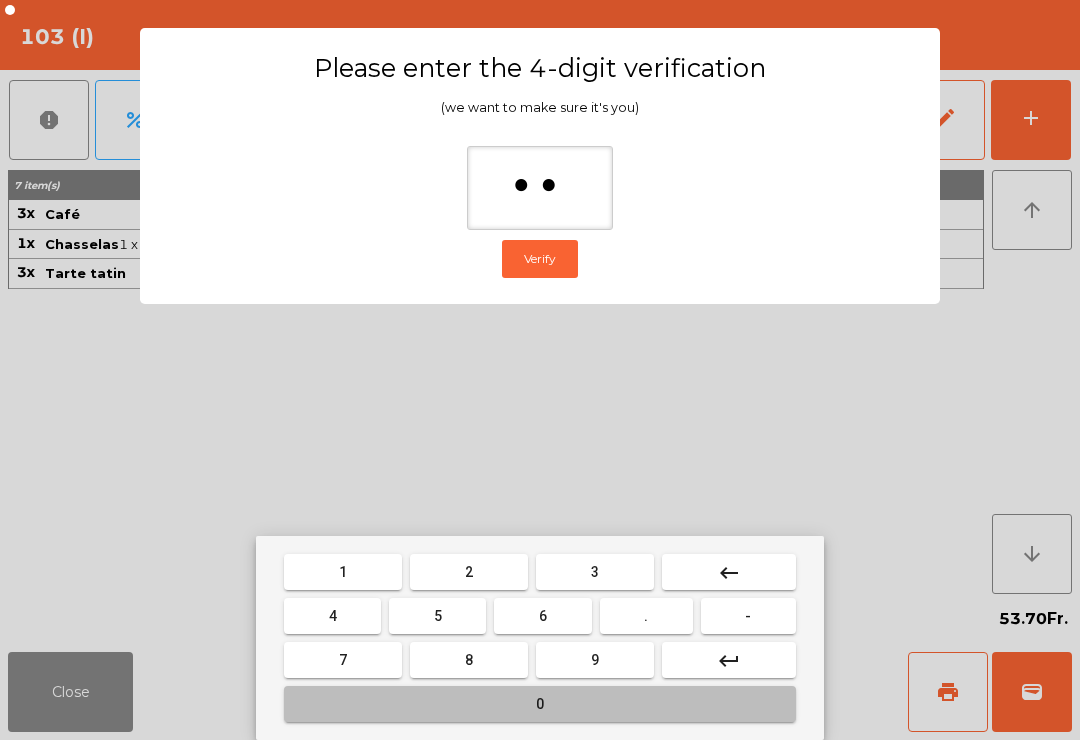 type on "***" 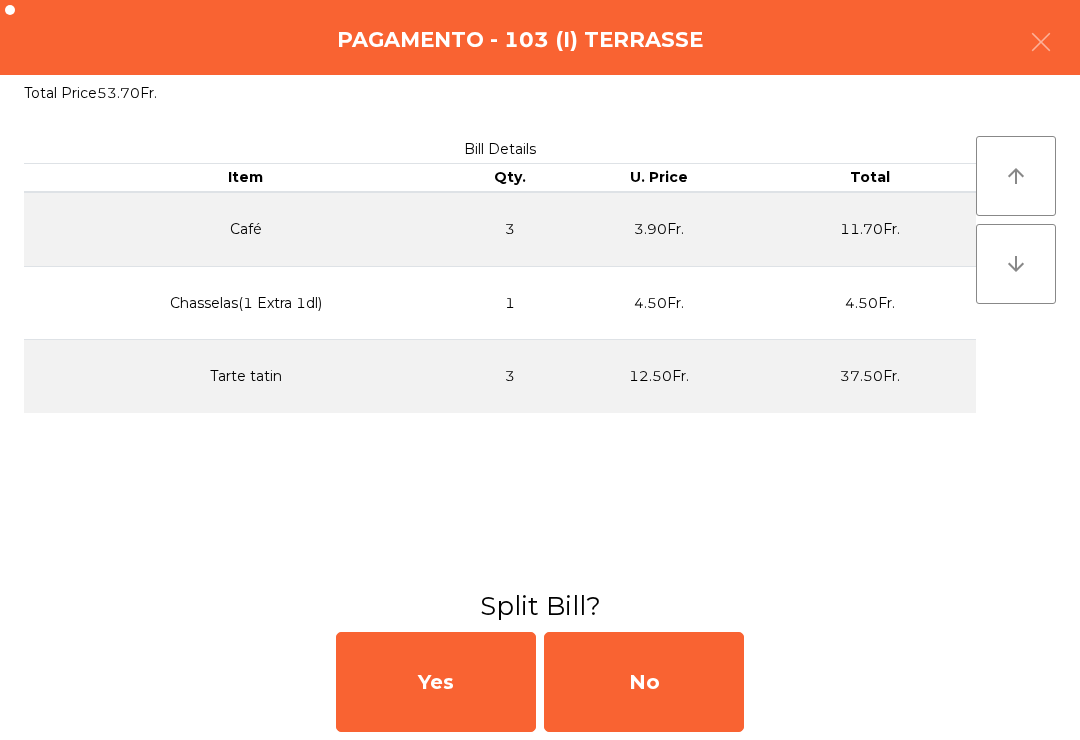 click on "No" 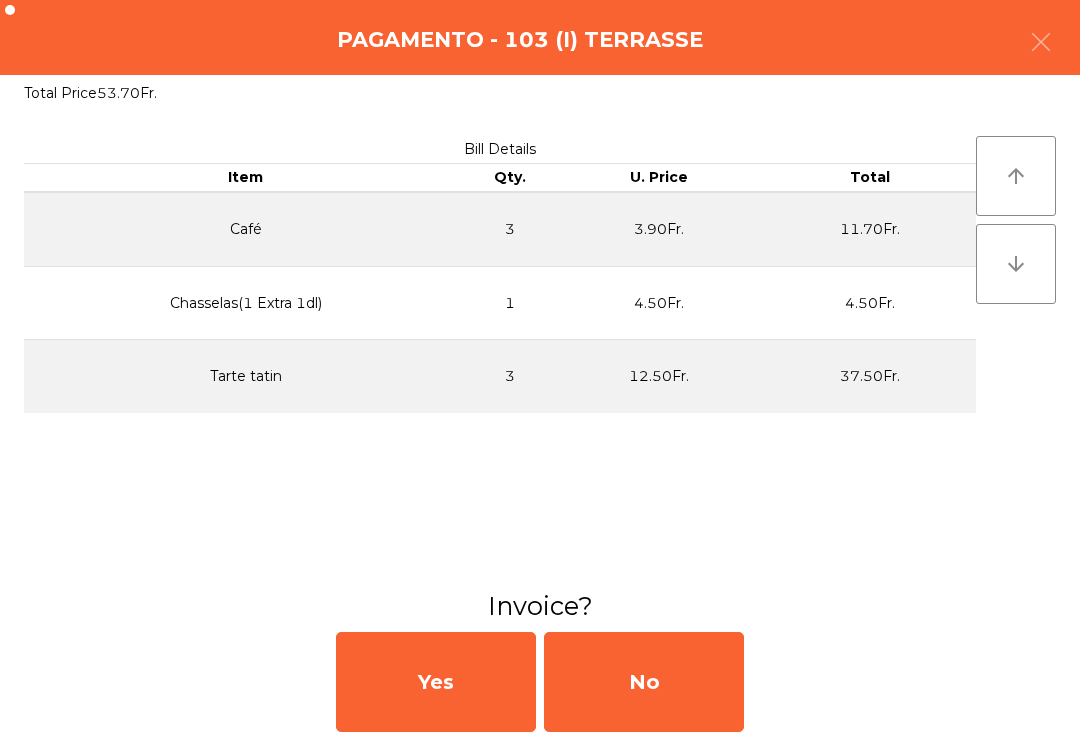 click on "No" 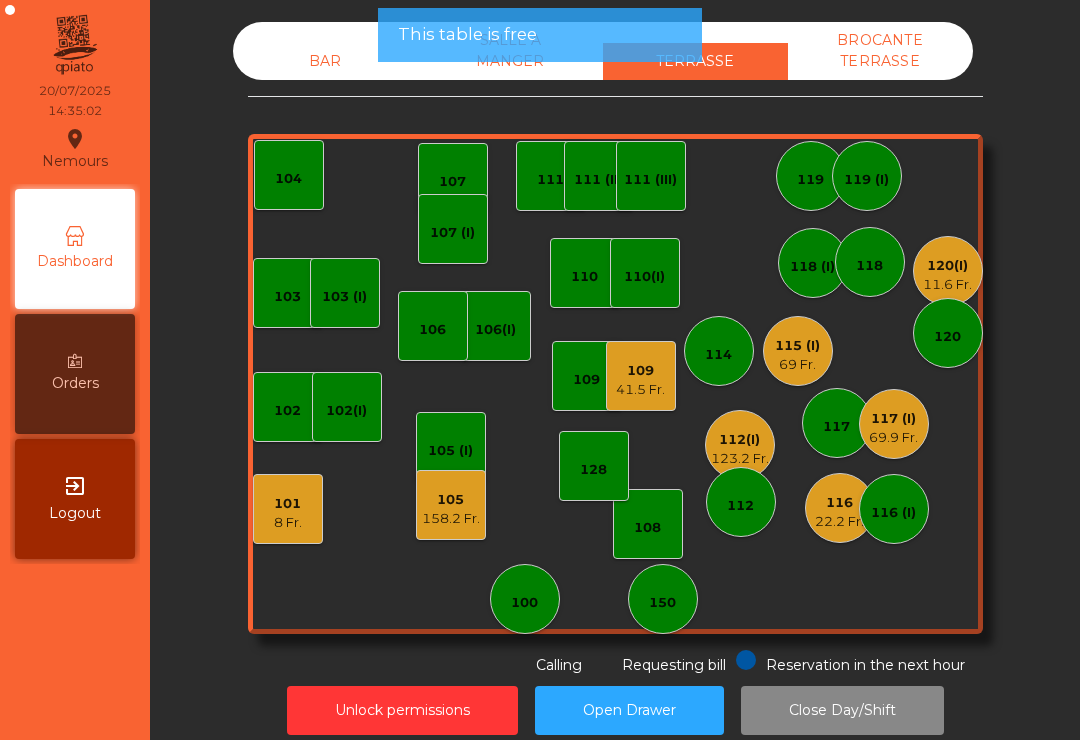 click on "107 (I)" 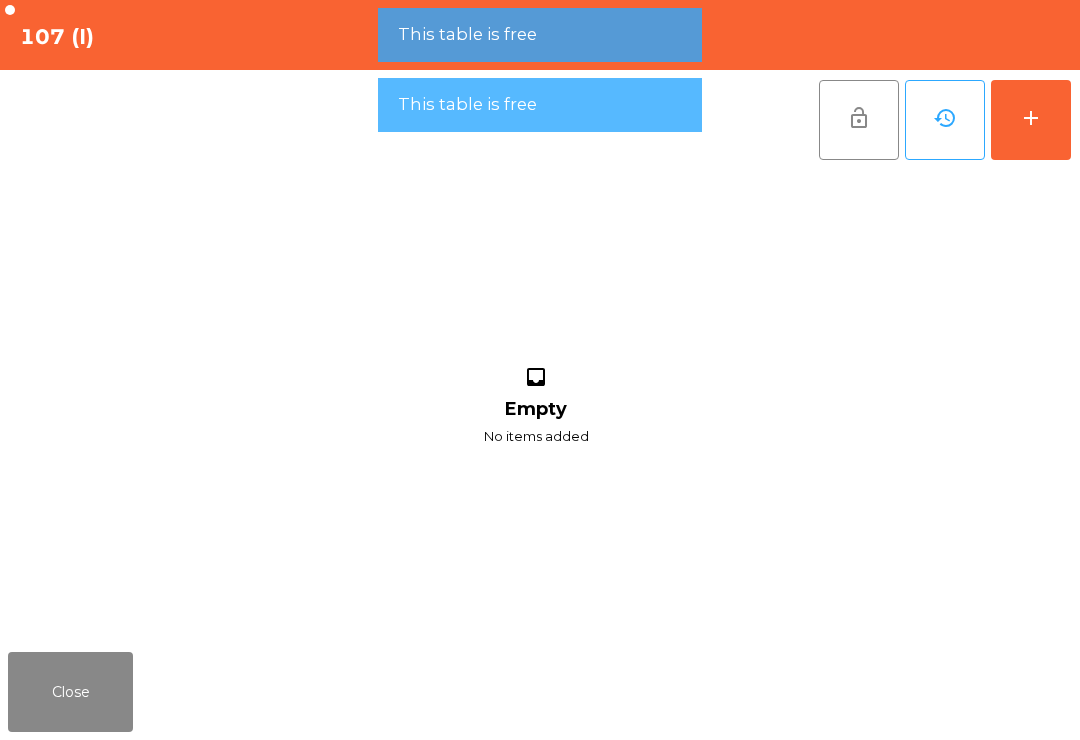 click on "add" 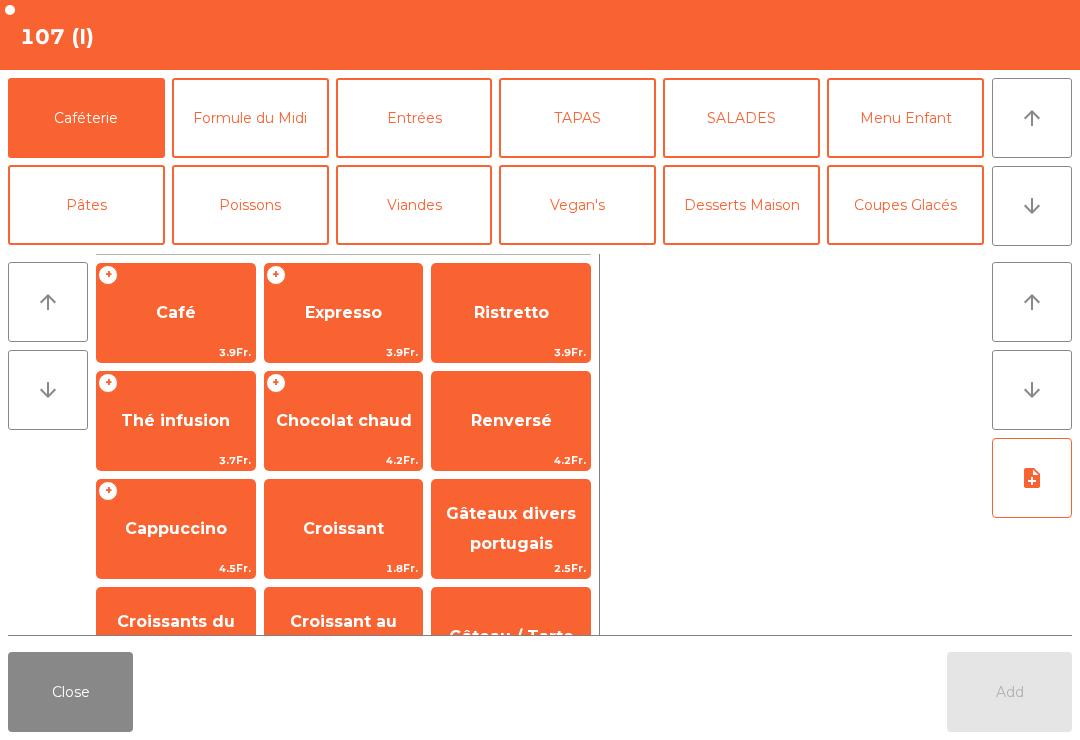click on "TAPAS" 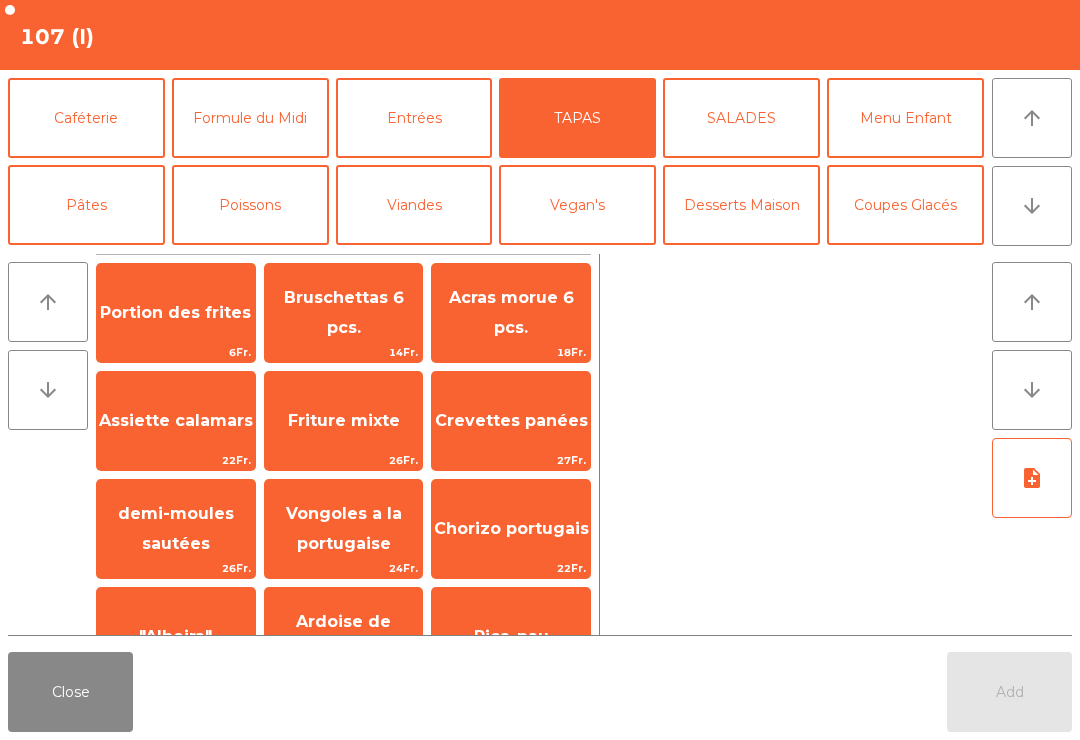 click on "Ardoise de charcuterie" 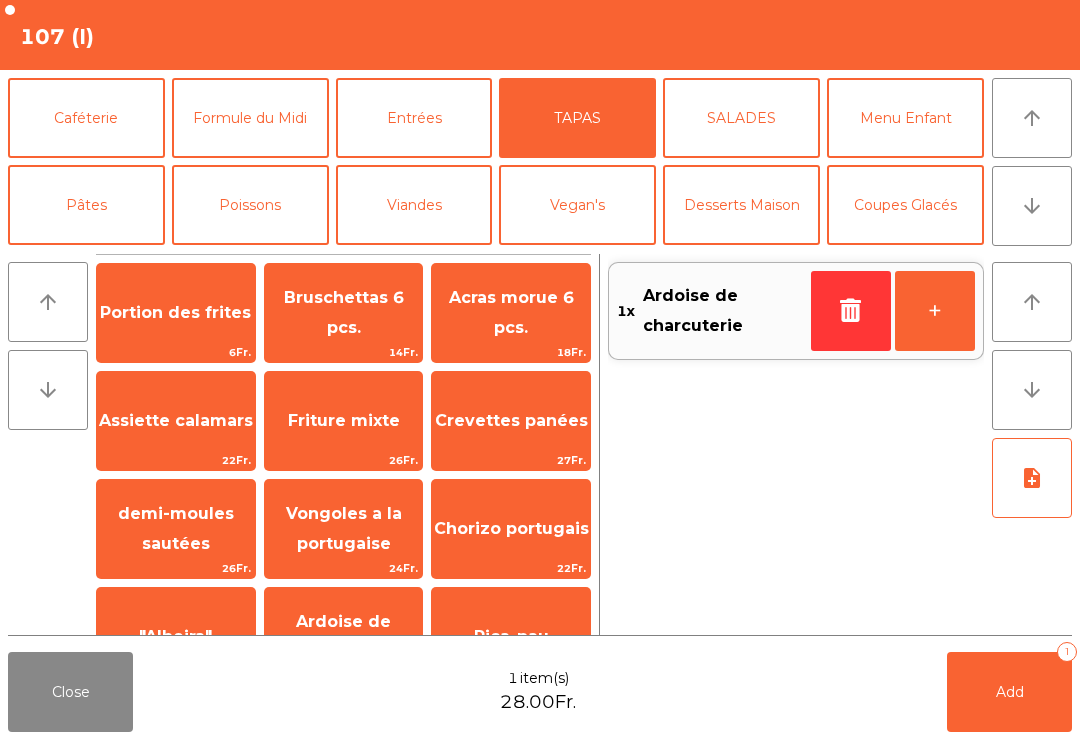 scroll, scrollTop: 181, scrollLeft: 0, axis: vertical 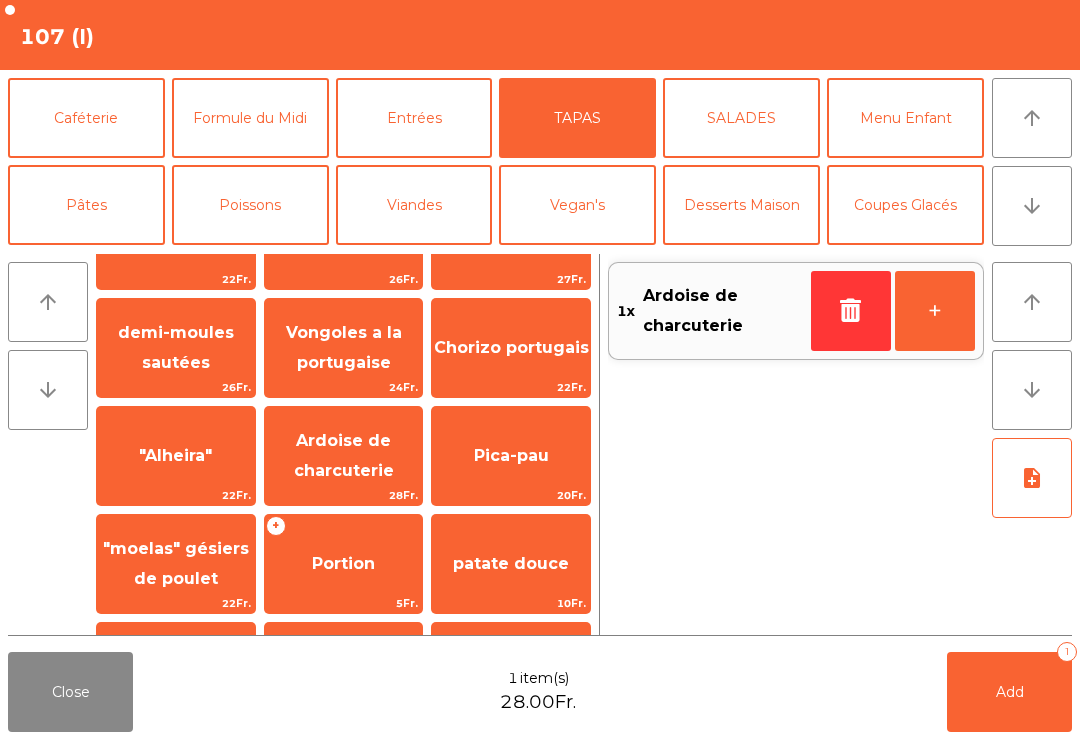click on "Pâtes" 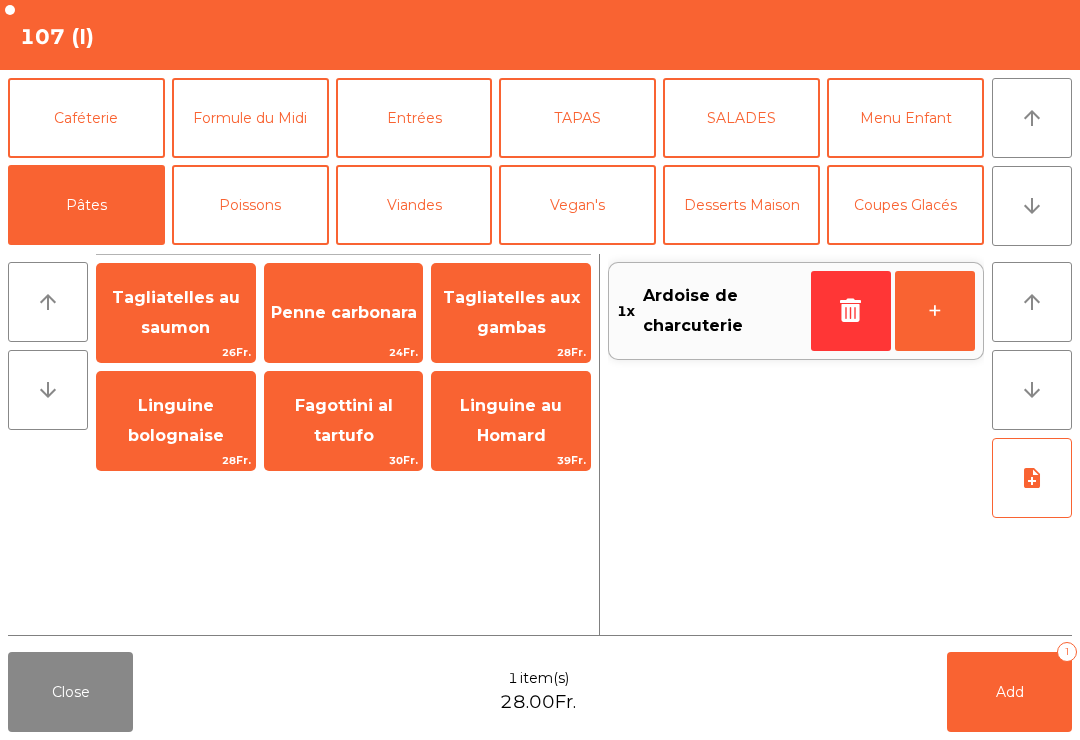 click on "Bières" 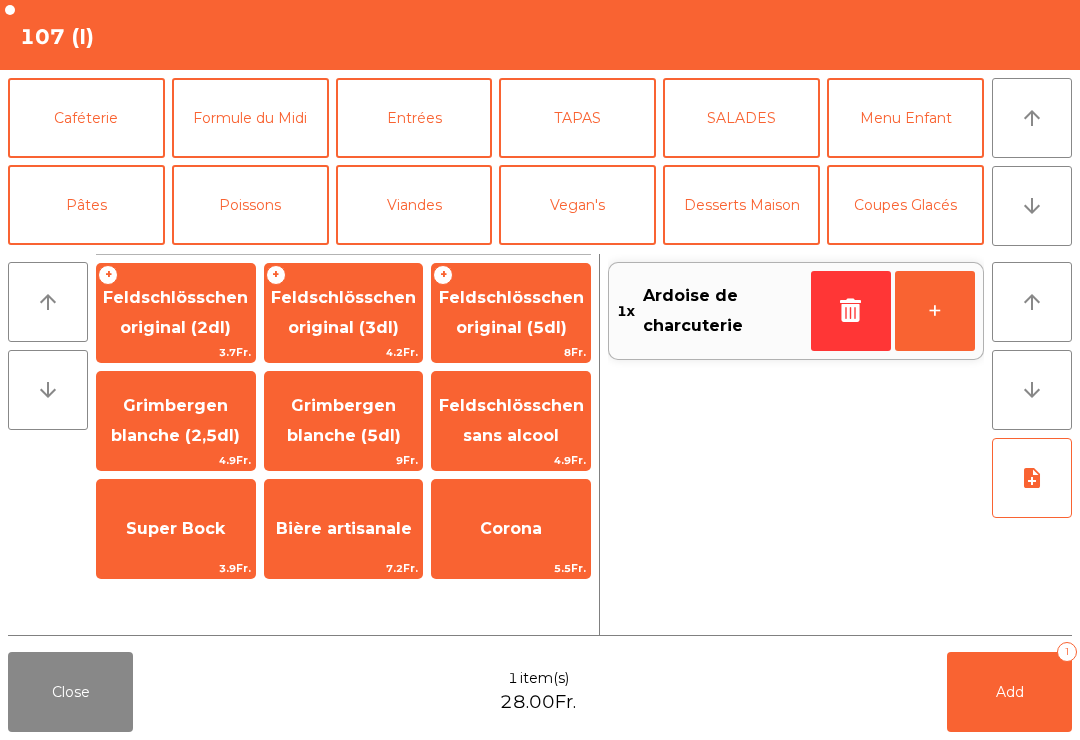 click on "Feldschlösschen original (3dl)" 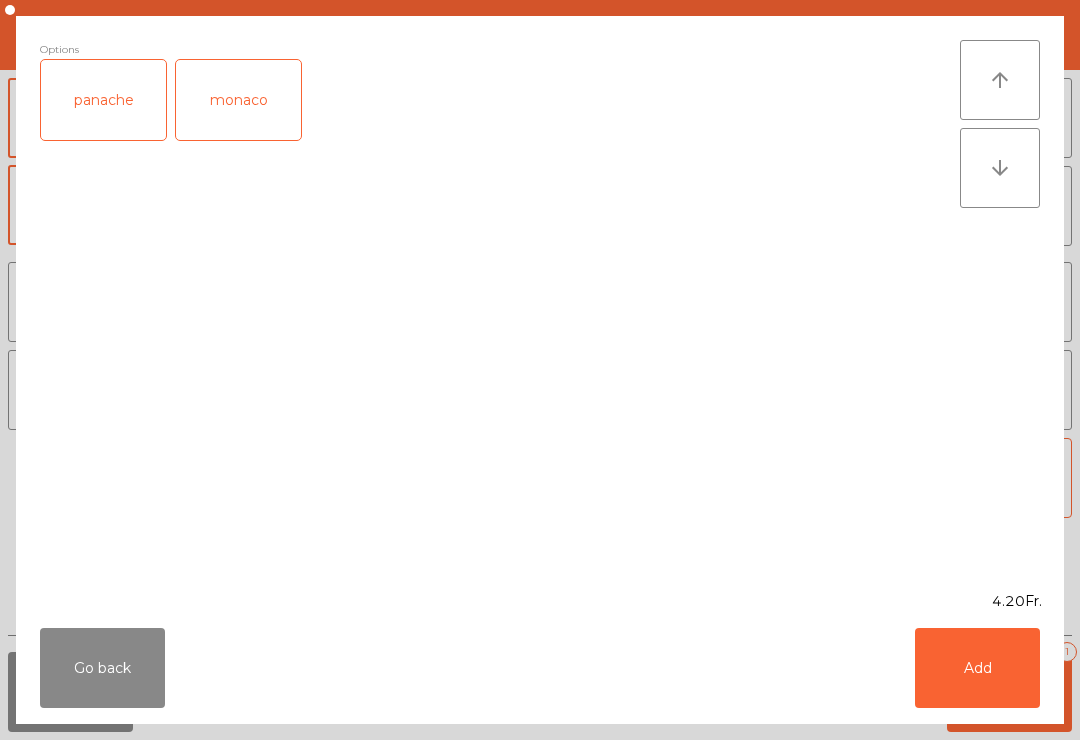 scroll, scrollTop: 0, scrollLeft: 0, axis: both 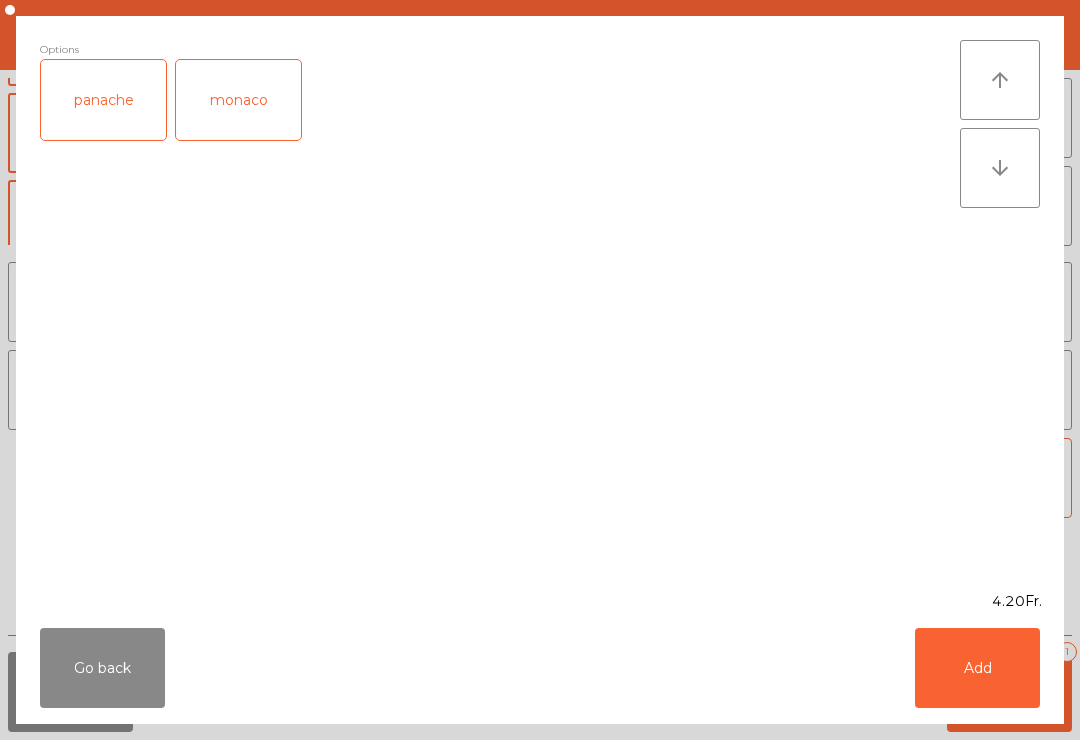 click on "Add" 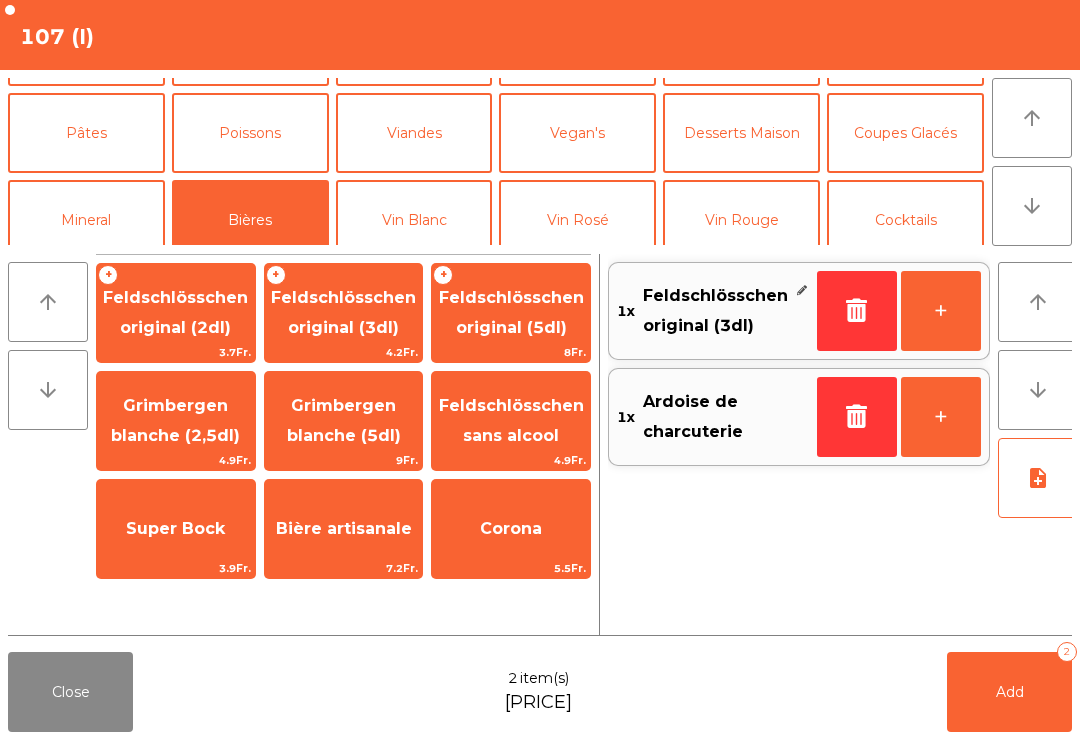 click on "+" 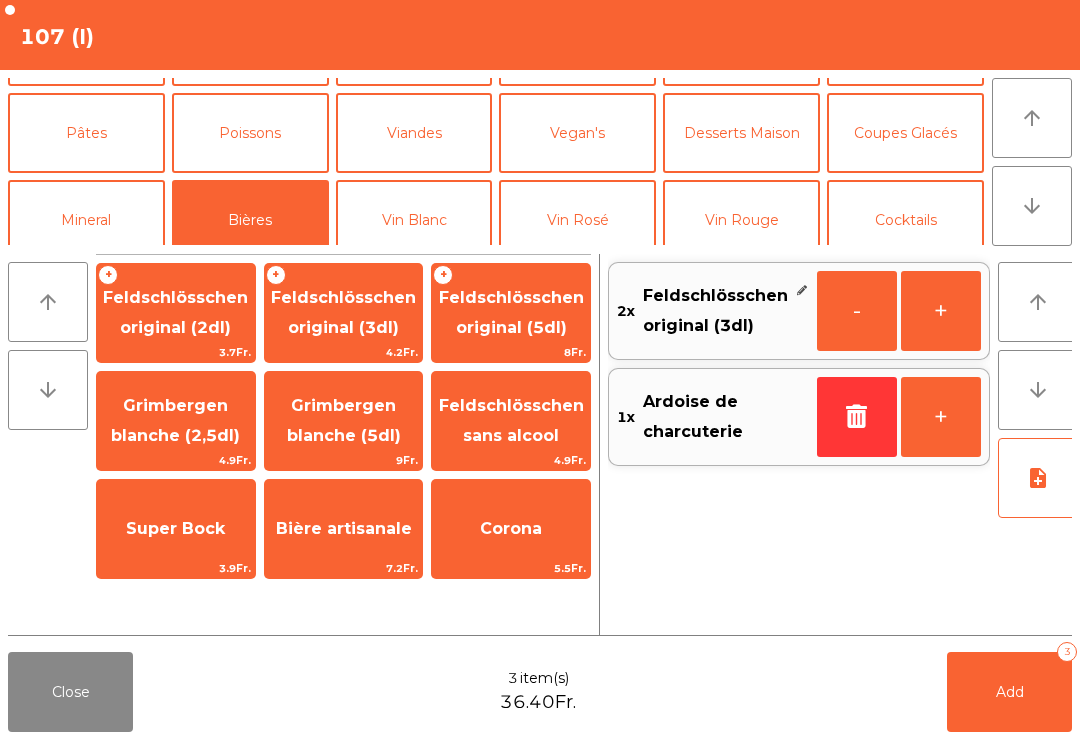 click on "Add   3" 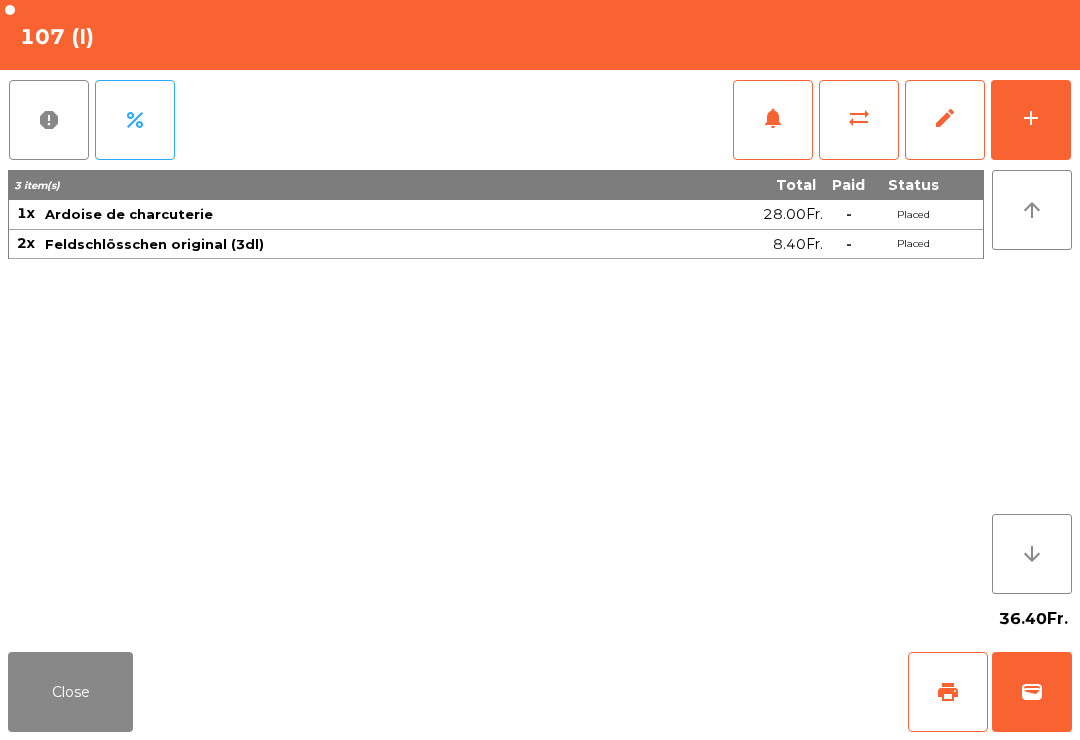 click on "Close" 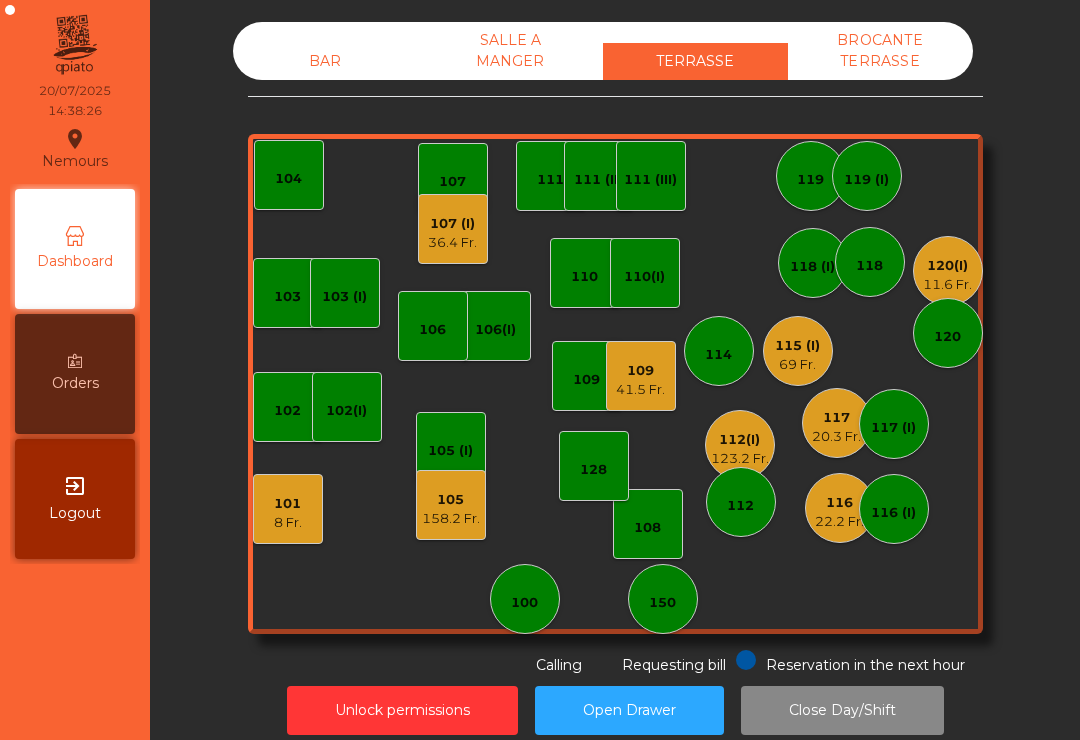 click on "112(I)   [PRICE]" 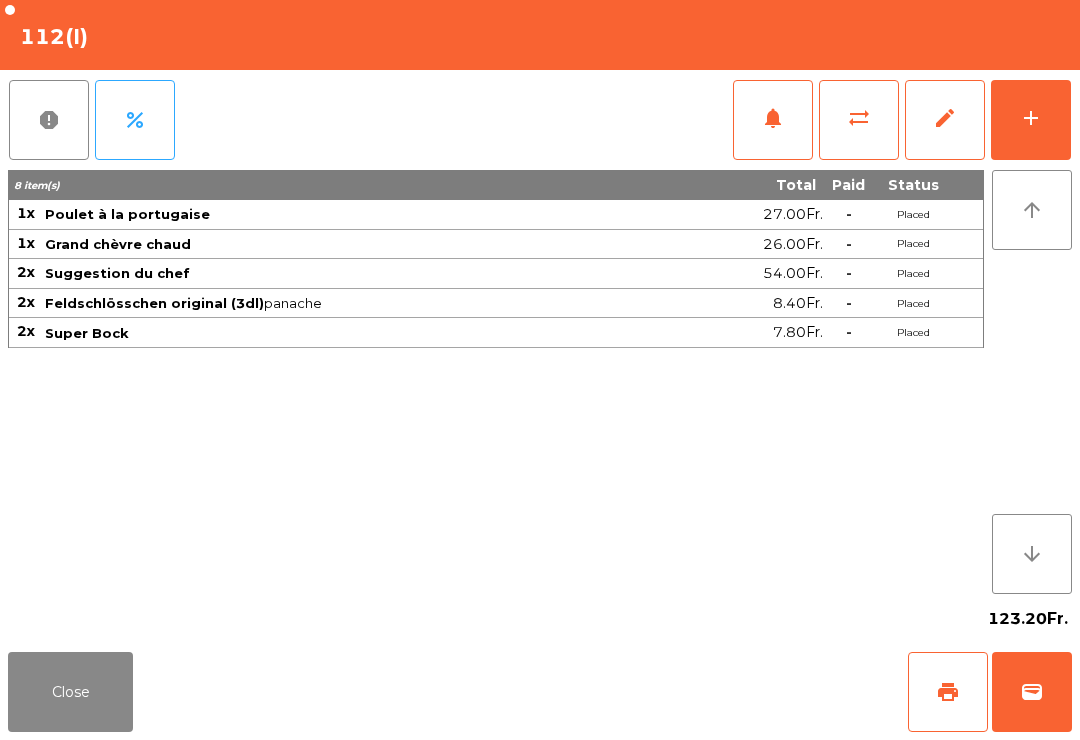 click on "notifications" 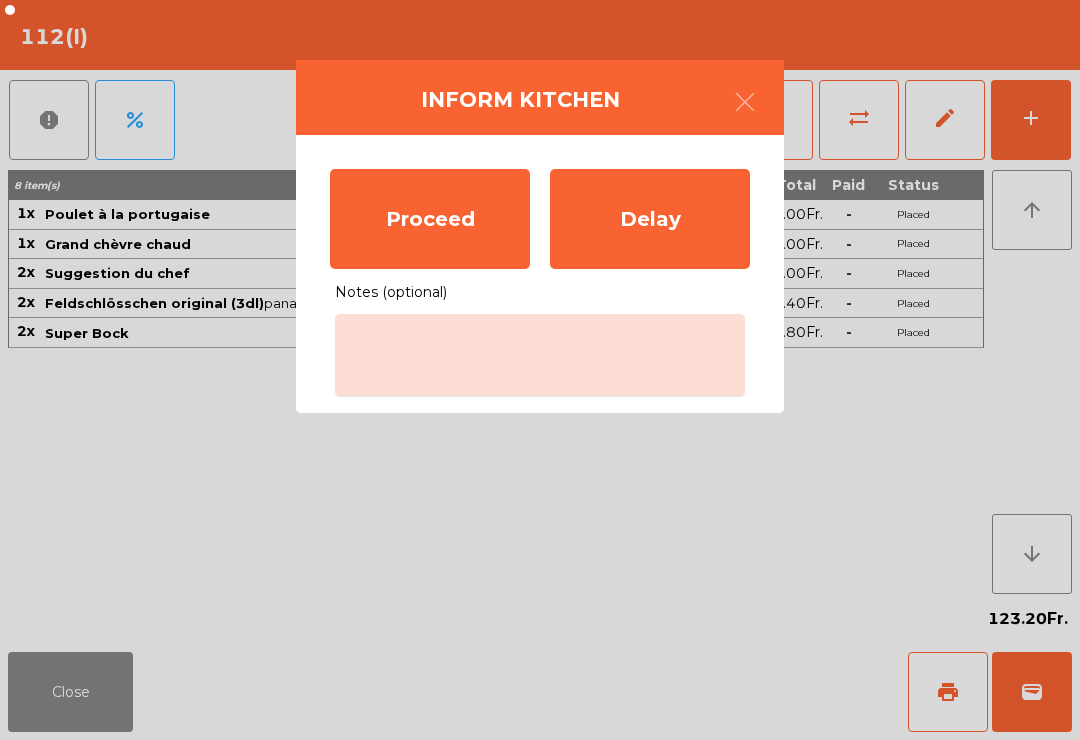 click on "Proceed" 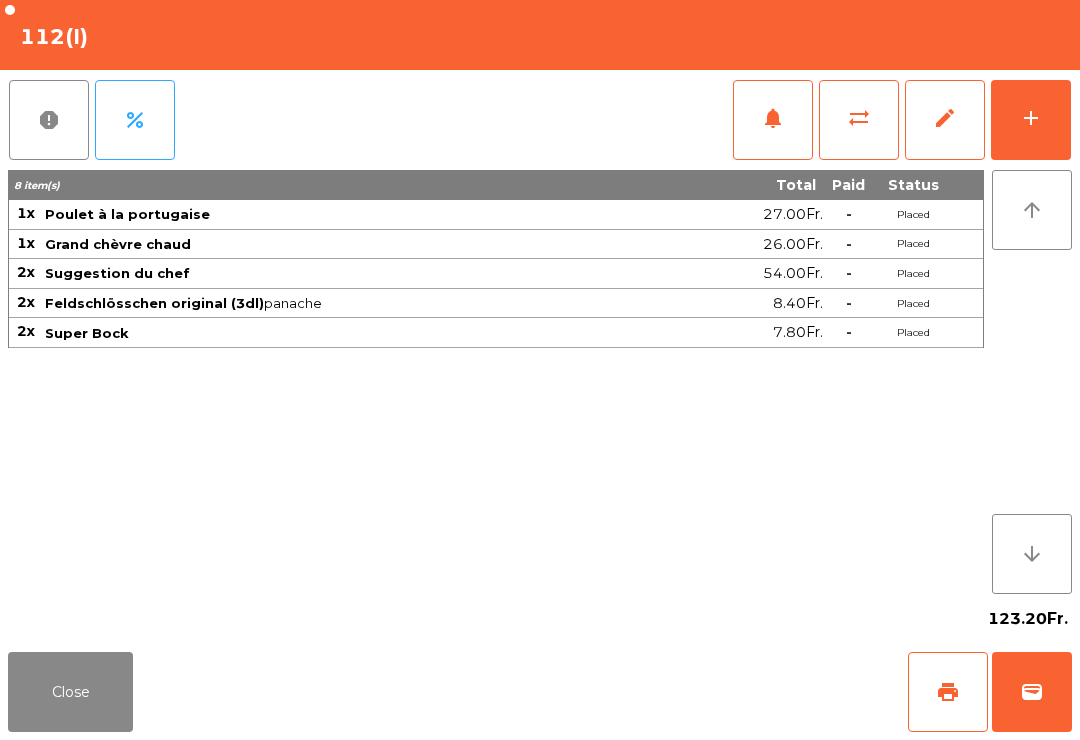 click on "Close" 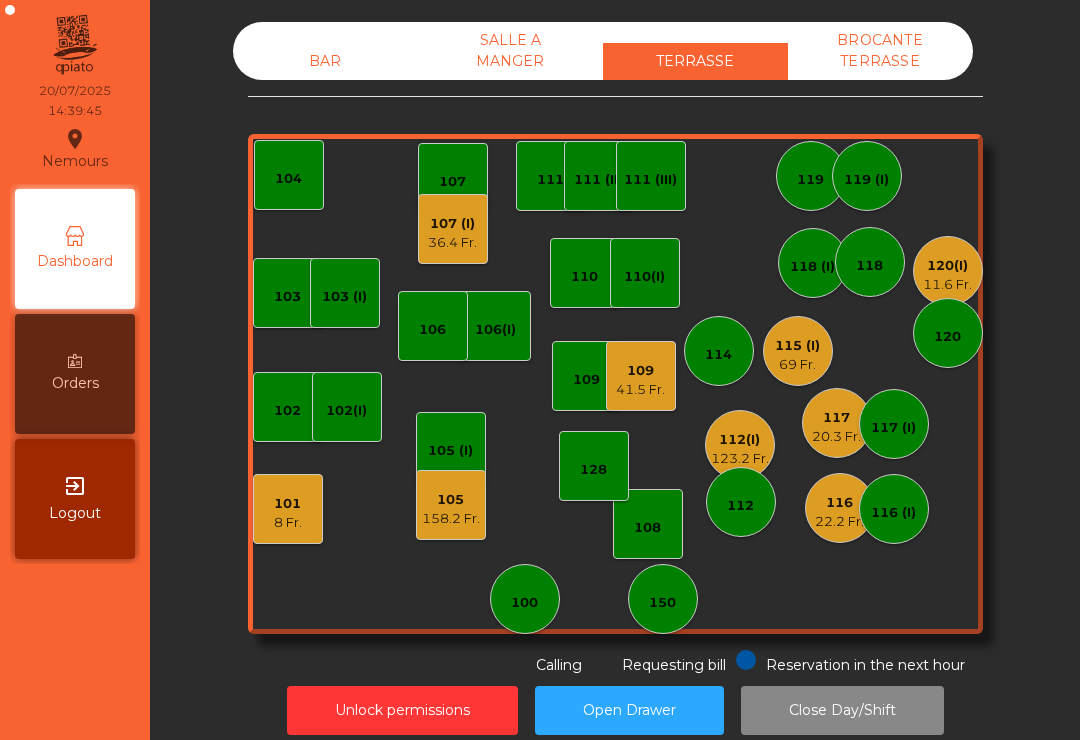 click on "105" 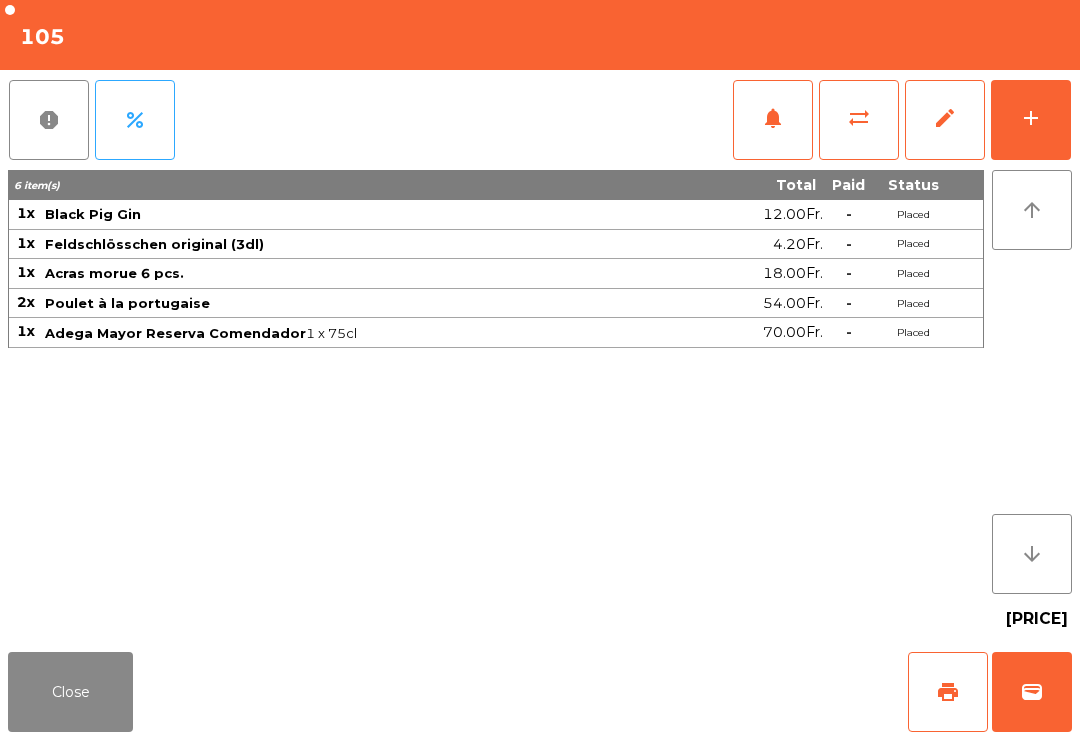 click on "add" 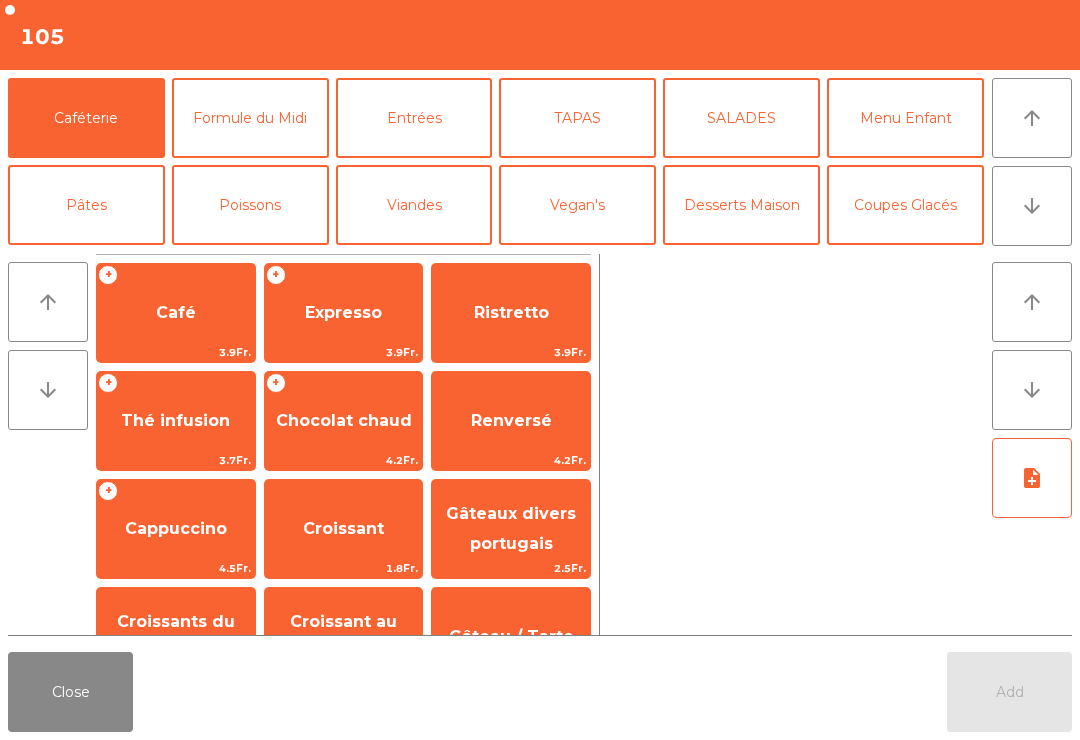 click on "Desserts Maison" 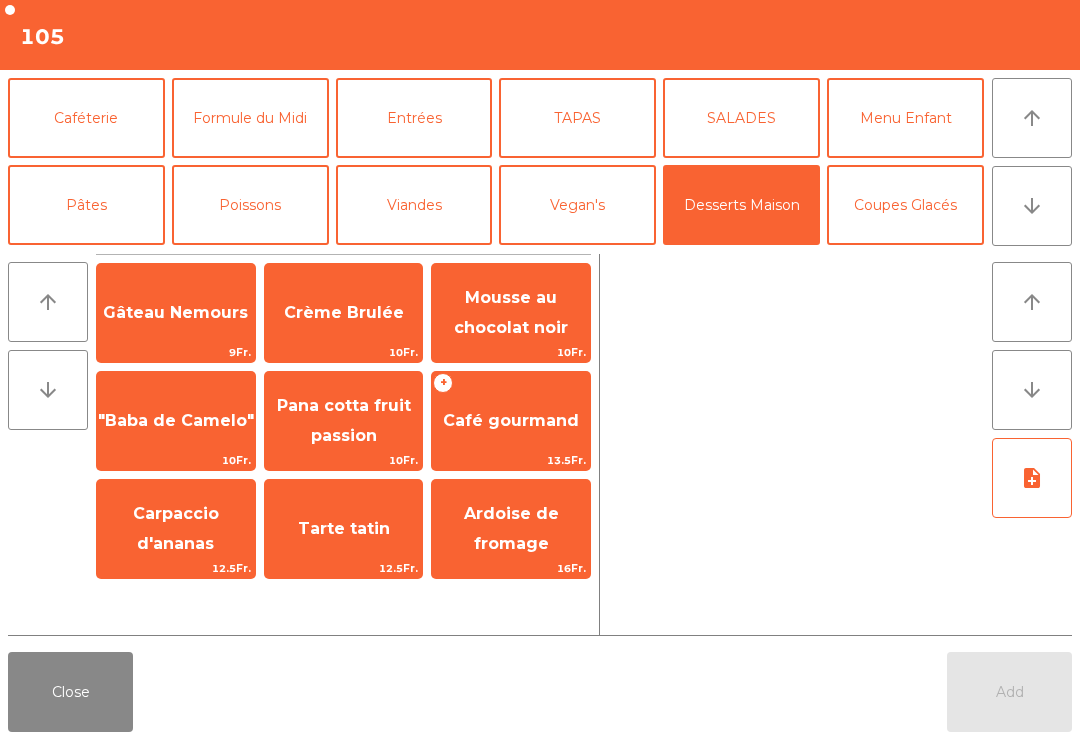 click on "Tarte tatin" 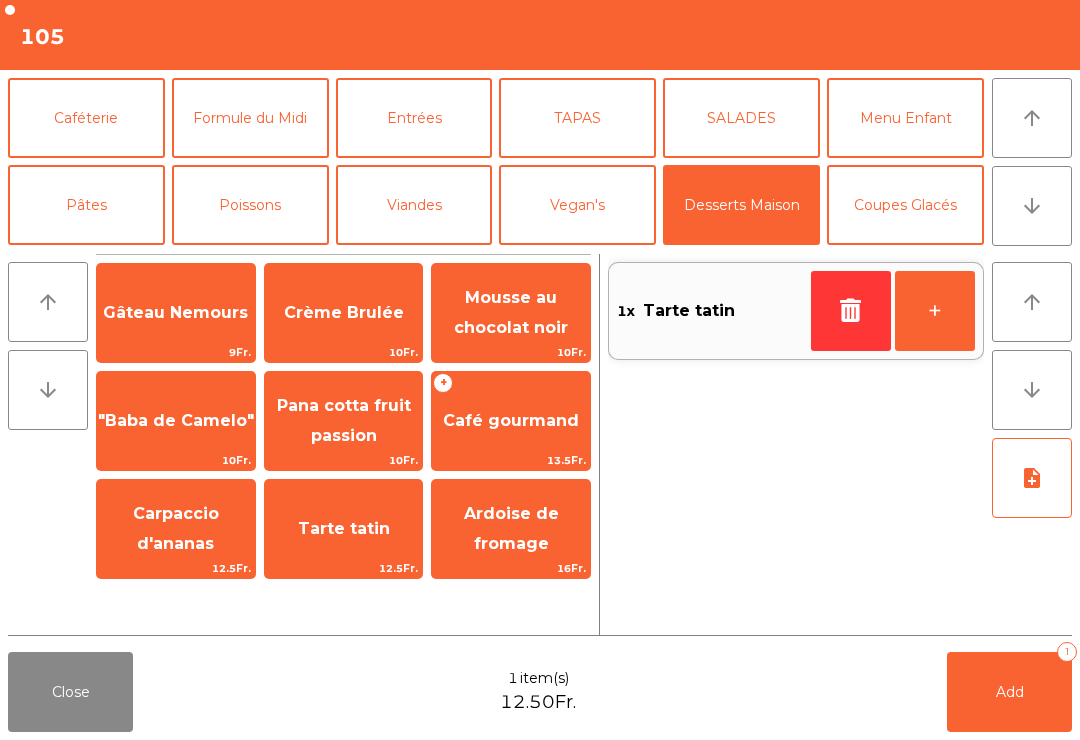click on "Gâteau Nemours" 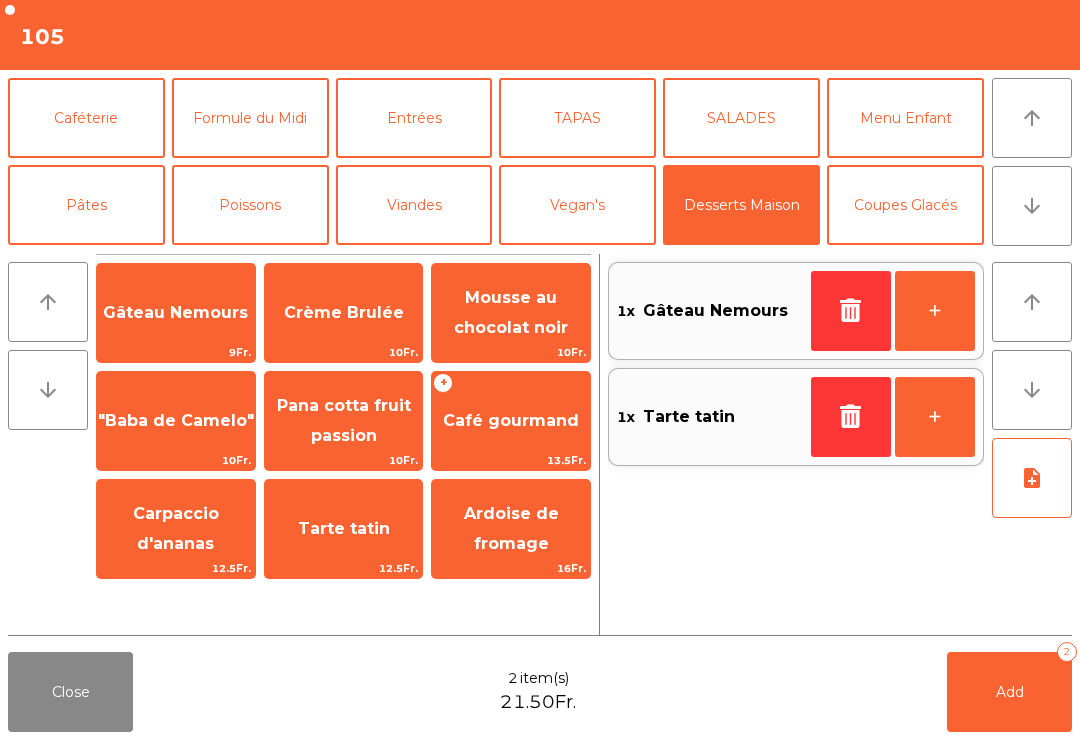 click on "Caféterie" 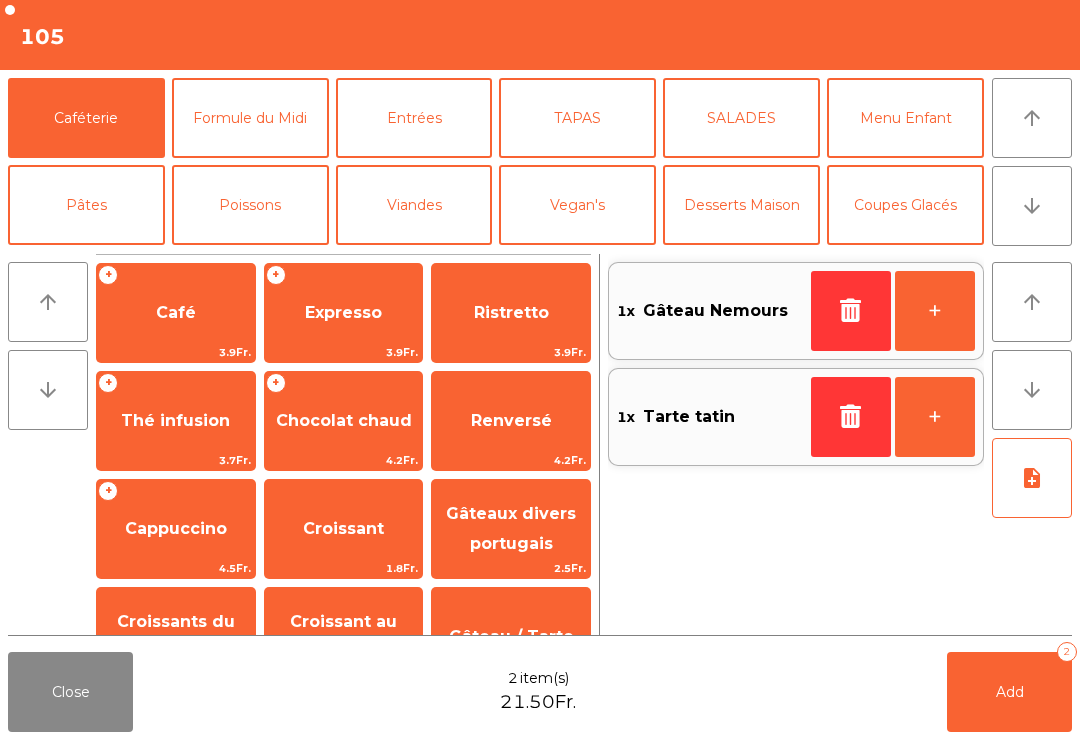 click on "Café" 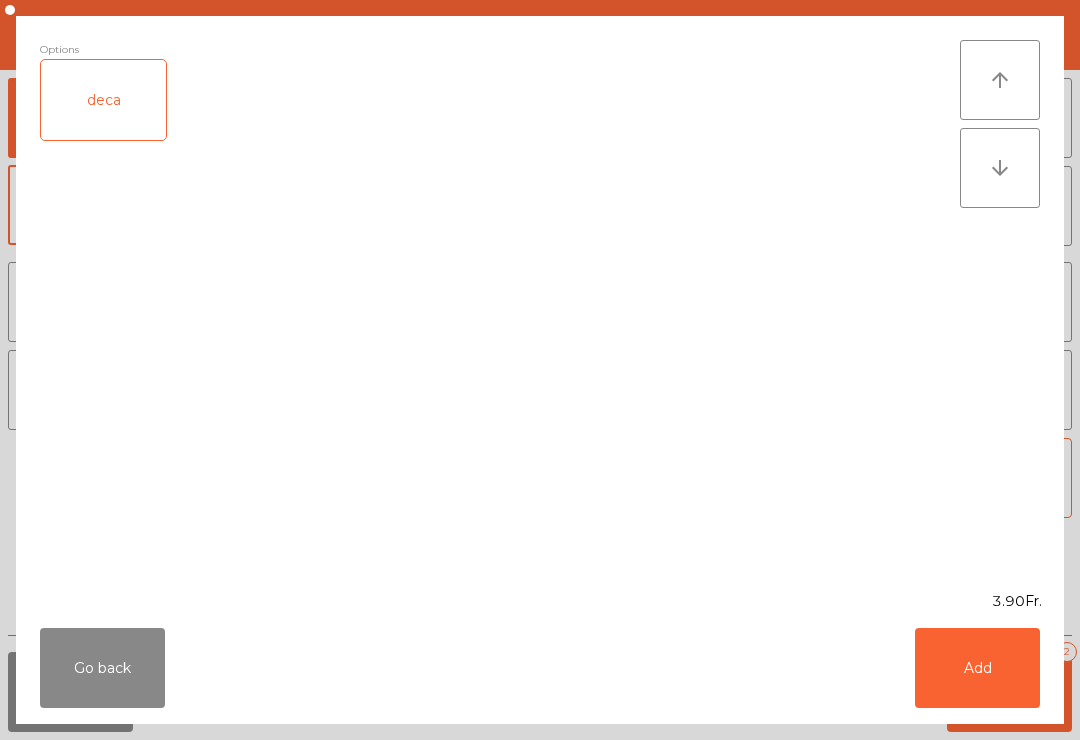 click on "Add" 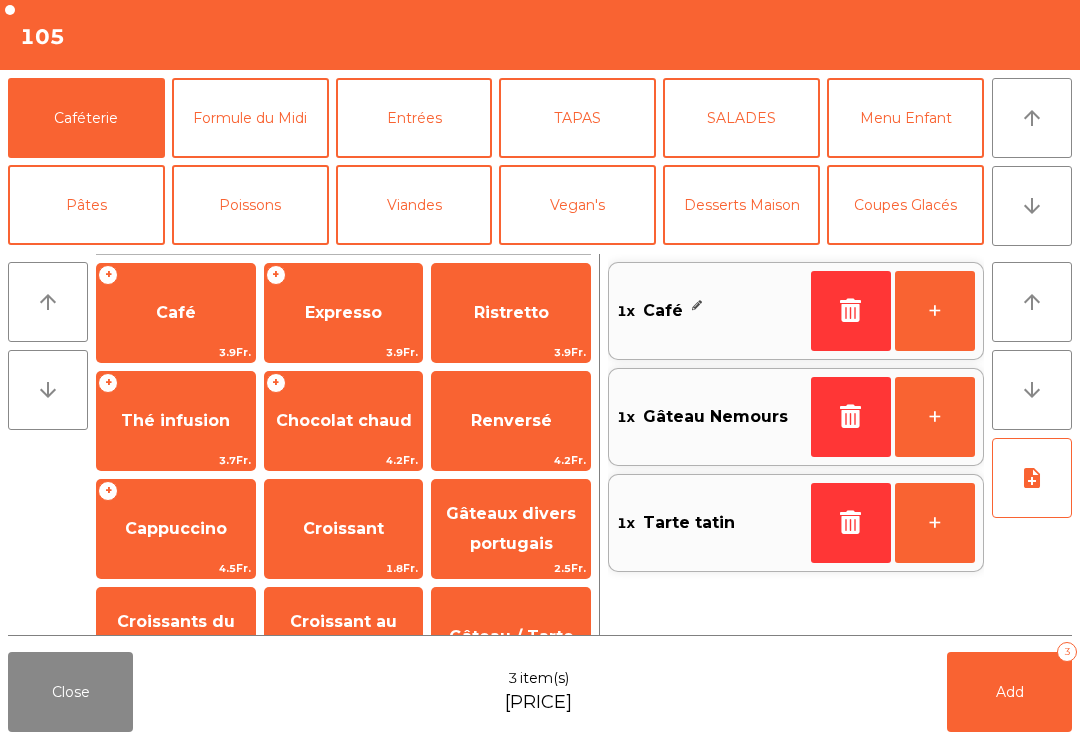 click on "+" 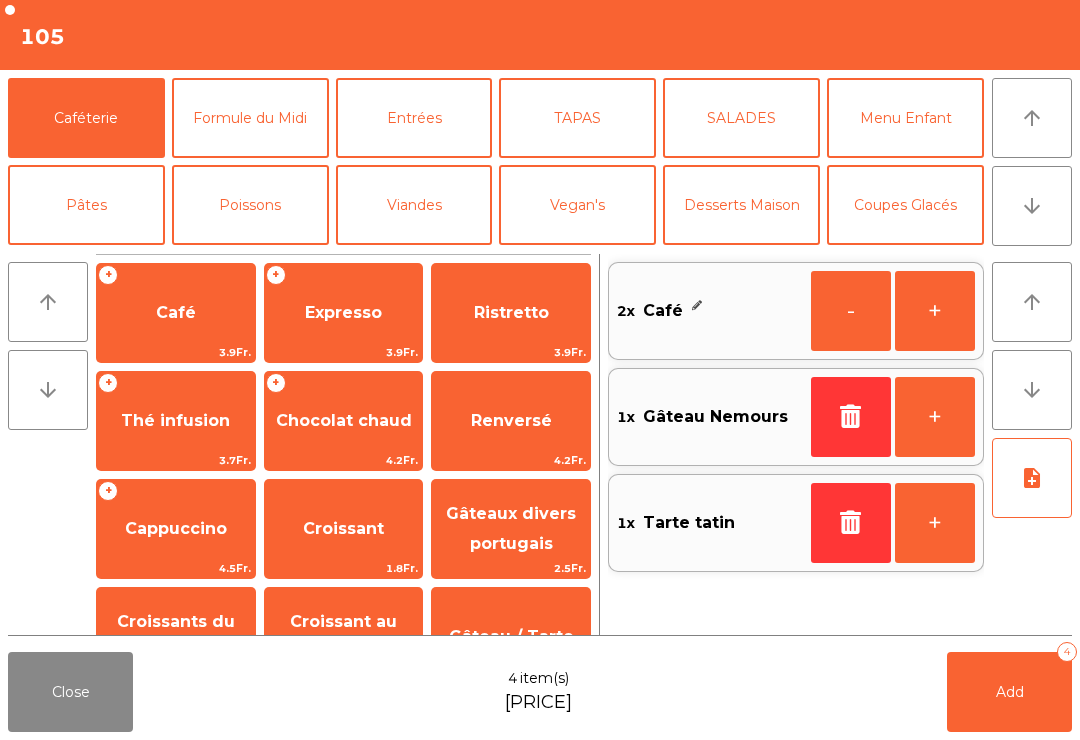 click on "Add   4" 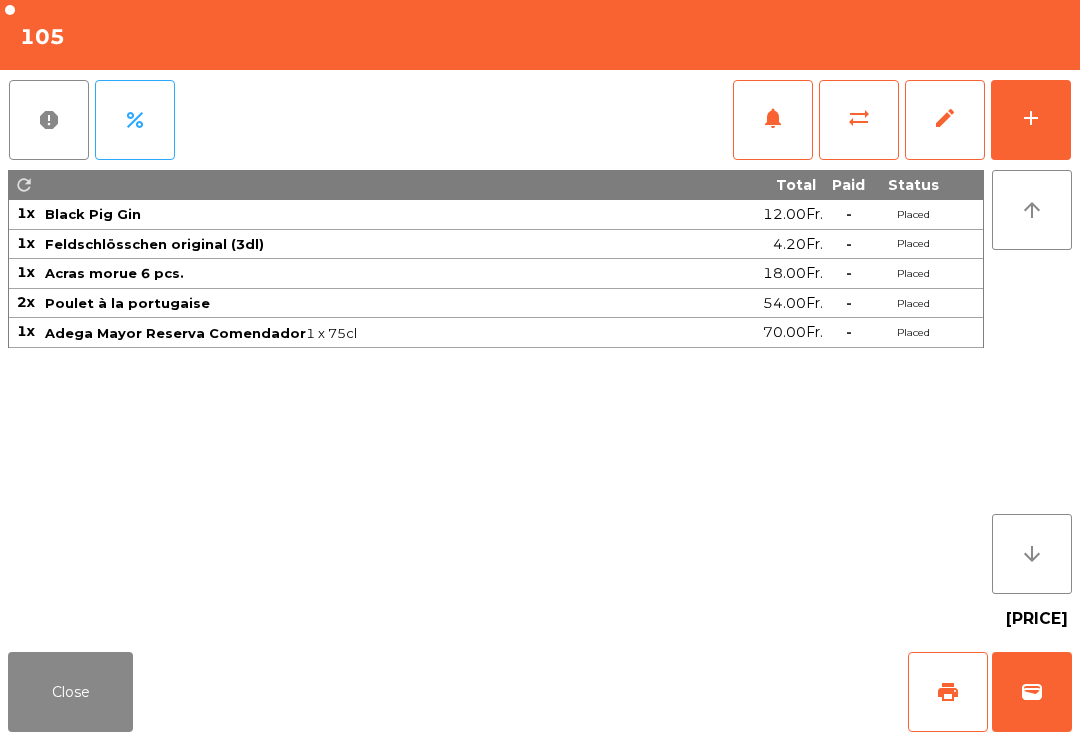 click on "Close" 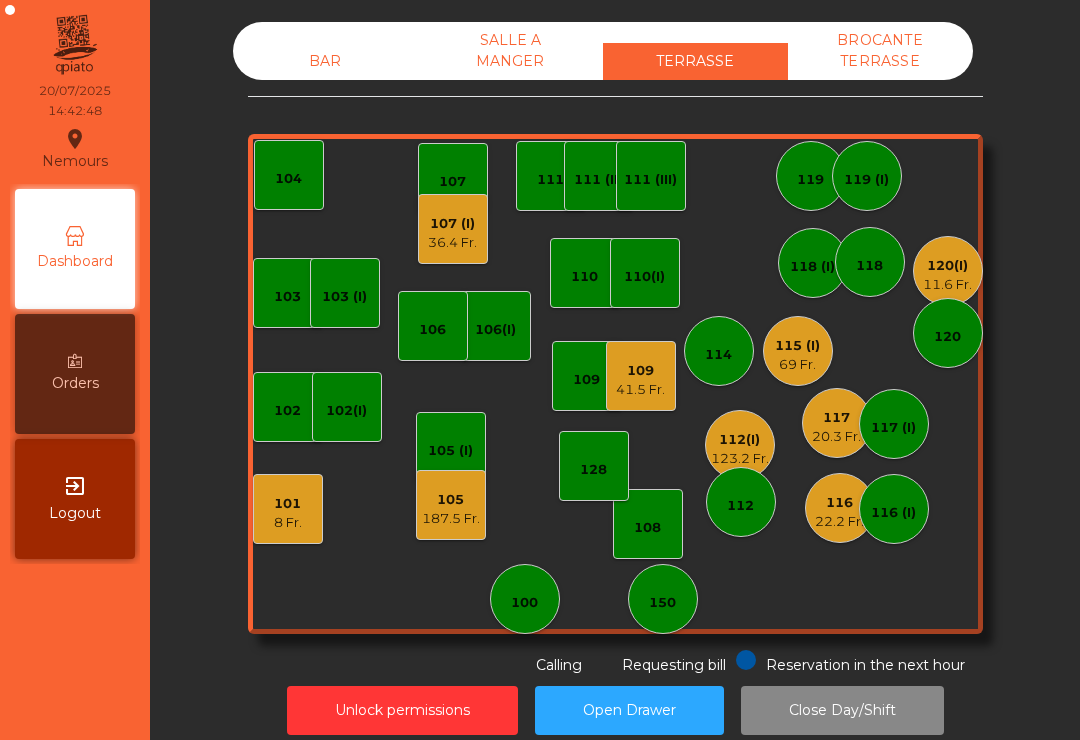 click on "109   [PRICE]" 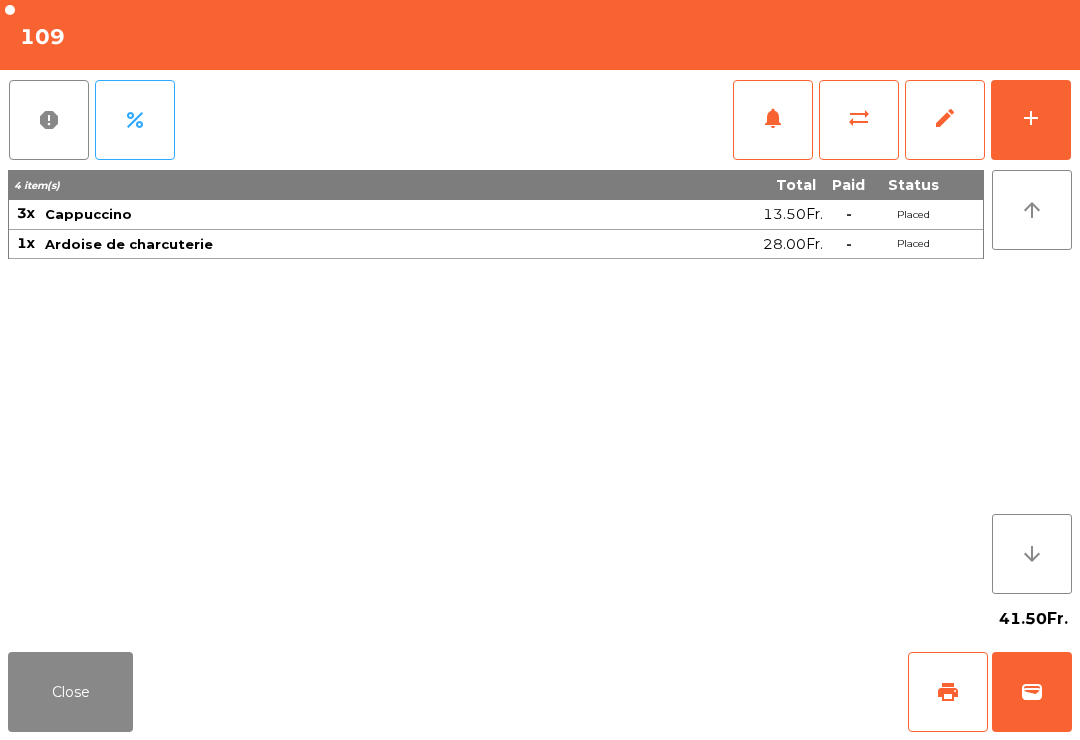 click on "print" 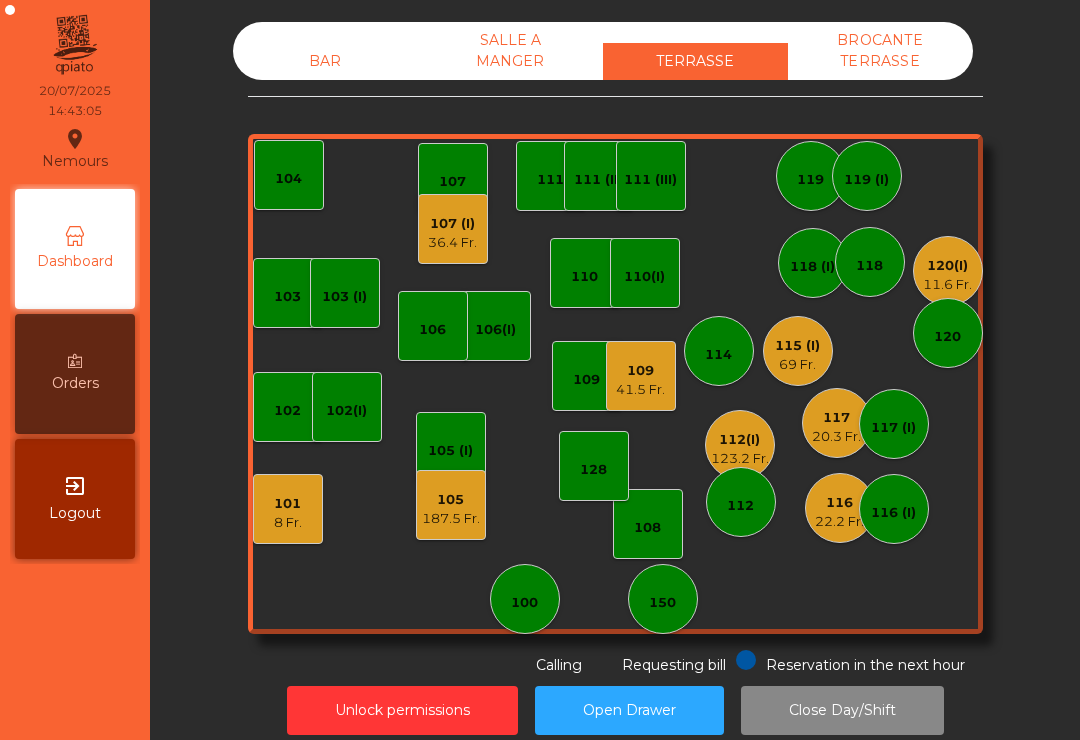click on "69 Fr." 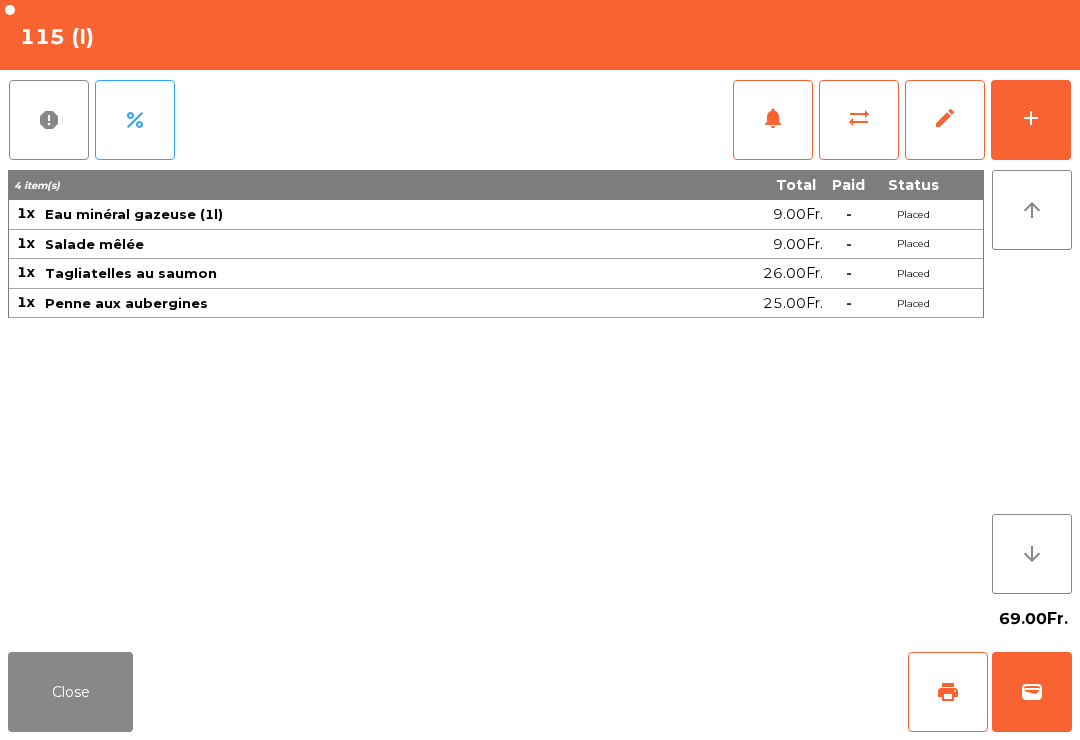 click on "add" 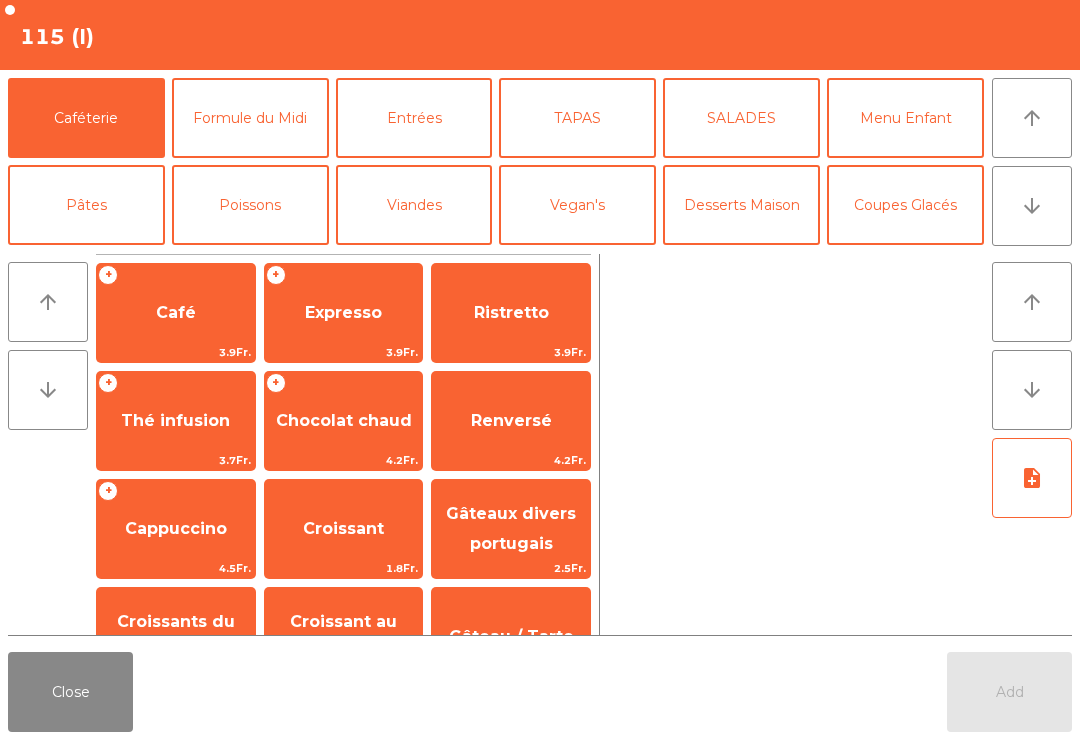 click on "arrow_downward" 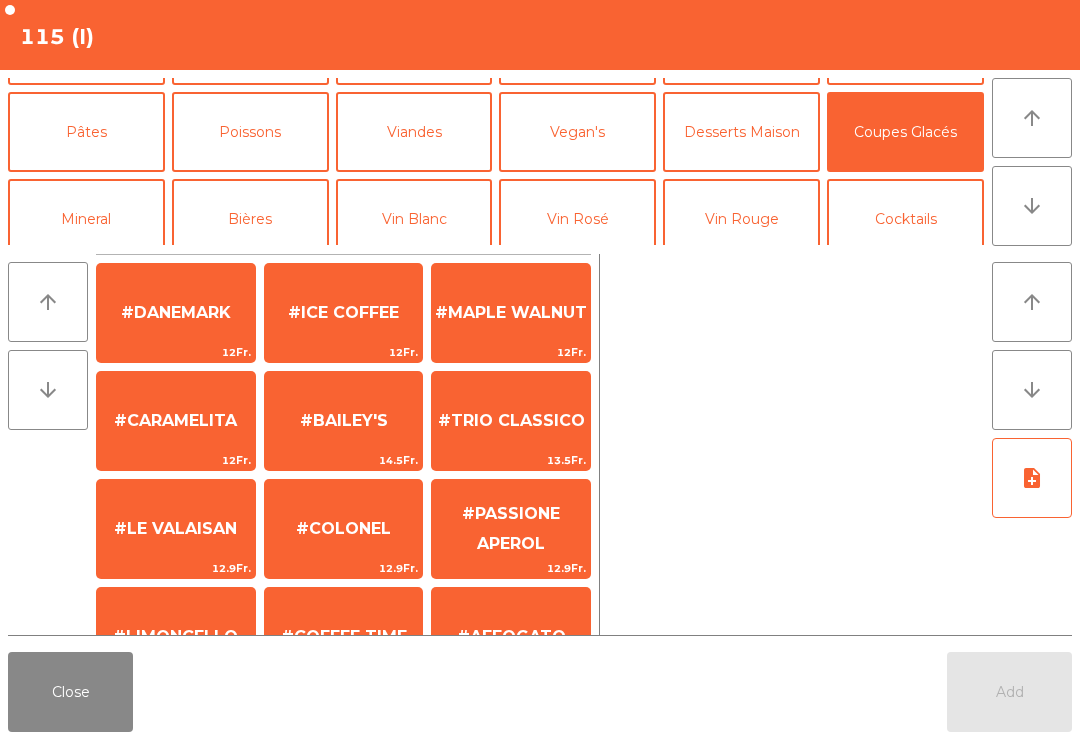 scroll, scrollTop: 73, scrollLeft: 0, axis: vertical 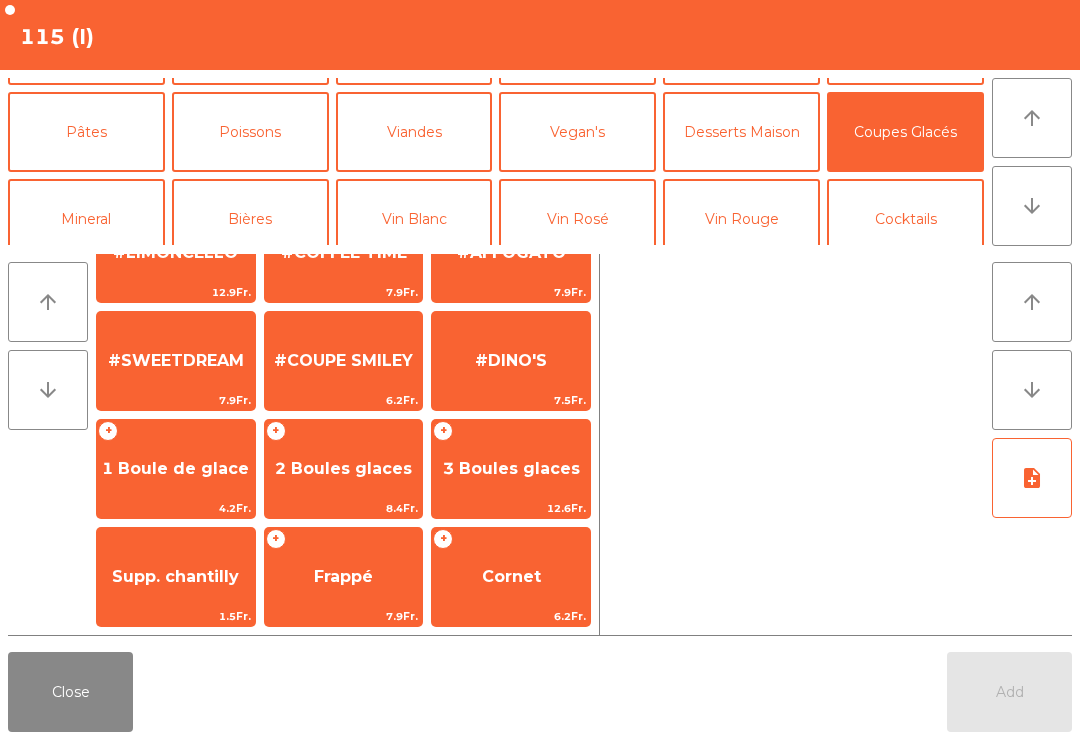 click on "3 Boules glaces" 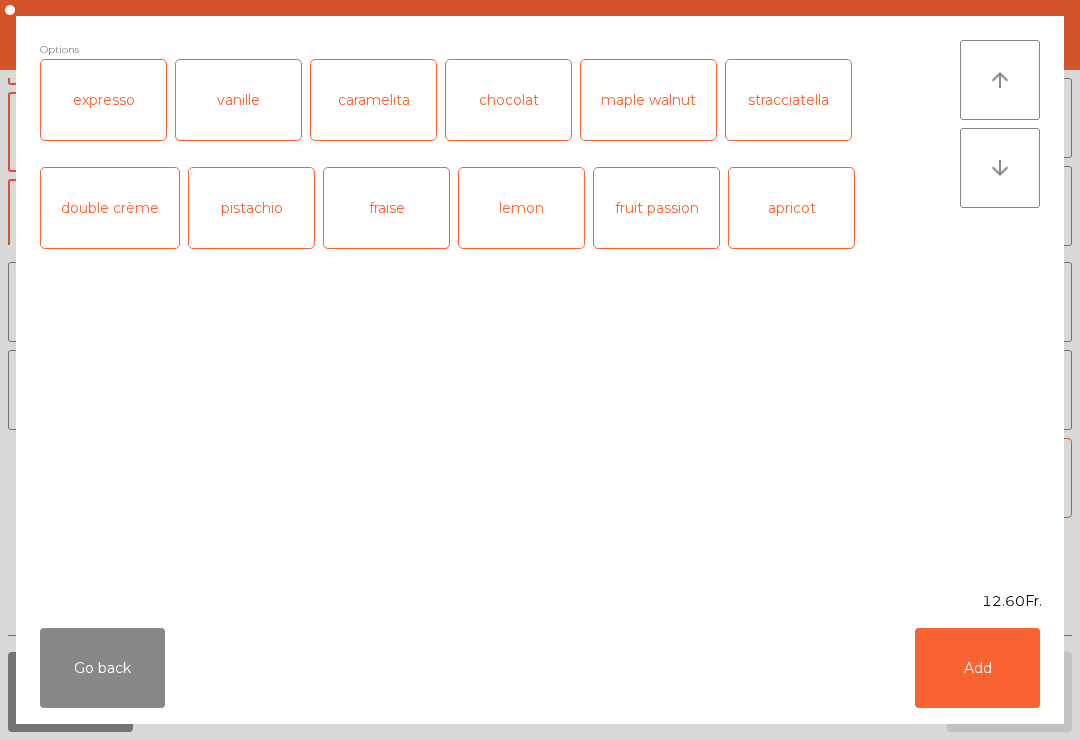 click on "Add" 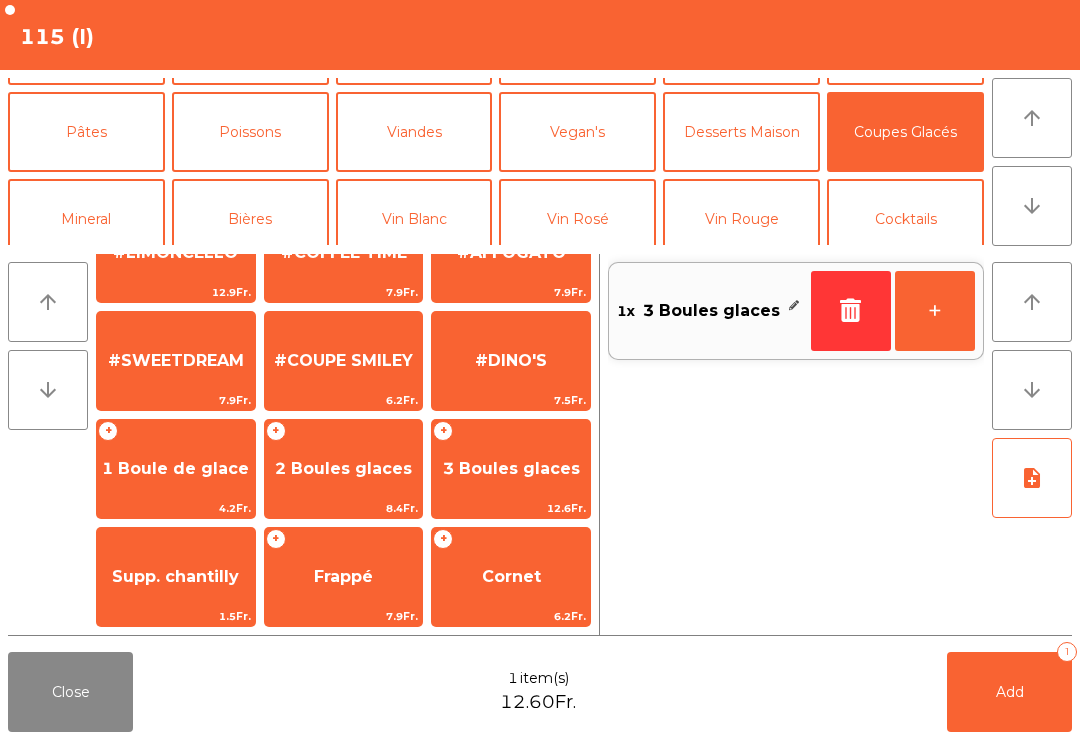 click on "Add   1" 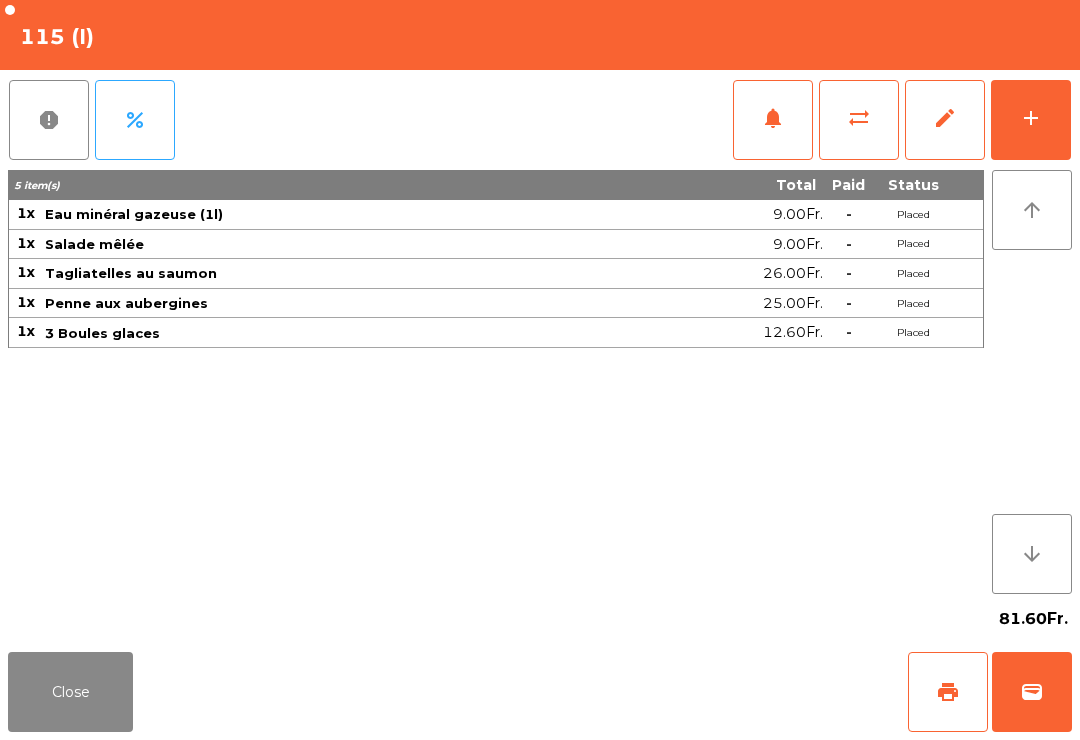 click on "Close" 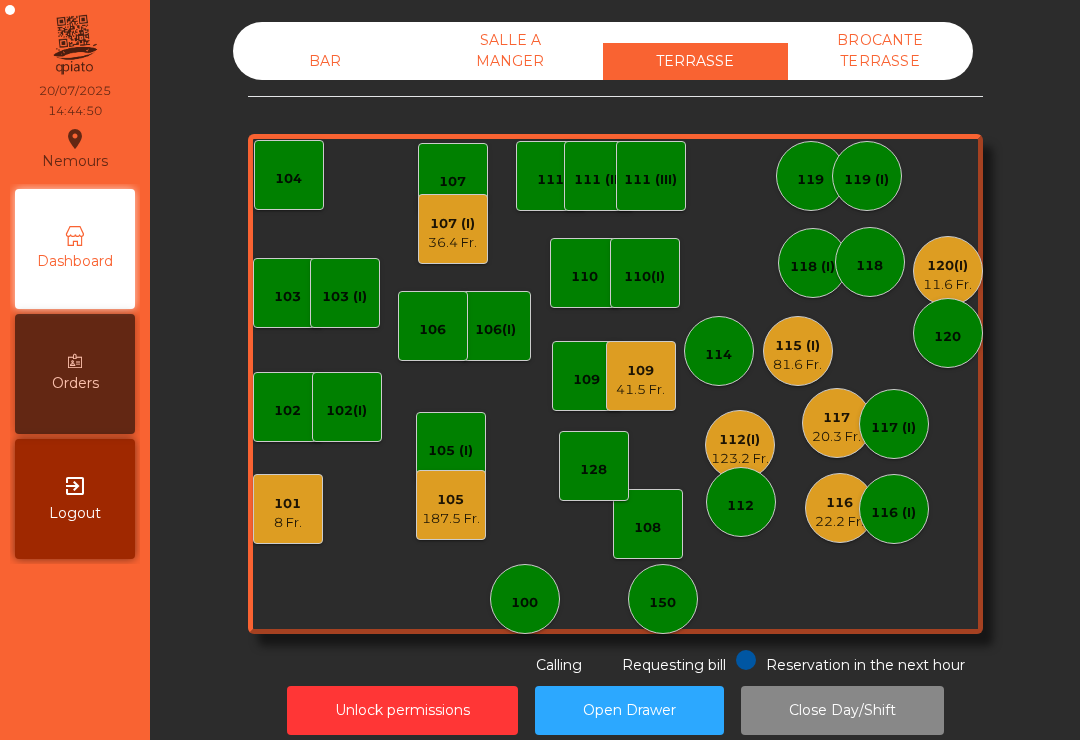 click on "101   [PRICE]" 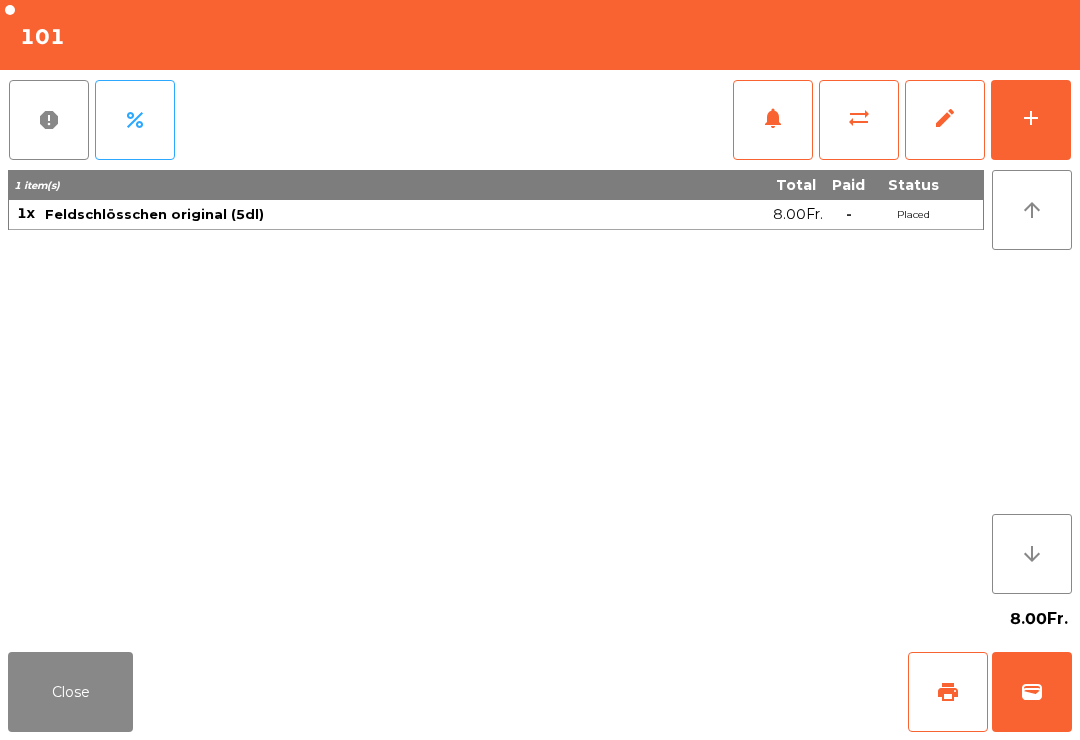 click on "wallet" 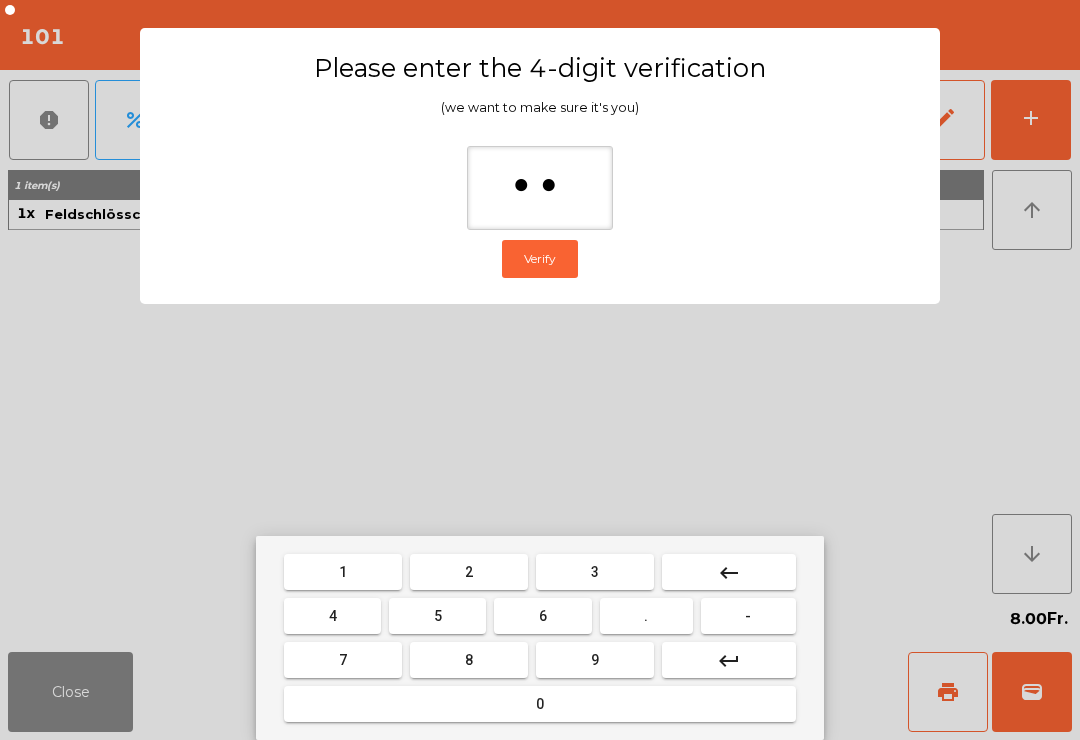 type on "***" 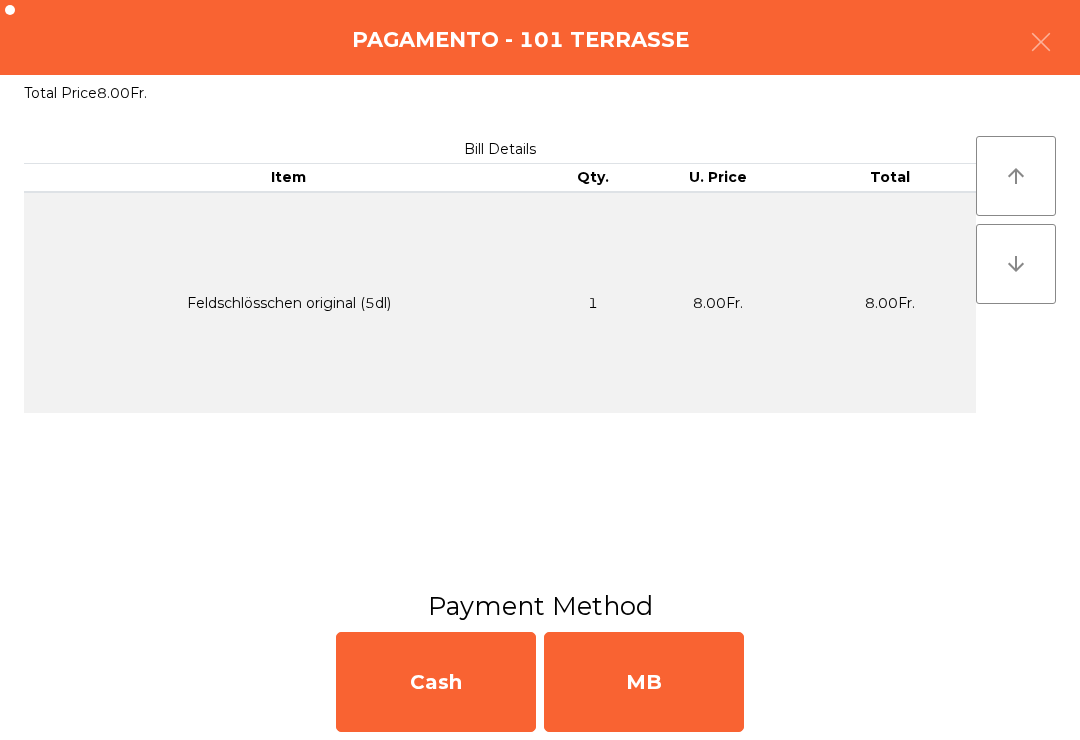 click on "MB" 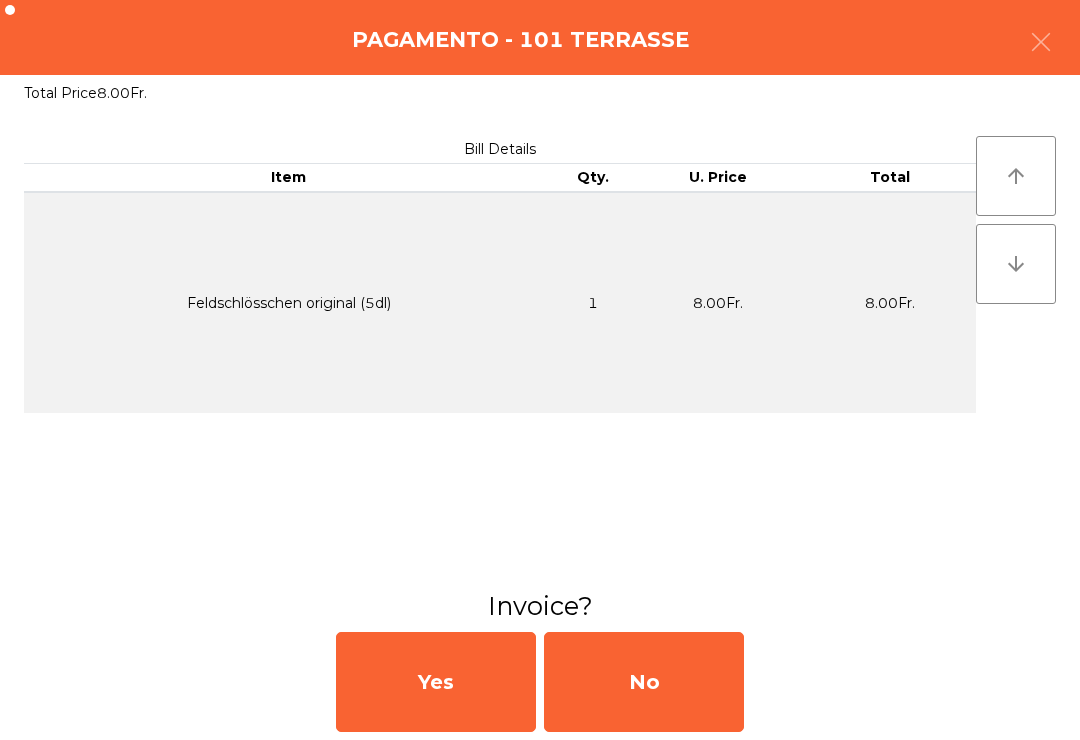click on "No" 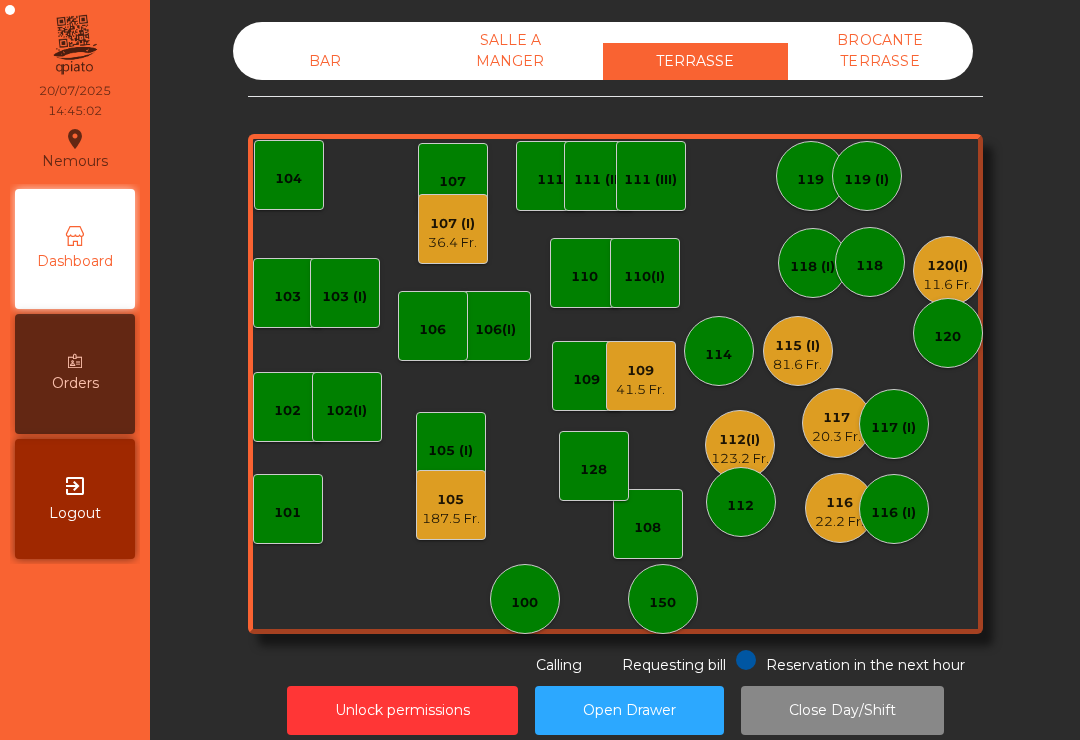 click on "41.5 Fr." 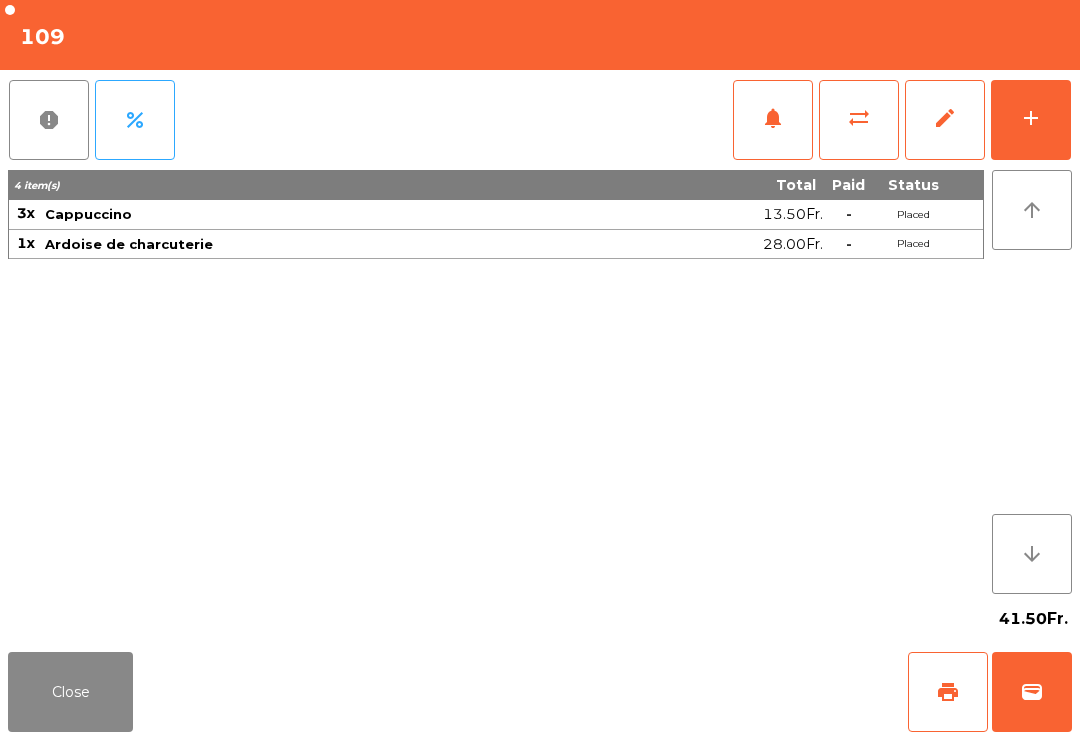 click on "wallet" 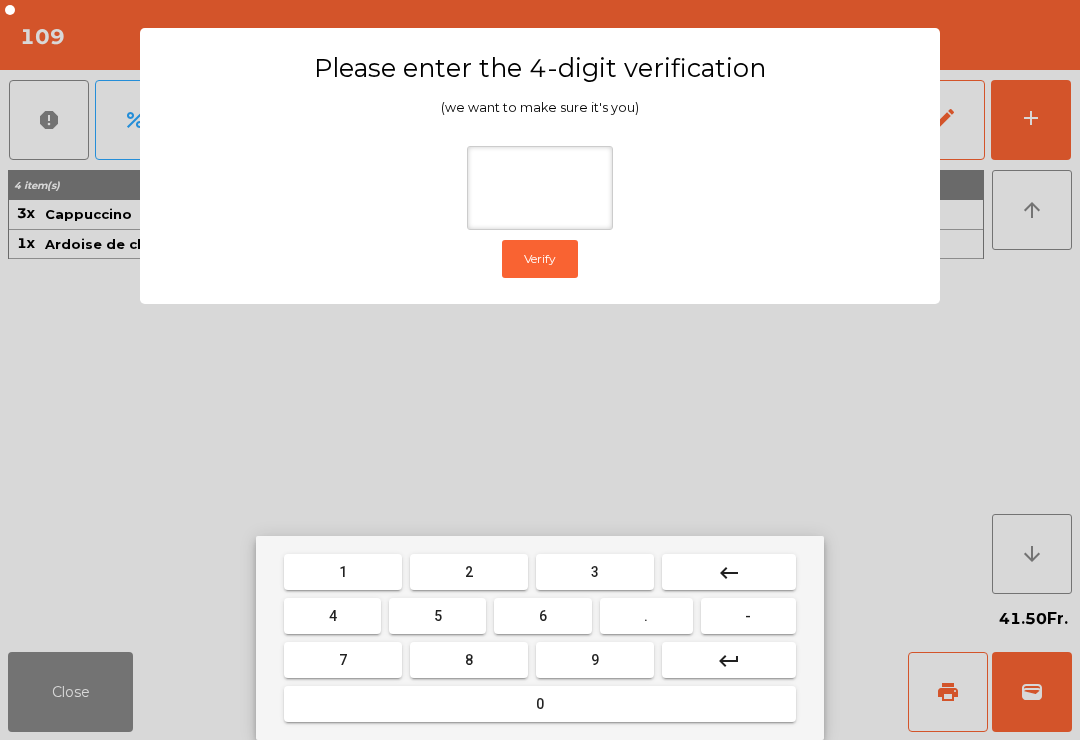 type on "*" 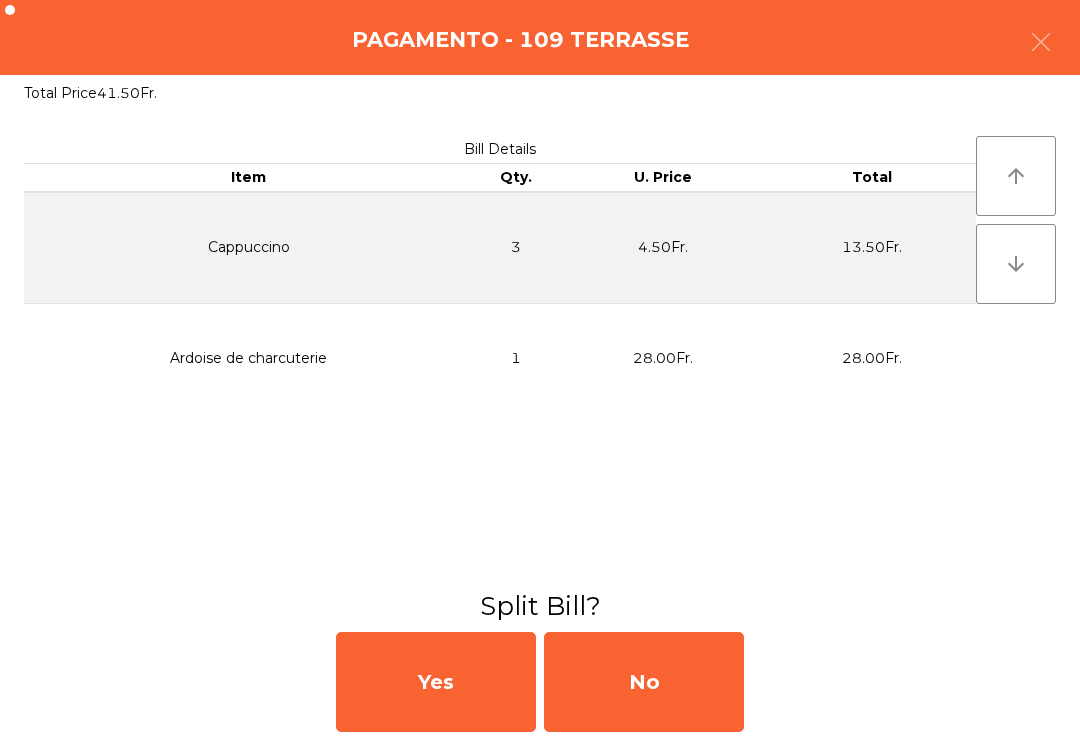 click on "No" 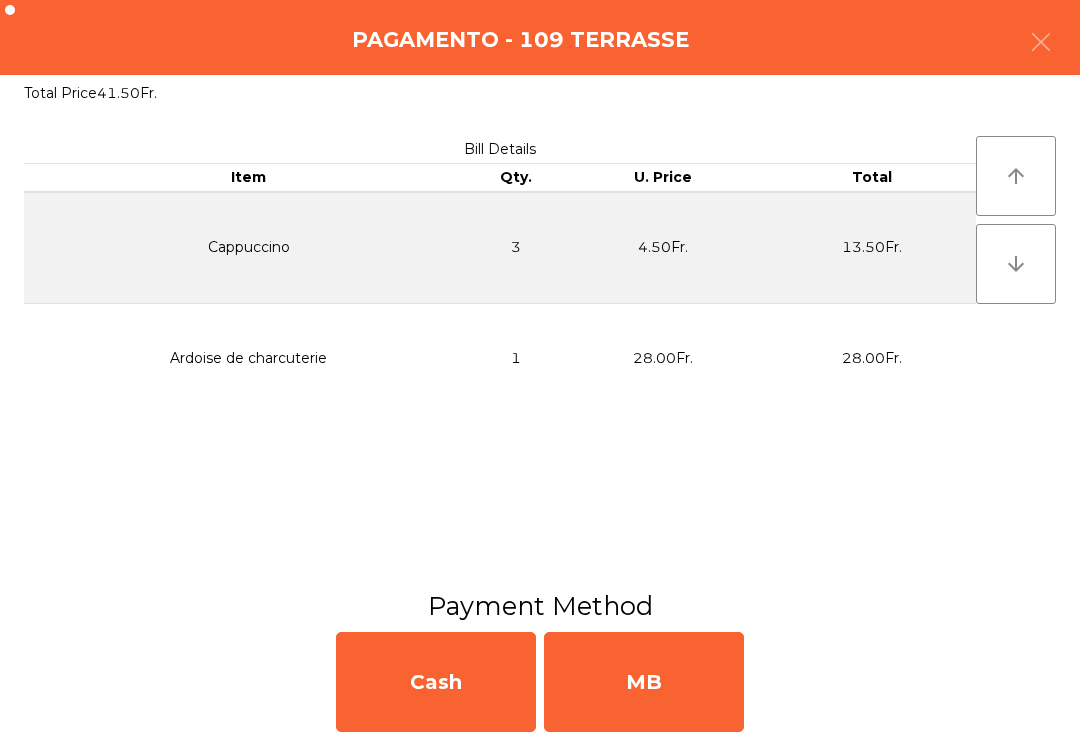 click on "MB" 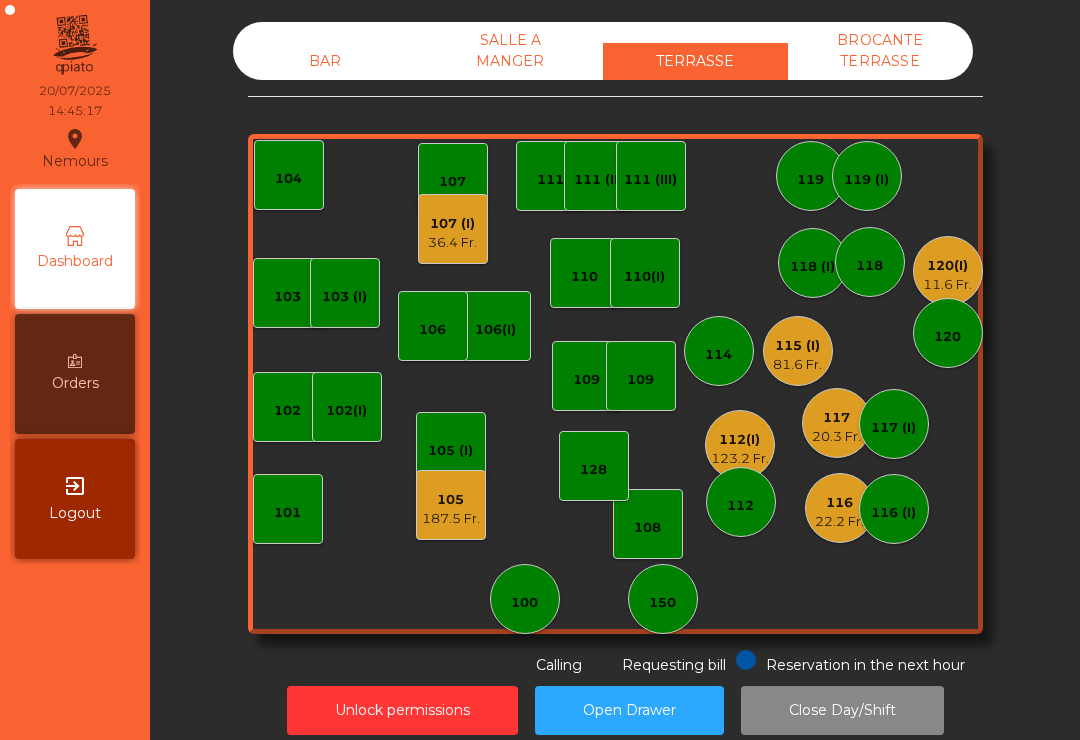 click on "22.2 Fr." 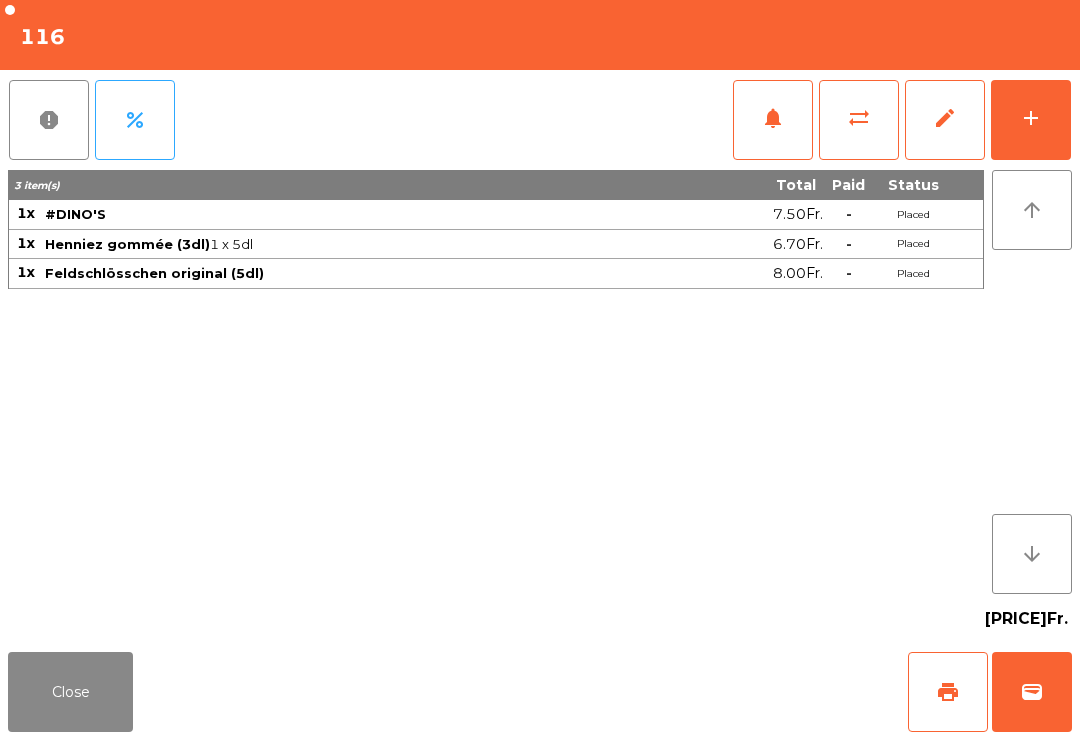 click on "wallet" 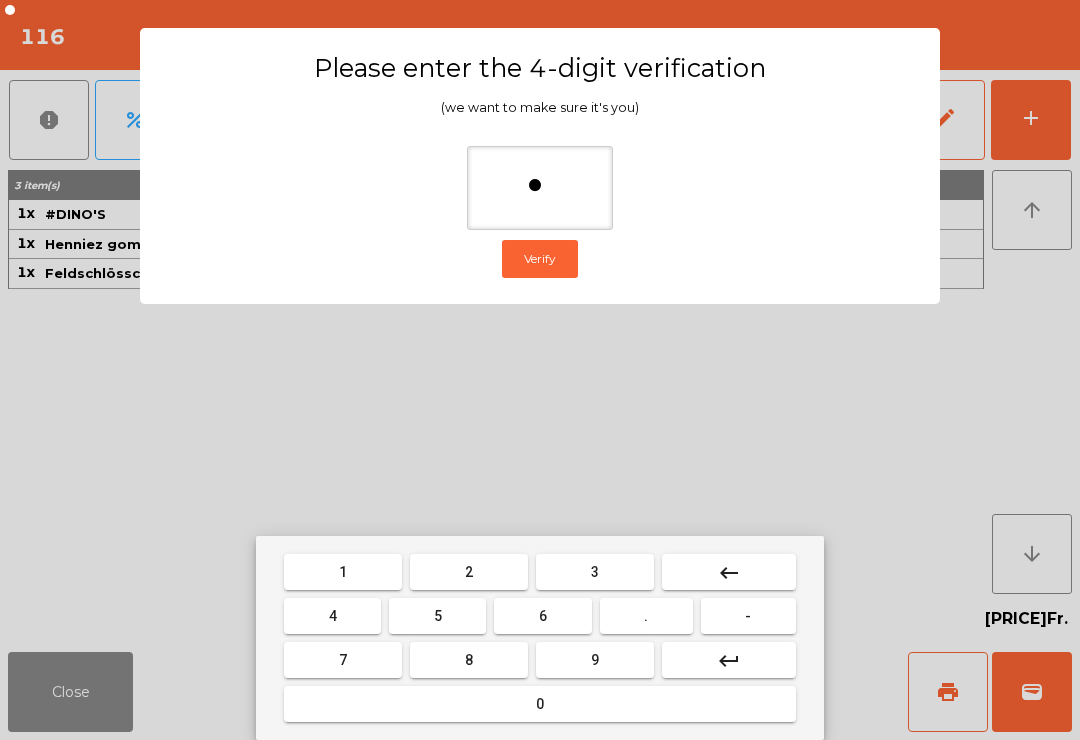 type on "**" 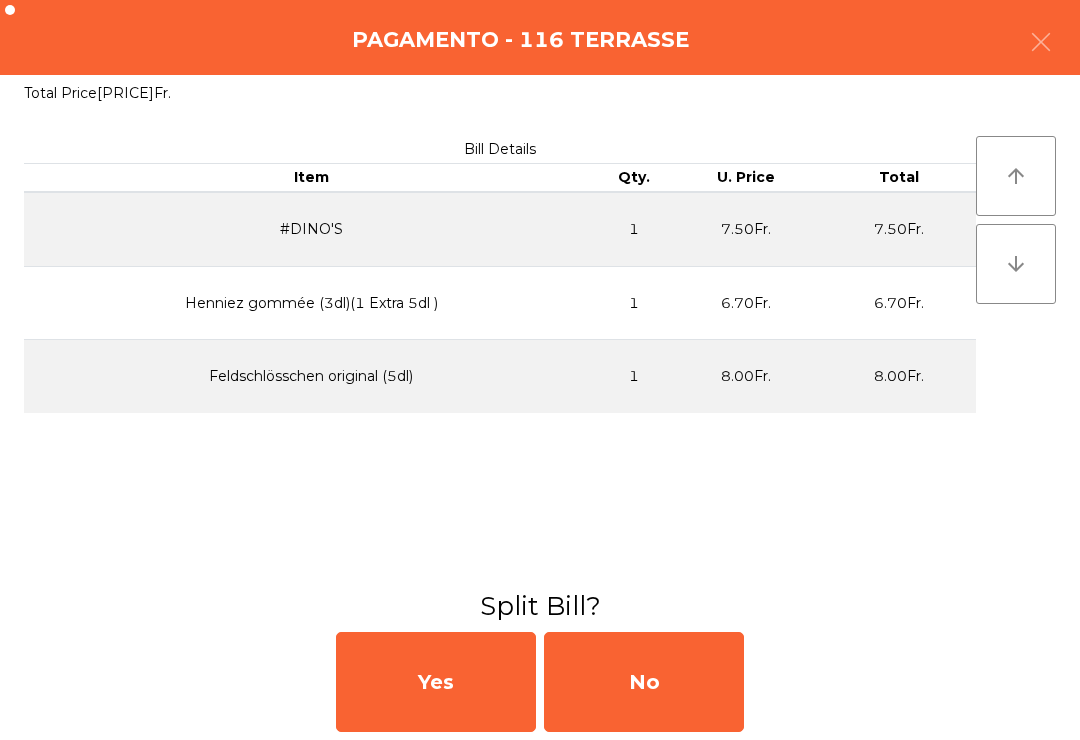 click on "No" 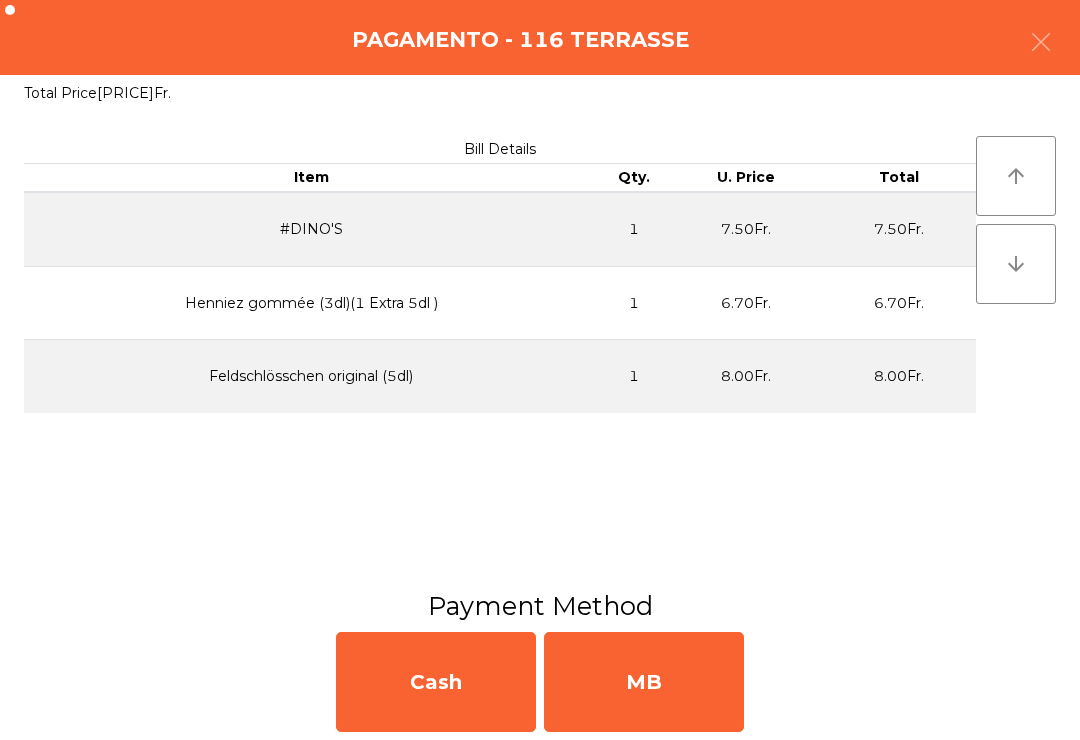 click on "MB" 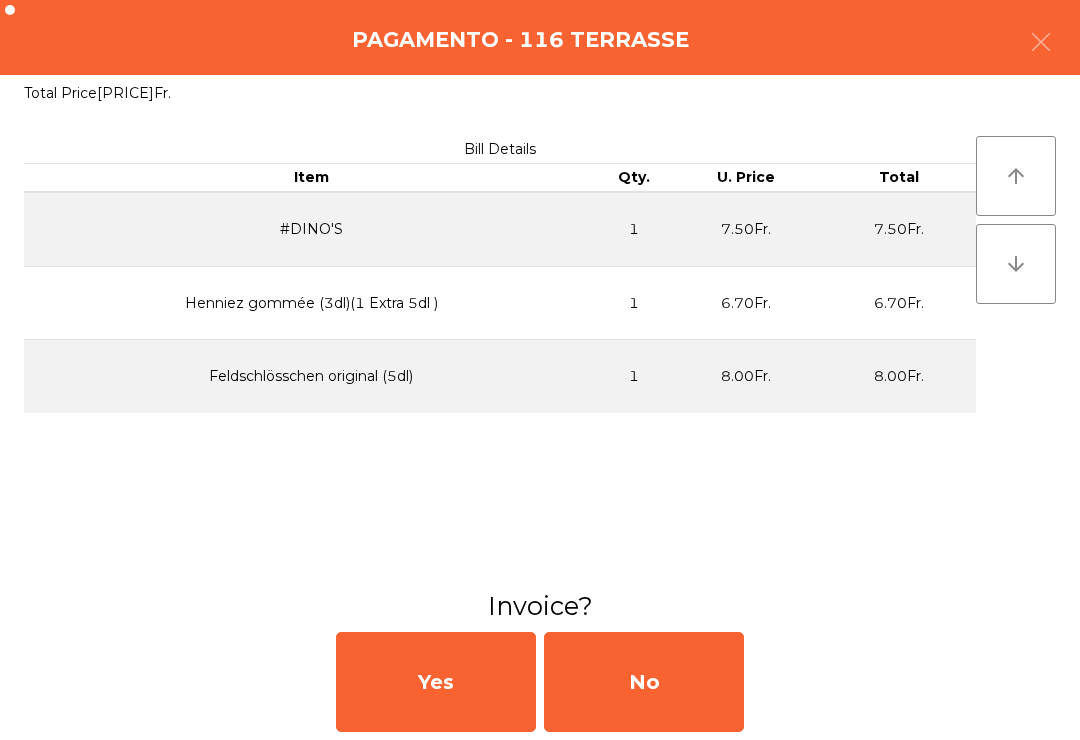 click on "No" 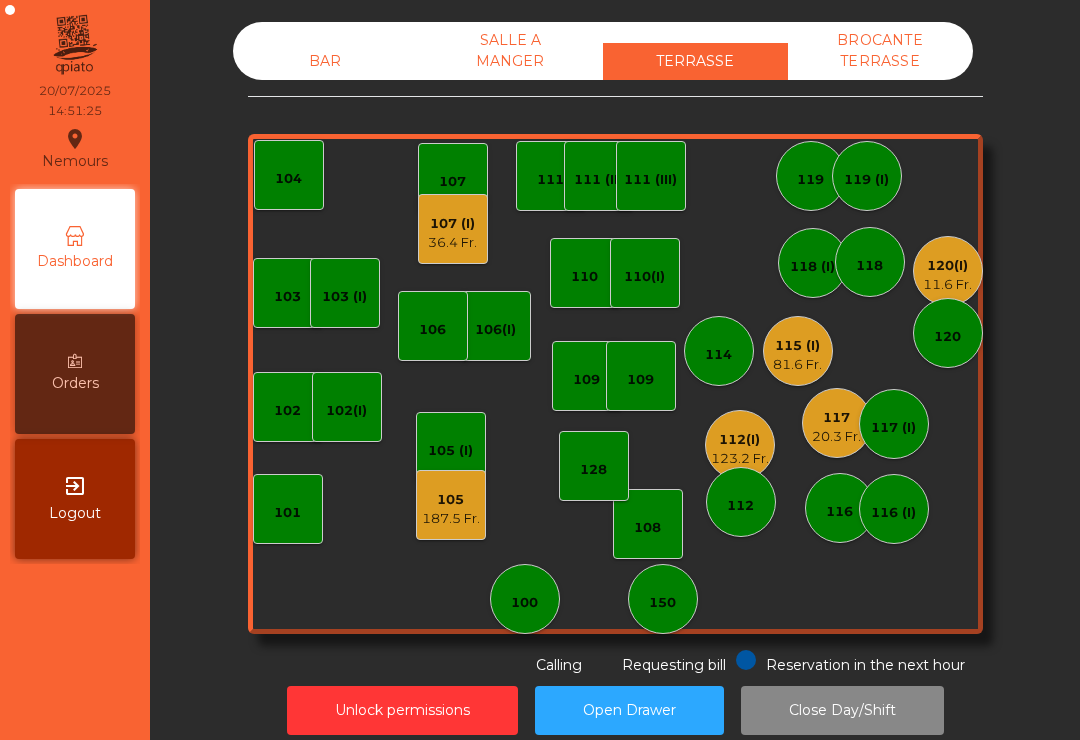 click on "BAR" 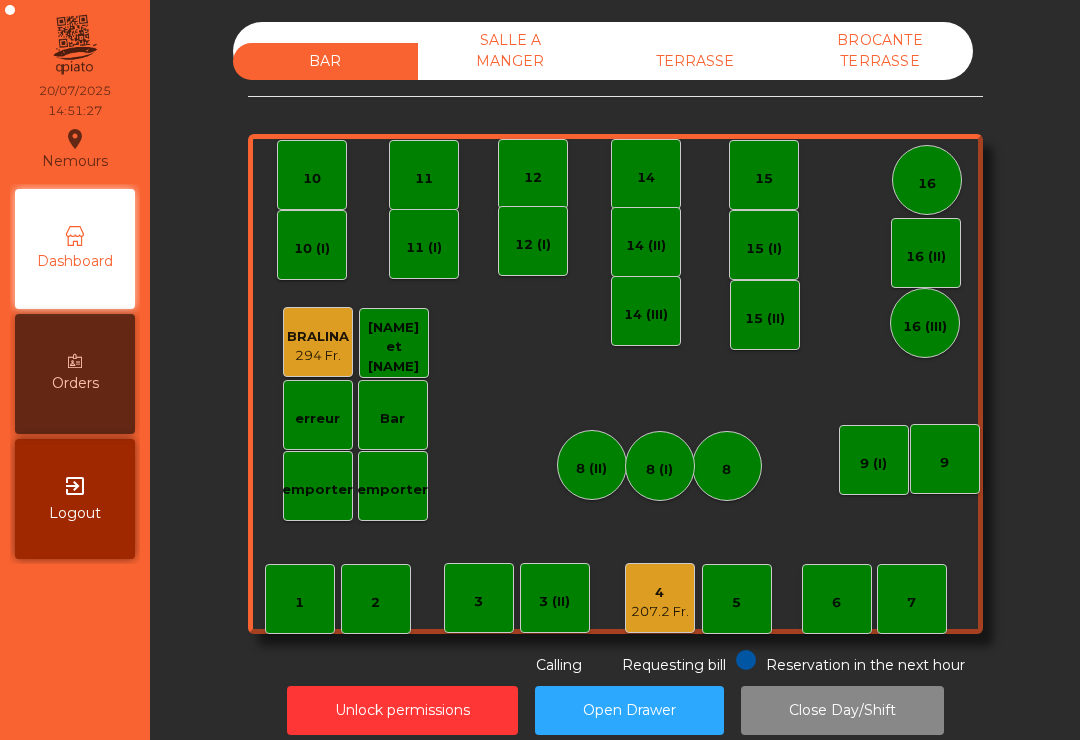 click on "207.2 Fr." 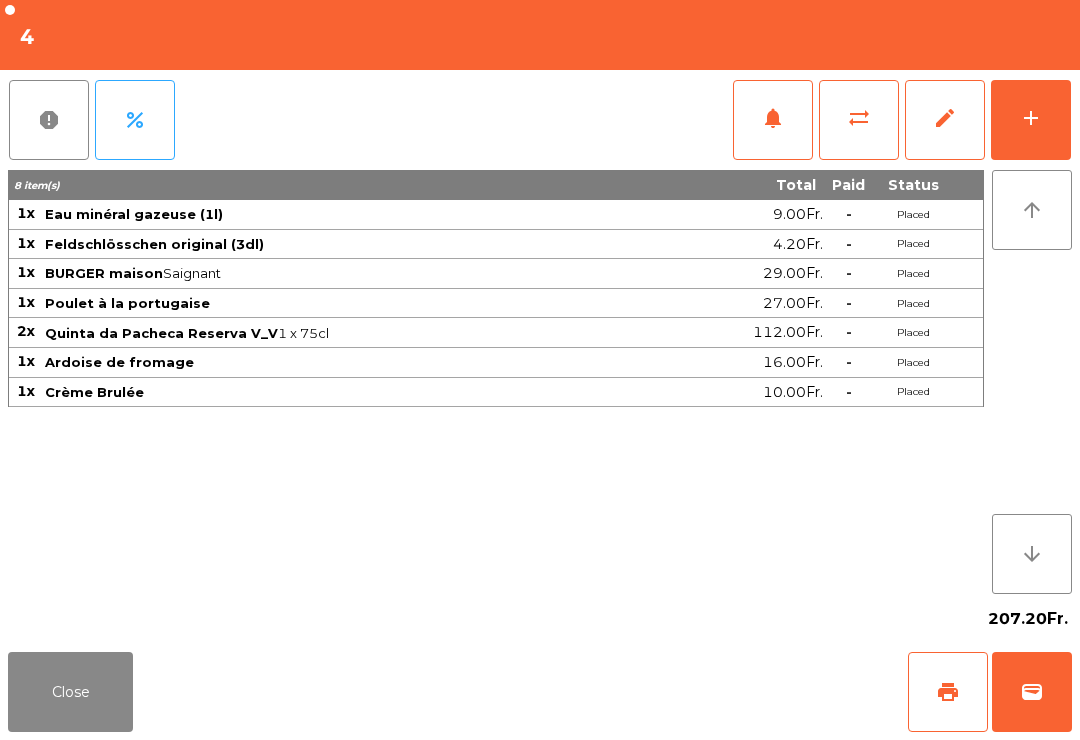 click on "add" 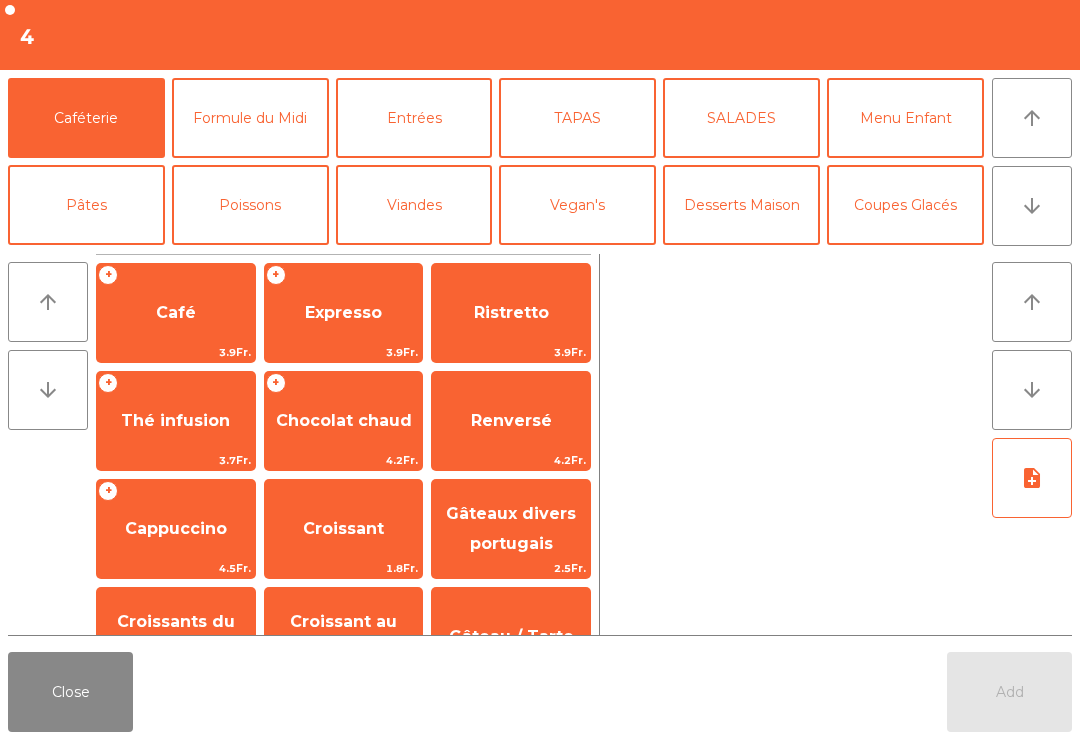 click on "Expresso" 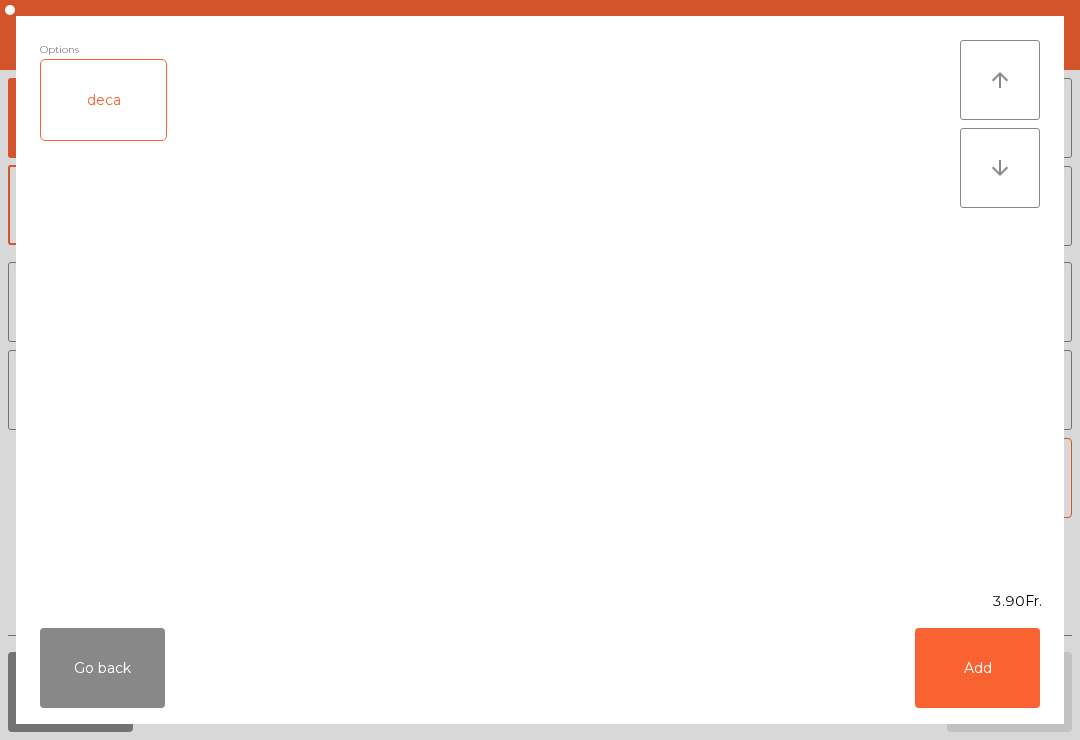 click on "Add" 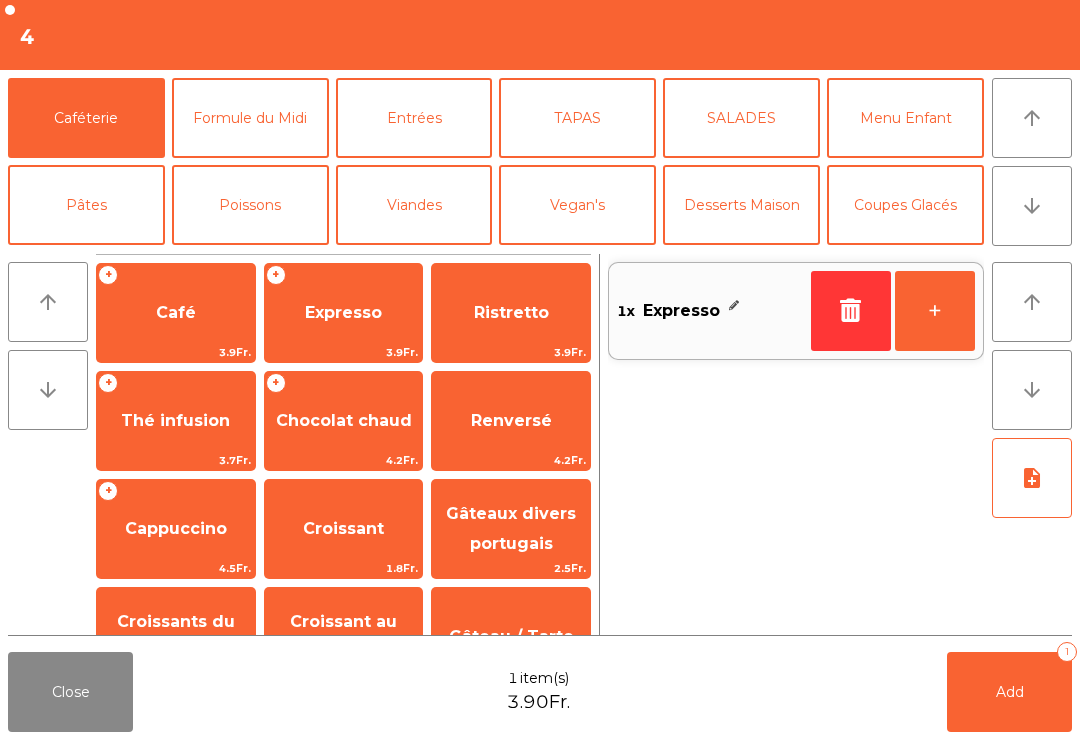click on "+" 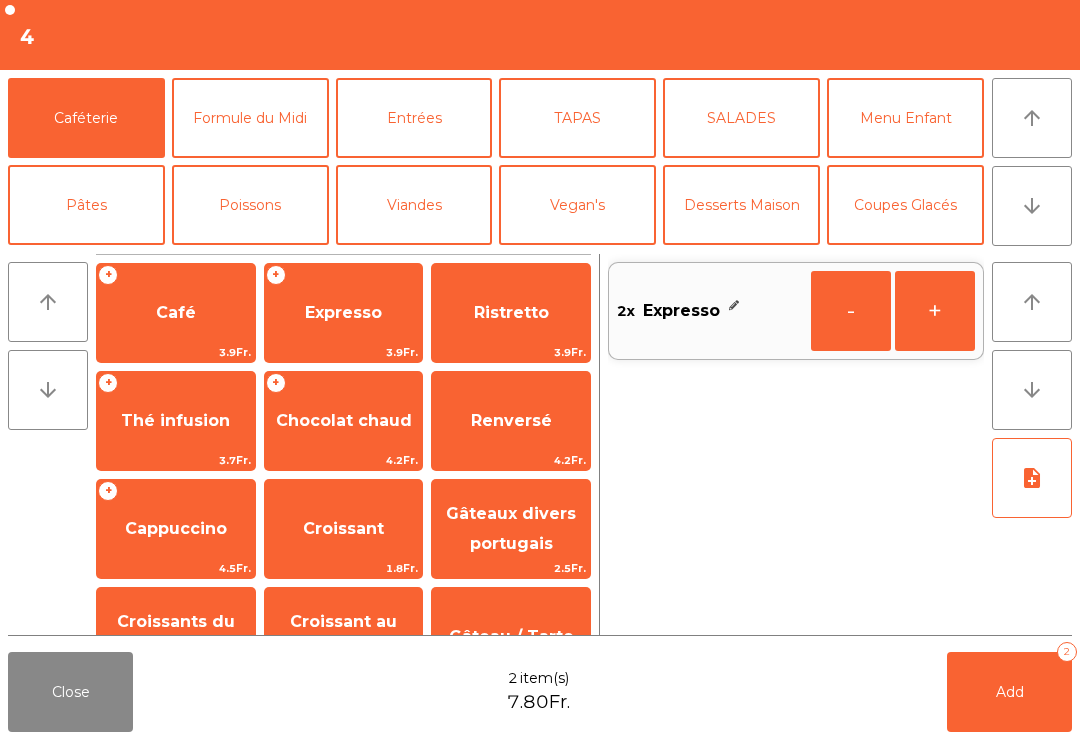 click on "Add" 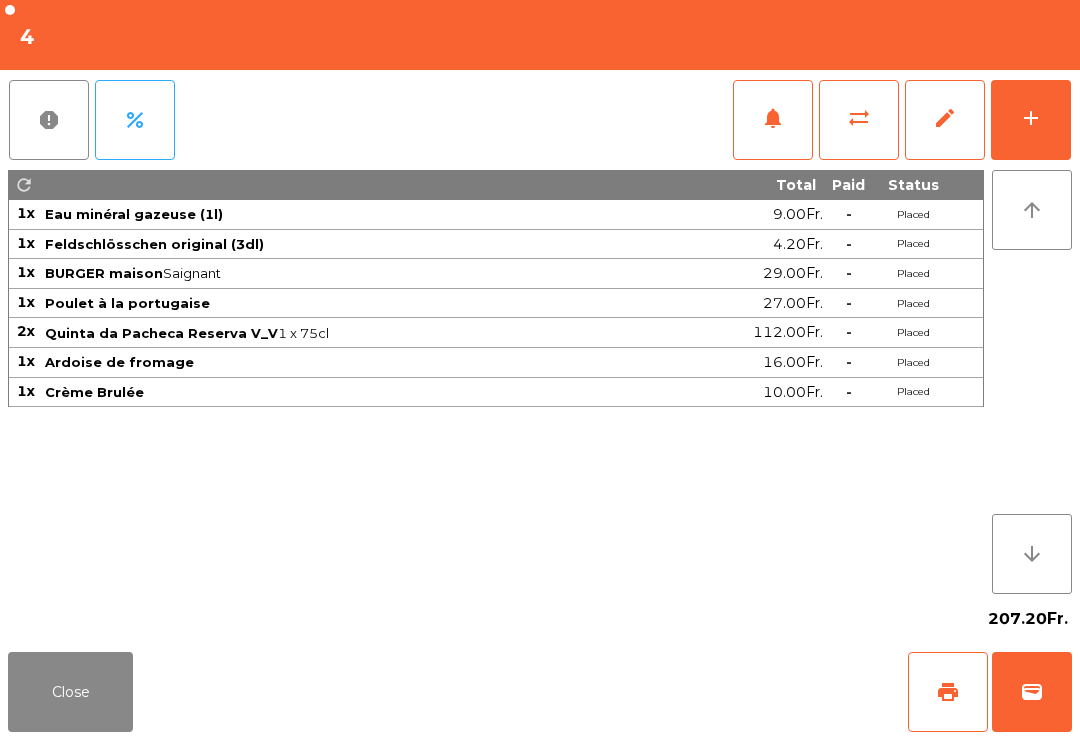 click on "print" 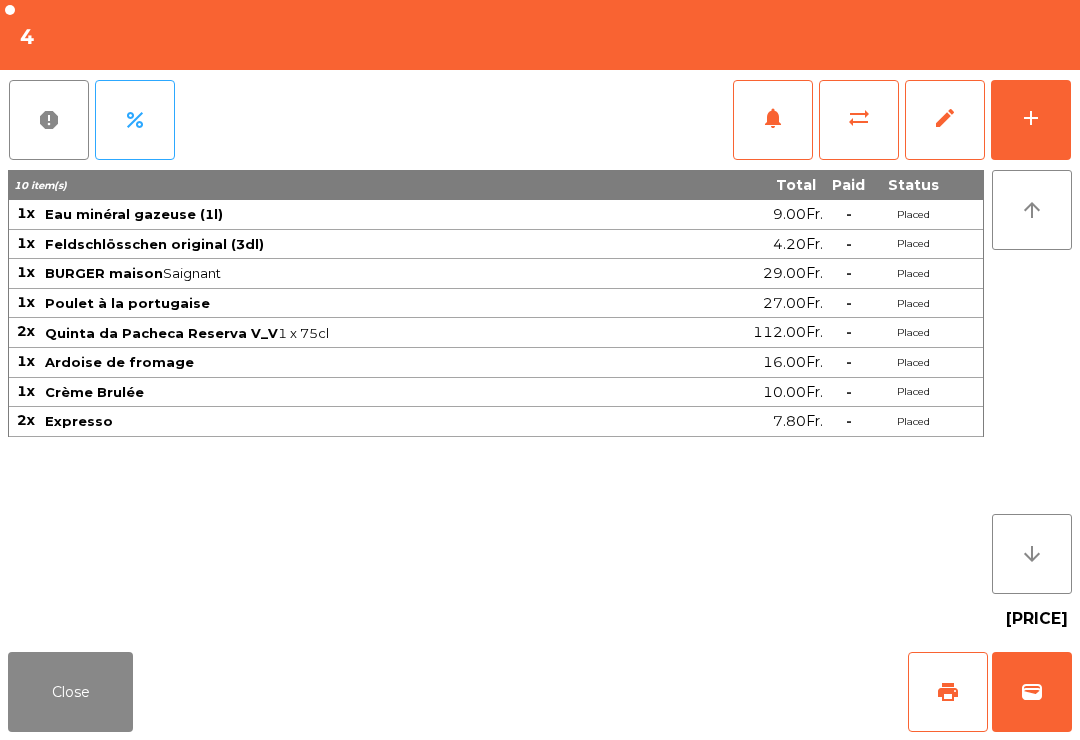 click on "sync_alt" 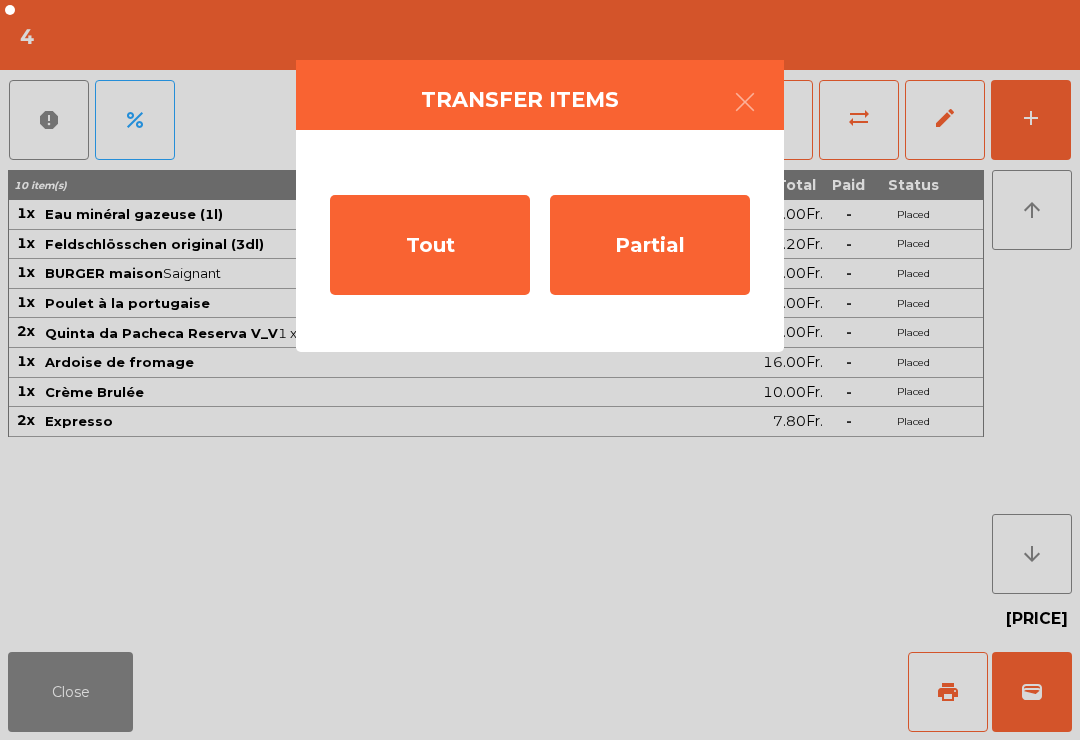 click on "Tout" 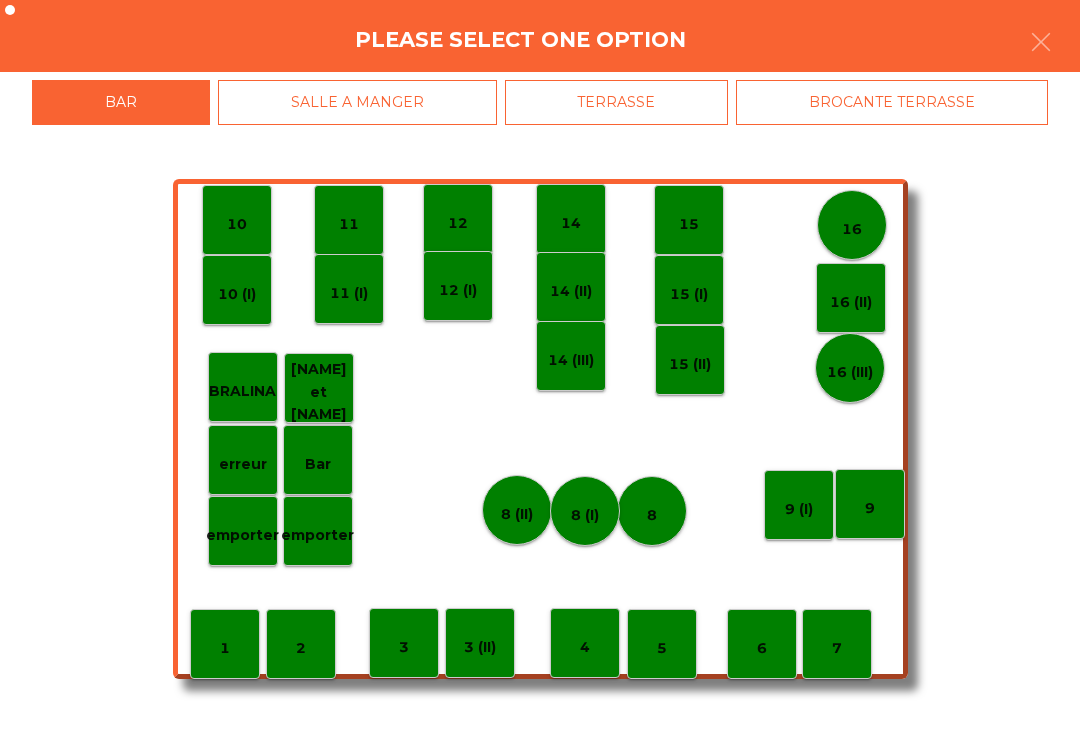 click on "SALLE A MANGER" 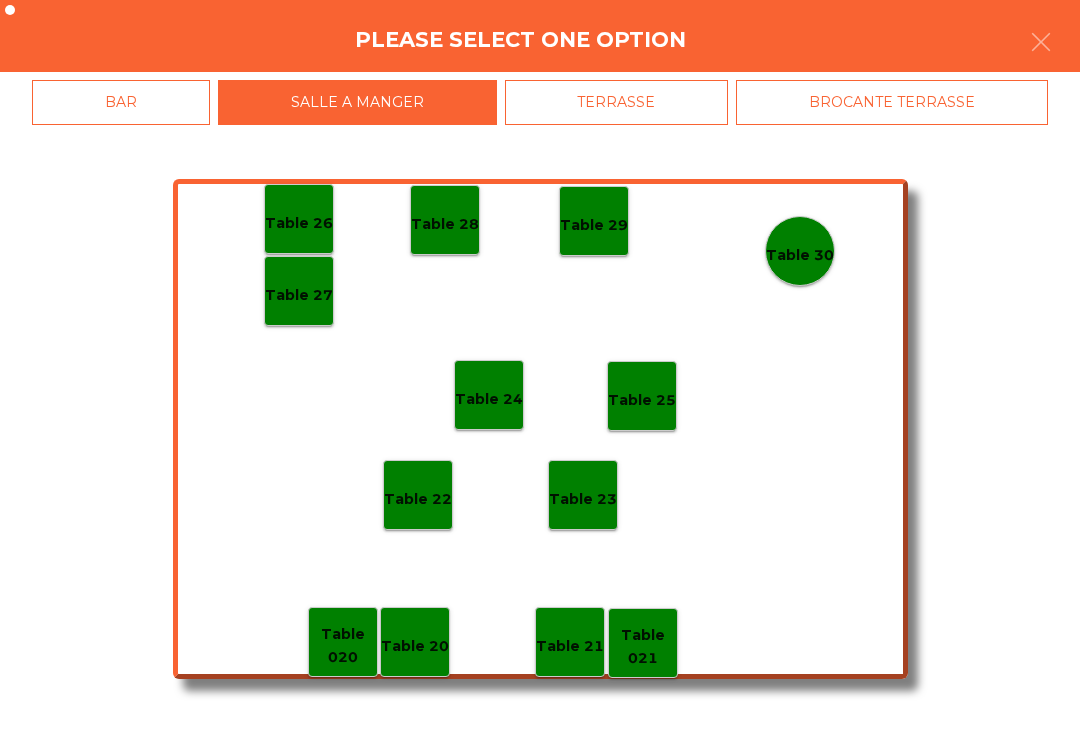 click on "Table 27" 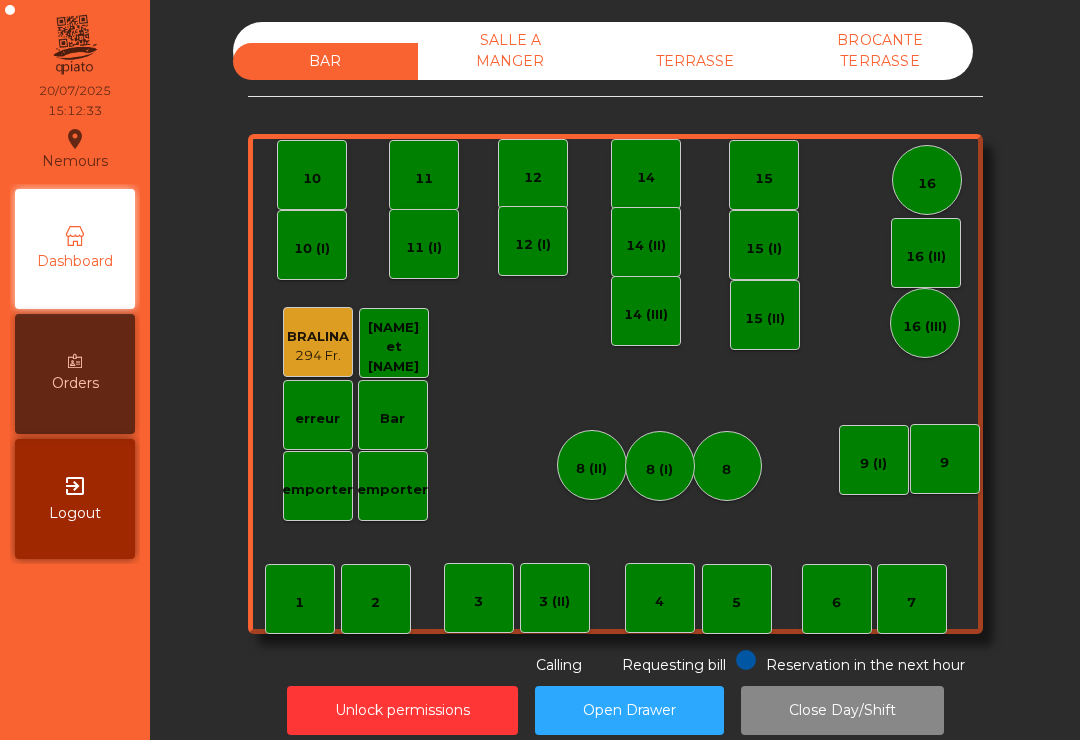click on "TERRASSE" 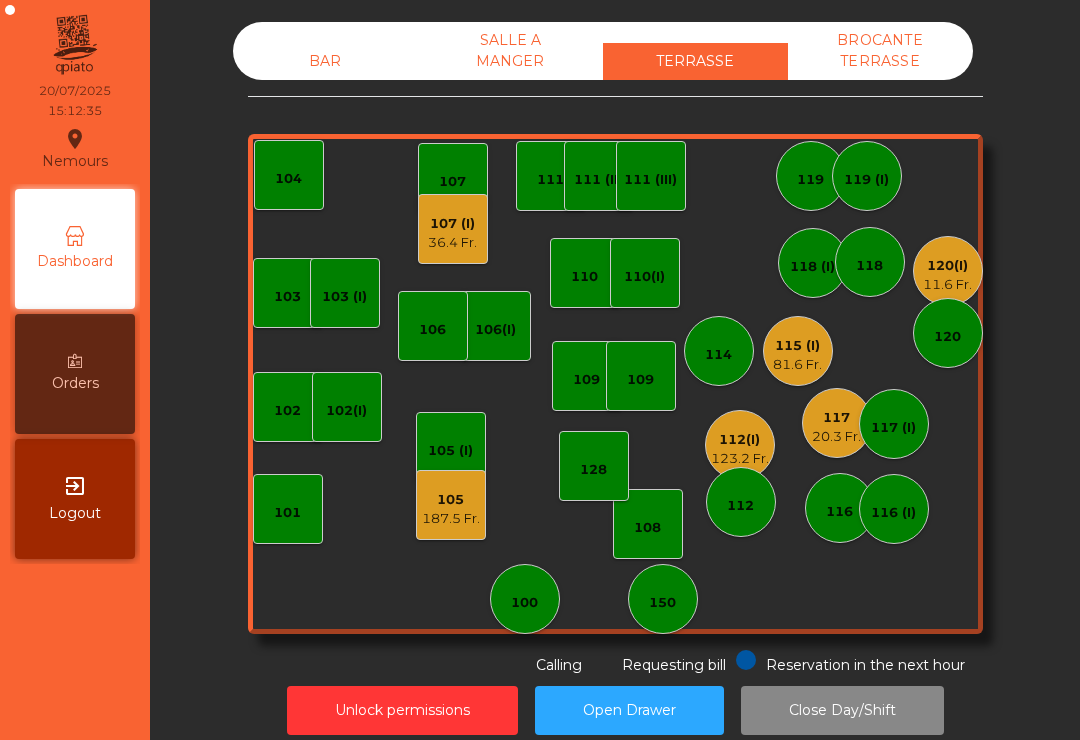 click on "105" 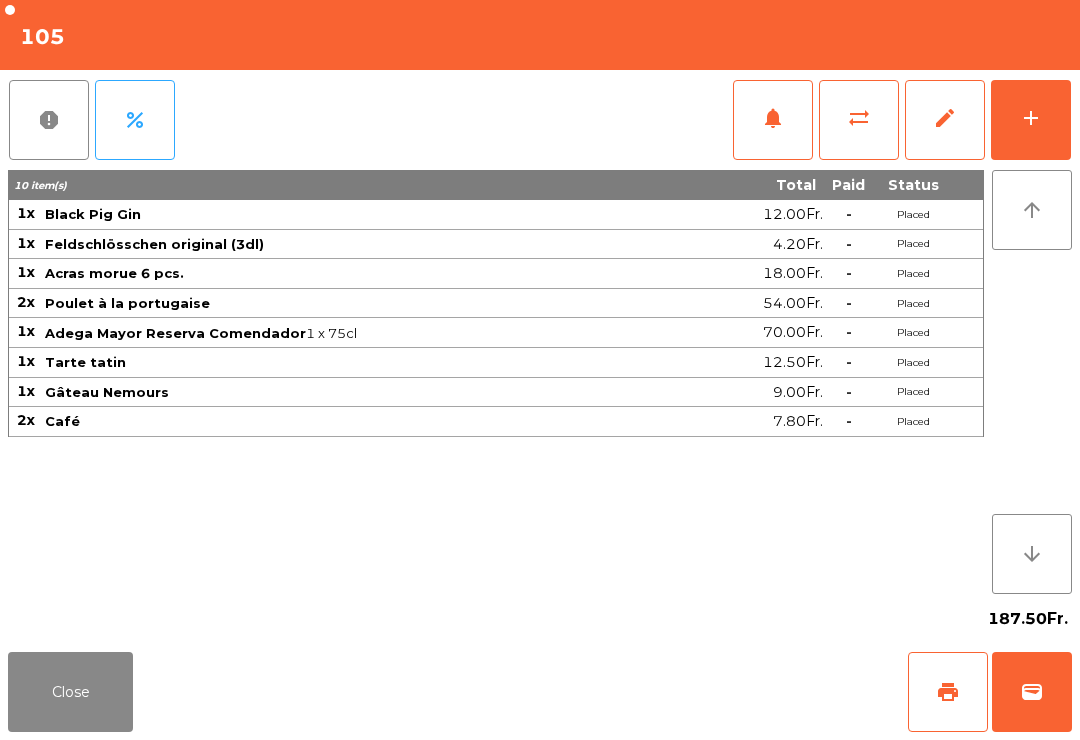 click on "print" 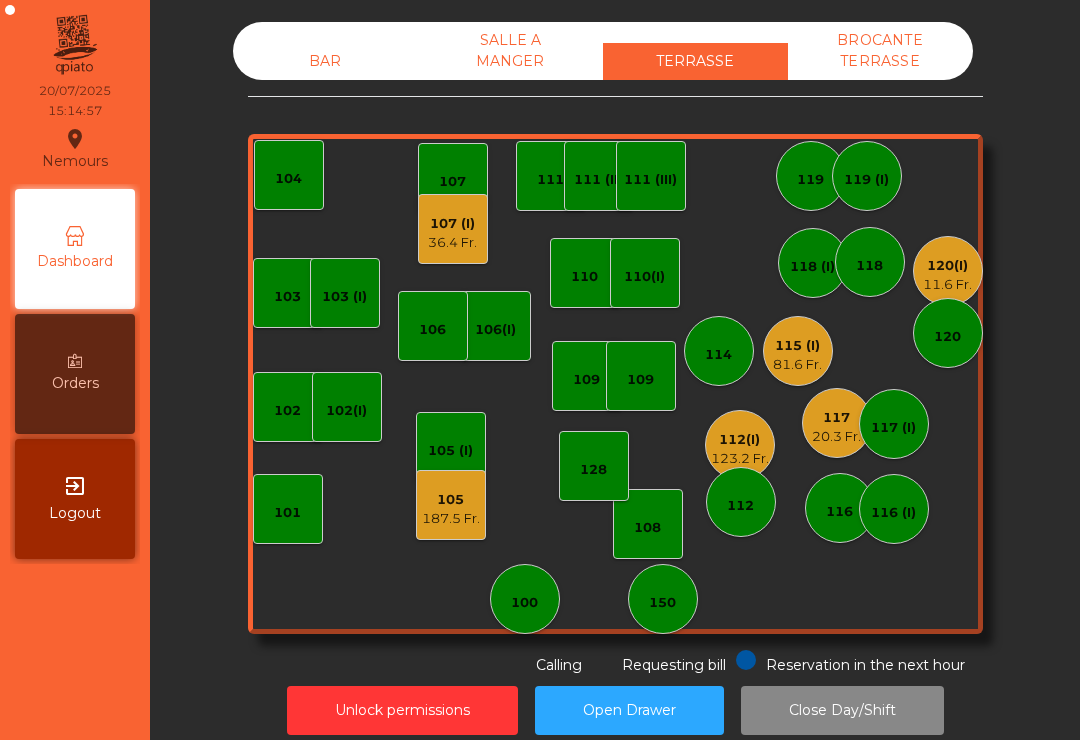 click on "107 (I)" 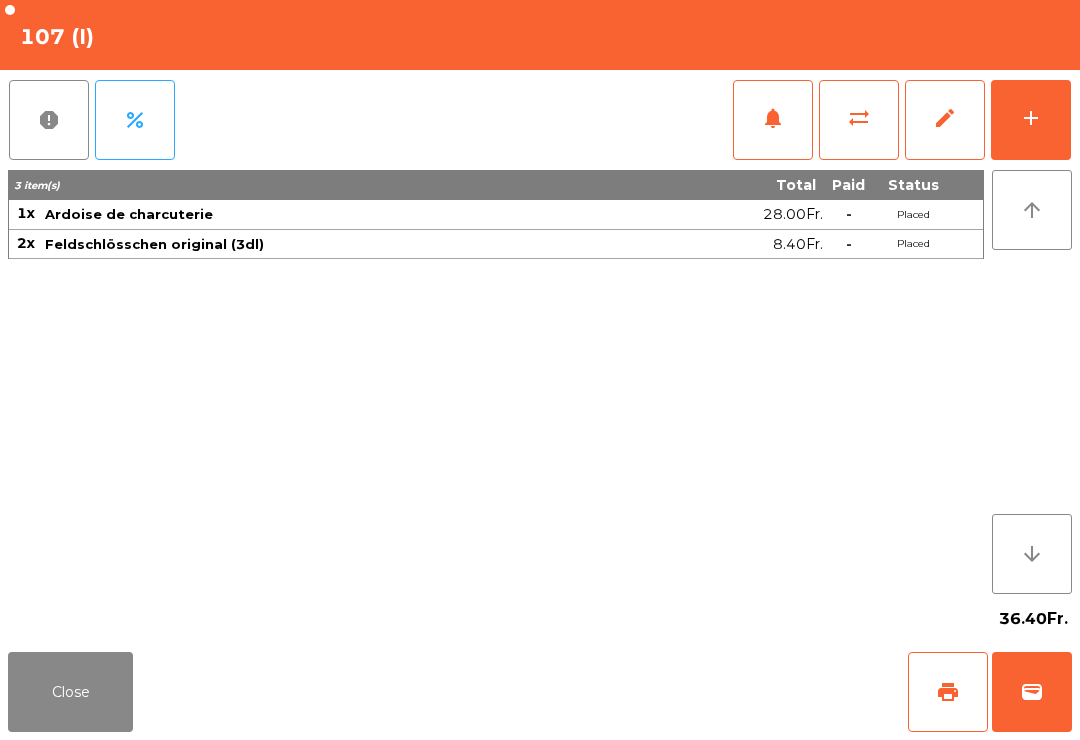 click on "add" 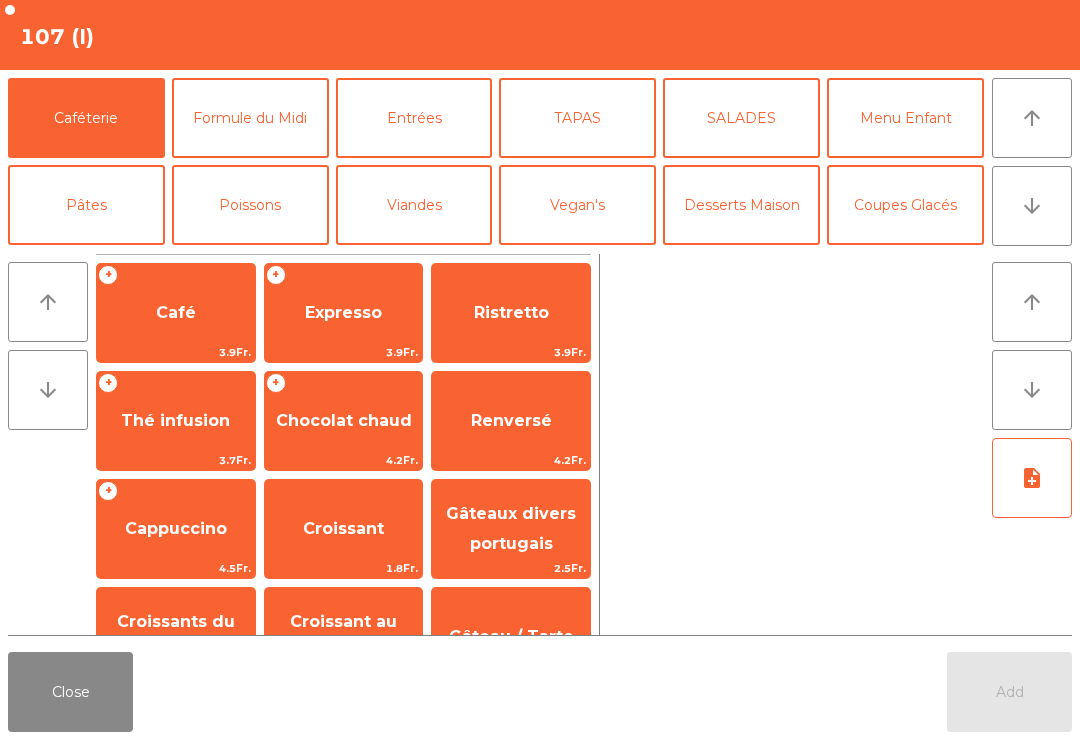 click on "arrow_downward" 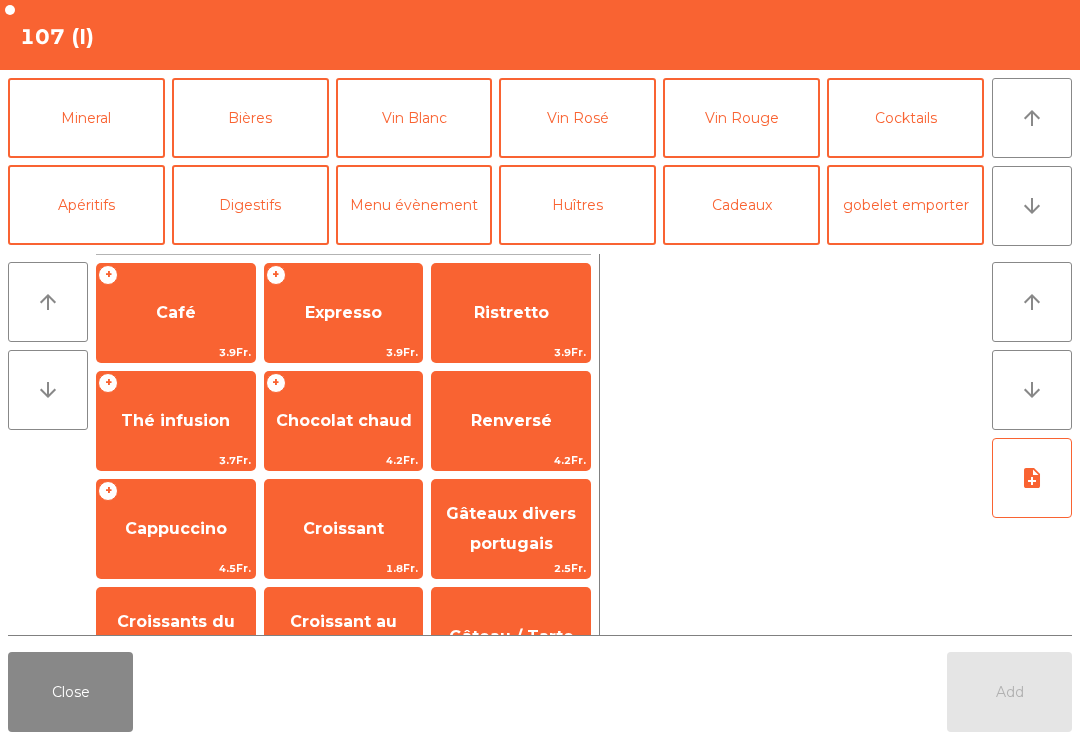 scroll, scrollTop: 9, scrollLeft: 0, axis: vertical 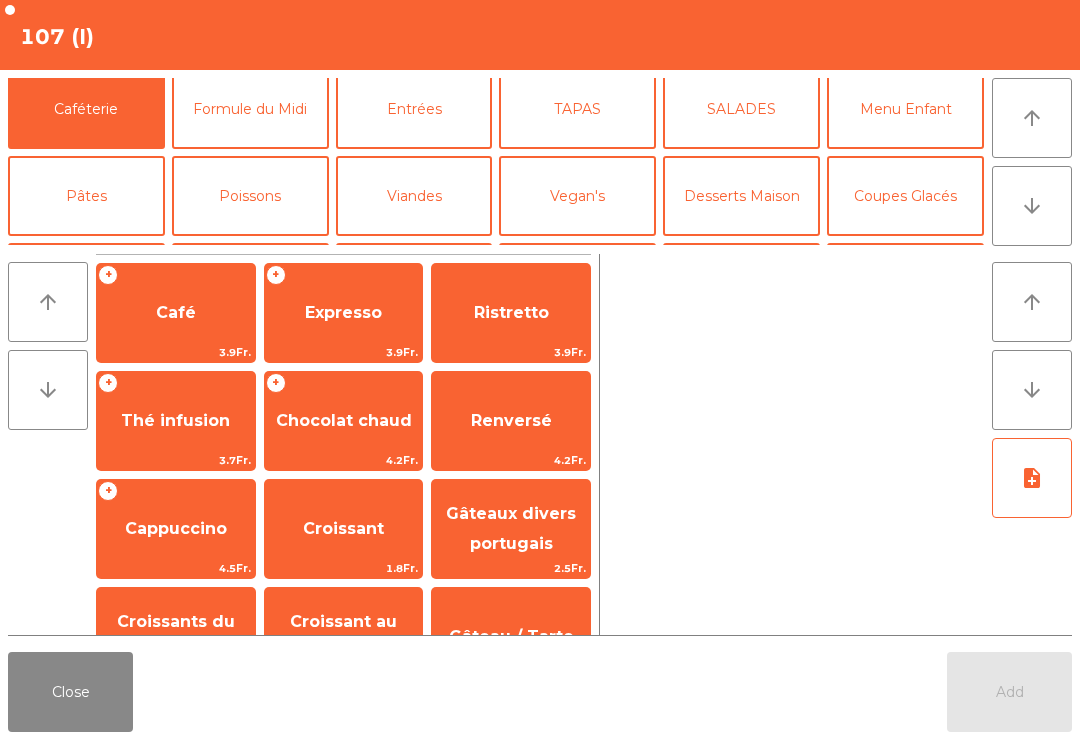 click on "Desserts Maison" 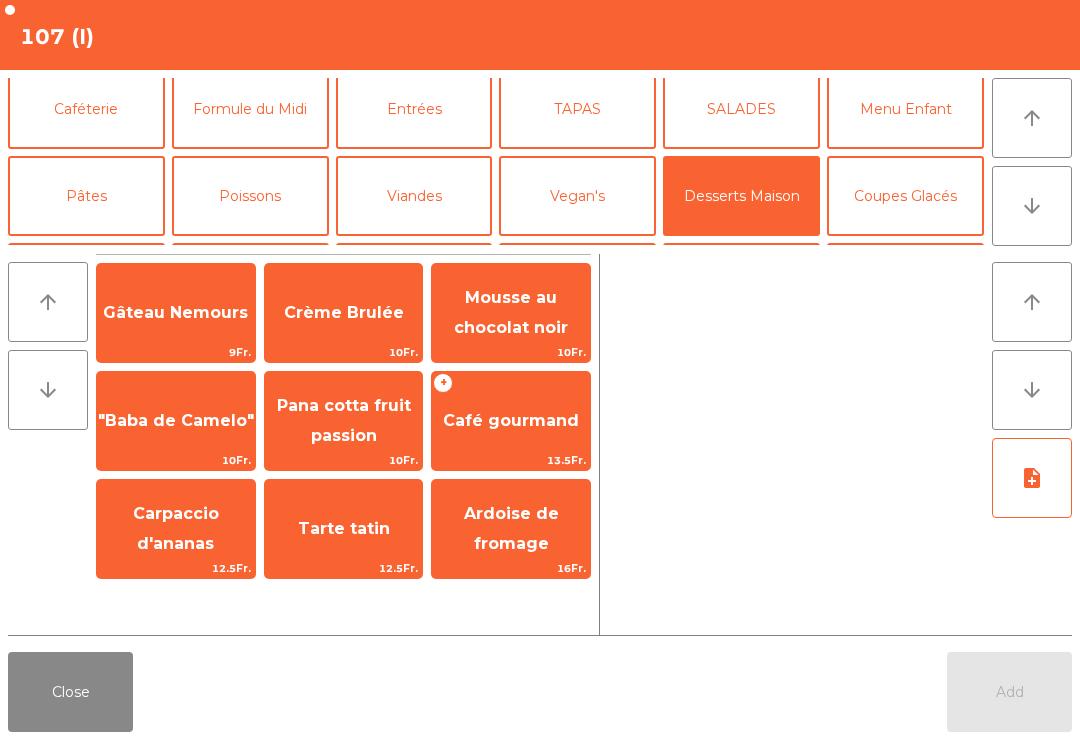 scroll, scrollTop: 20, scrollLeft: 0, axis: vertical 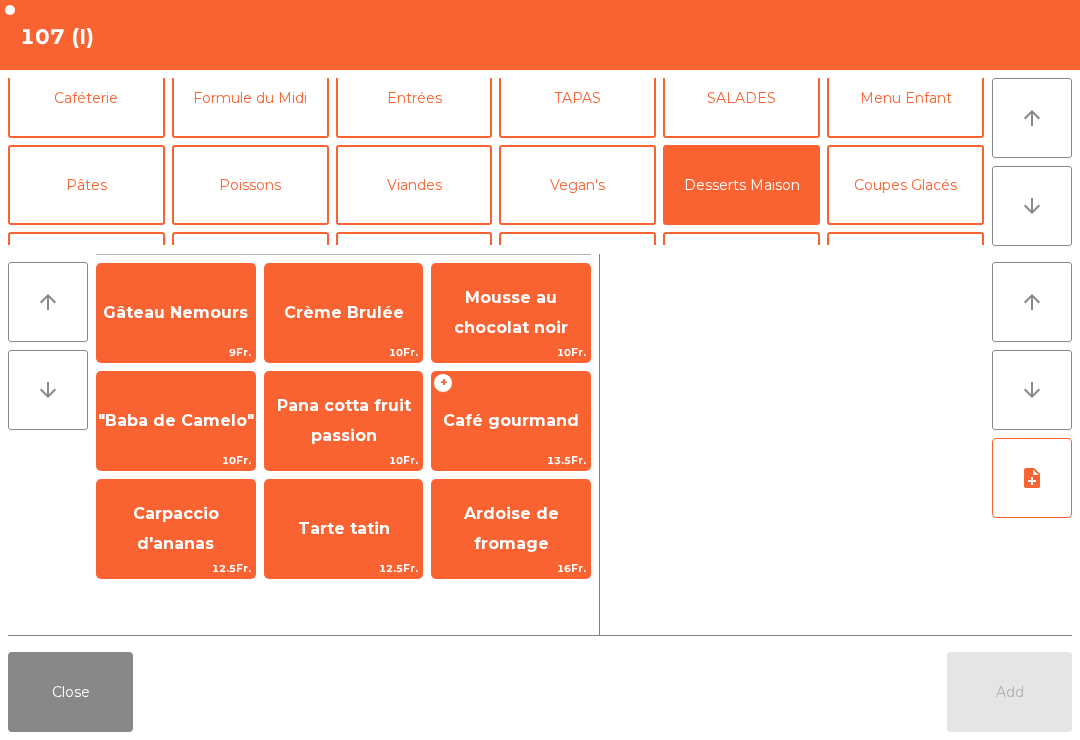 click on "Tarte tatin" 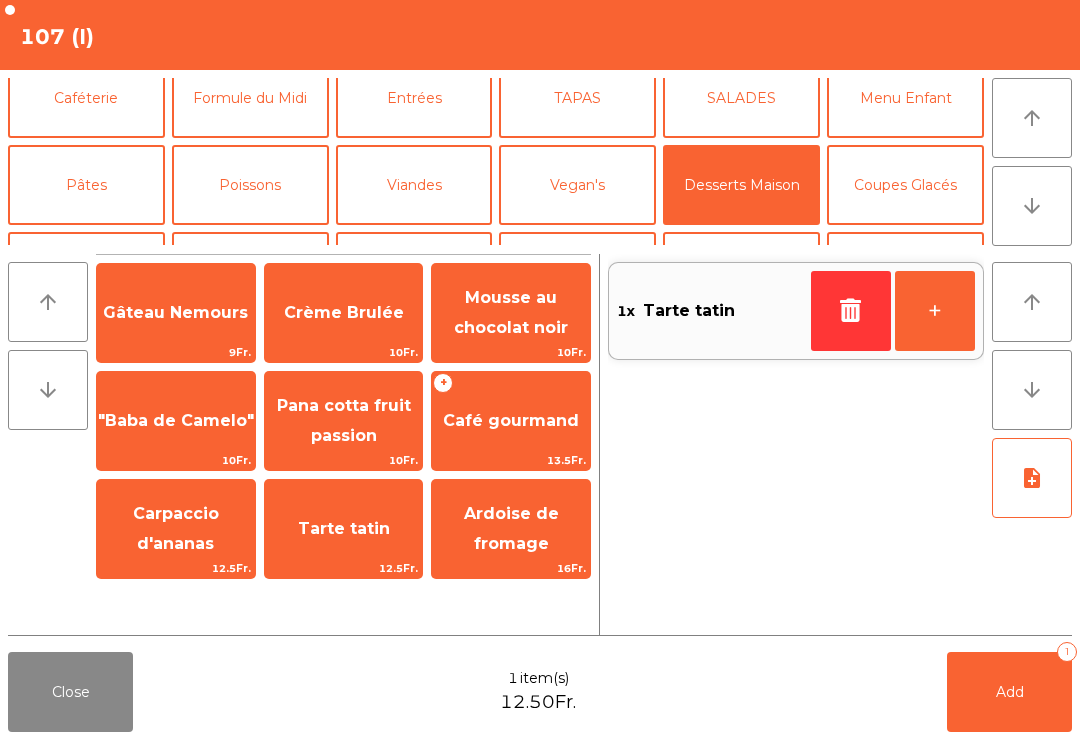 scroll, scrollTop: 132, scrollLeft: 0, axis: vertical 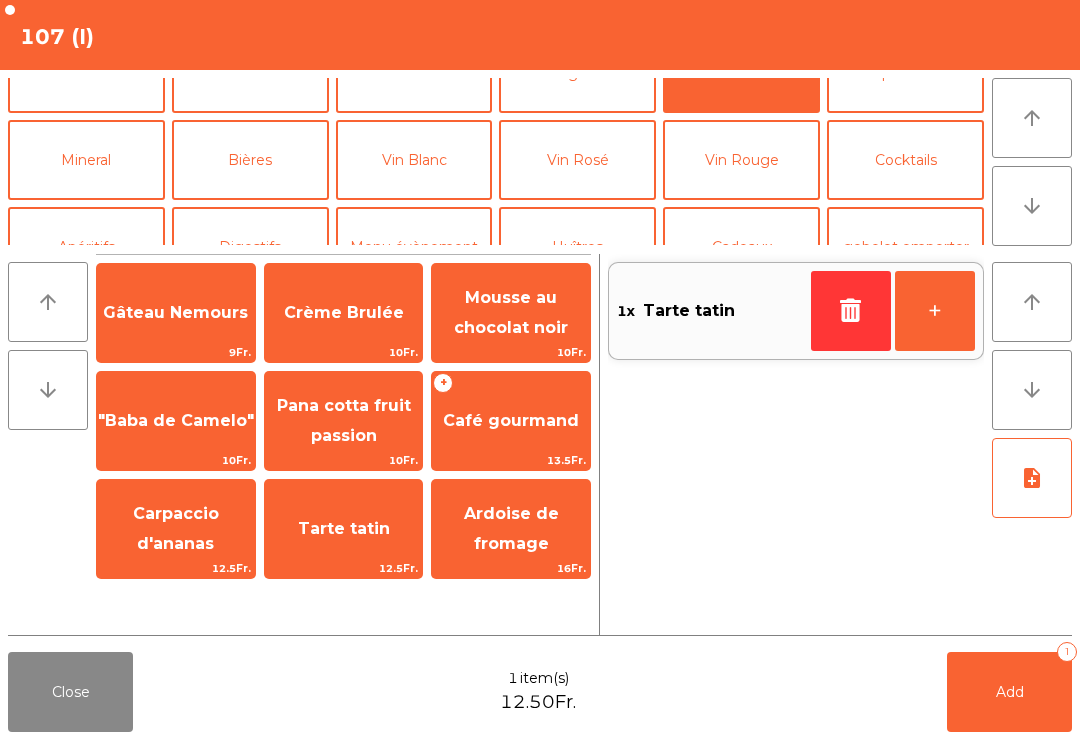 click on "Bières" 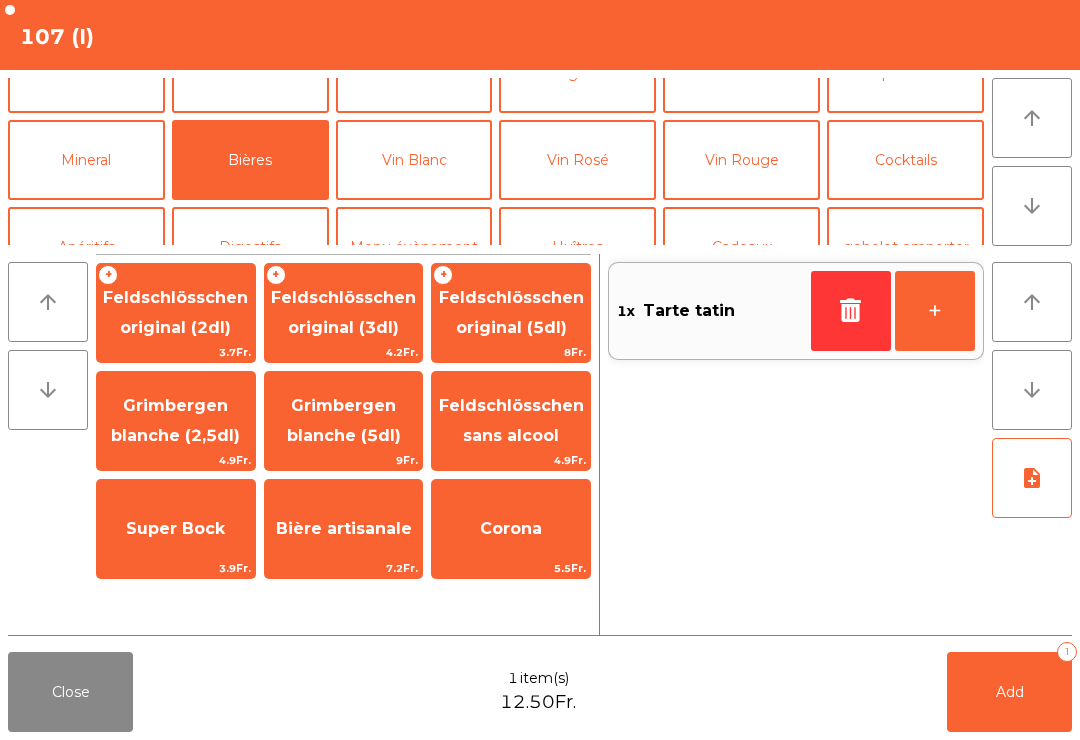 scroll, scrollTop: 134, scrollLeft: 0, axis: vertical 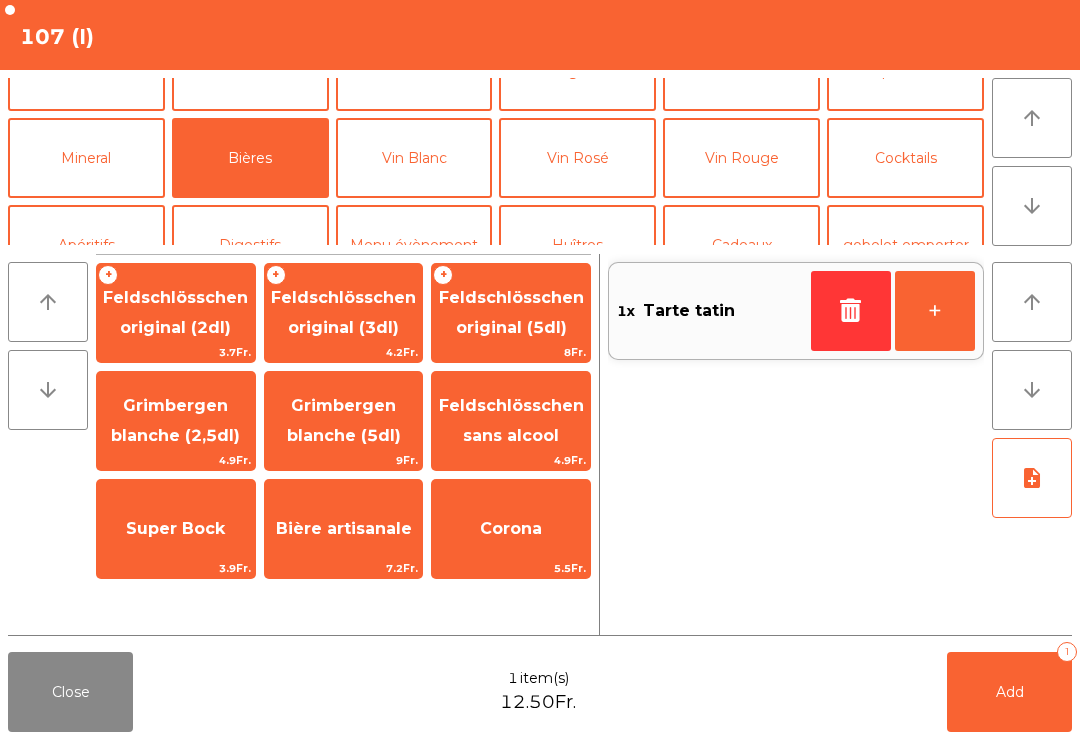 click on "Feldschlösschen original (3dl)" 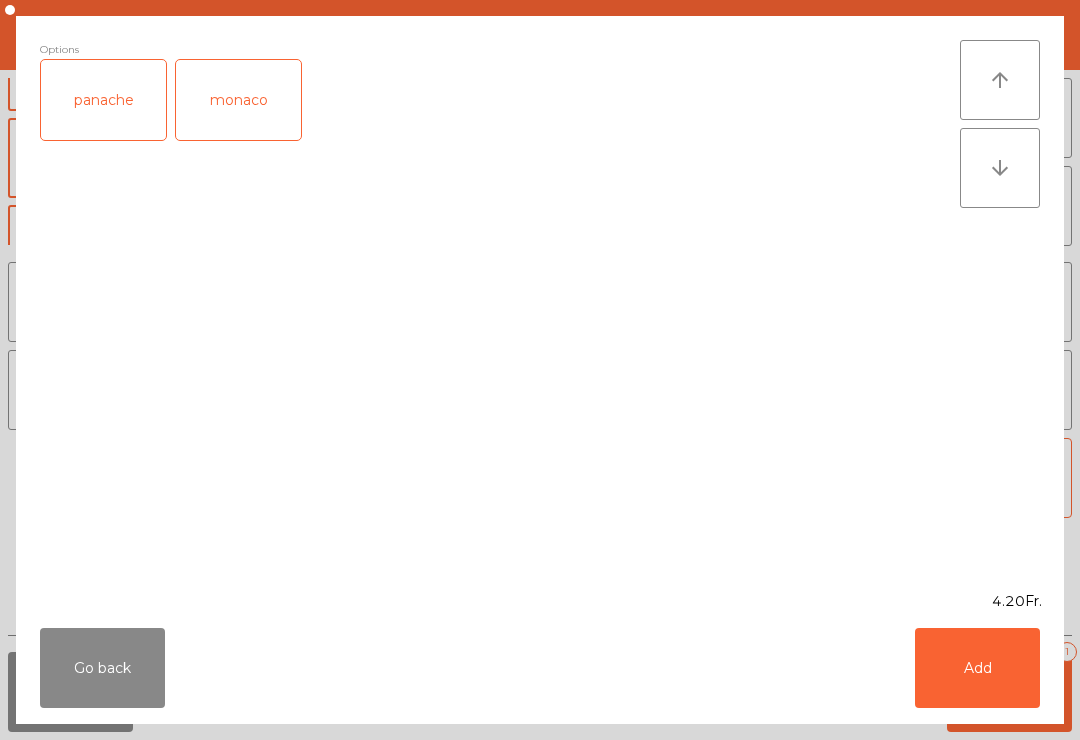 click on "Add" 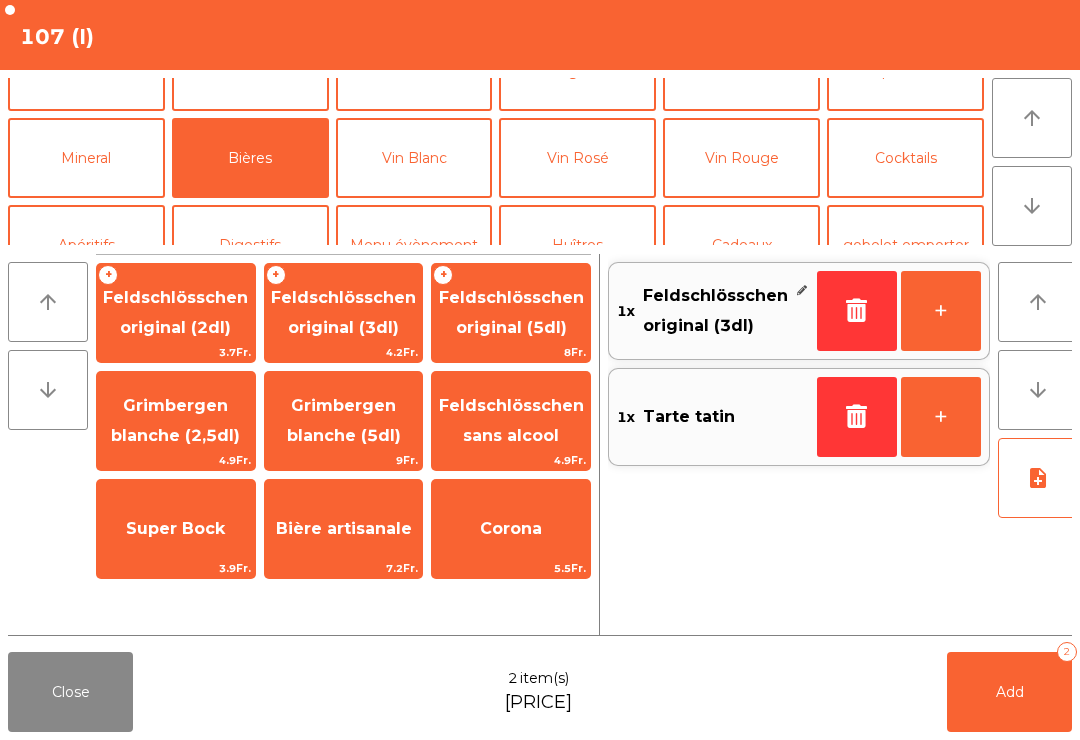 click on "+" 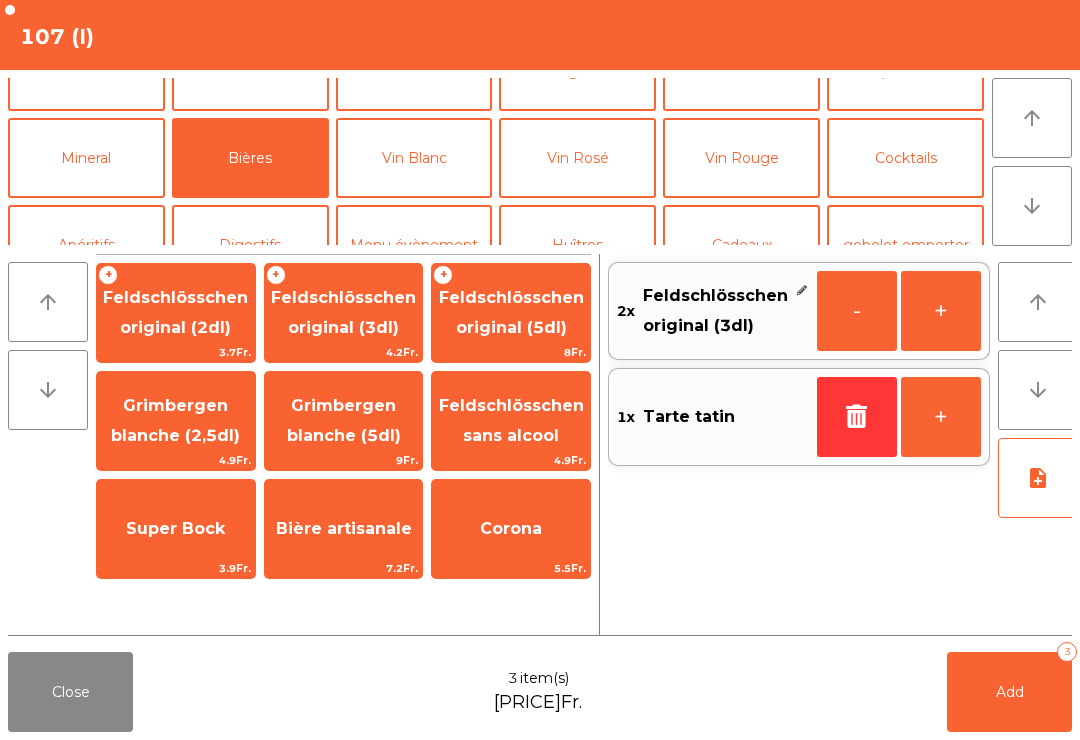 click on "Add   3" 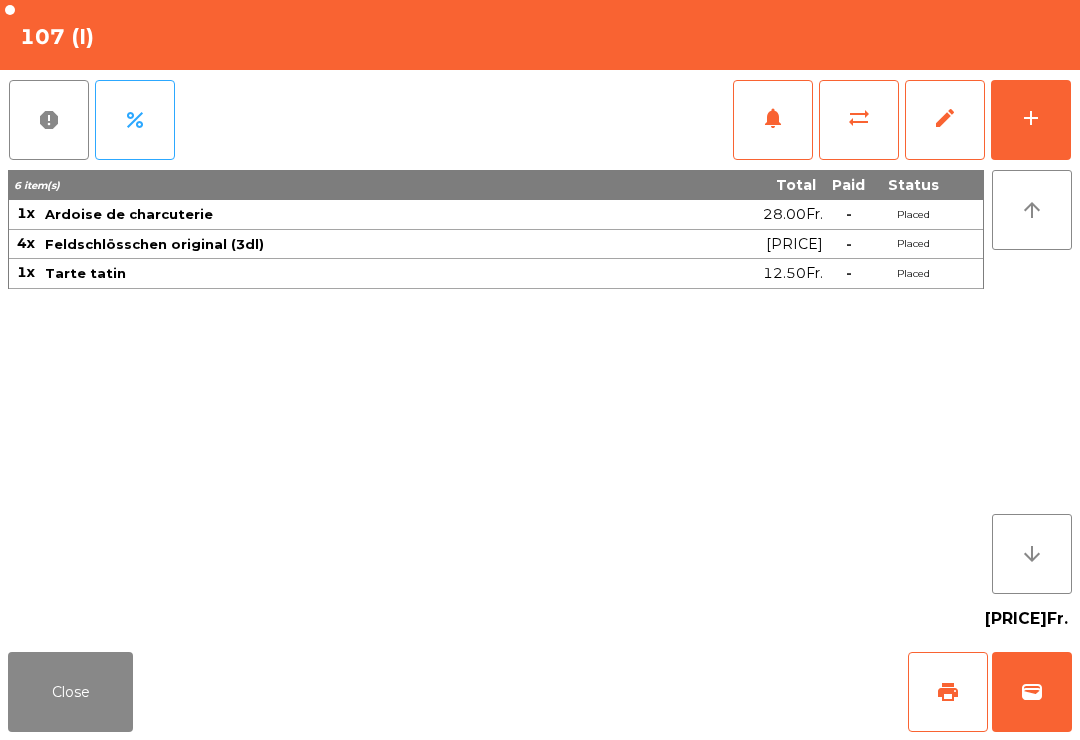 click on "Close" 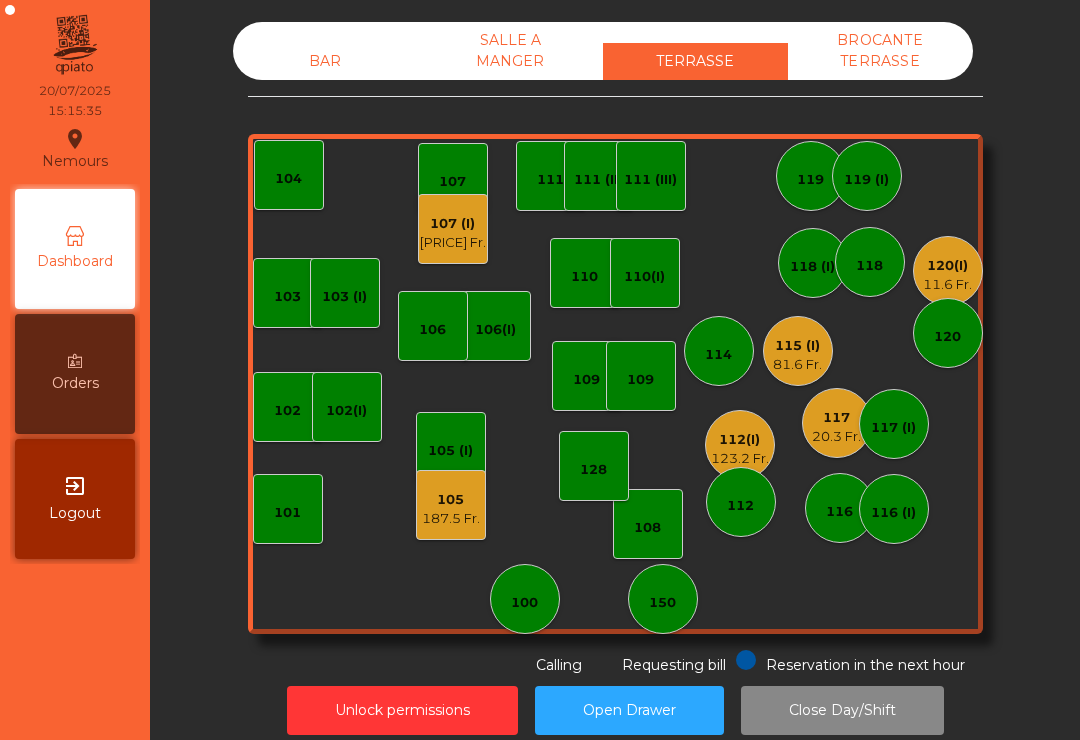 click on "103    102    101   102(I)   106(I)    104   105 (I)   108    105    [PRICE]   107   100   150   110   107 (I)   [PRICE]   103 (I)   128   116   116 (I)   109   106   111   111 (II)   111 (III)   117   [PRICE]   117 (I)   118 (I)   119   119 (I)   115 (I)   [PRICE]   112(I)   [PRICE]   112   114   110(I)   118   120(I)   [PRICE]   120   109" 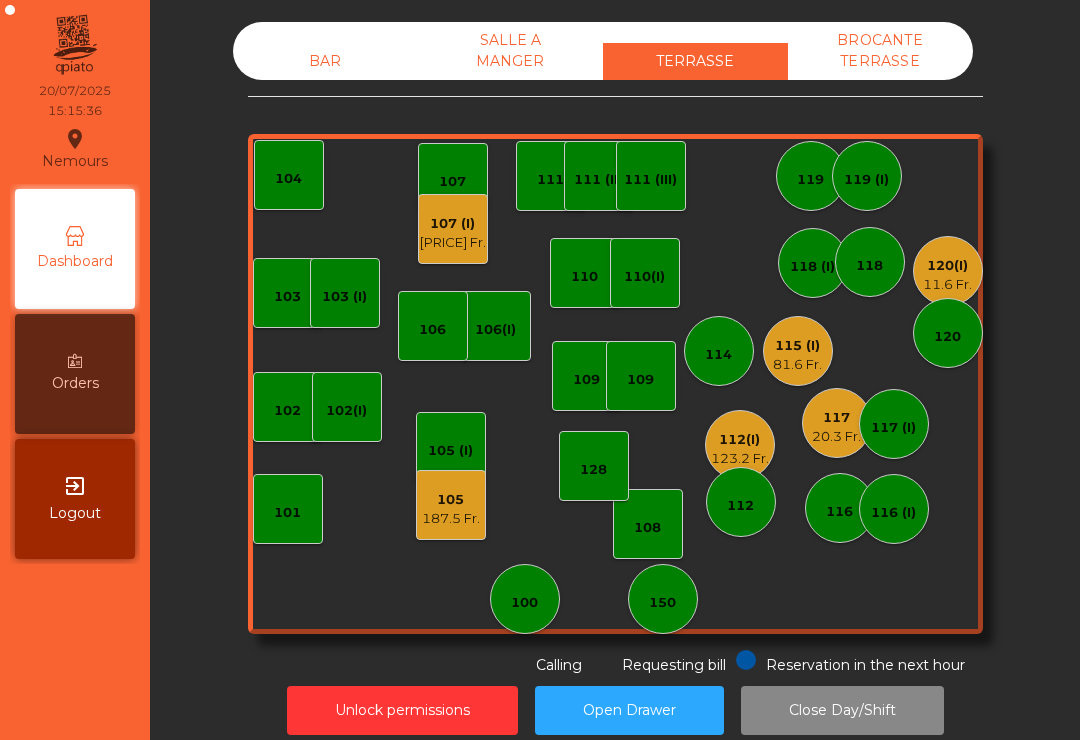 click on "101" 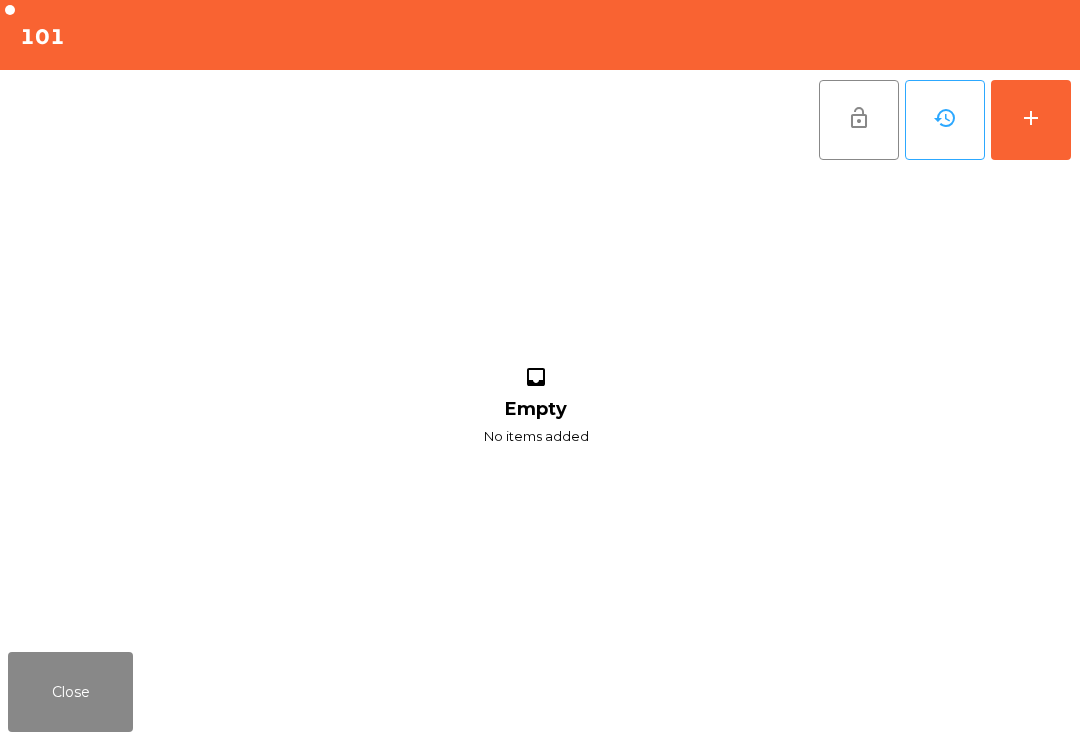 click on "add" 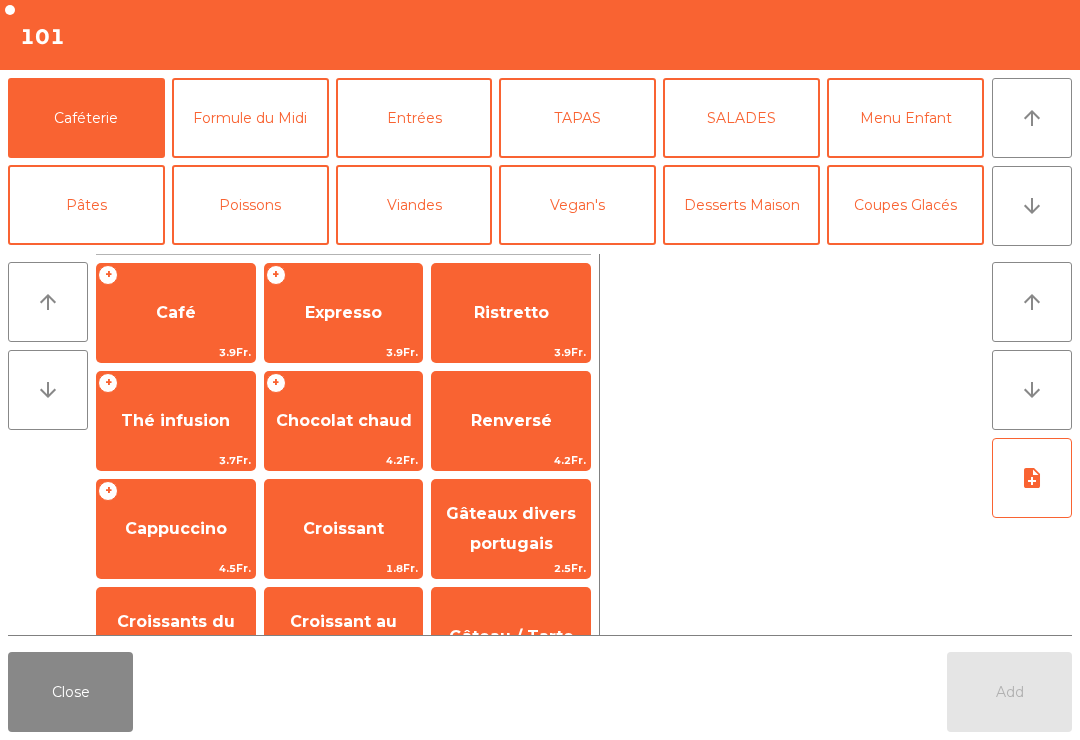 click on "note_add" 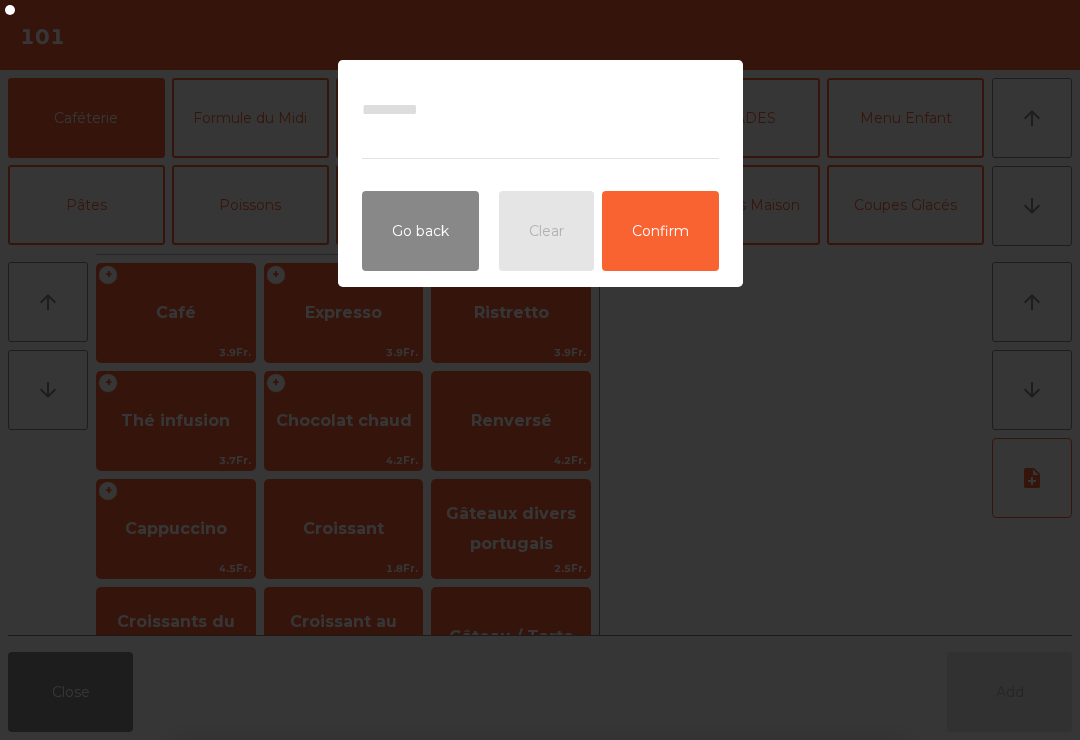 click on "Go back" 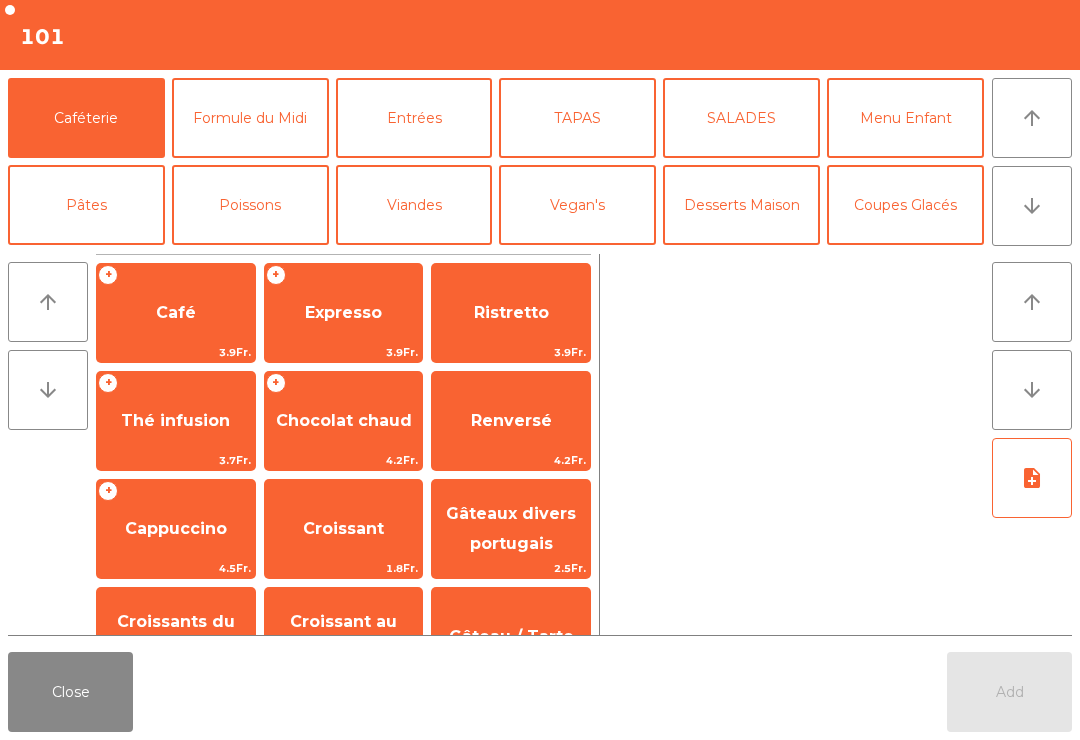 click on "Café" 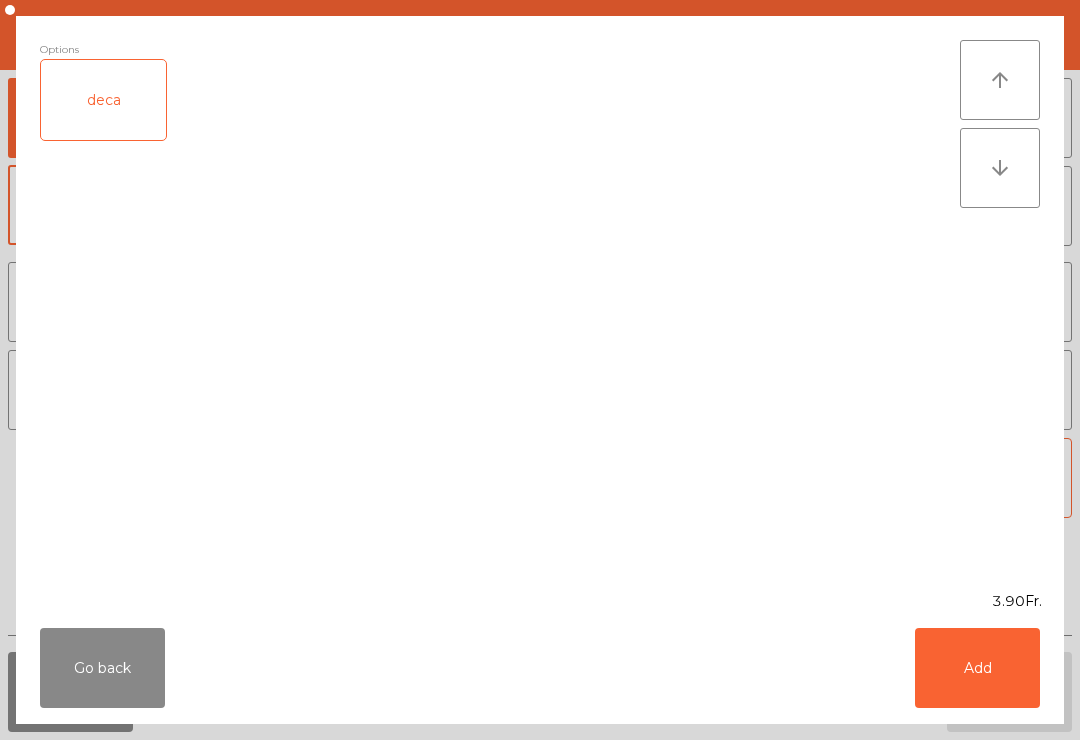 click on "Go back" 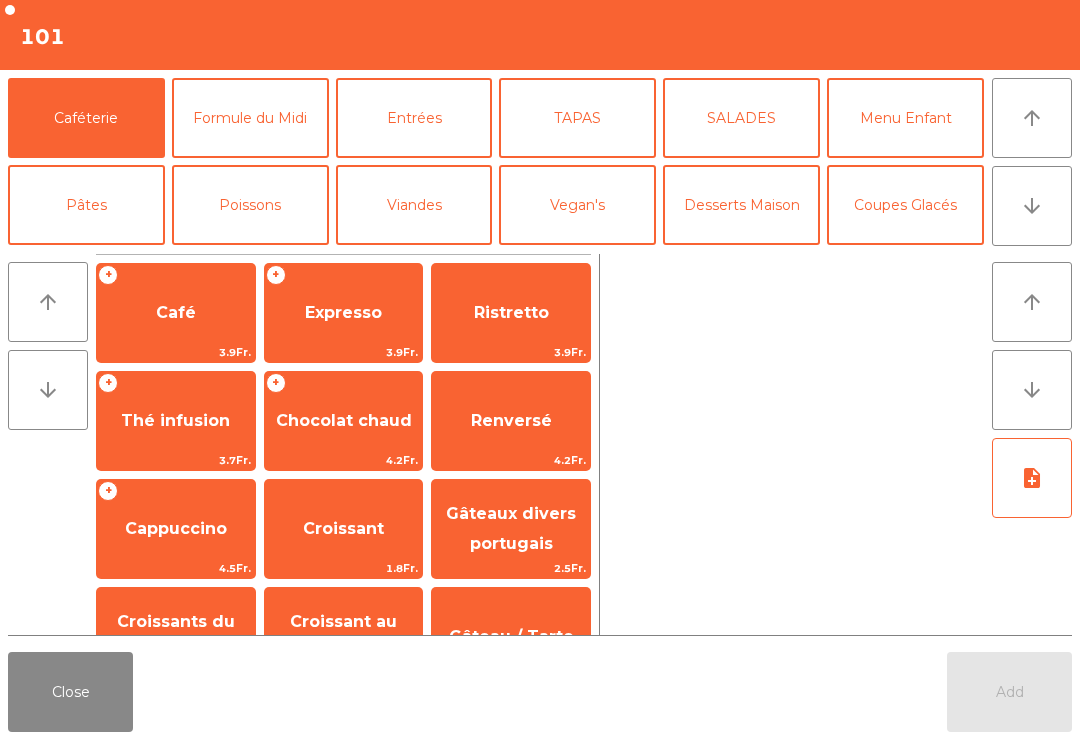 click on "Desserts Maison" 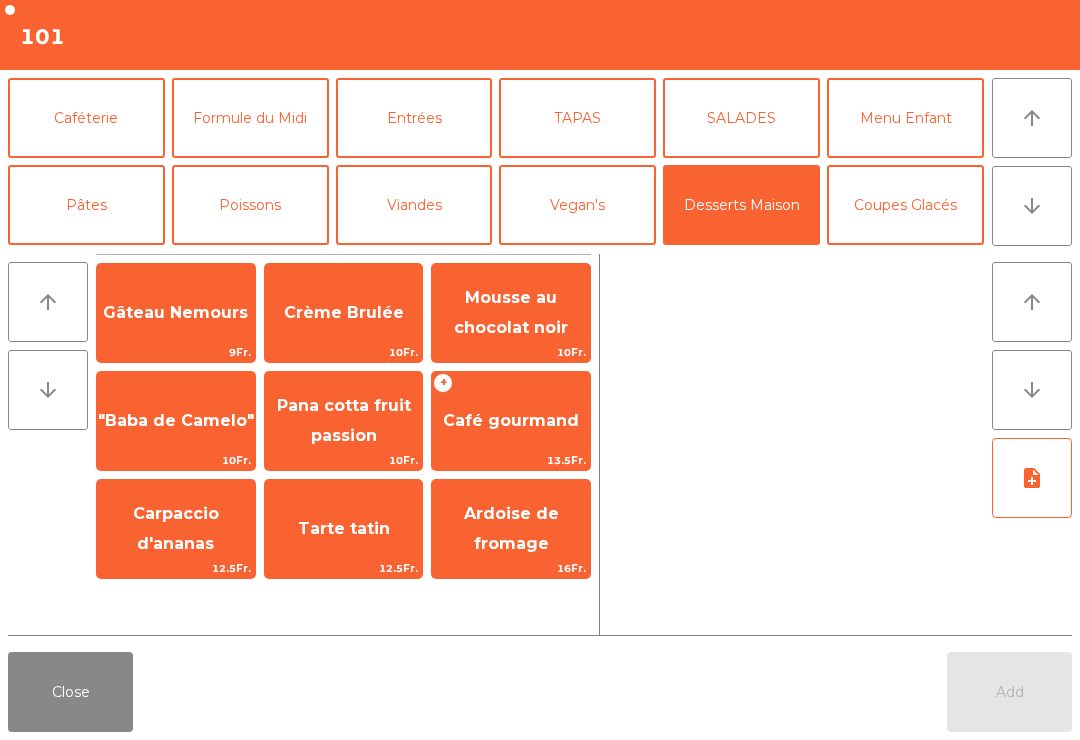 click on "Coupes Glacés" 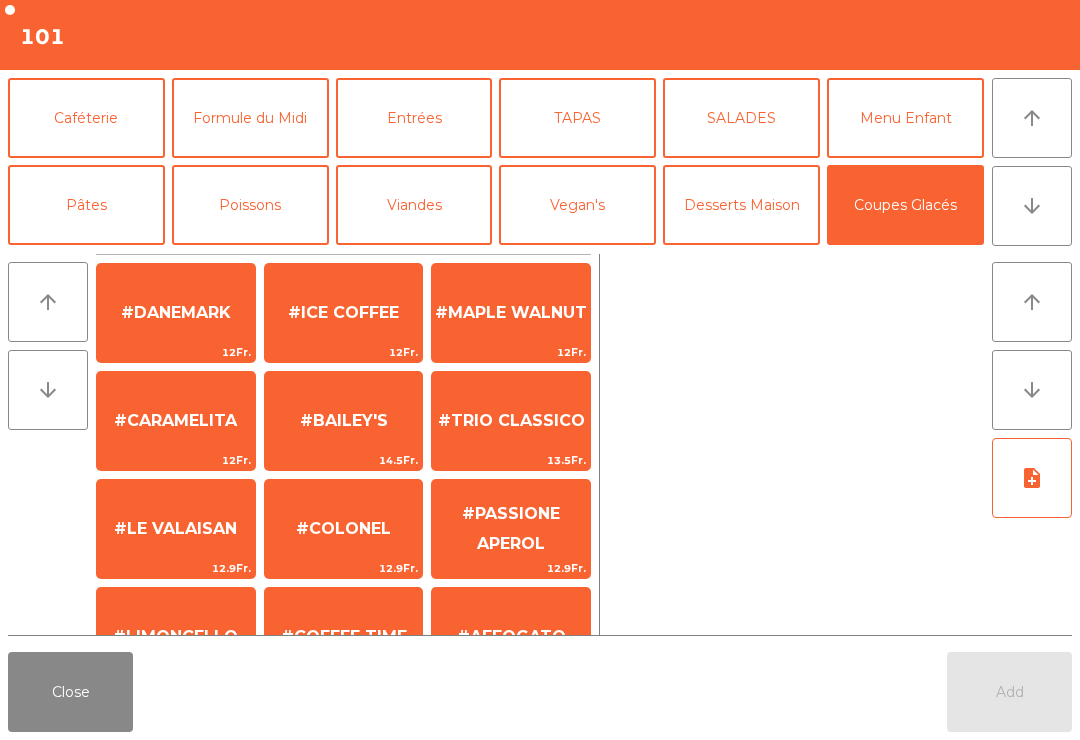 scroll, scrollTop: 130, scrollLeft: 0, axis: vertical 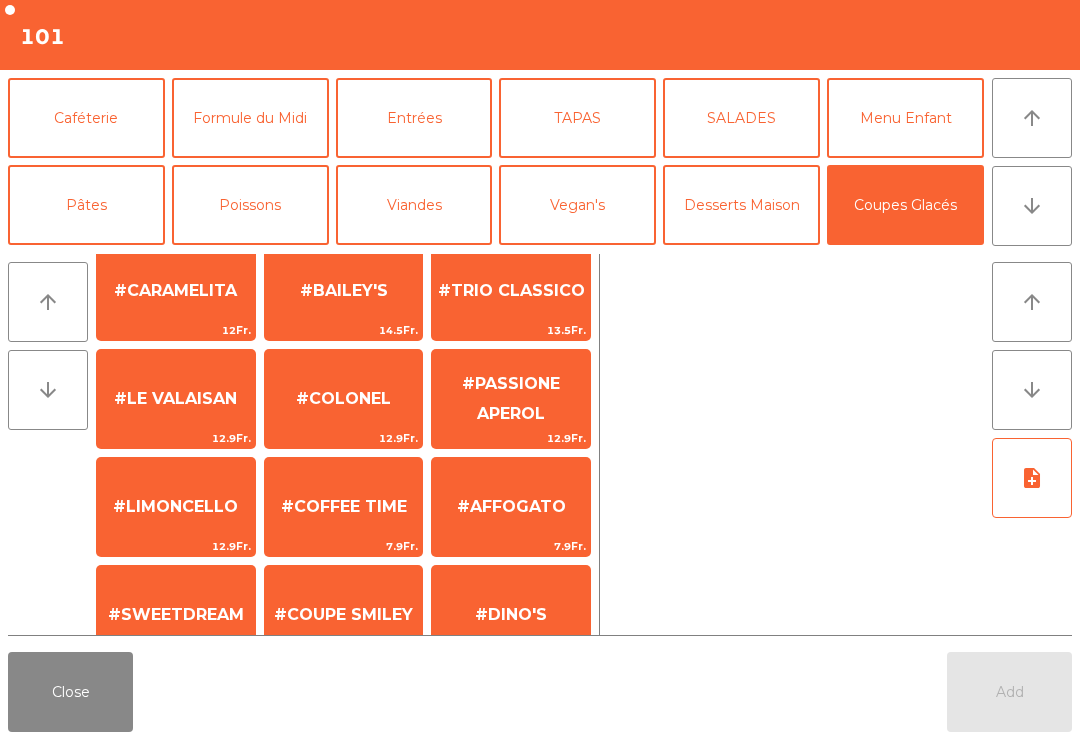 click on "#COFFEE TIME" 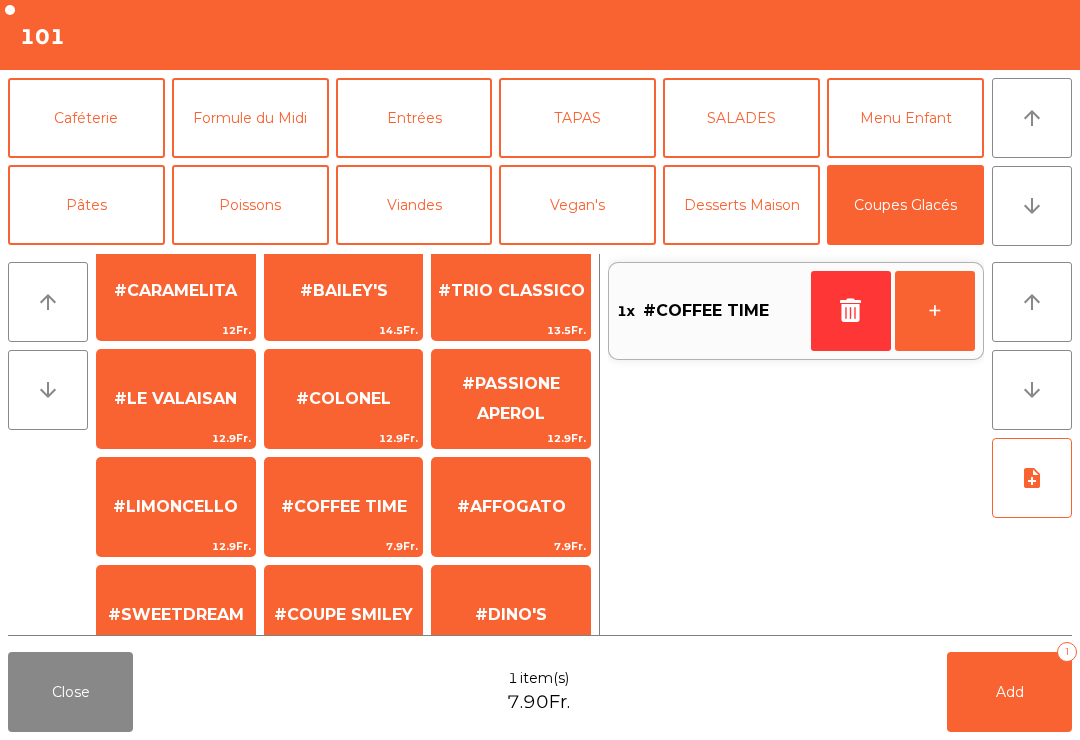 scroll, scrollTop: 372, scrollLeft: 0, axis: vertical 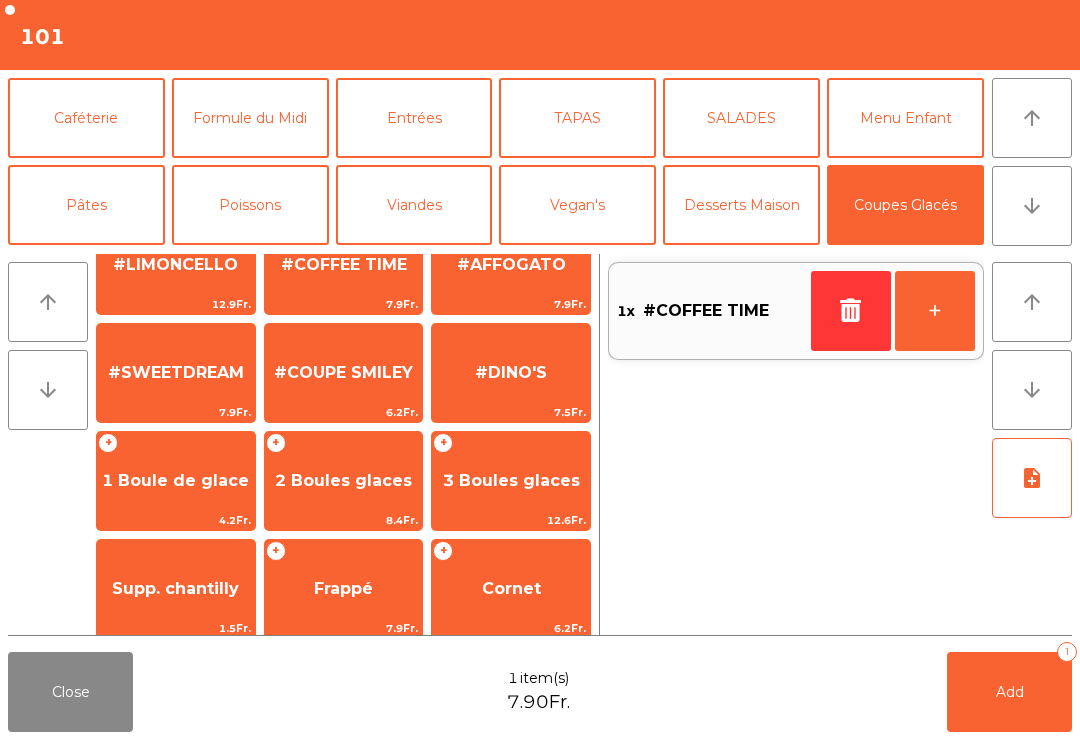 click on "1 Boule de glace" 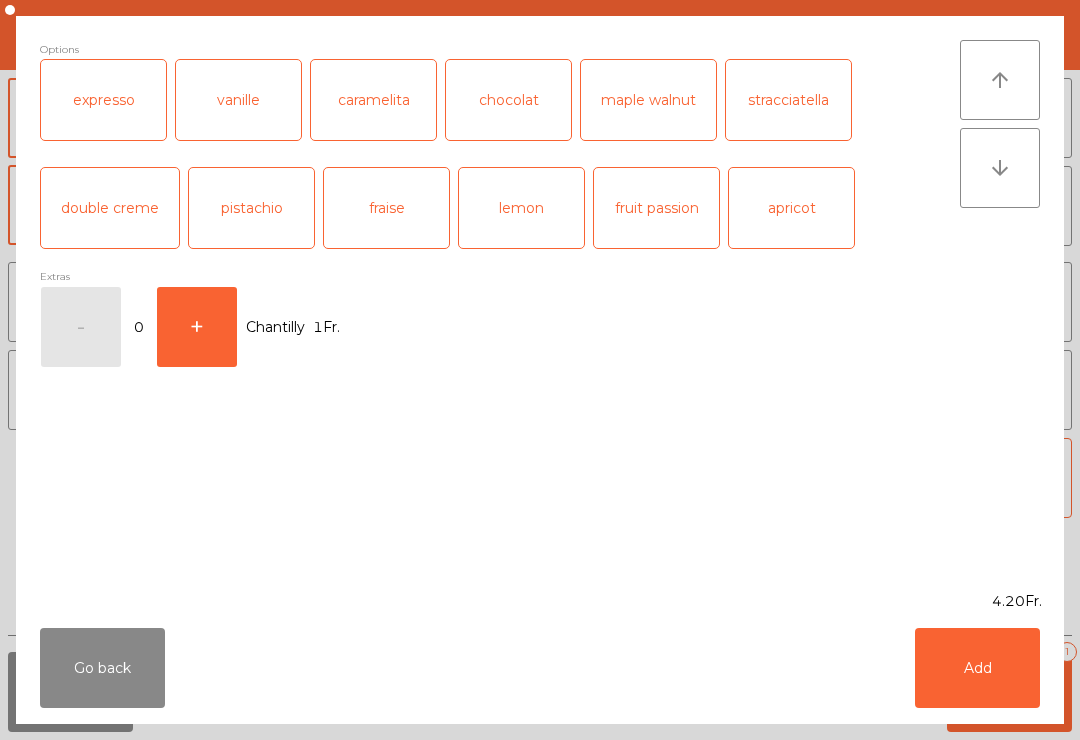 click on "+" 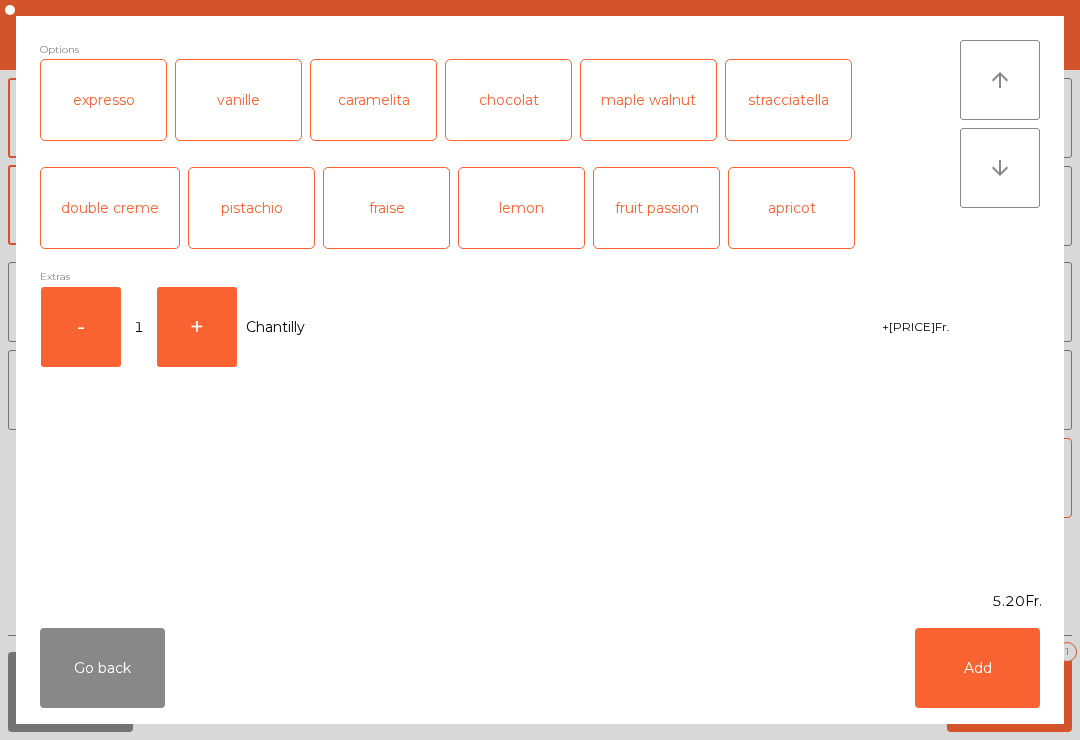 click on "pistachio" 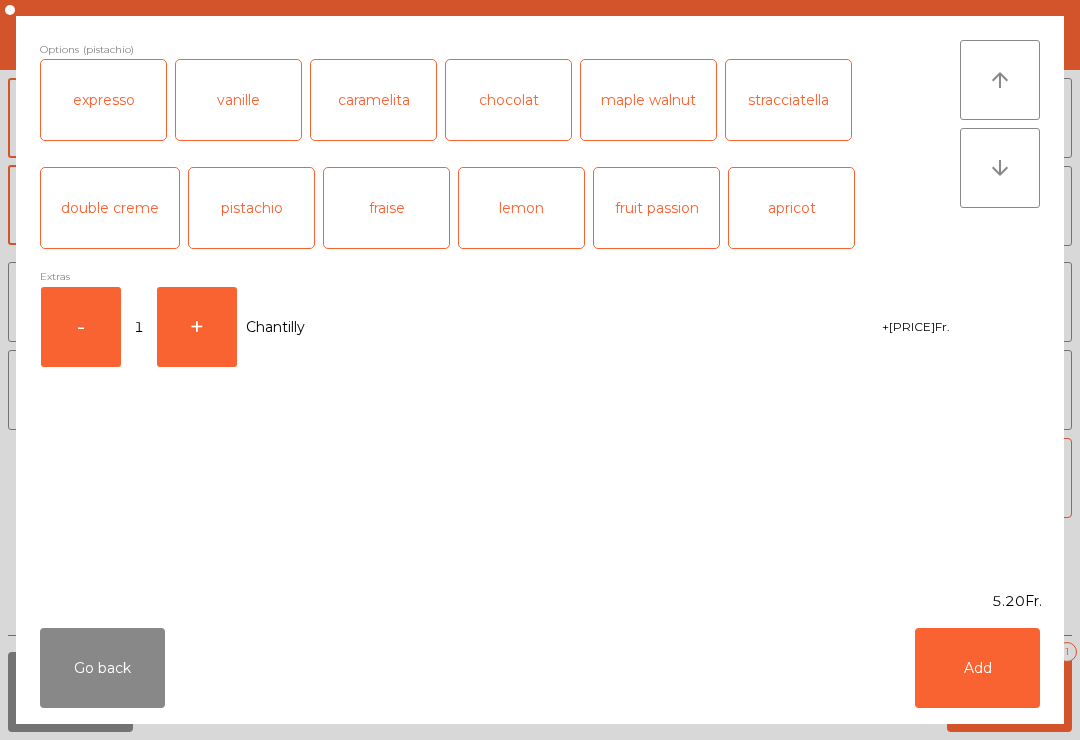 click on "Add" 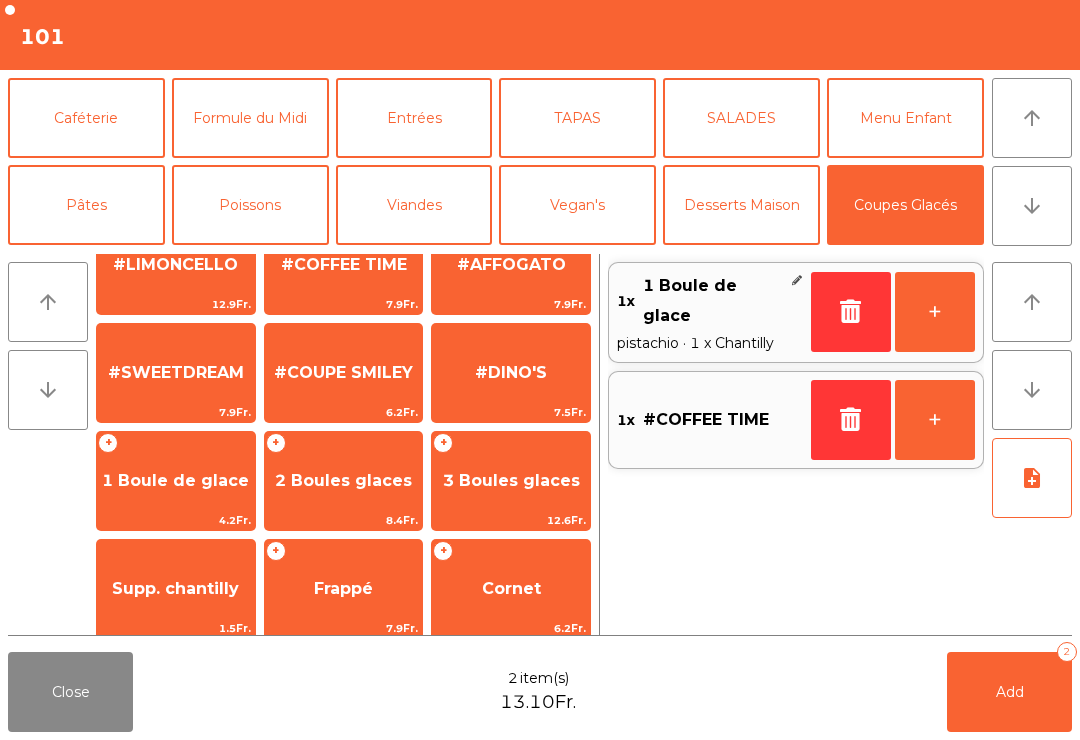click on "Add" 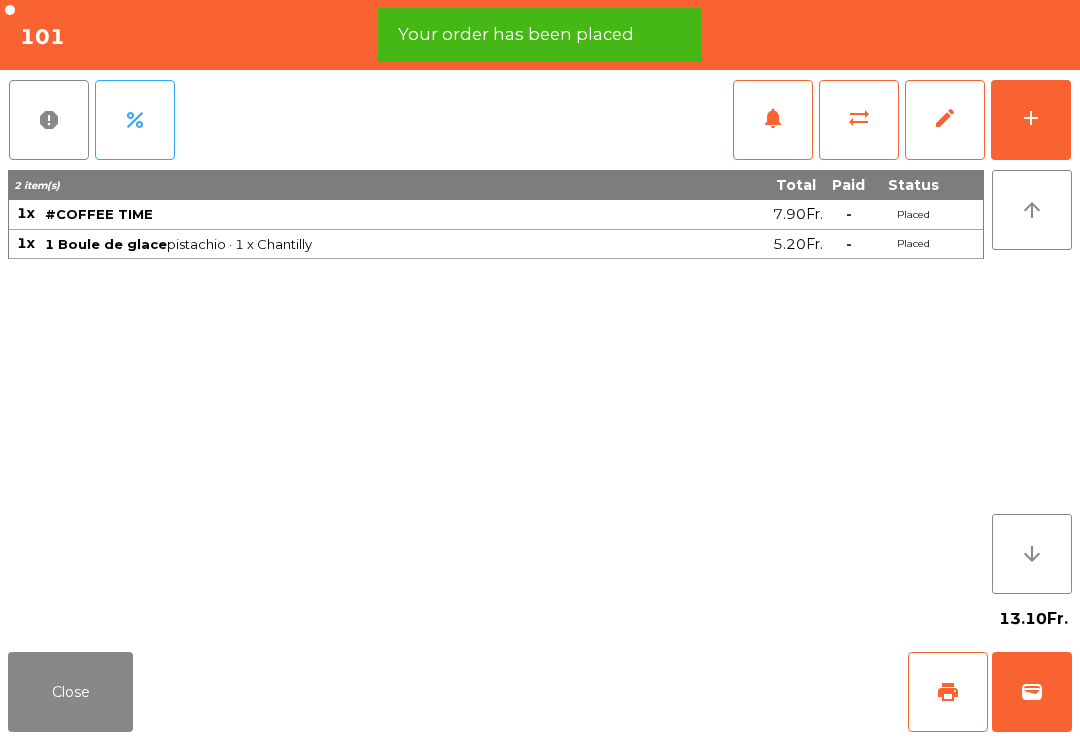 click on "print" 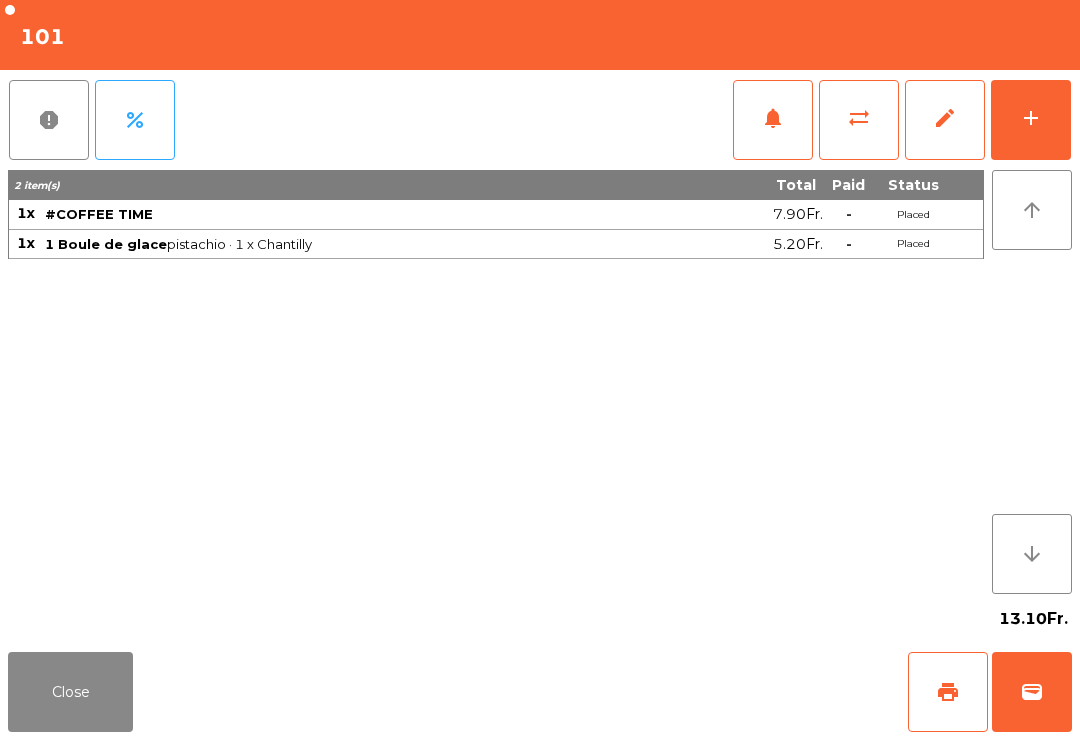 click on "Close" 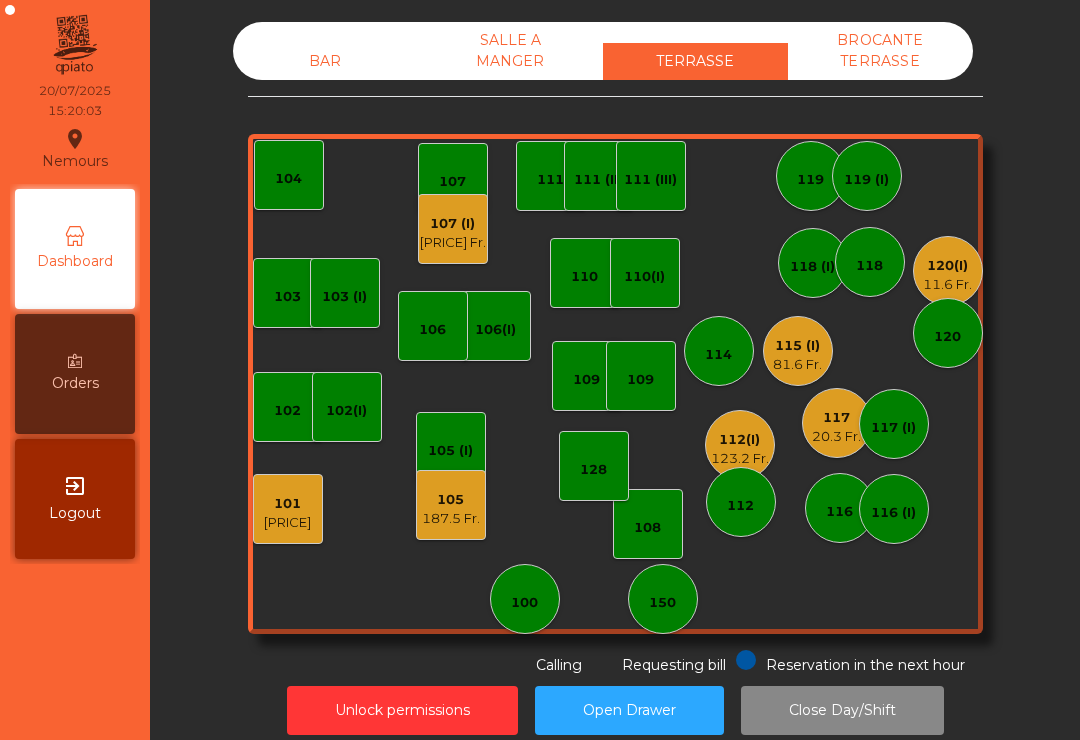 click on "187.5 Fr." 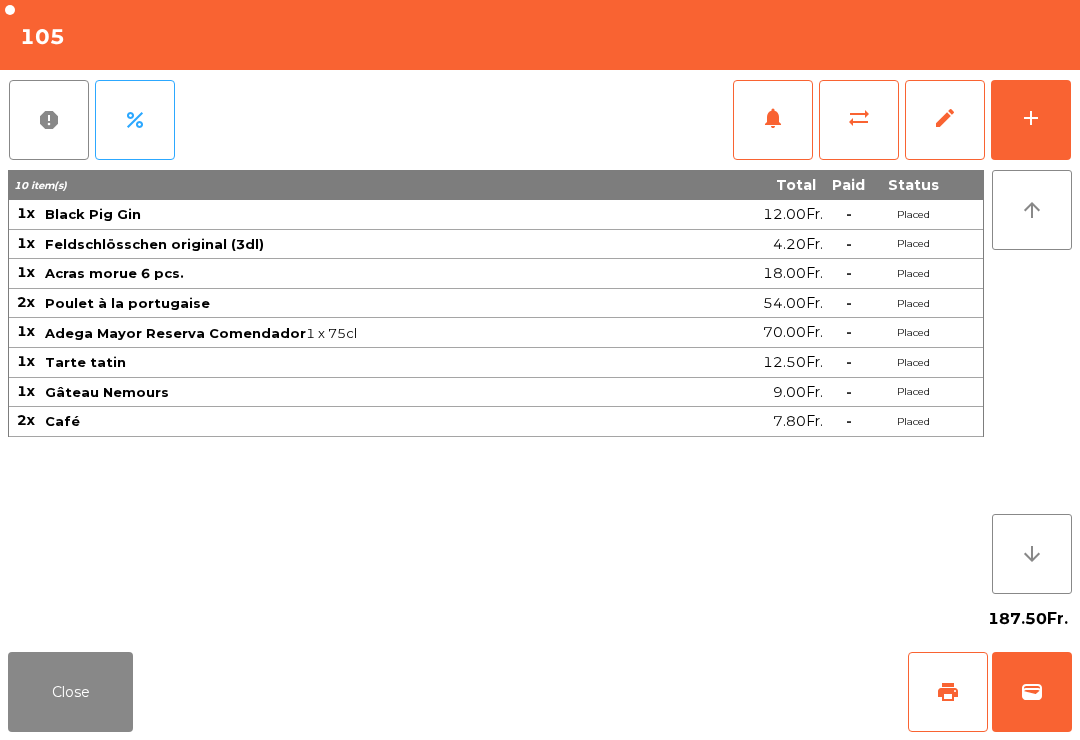 click on "Close" 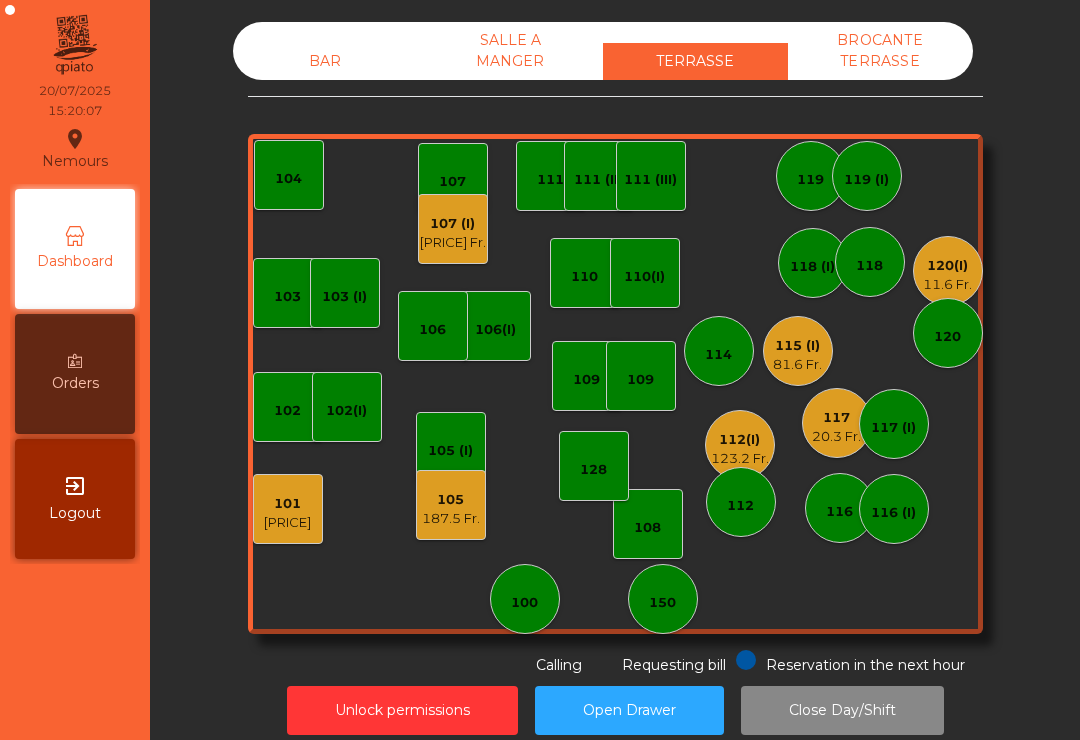click on "187.5 Fr." 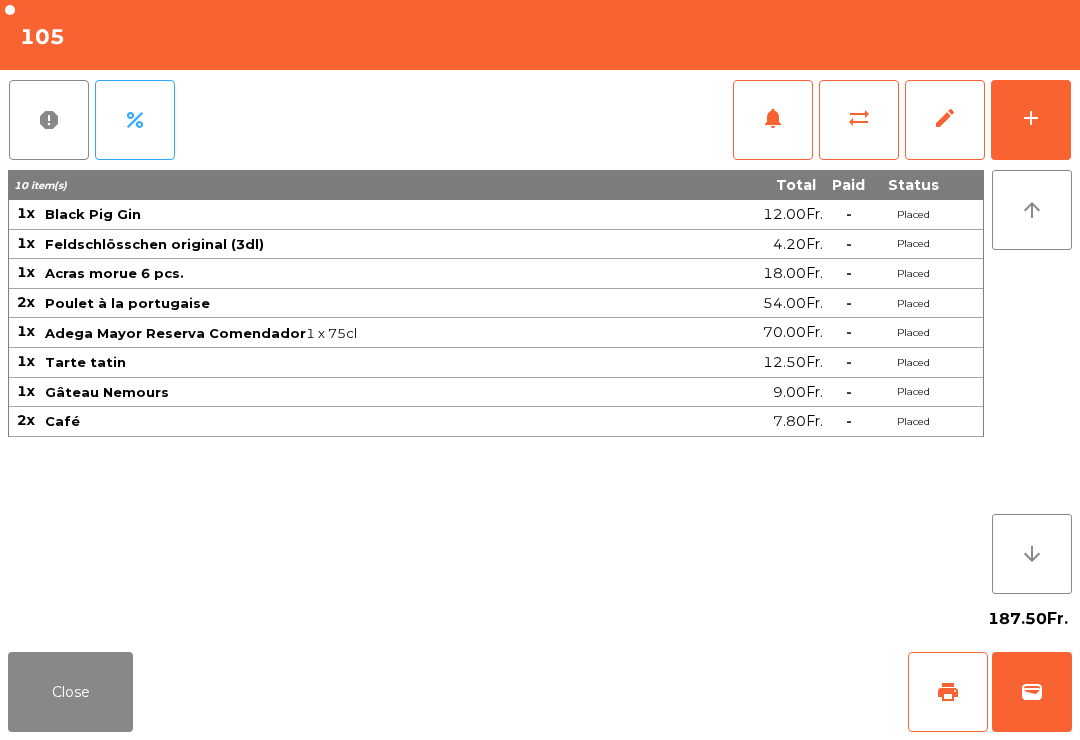 click on "sync_alt" 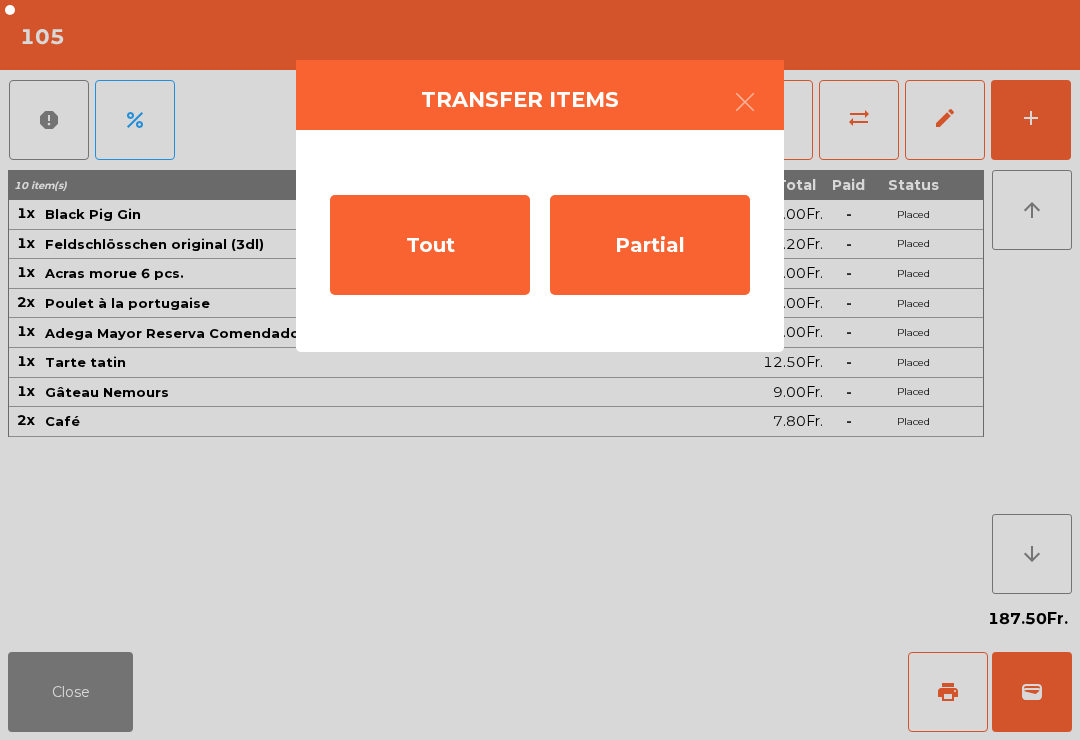 click on "Tout" 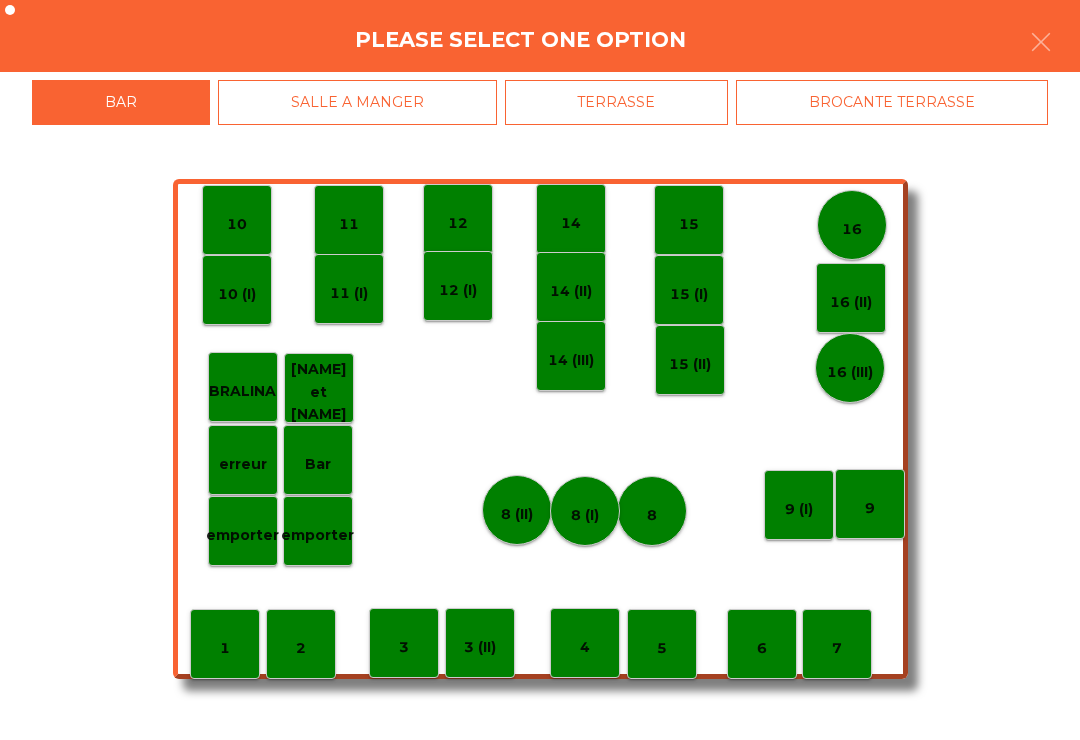 click on "BROCANTE TERRASSE" 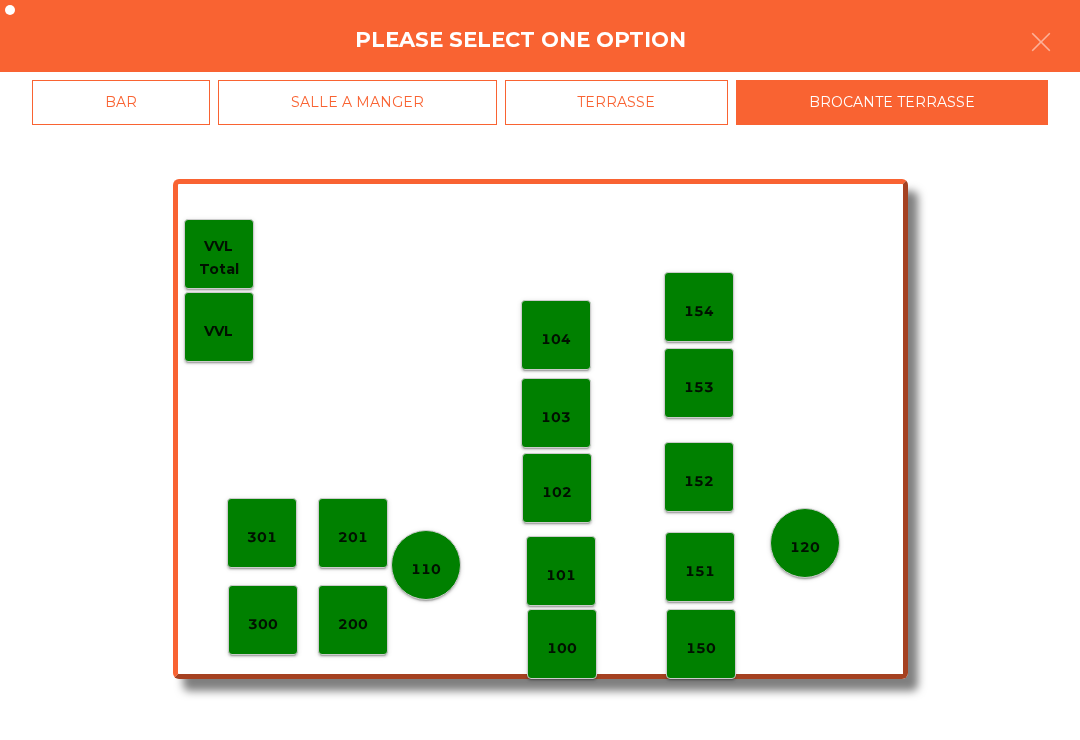 click on "201" 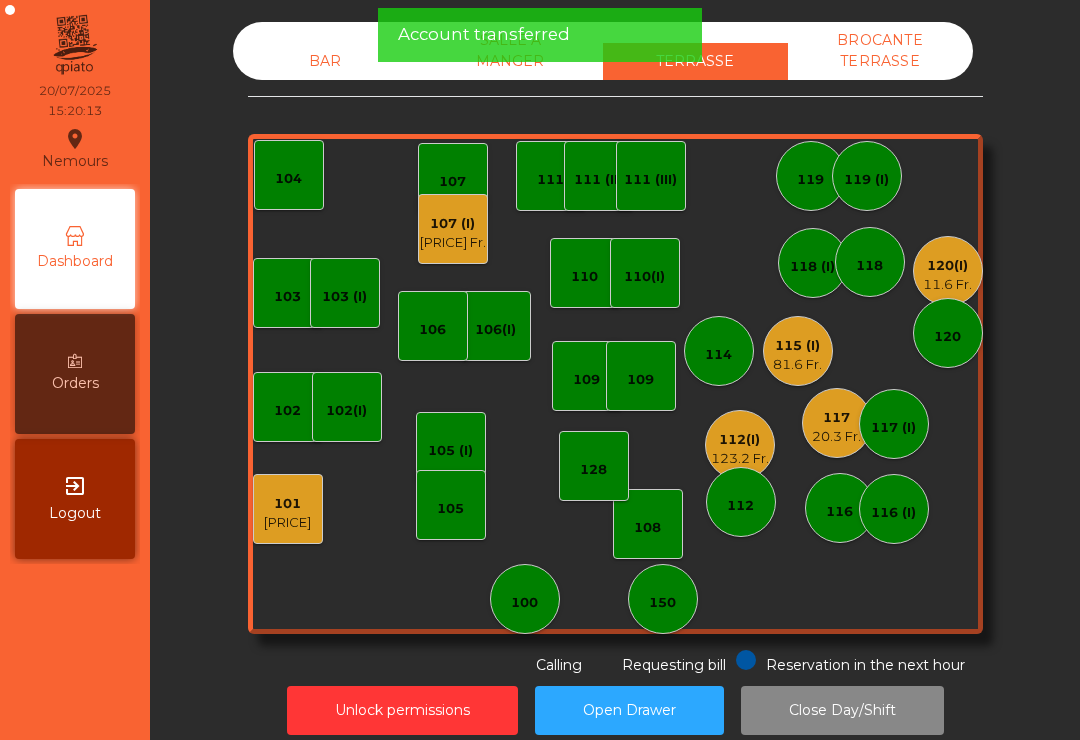 click on "BROCANTE TERRASSE" 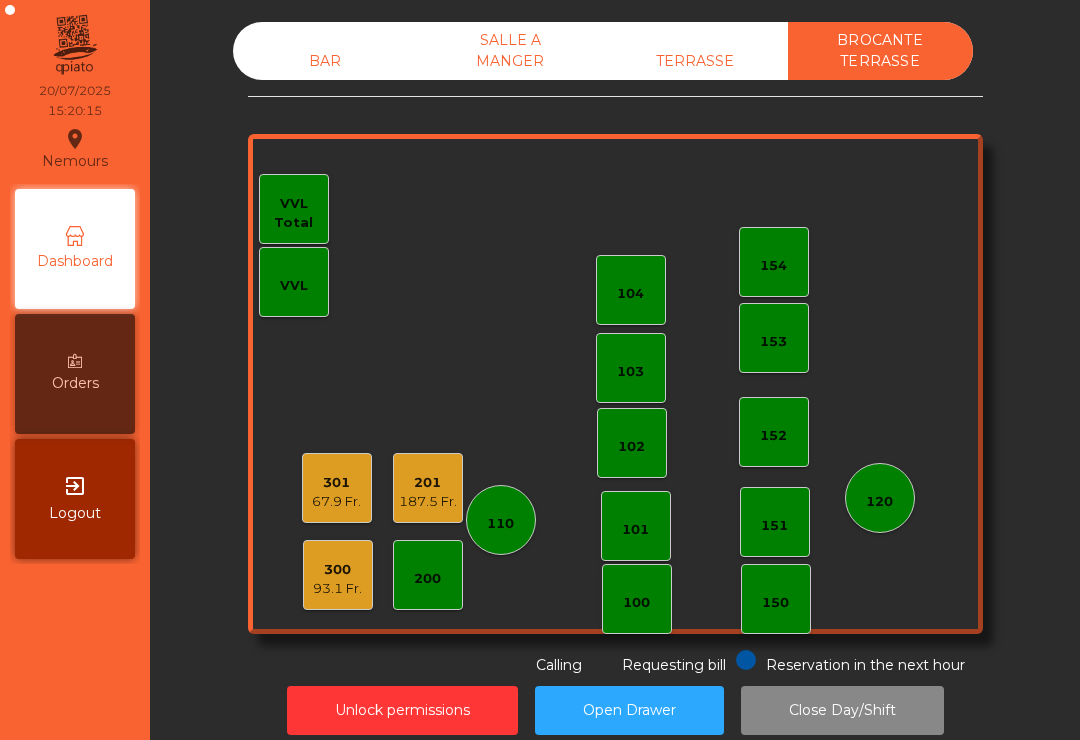 click on "BAR" 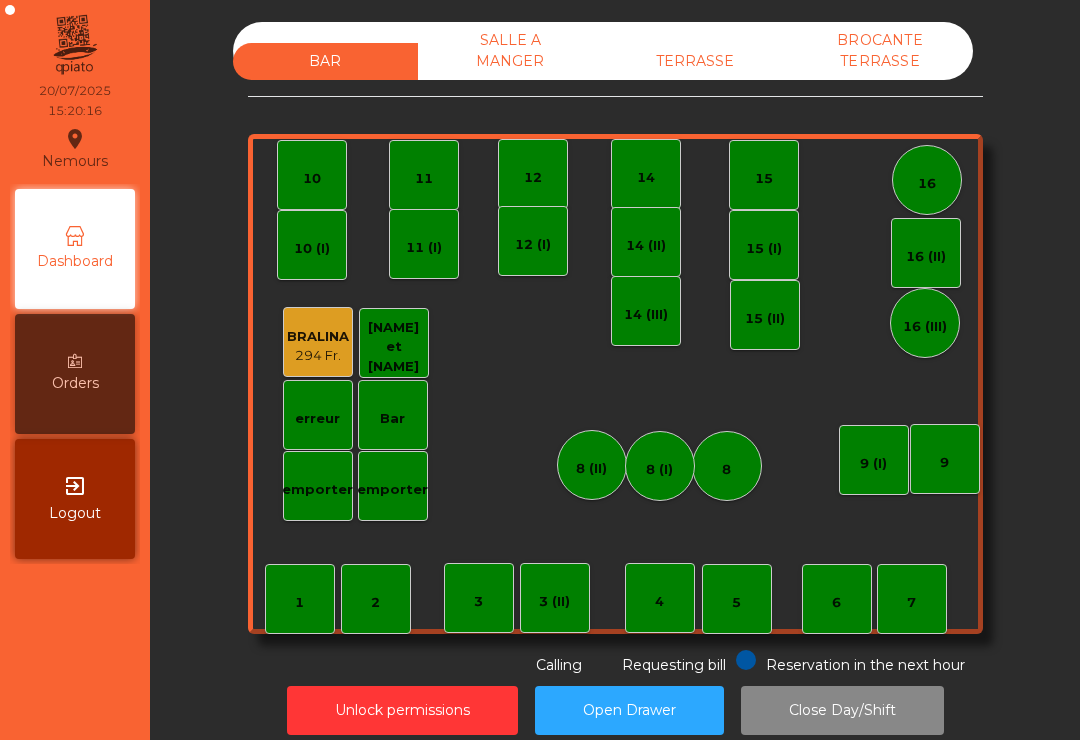 click on "TERRASSE" 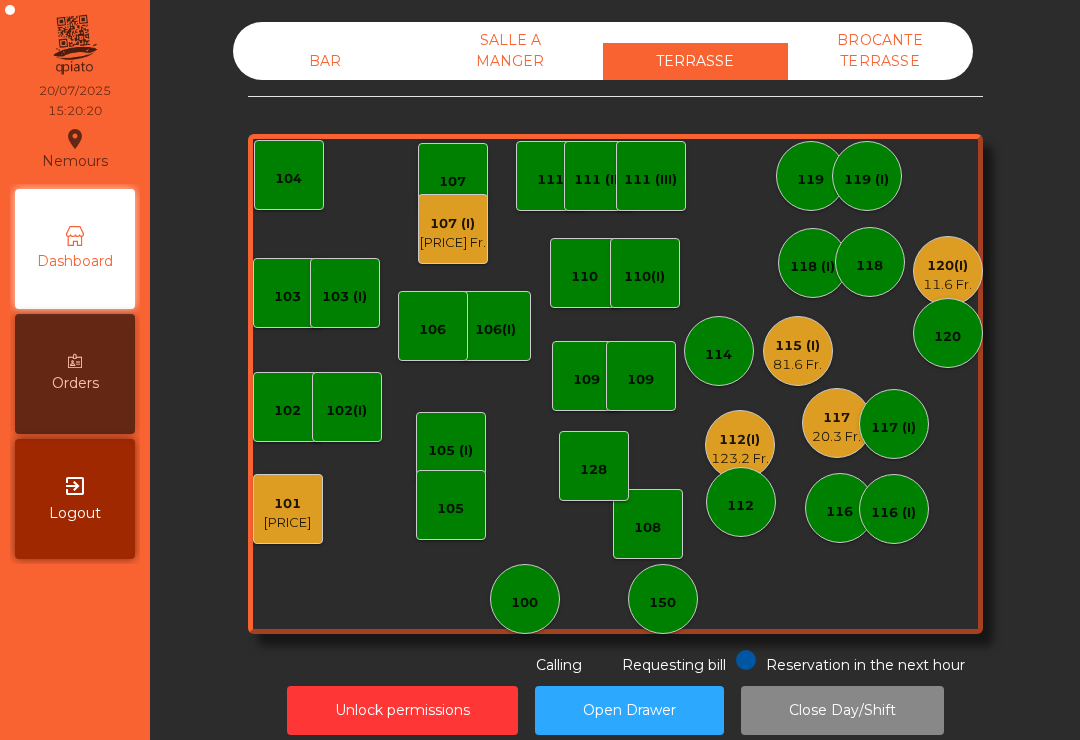 click on "11.6 Fr." 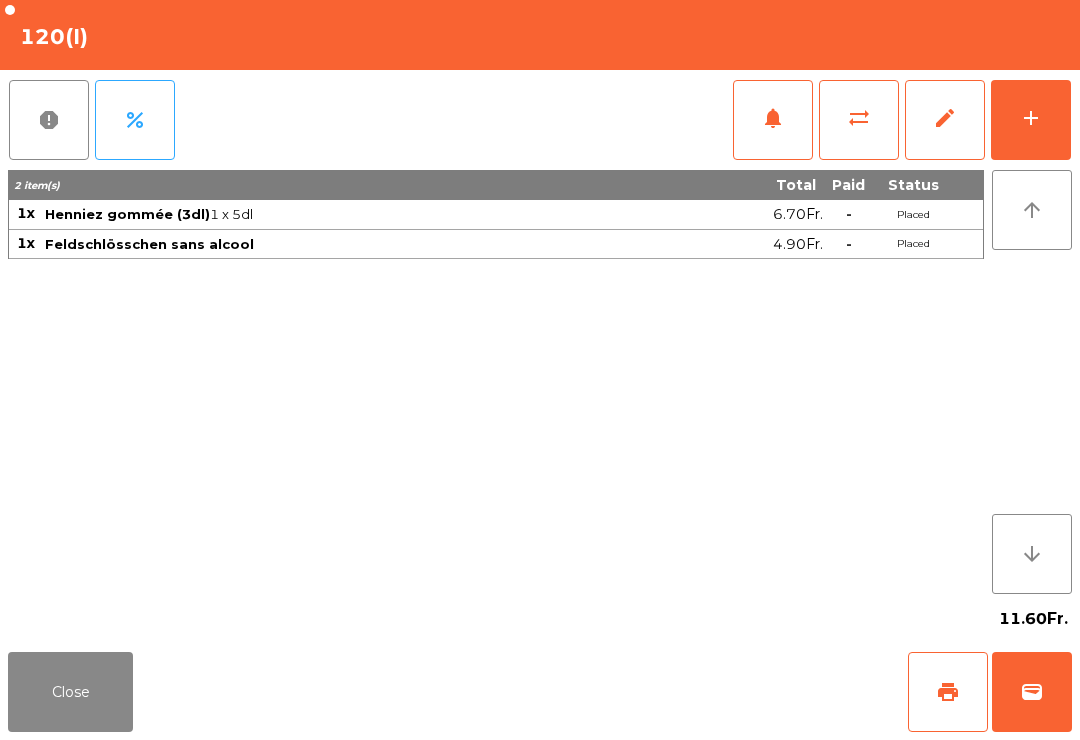 click on "wallet" 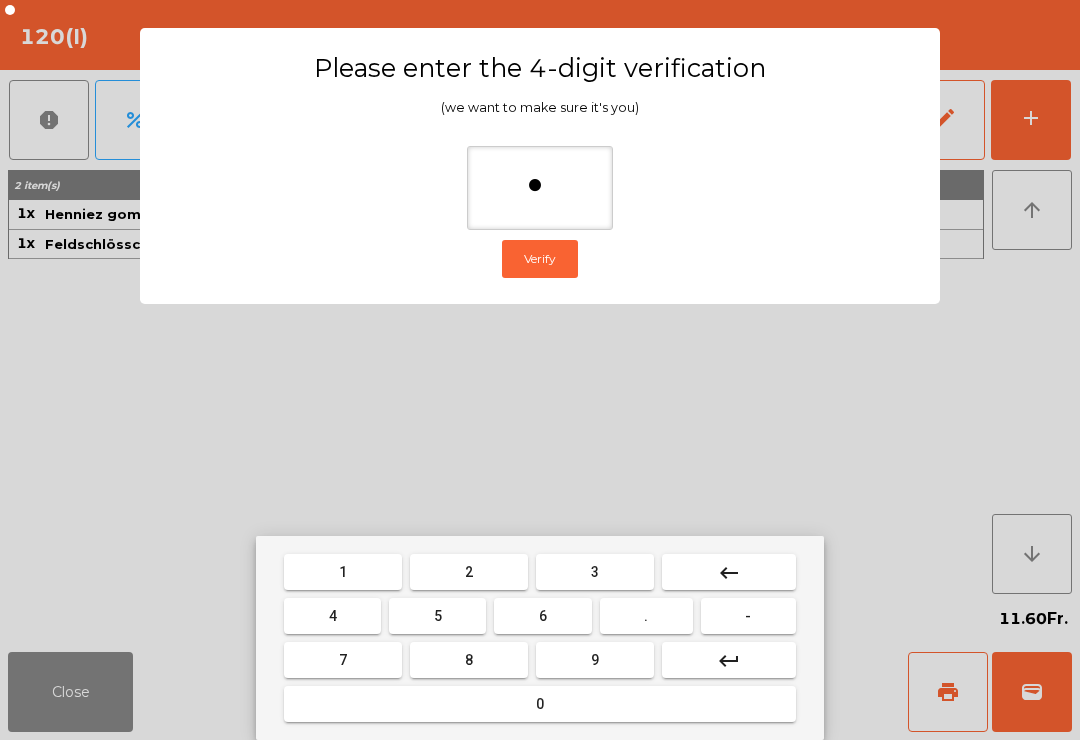 type on "**" 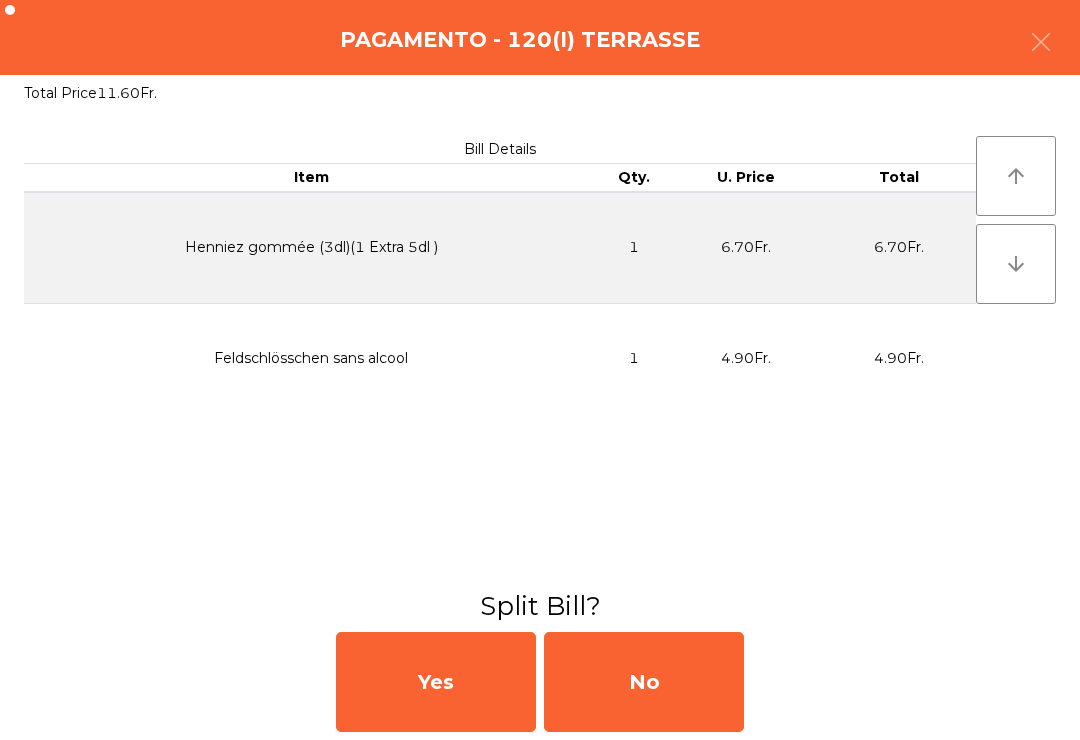 click on "No" 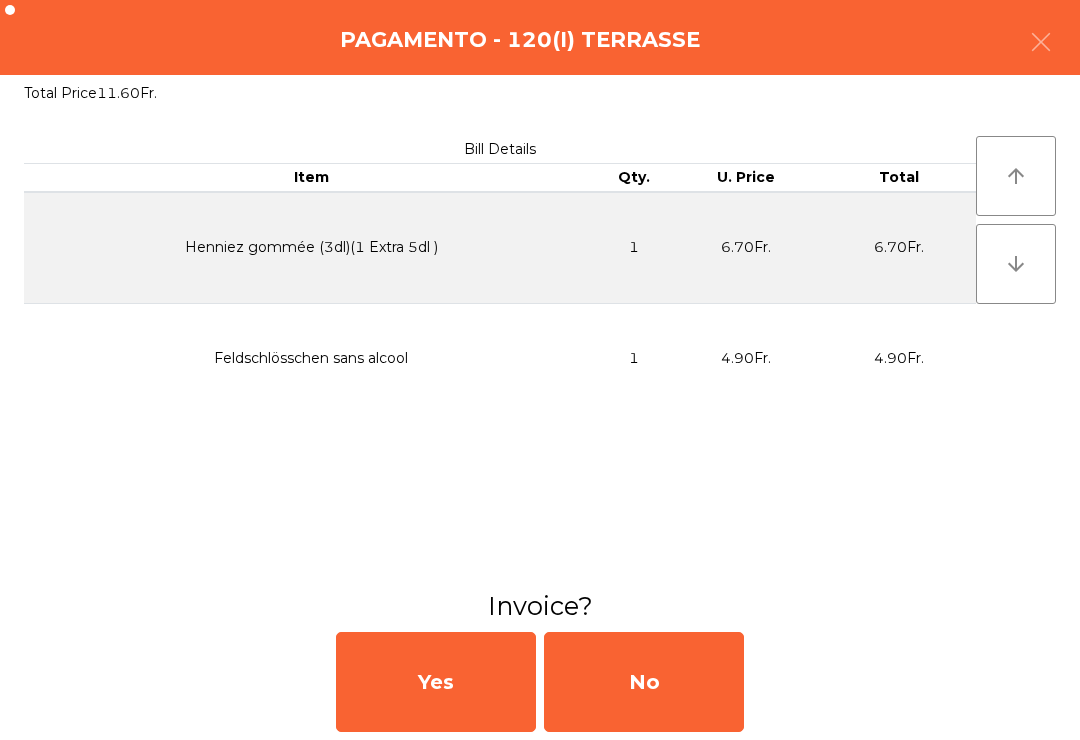 click on "No" 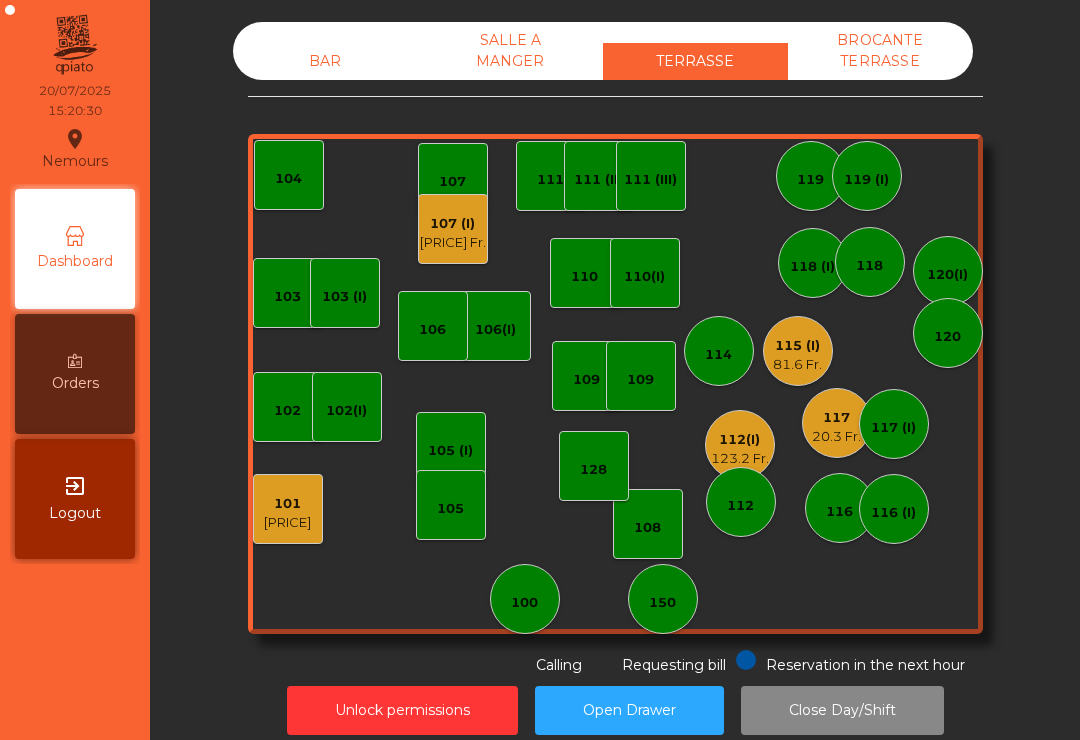 click on "81.6 Fr." 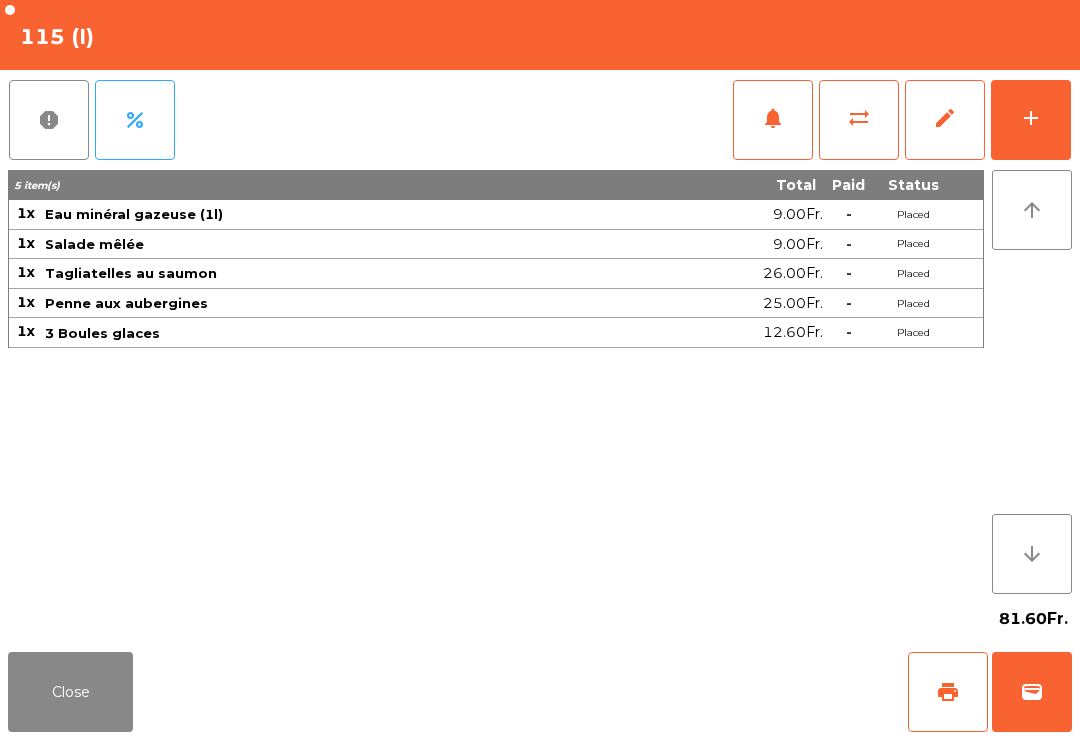 click on "sync_alt" 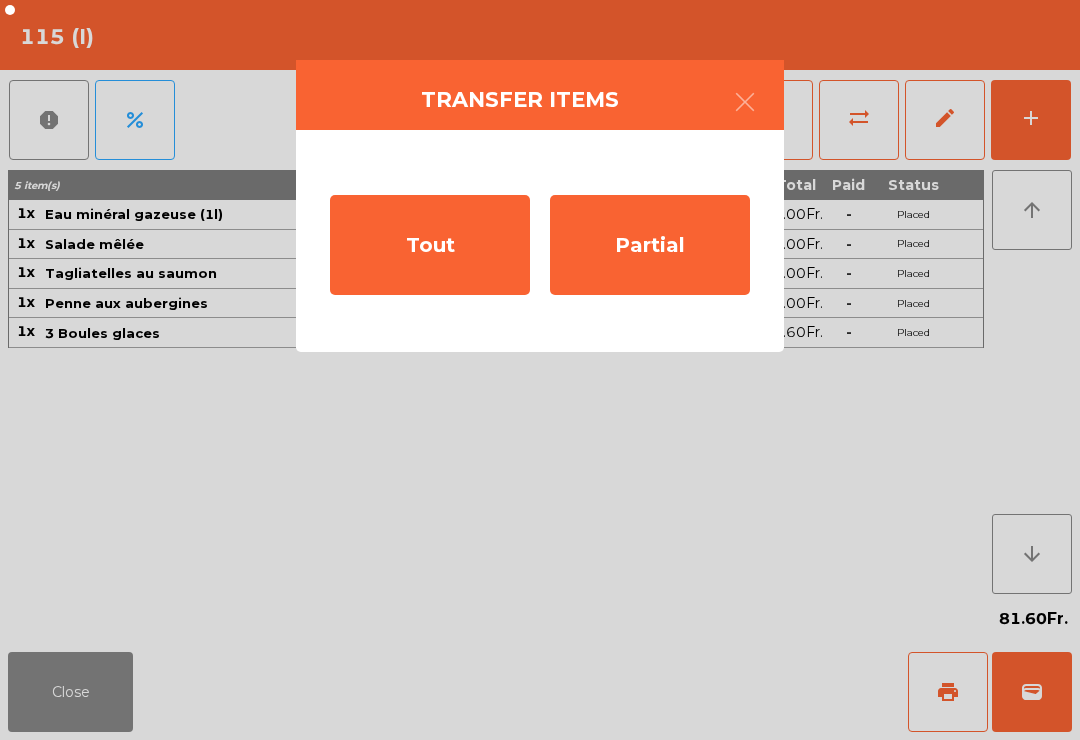 click on "Tout" 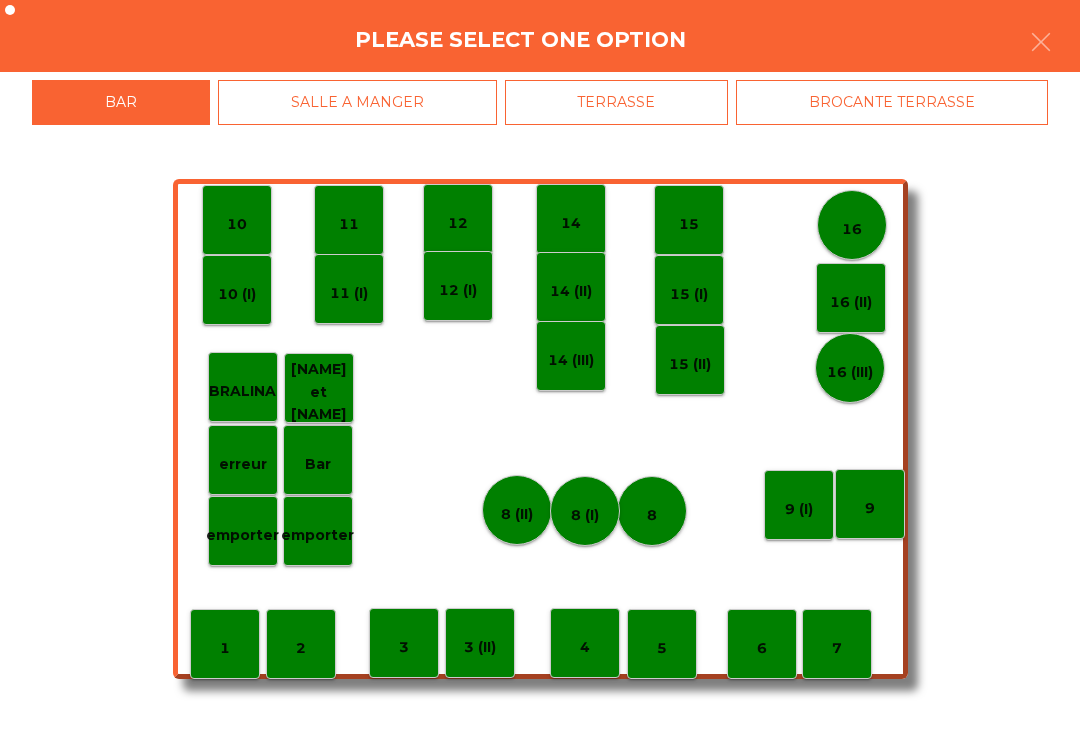 click on "BROCANTE TERRASSE" 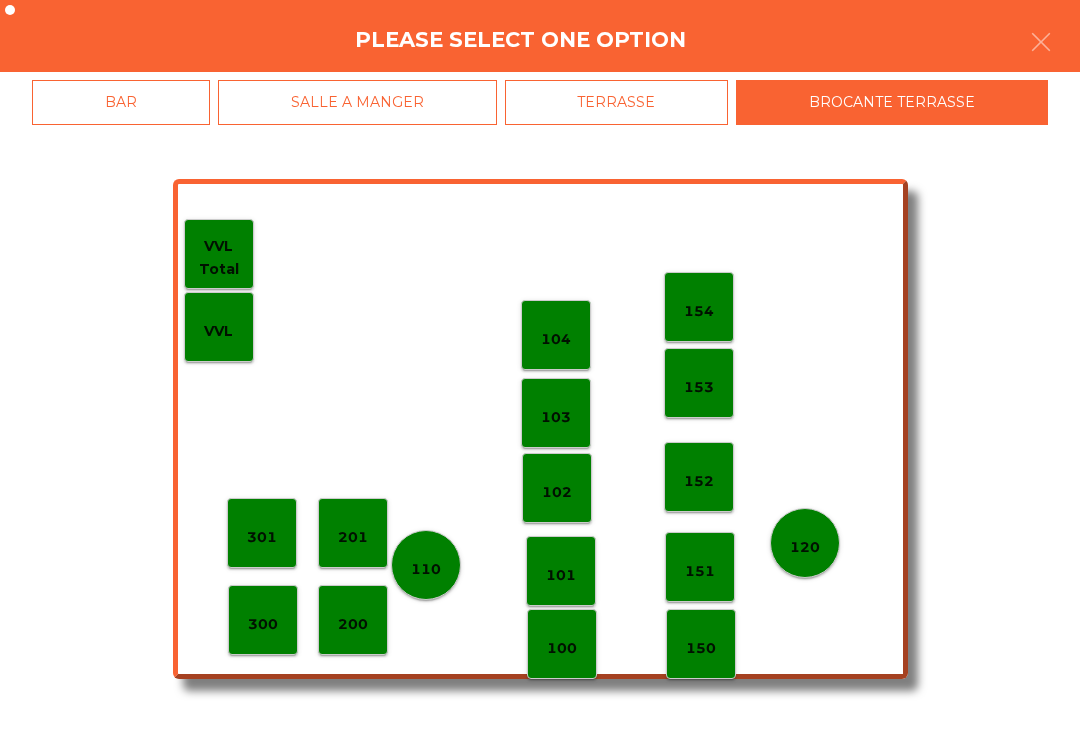 click on "200" 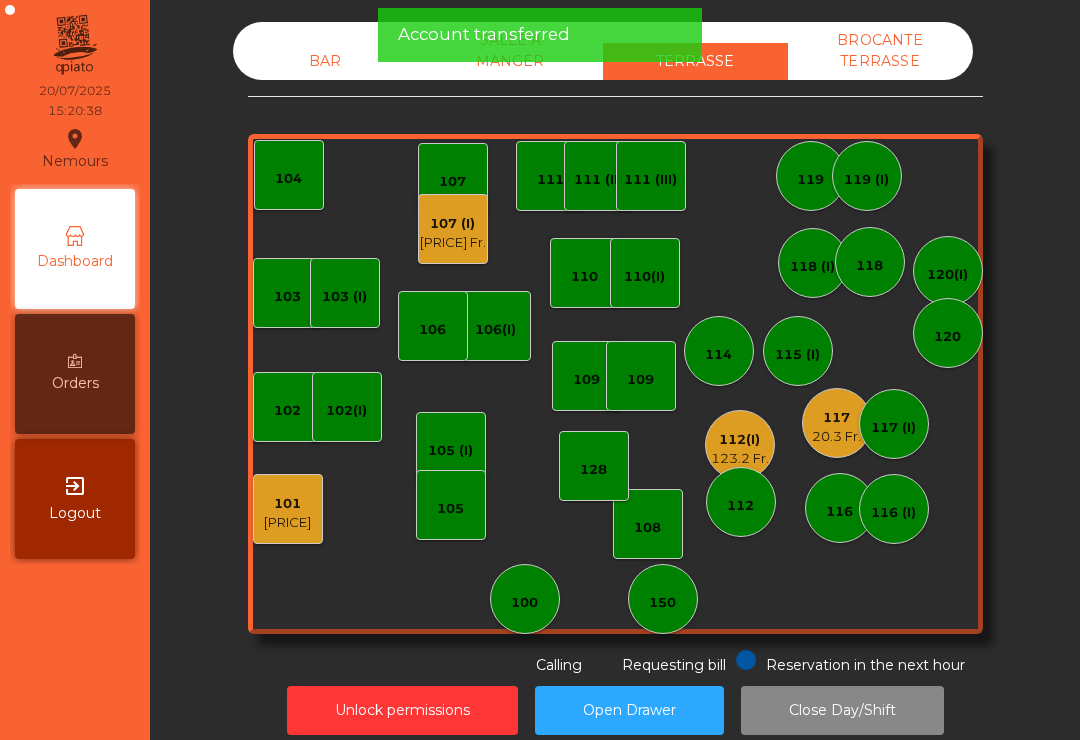 click on "BROCANTE TERRASSE" 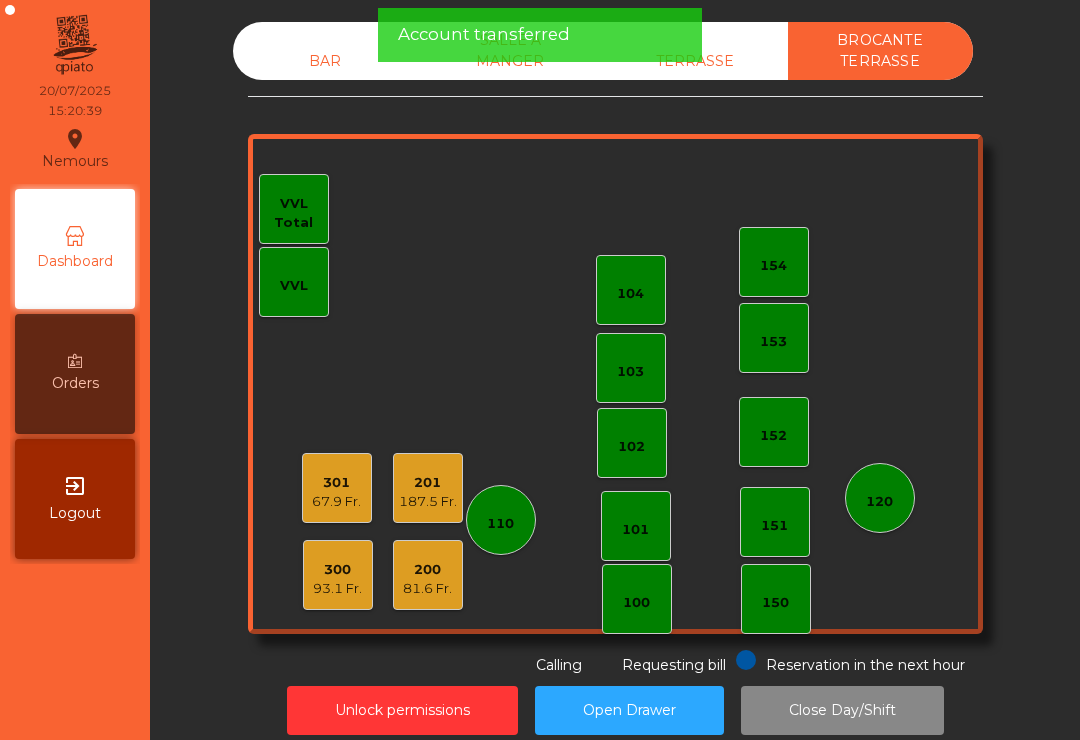 click on "BAR" 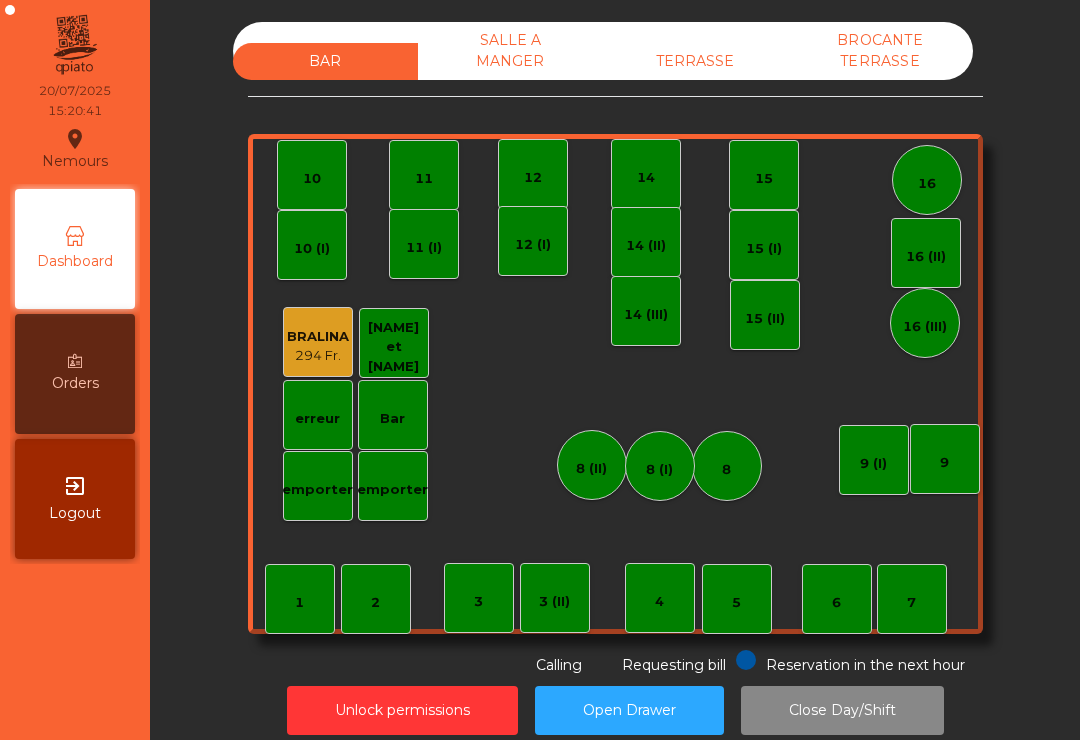 click on "TERRASSE" 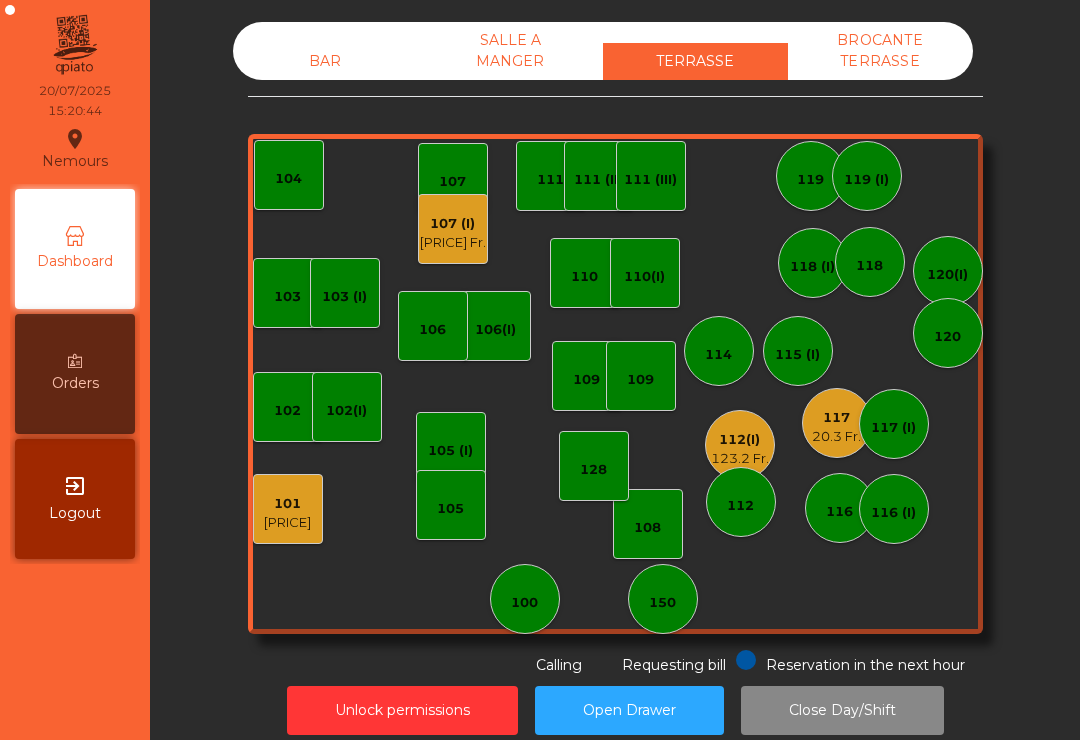 click on "117" 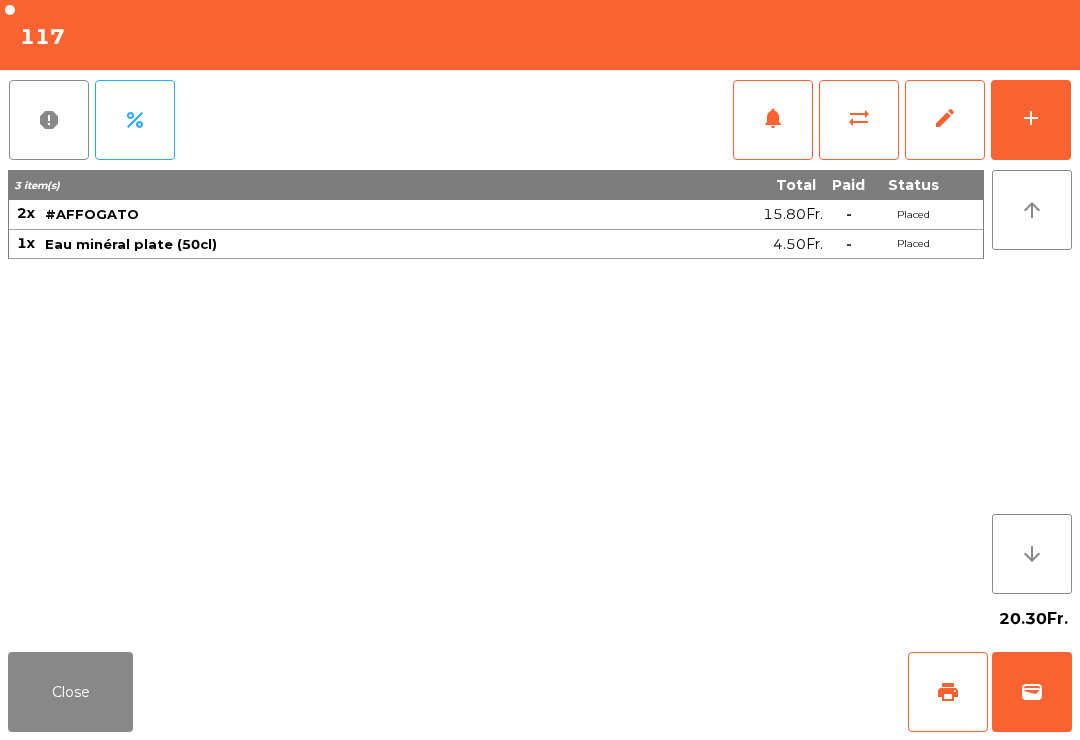 click on "wallet" 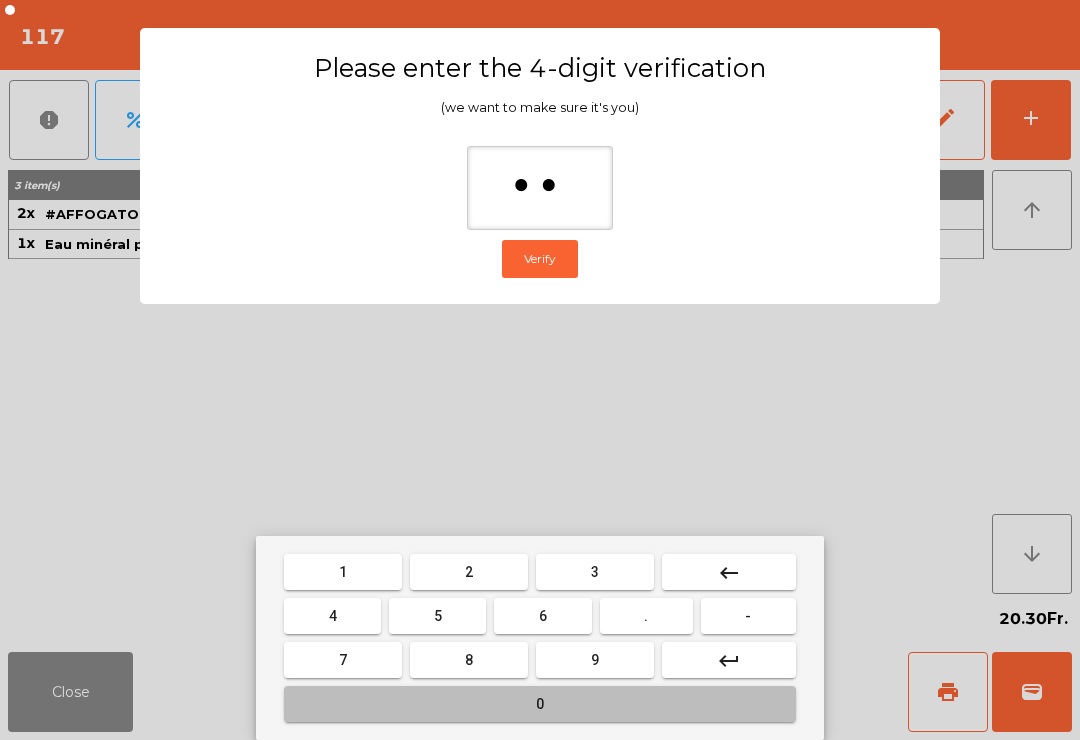 type on "***" 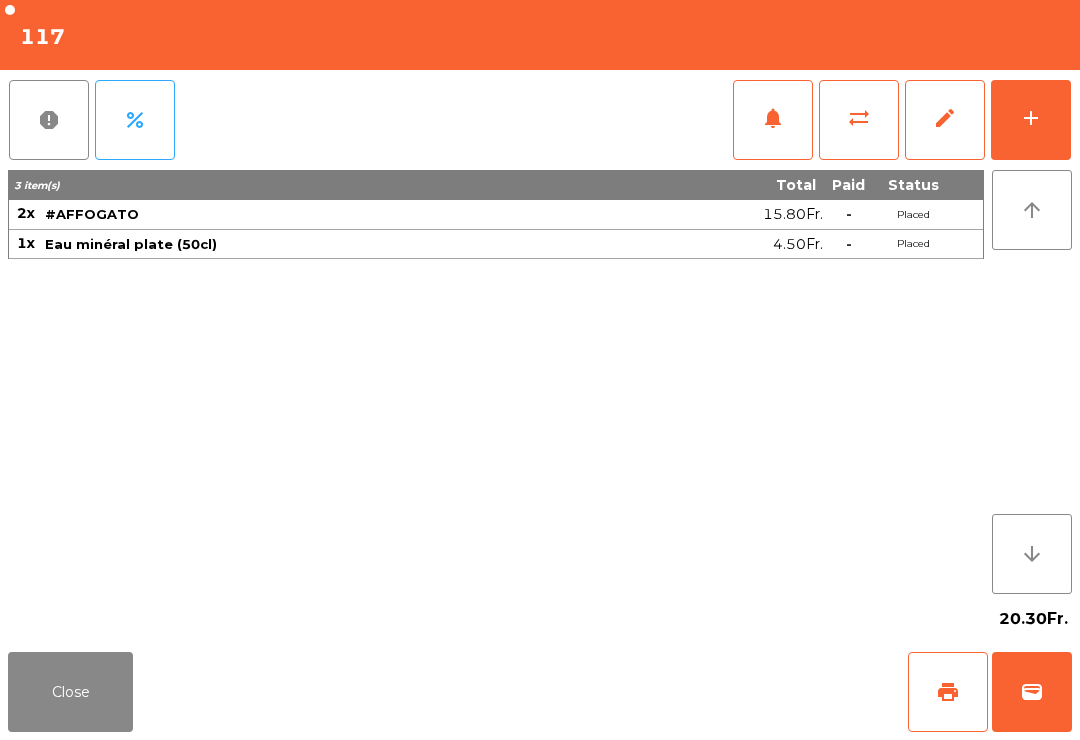 click on "Close   print   wallet" 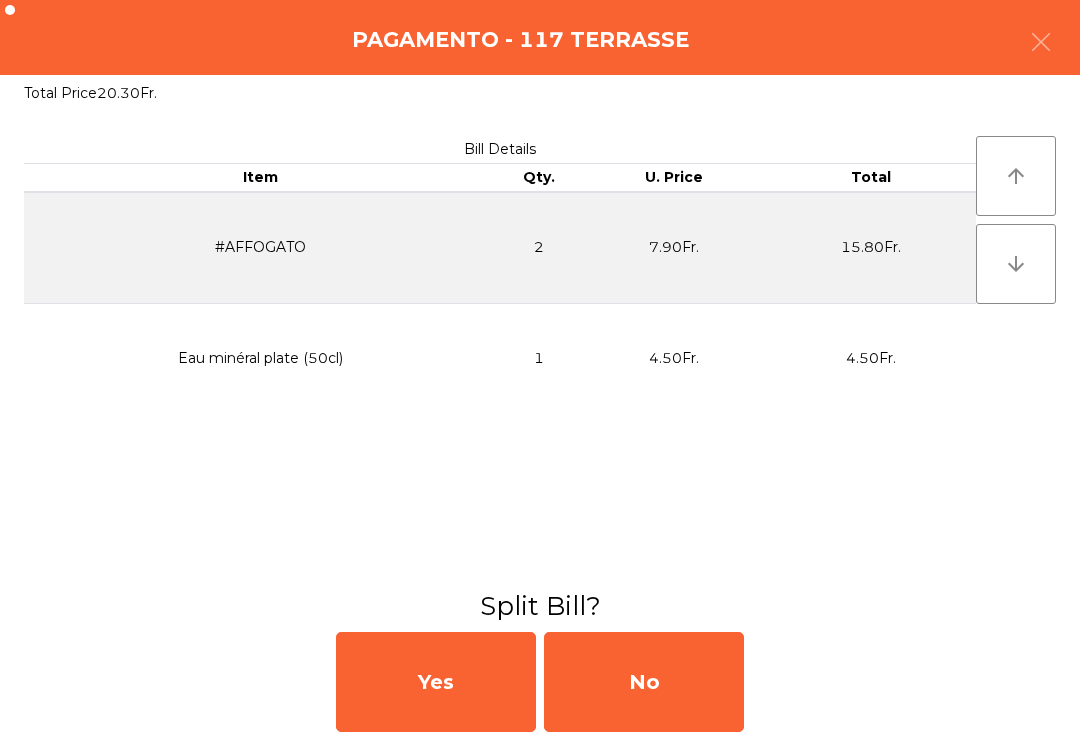 click on "No" 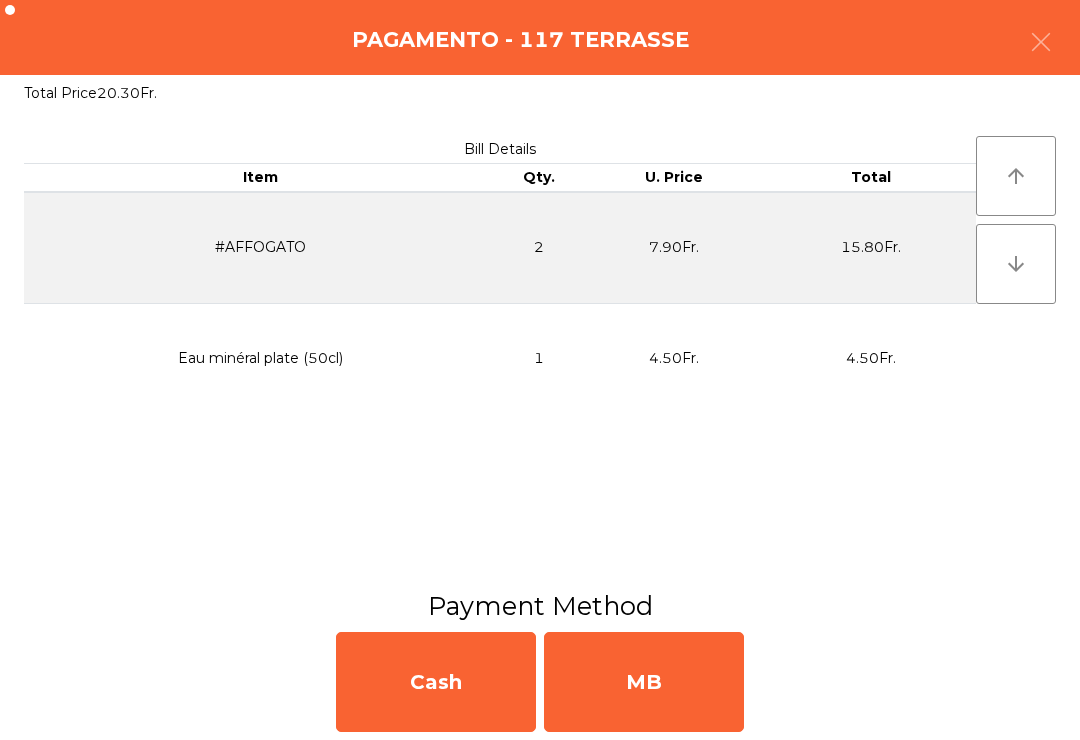 click on "MB" 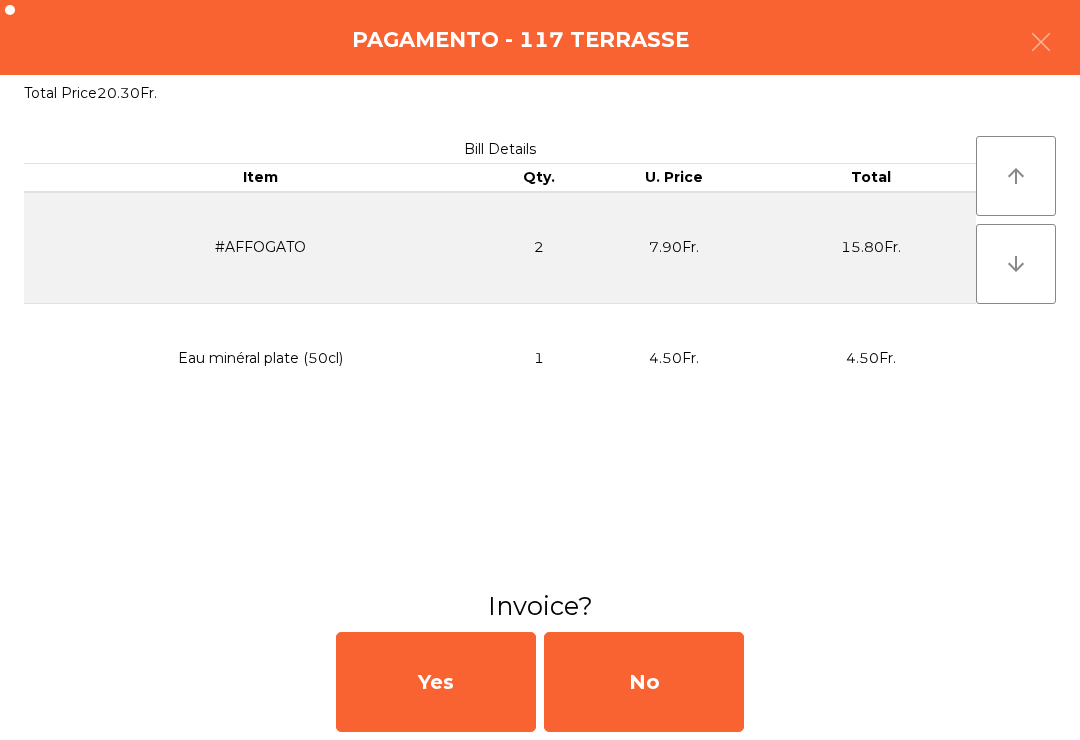 click on "No" 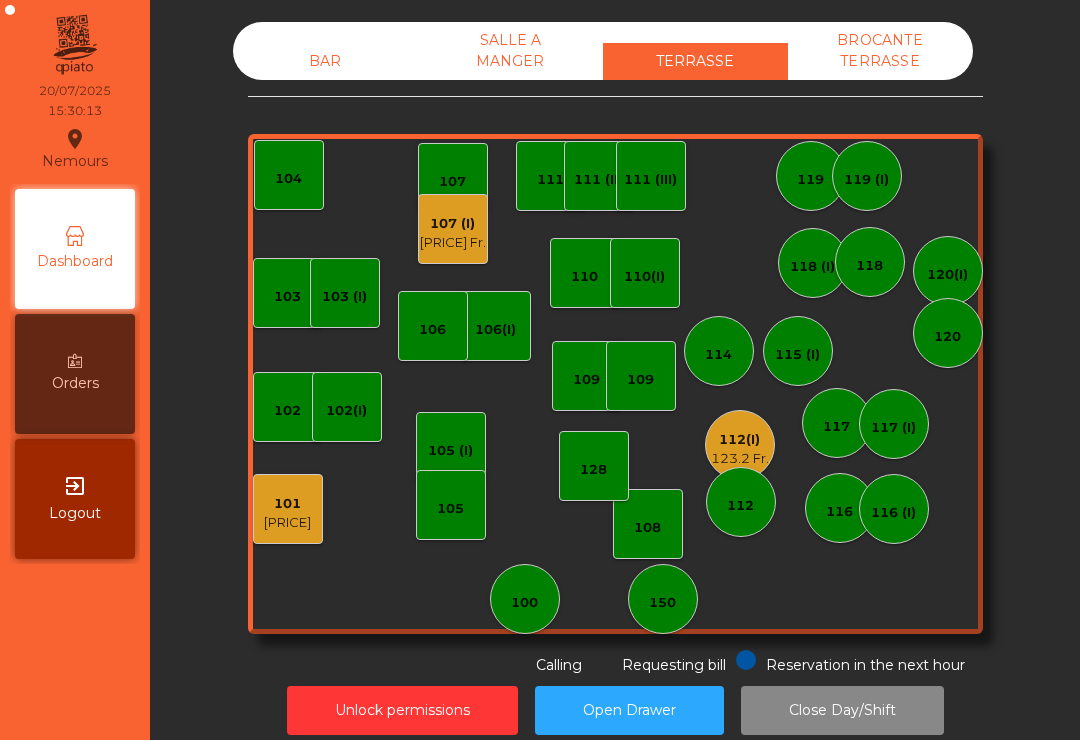 click on "107 (I)   [PRICE]" 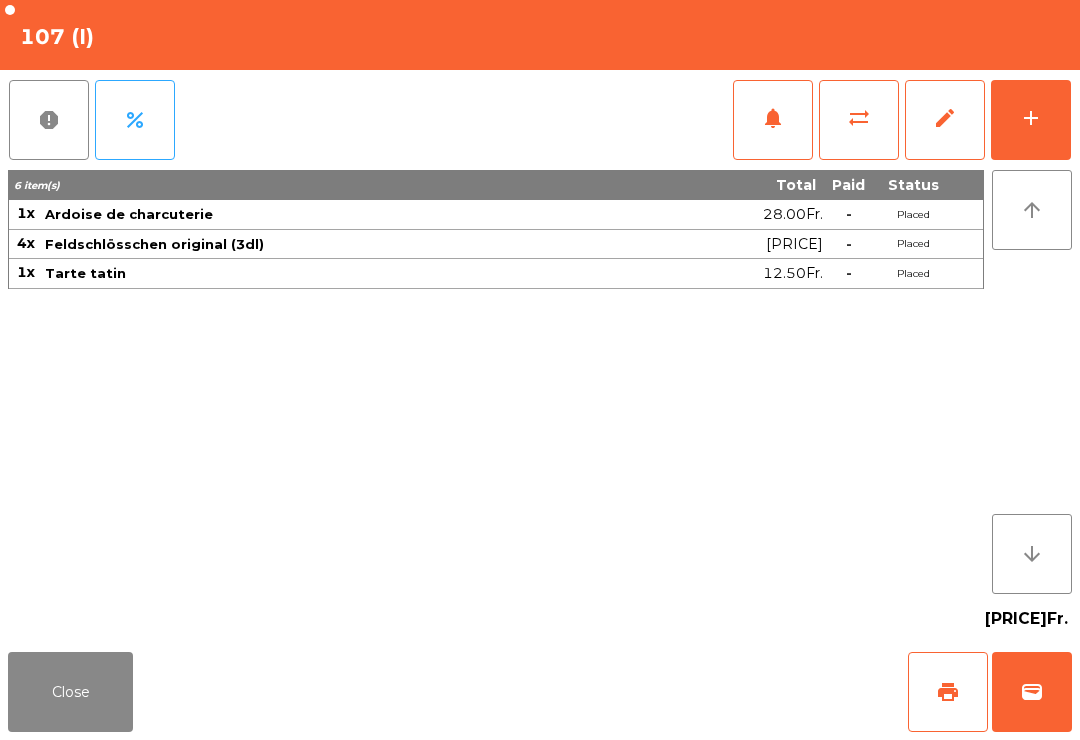 click on "print" 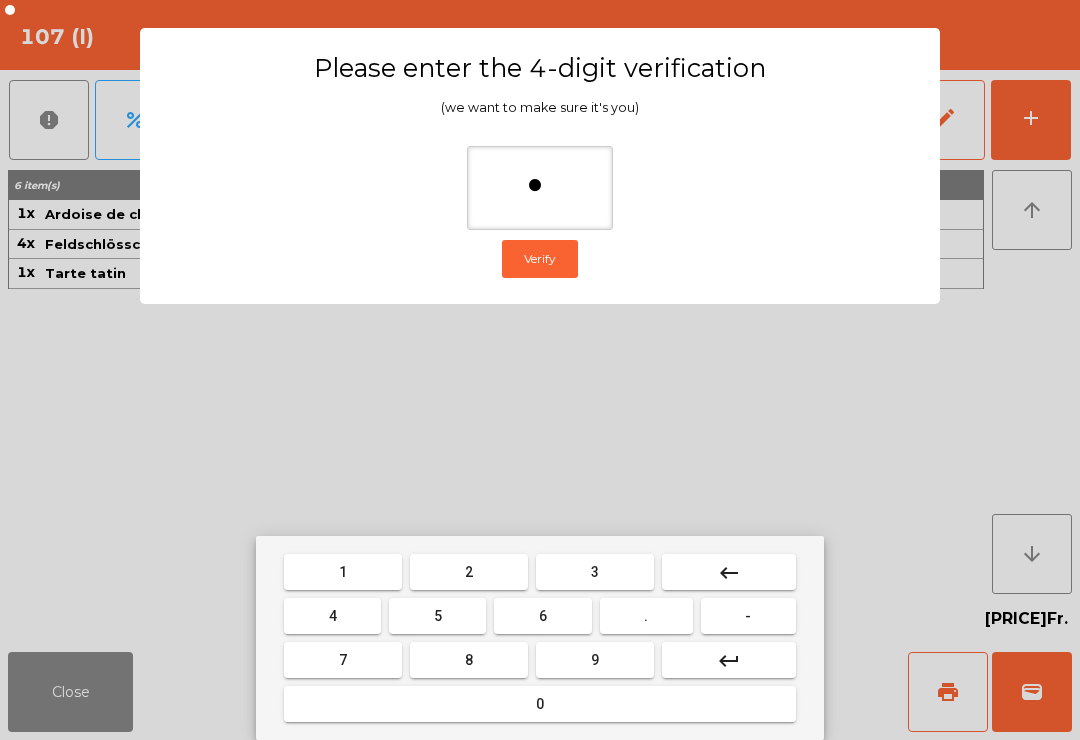 type on "**" 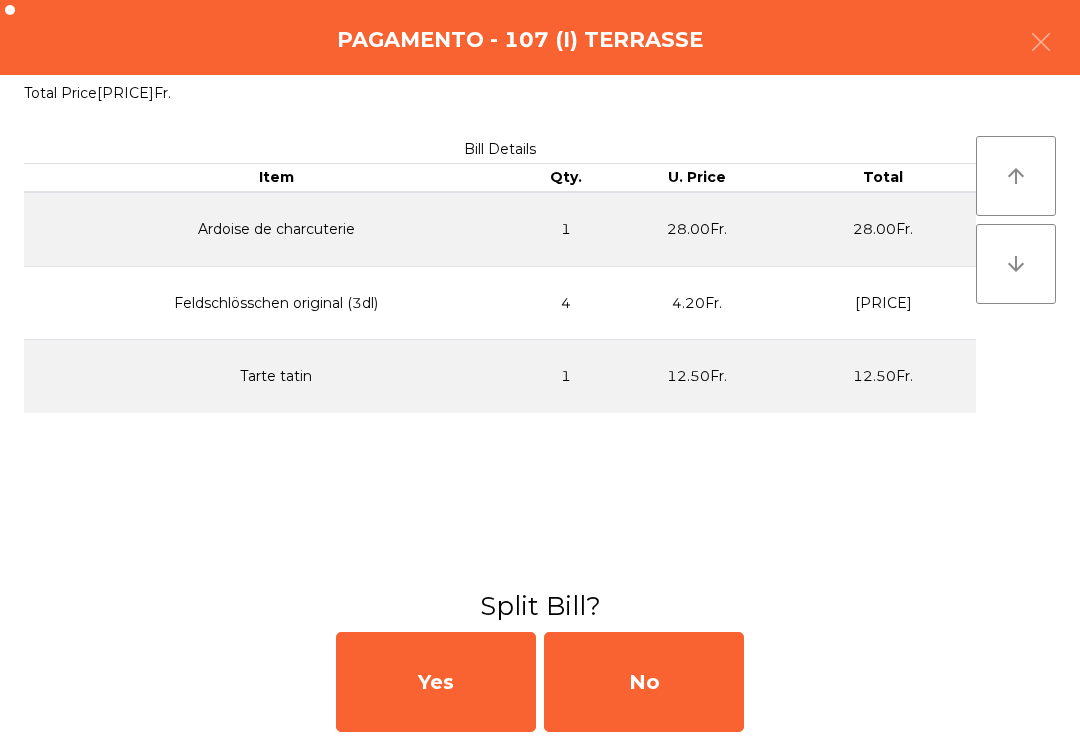 click on "No" 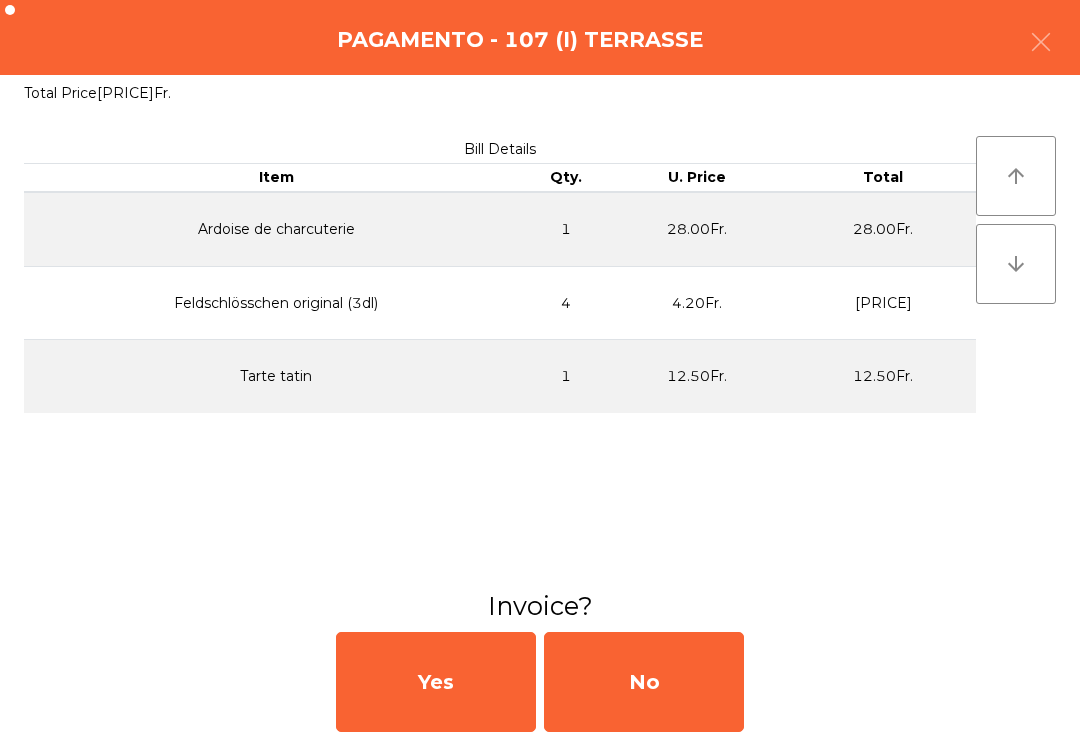 click on "No" 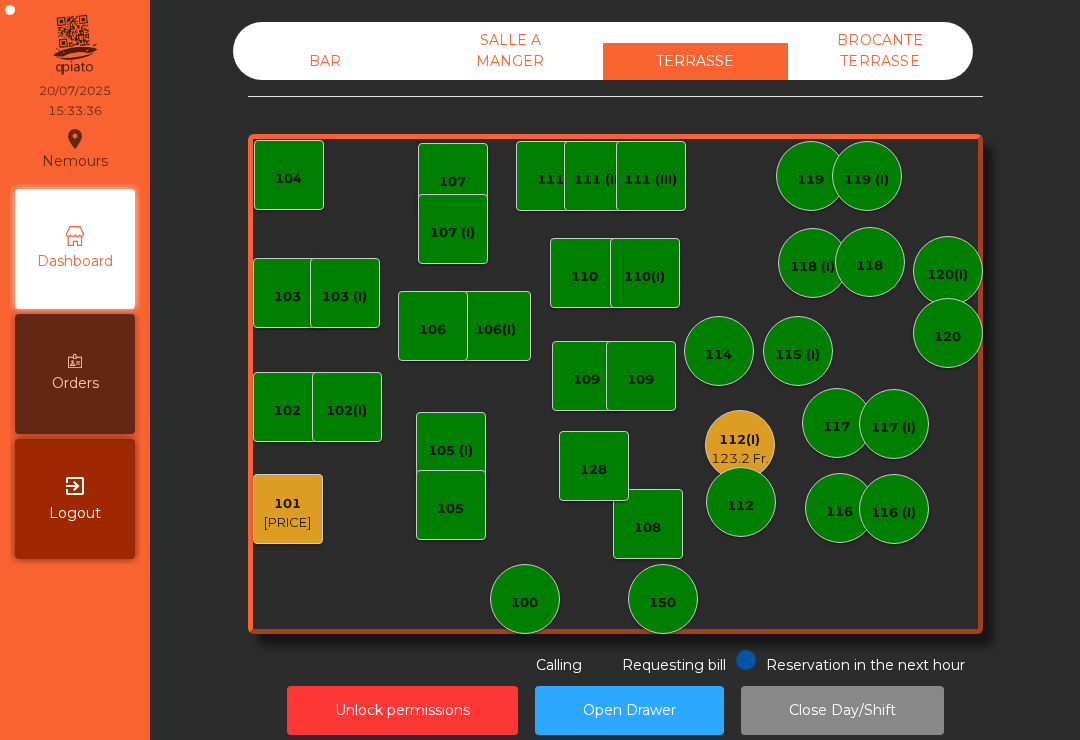 click on "112(I)" 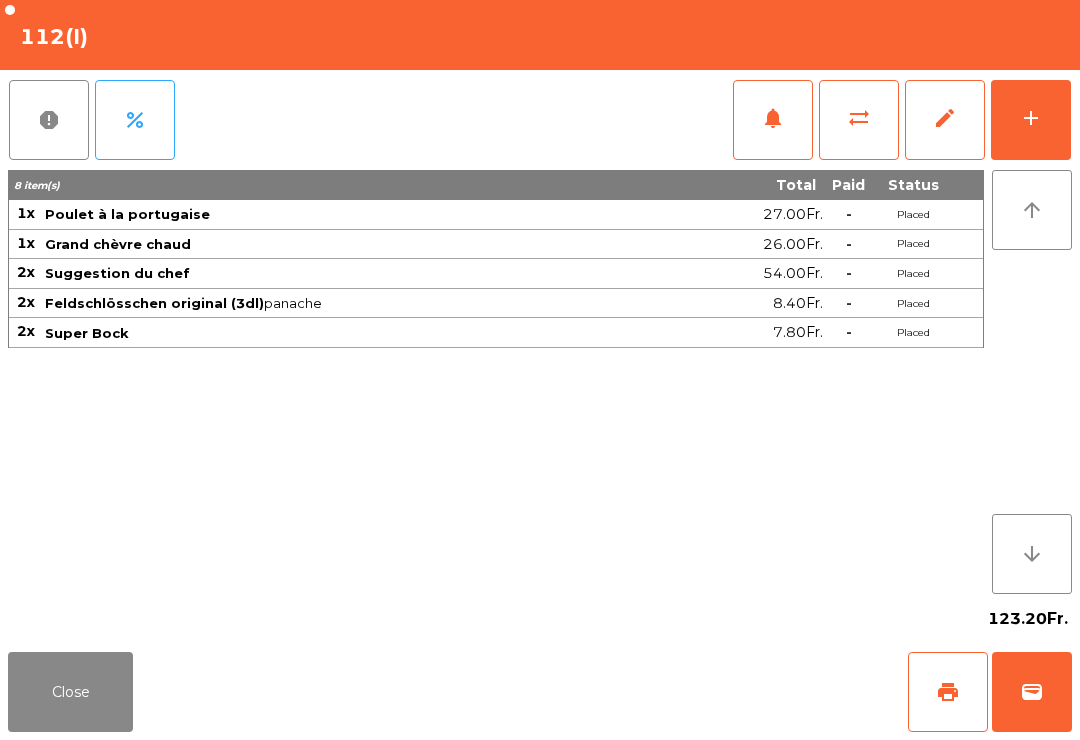 click on "add" 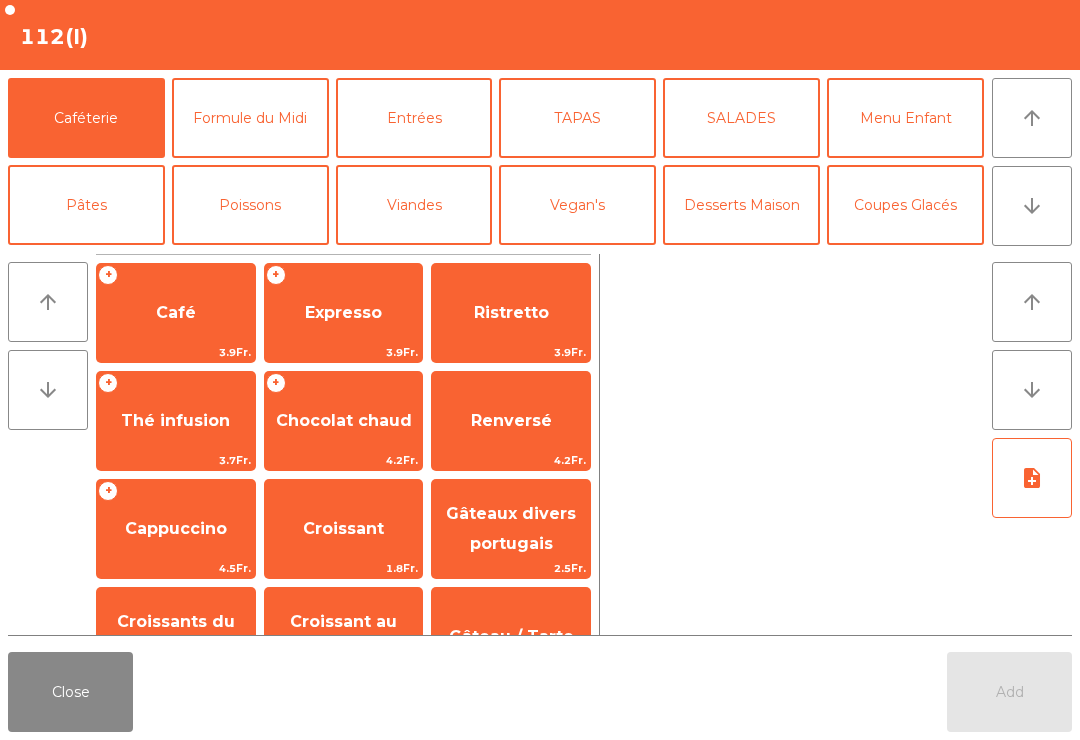 click on "Expresso" 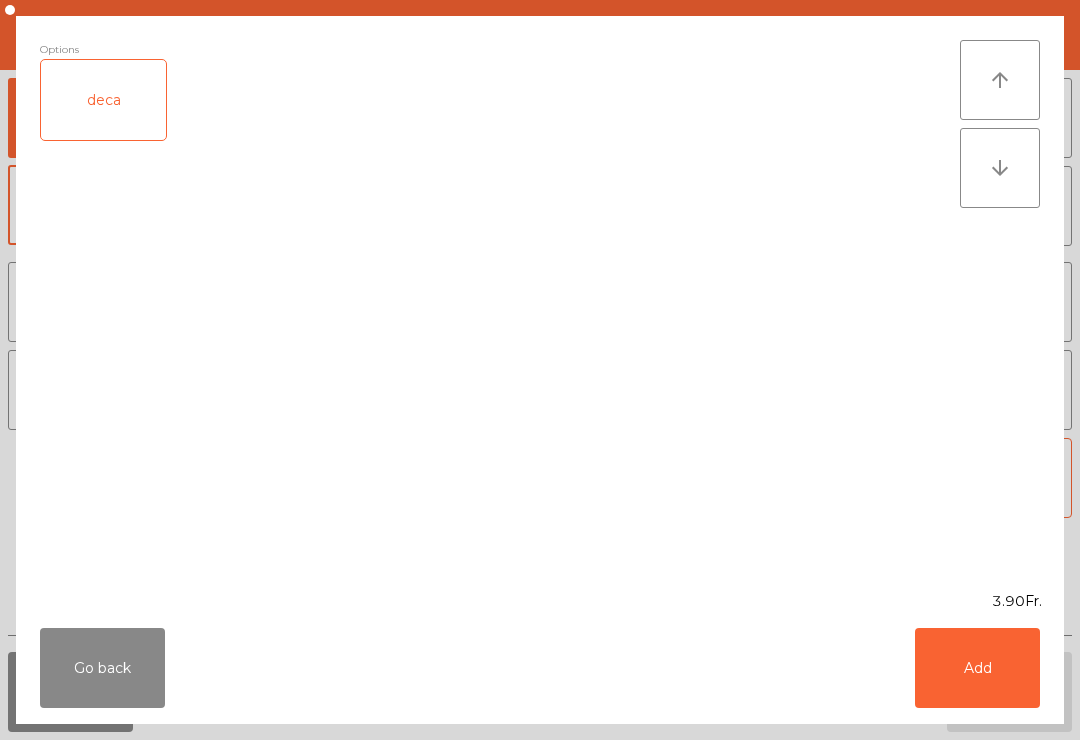 click on "Add" 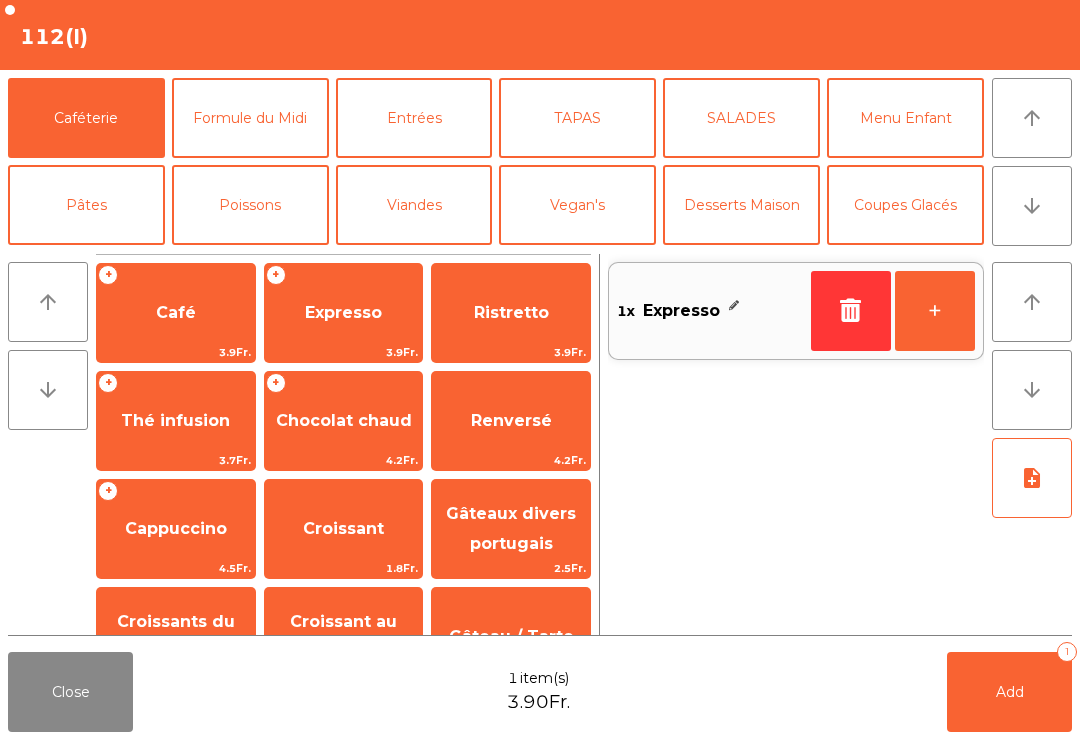 click on "+" 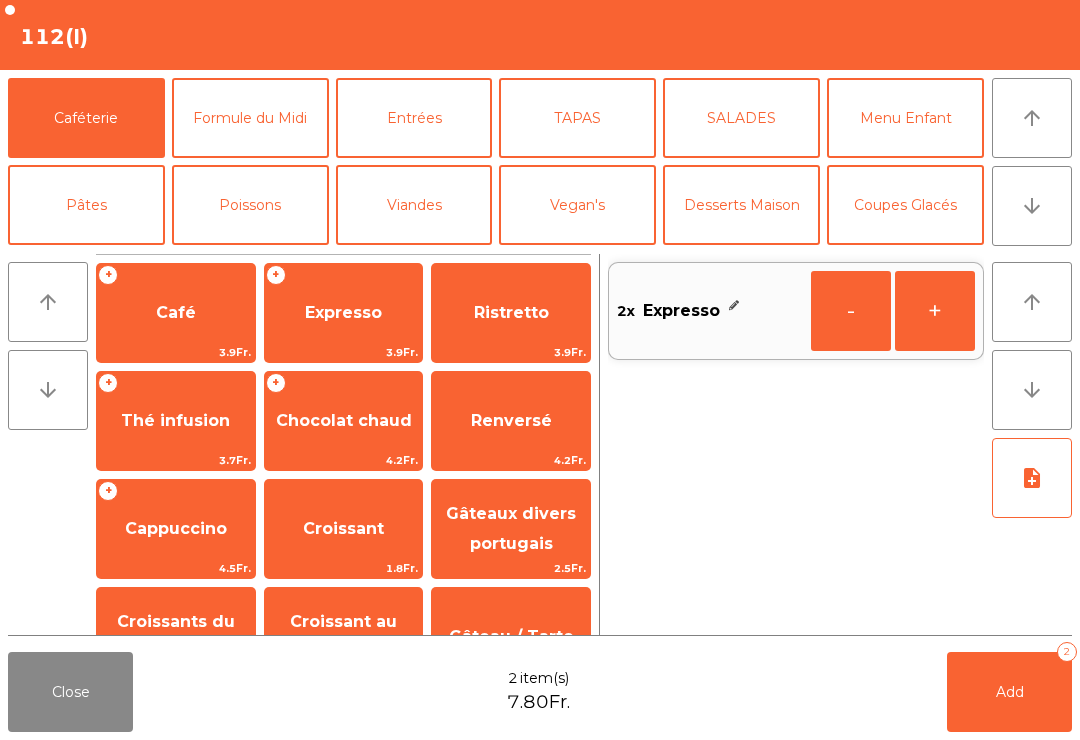 click on "+" 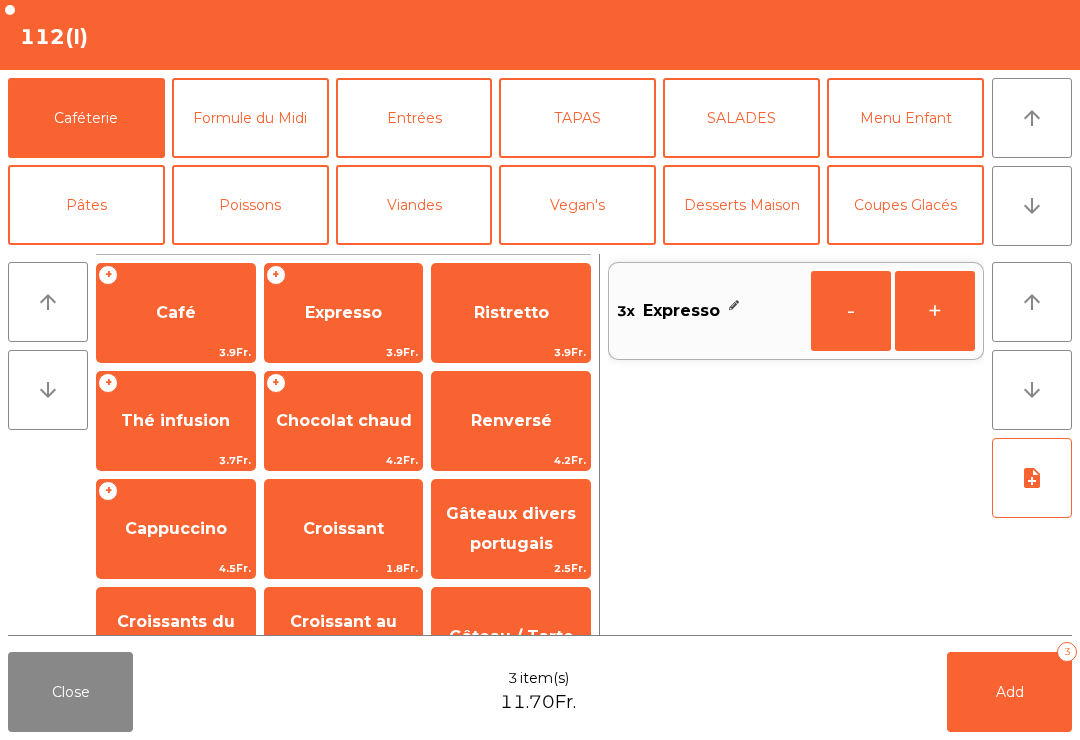 click on "Expresso" 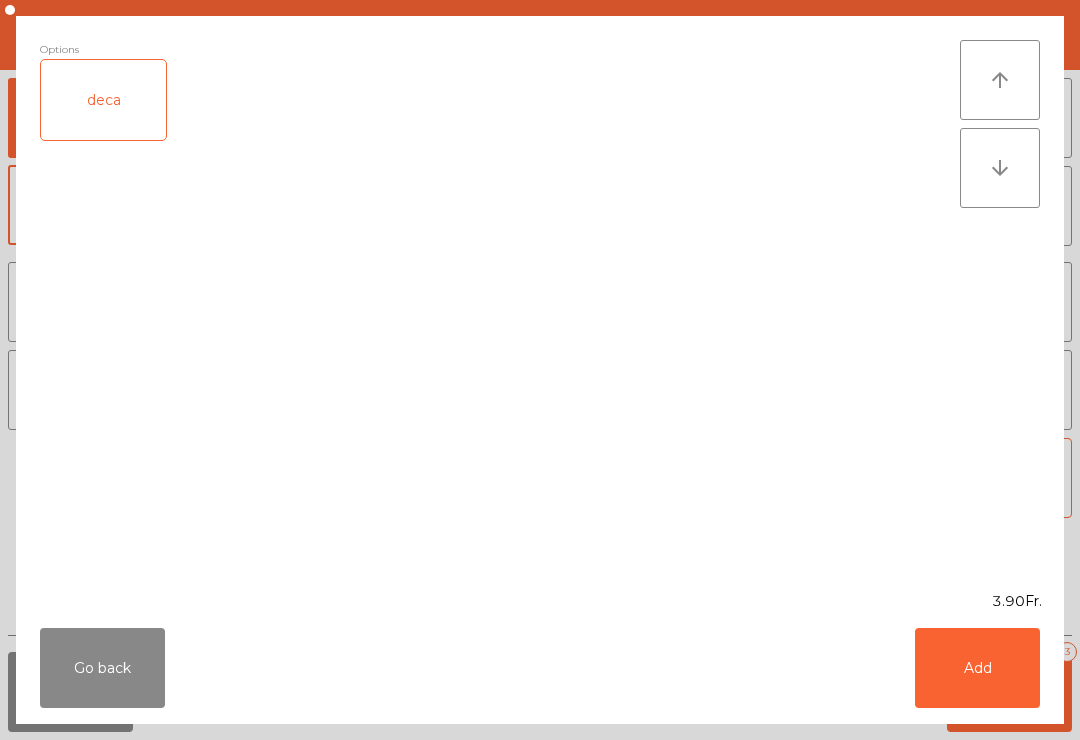 click on "Add" 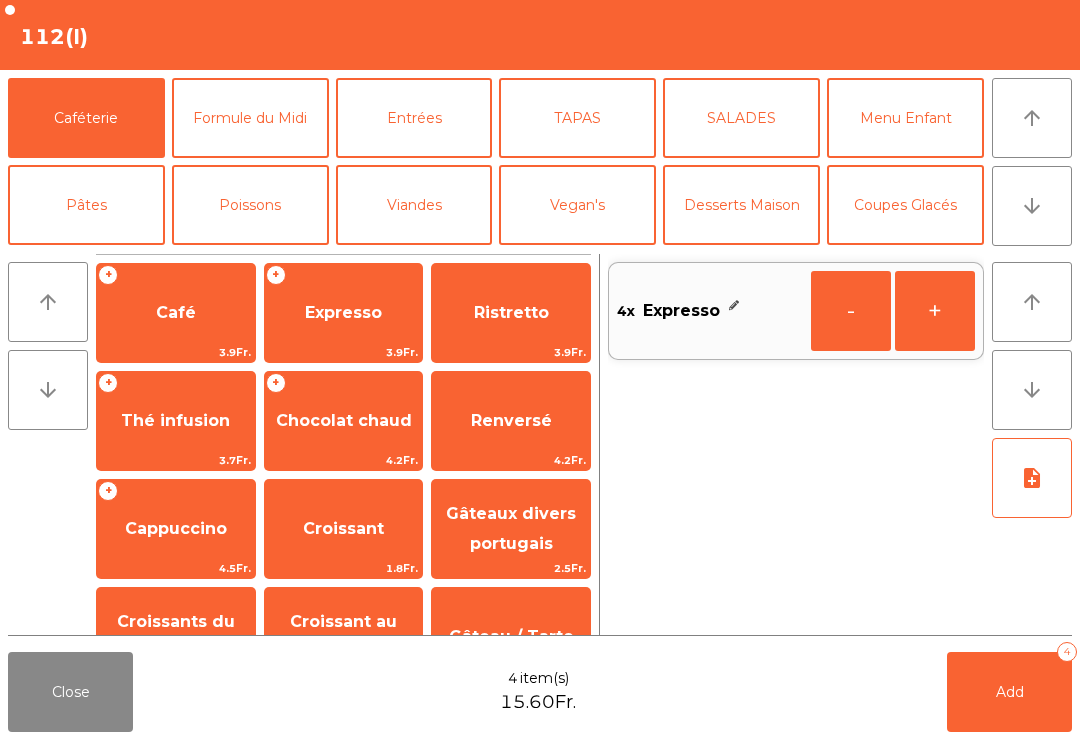 click on "Add   4" 